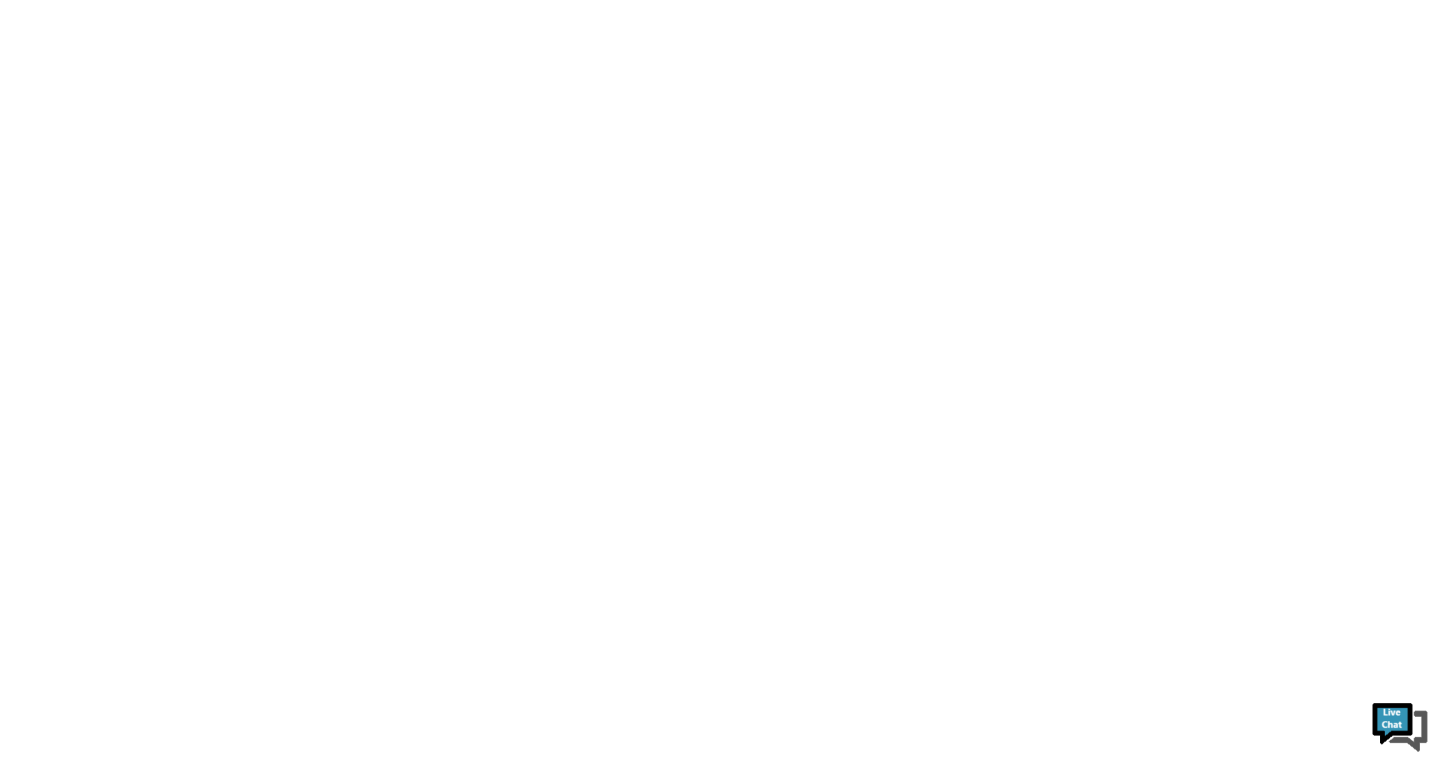scroll, scrollTop: 0, scrollLeft: 0, axis: both 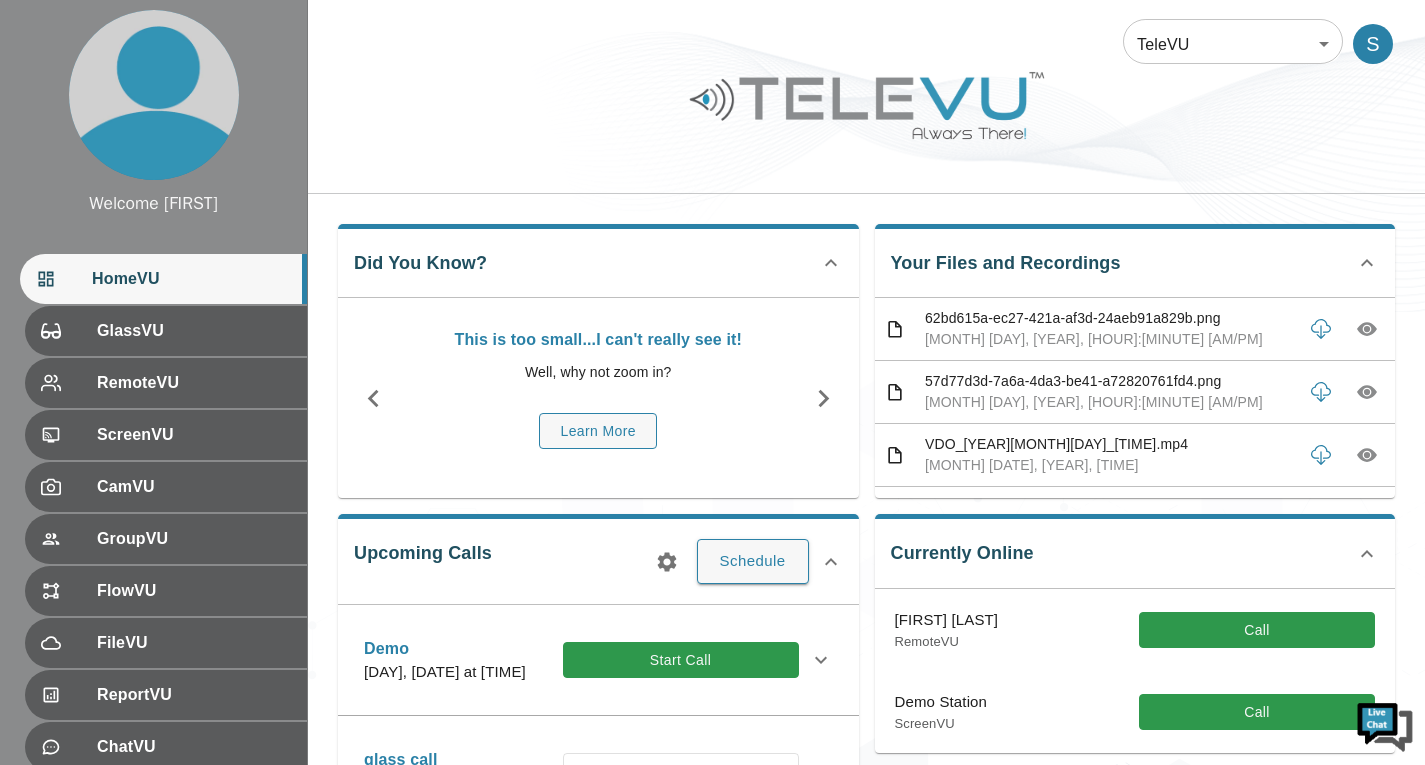 click on "Welcome   [FIRST] HomeVU GlassVU RemoteVU ScreenVU CamVU GroupVU FlowVU FileVU ReportVU ChatVU PortalVU Settings Logout Refresh ©  [YEAR]   TeleVU Innovation Ltd. All Rights Reserved TeleVU 1 ​ S Did You Know? This is too small...I can't really see it! Well, why not zoom in? Learn More   Your Files and Recordings   [UUID].png   [MONTH] [DAY], [YEAR], [TIME]   [UUID].png   [MONTH] [DAY], [YEAR], [TIME]   VDO_[YEAR][MONTH][DAY]_[TIME].mp4   [MONTH] [DAY], [YEAR], [TIME]   [UUID].png   [MONTH] [DAY], [YEAR], [TIME]   [UUID].png   [MONTH] [DAY], [YEAR], [TIME]   [UUID].mp4   [MONTH] [DAY], [YEAR], [TIME]   [UUID].png   [MONTH] [DAY], [YEAR], [TIME]   [UUID].png   [MONTH] [DAY], [YEAR], [TIME]   [UUID].mp4   [MONTH] [DAY], [YEAR], [TIME]   [UUID].png" at bounding box center [712, 649] 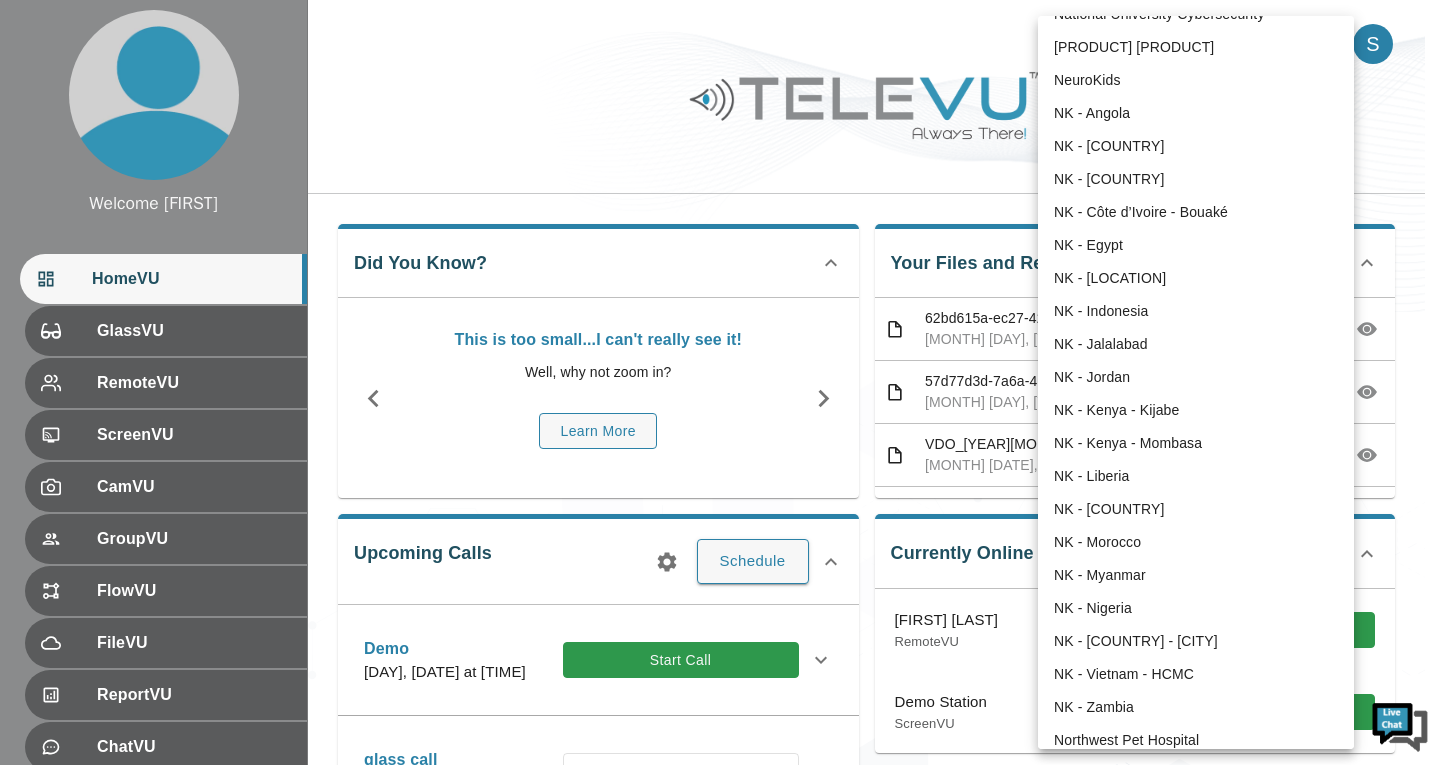 scroll, scrollTop: 1048, scrollLeft: 0, axis: vertical 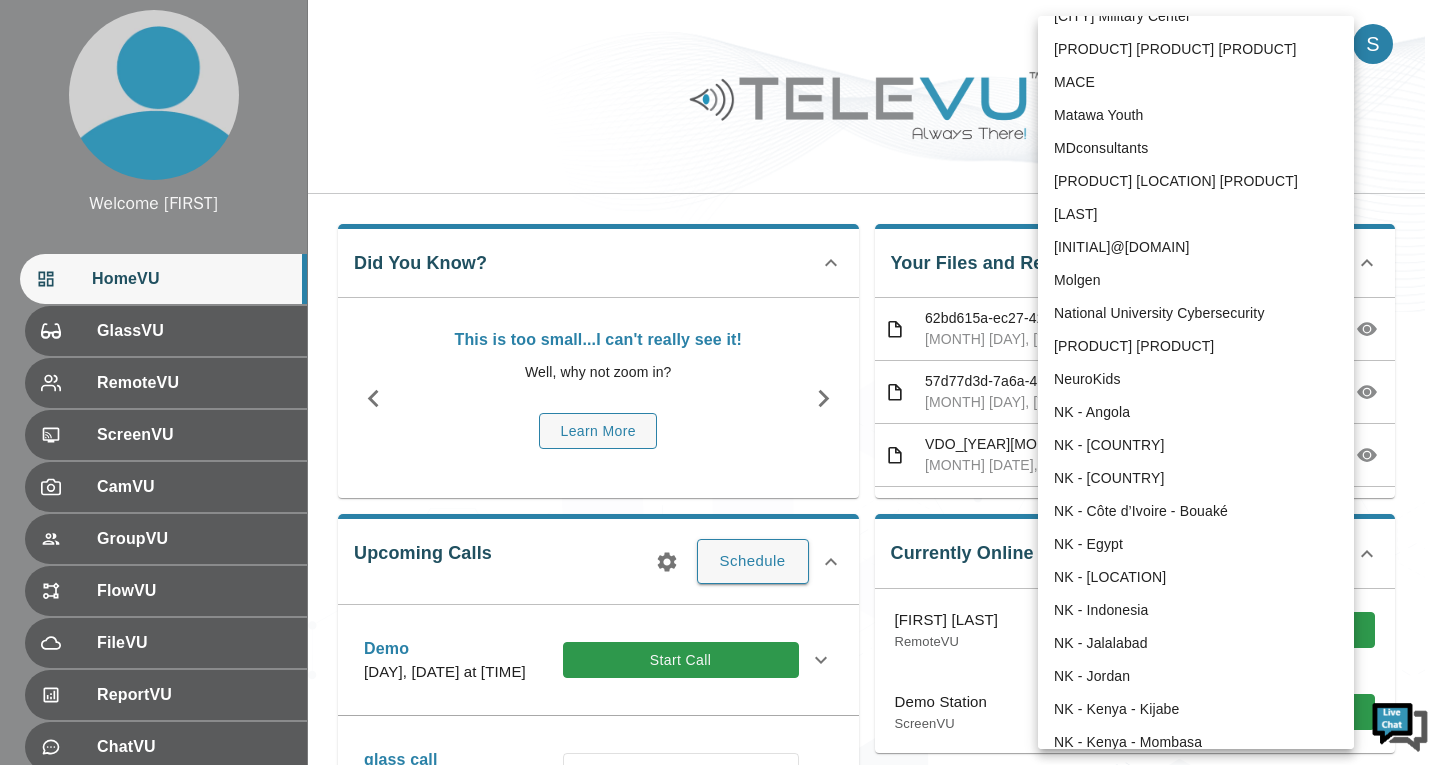 click on "NeuroKids" at bounding box center (1196, 379) 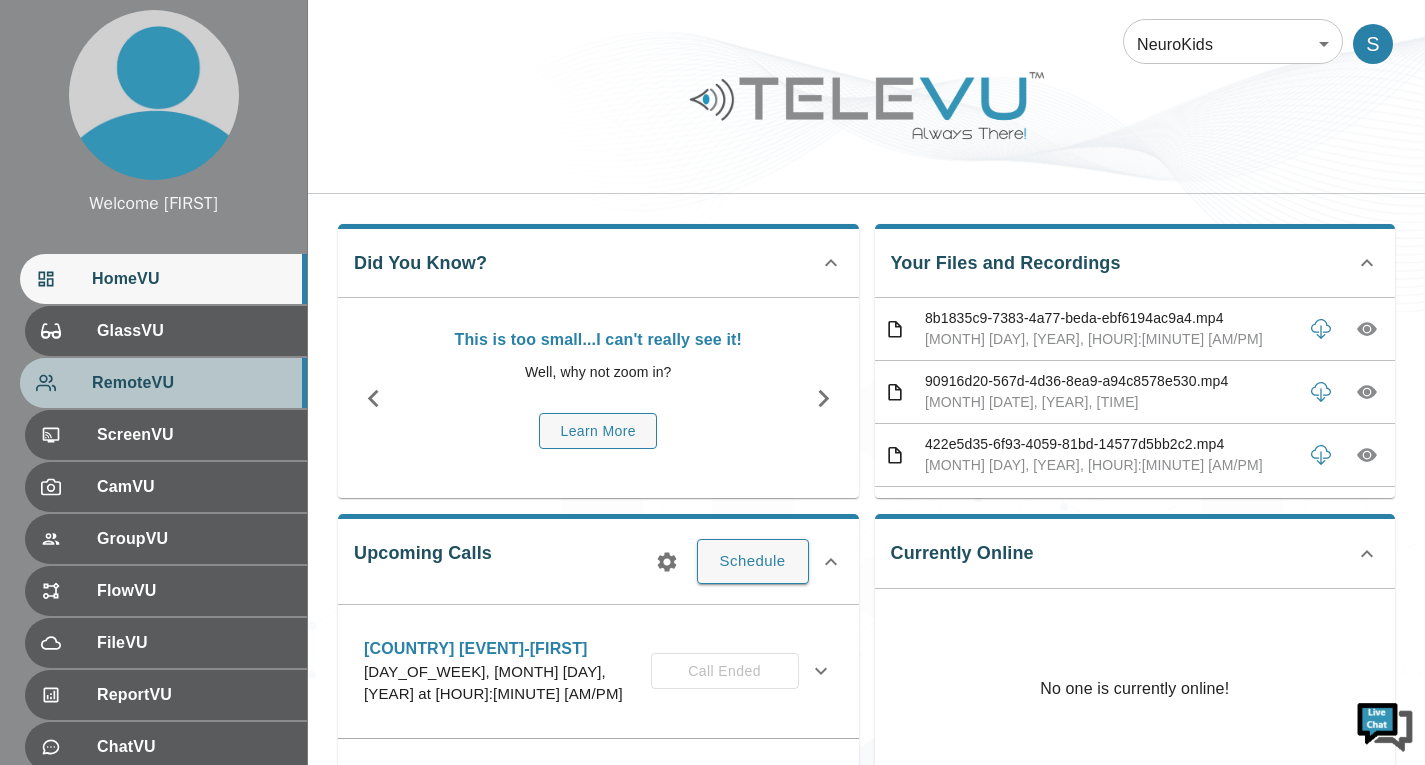 click on "RemoteVU" at bounding box center [163, 383] 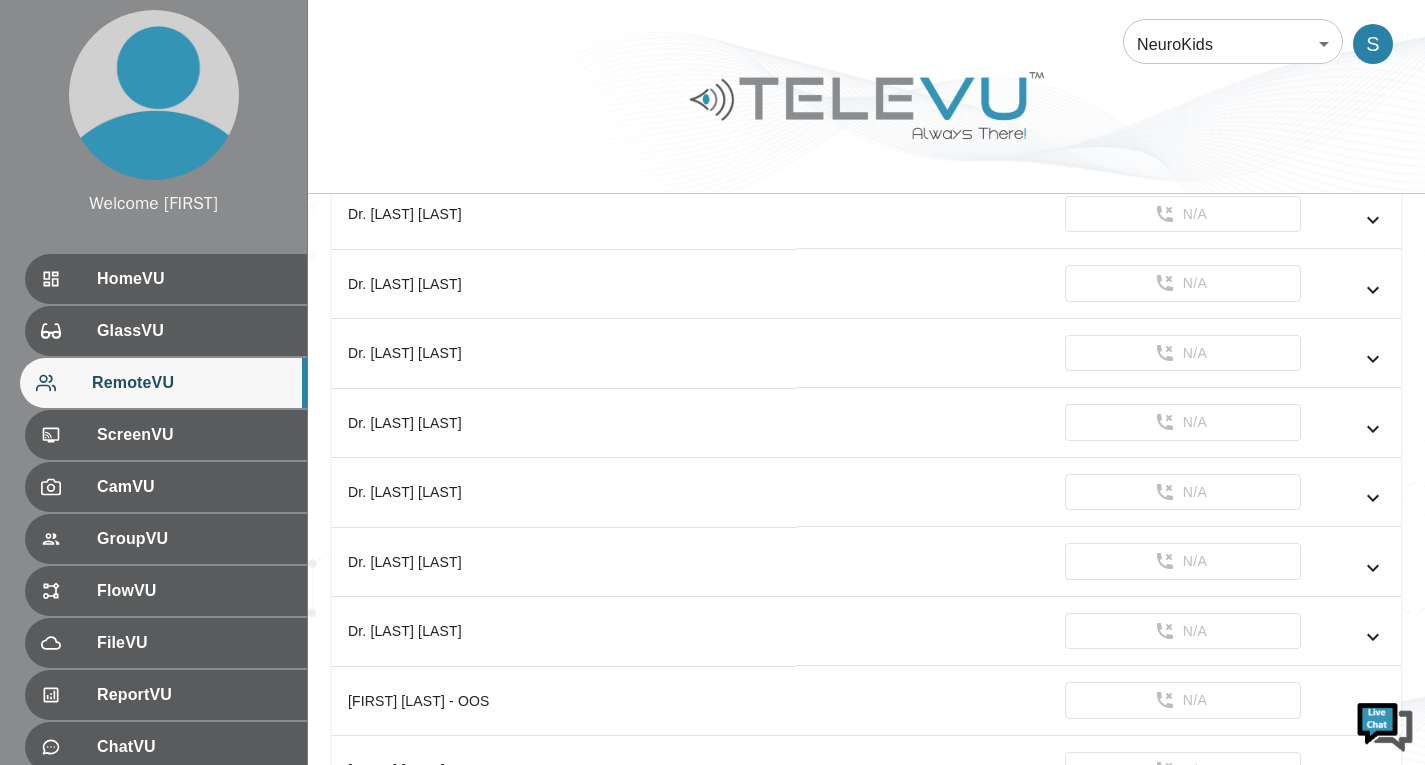 scroll, scrollTop: 1600, scrollLeft: 0, axis: vertical 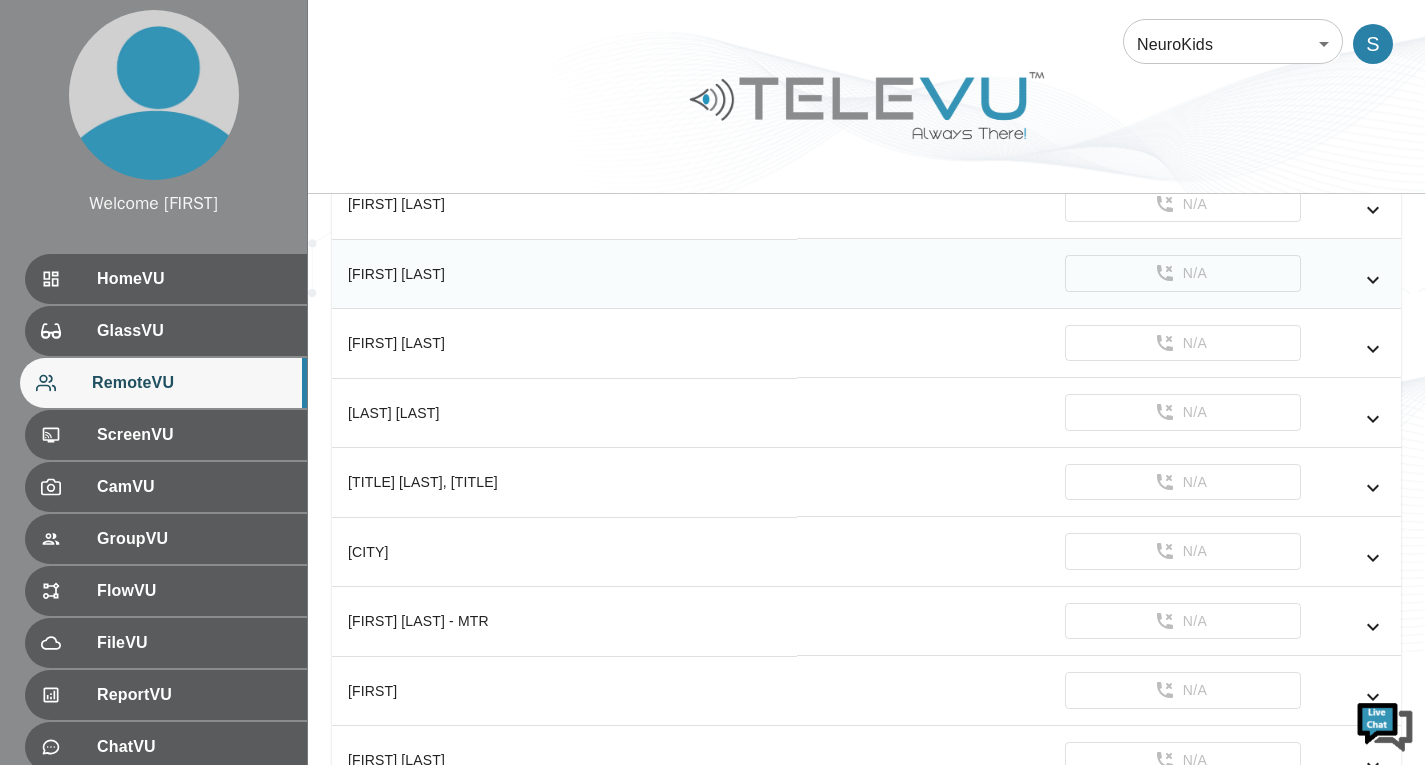 click 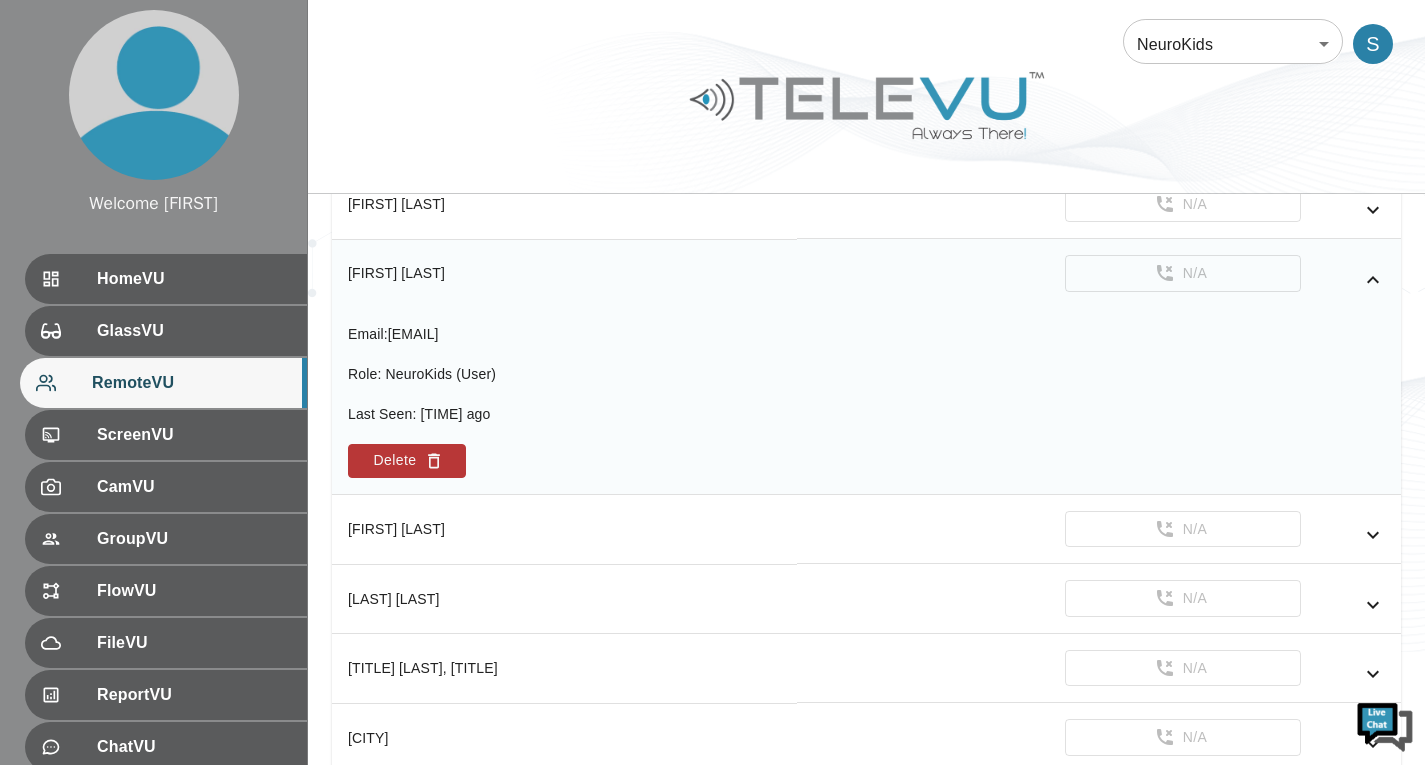 drag, startPoint x: 535, startPoint y: 335, endPoint x: 392, endPoint y: 340, distance: 143.08739 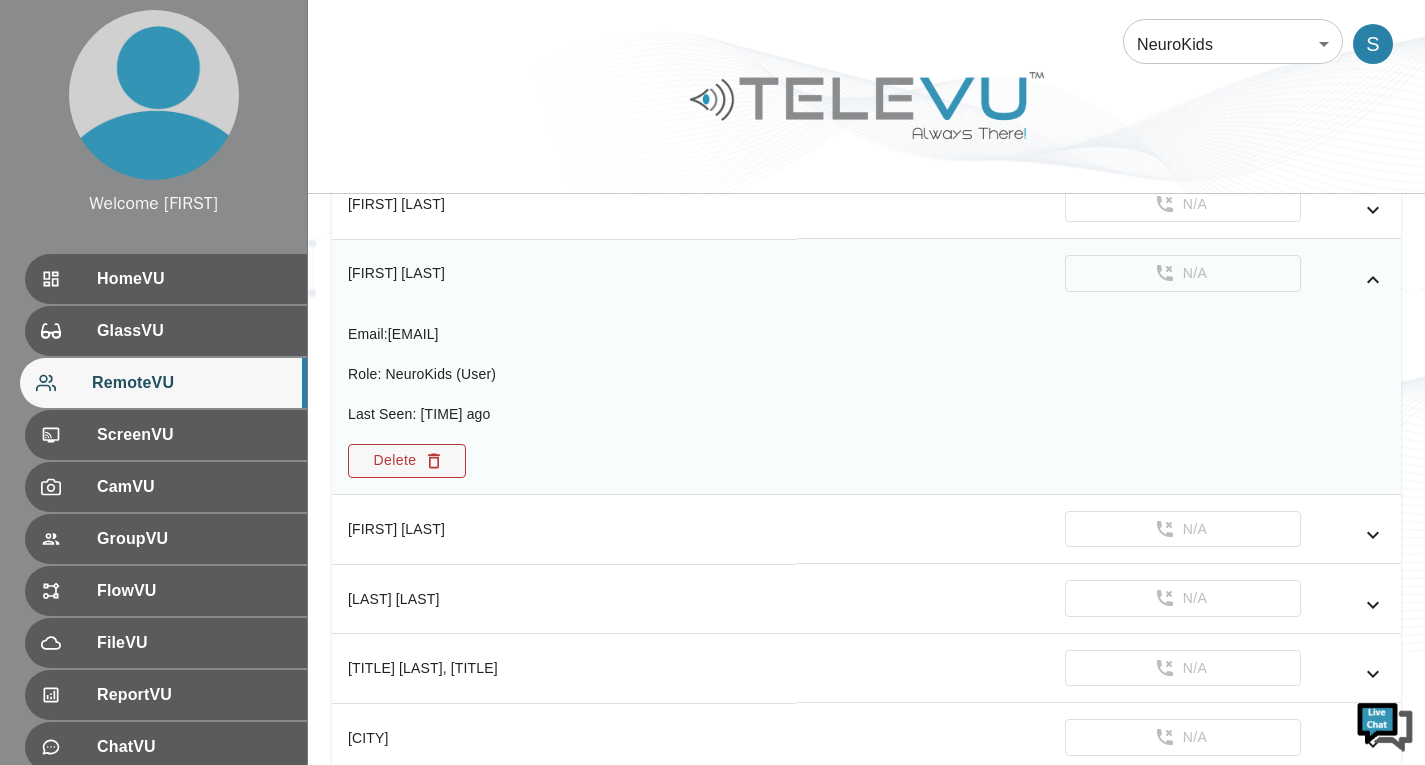 click on "Delete" at bounding box center (407, 461) 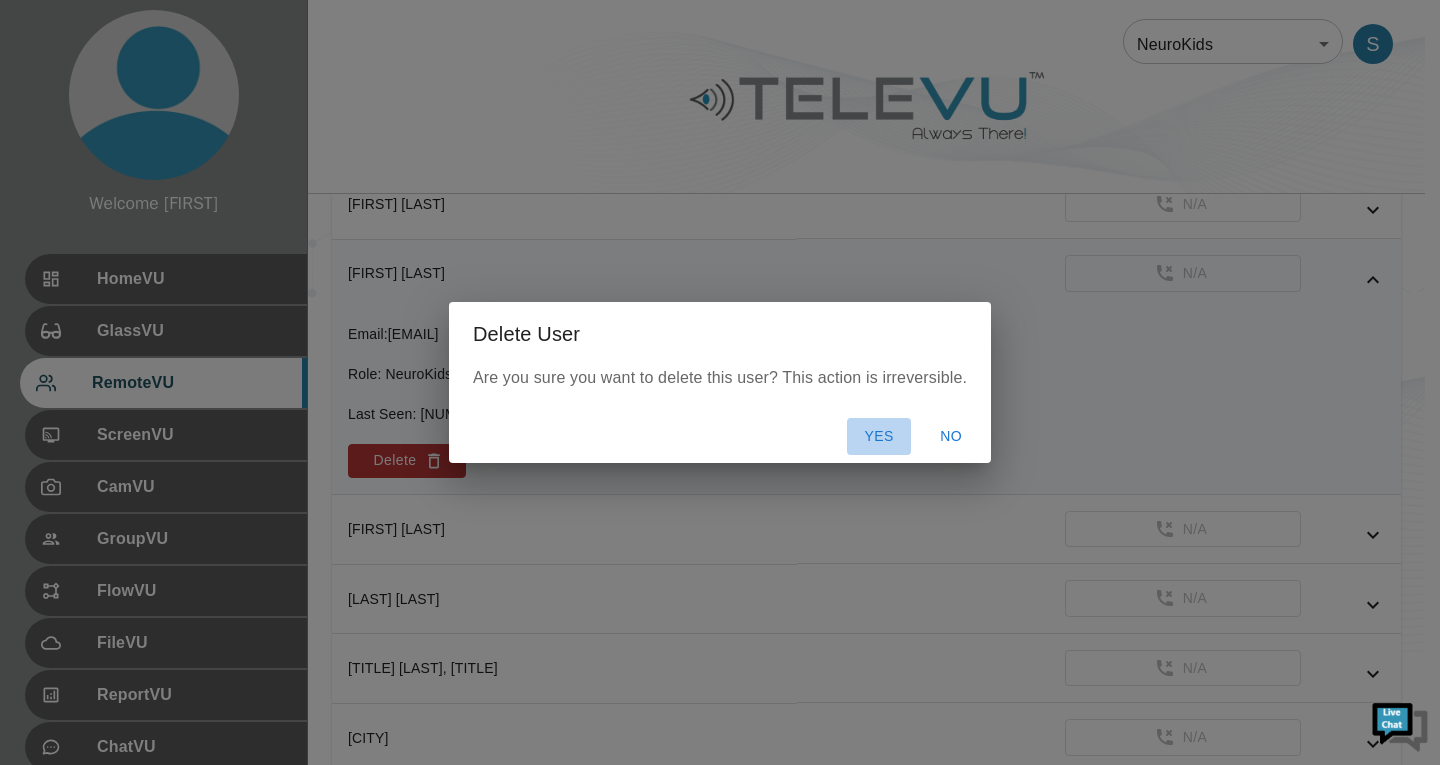click on "Yes" at bounding box center (879, 436) 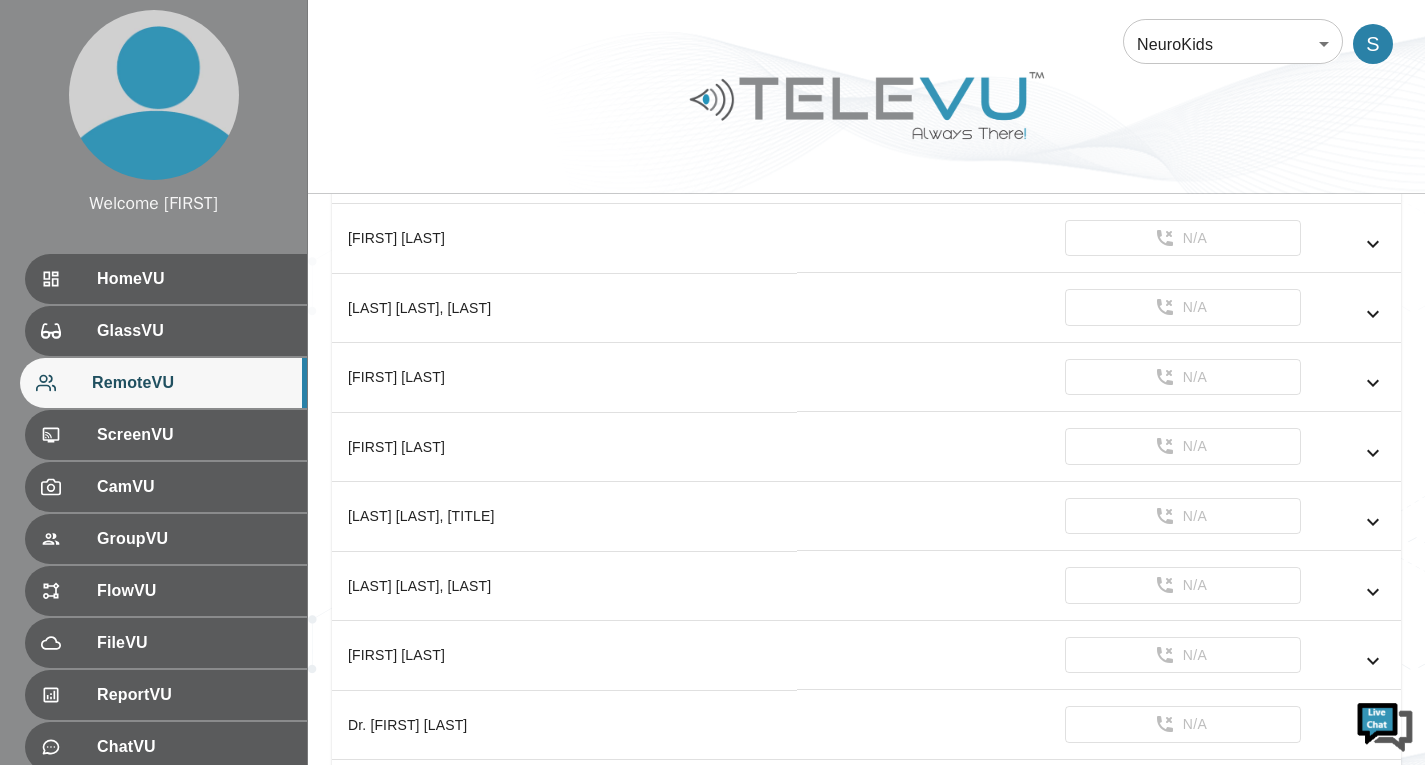 scroll, scrollTop: 100, scrollLeft: 0, axis: vertical 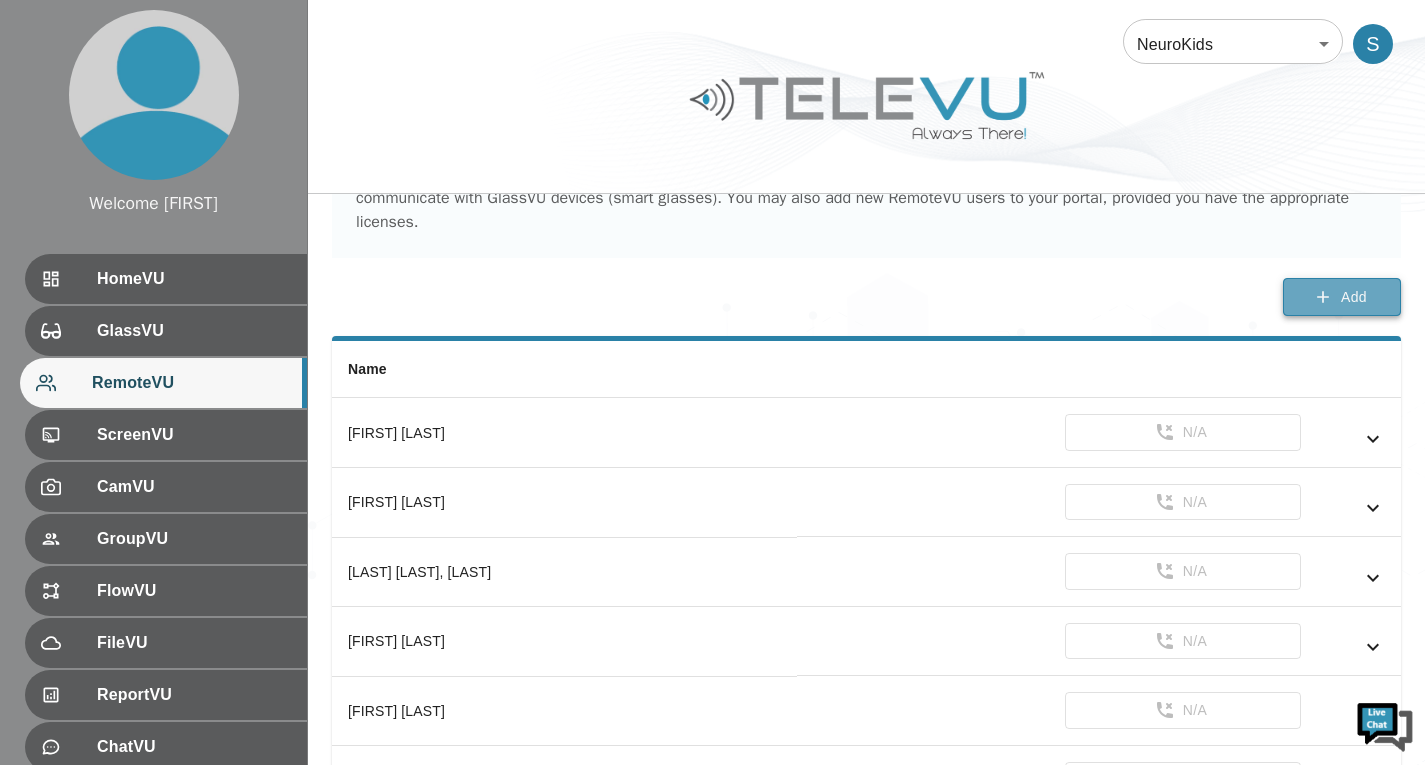 click on "Add" at bounding box center [1342, 297] 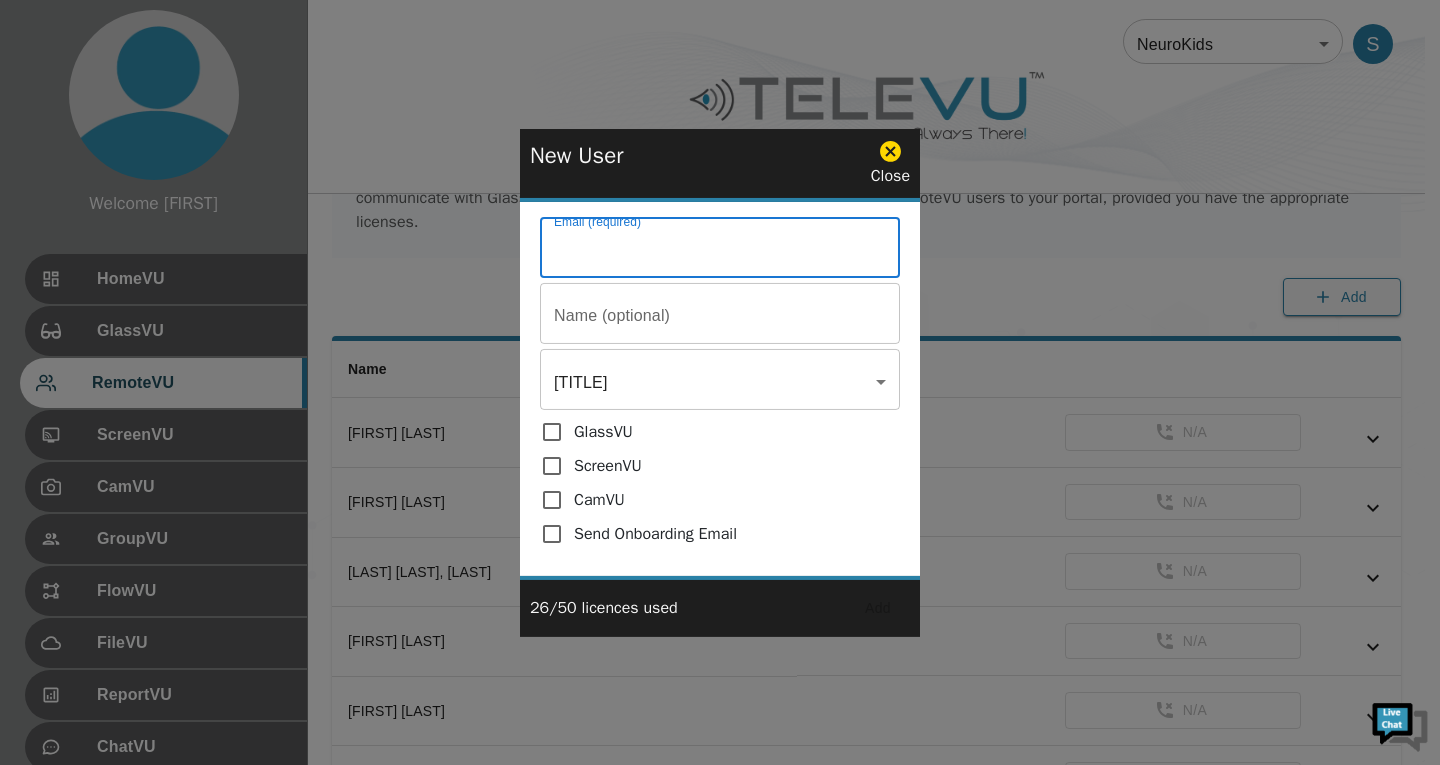 click on "Email (required)" at bounding box center (720, 250) 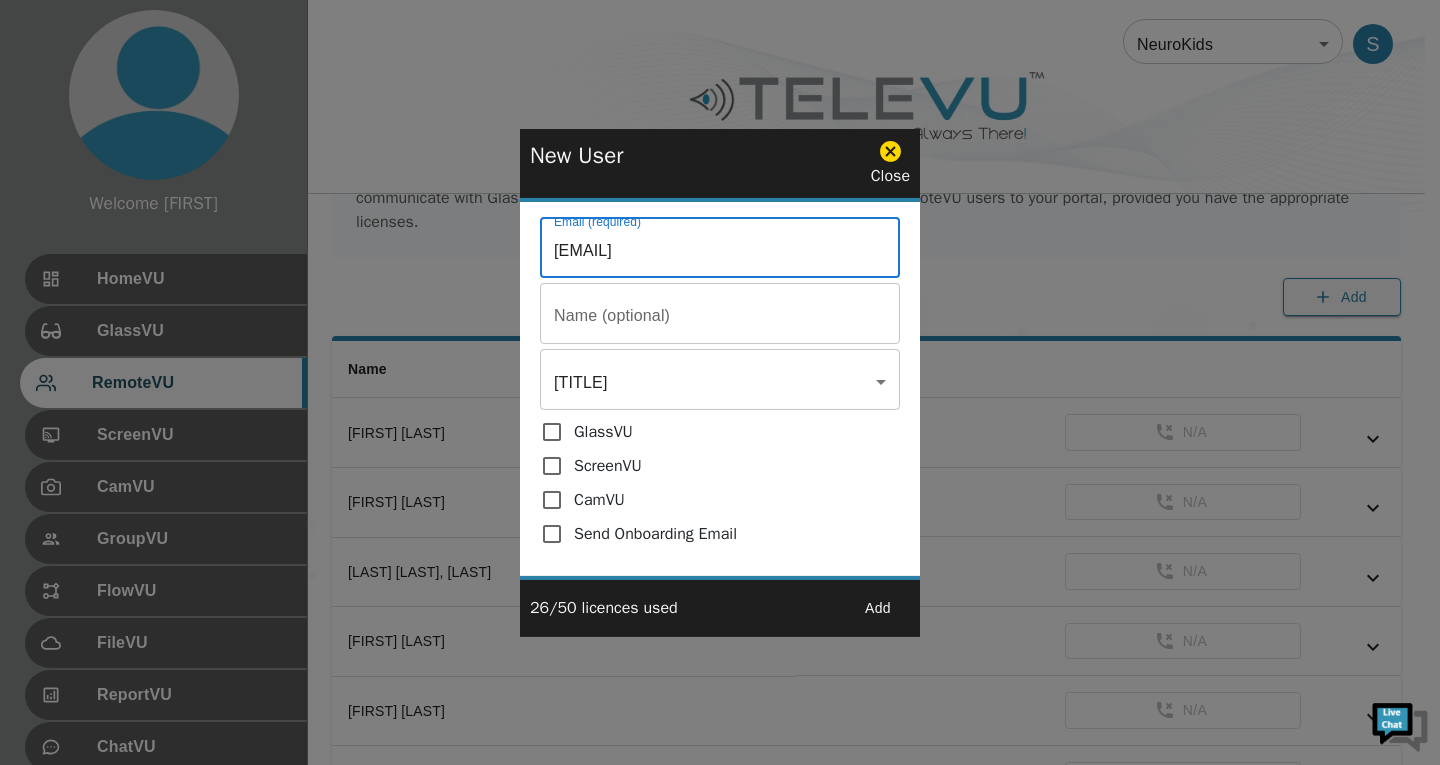 type on "[EMAIL]" 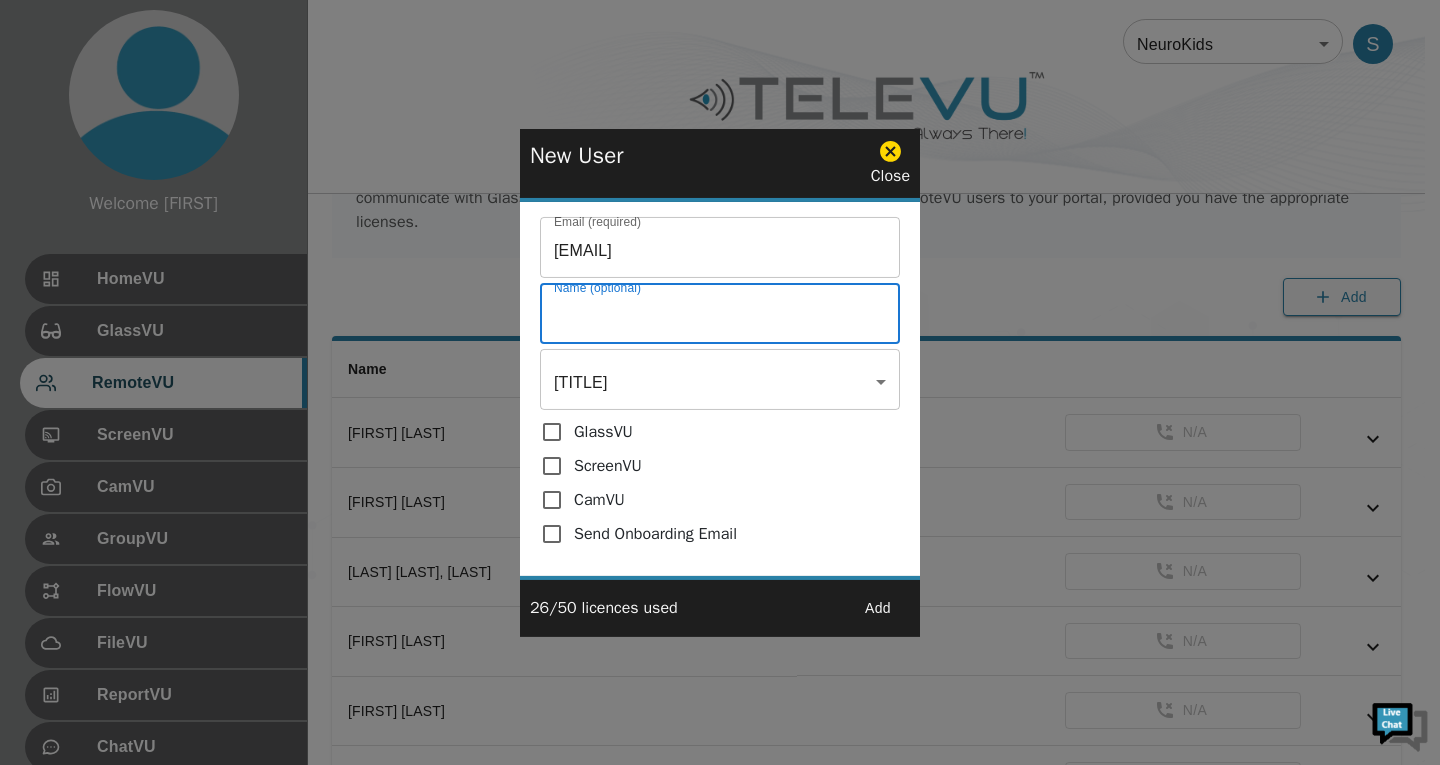 click on "Email (required)" at bounding box center [720, 316] 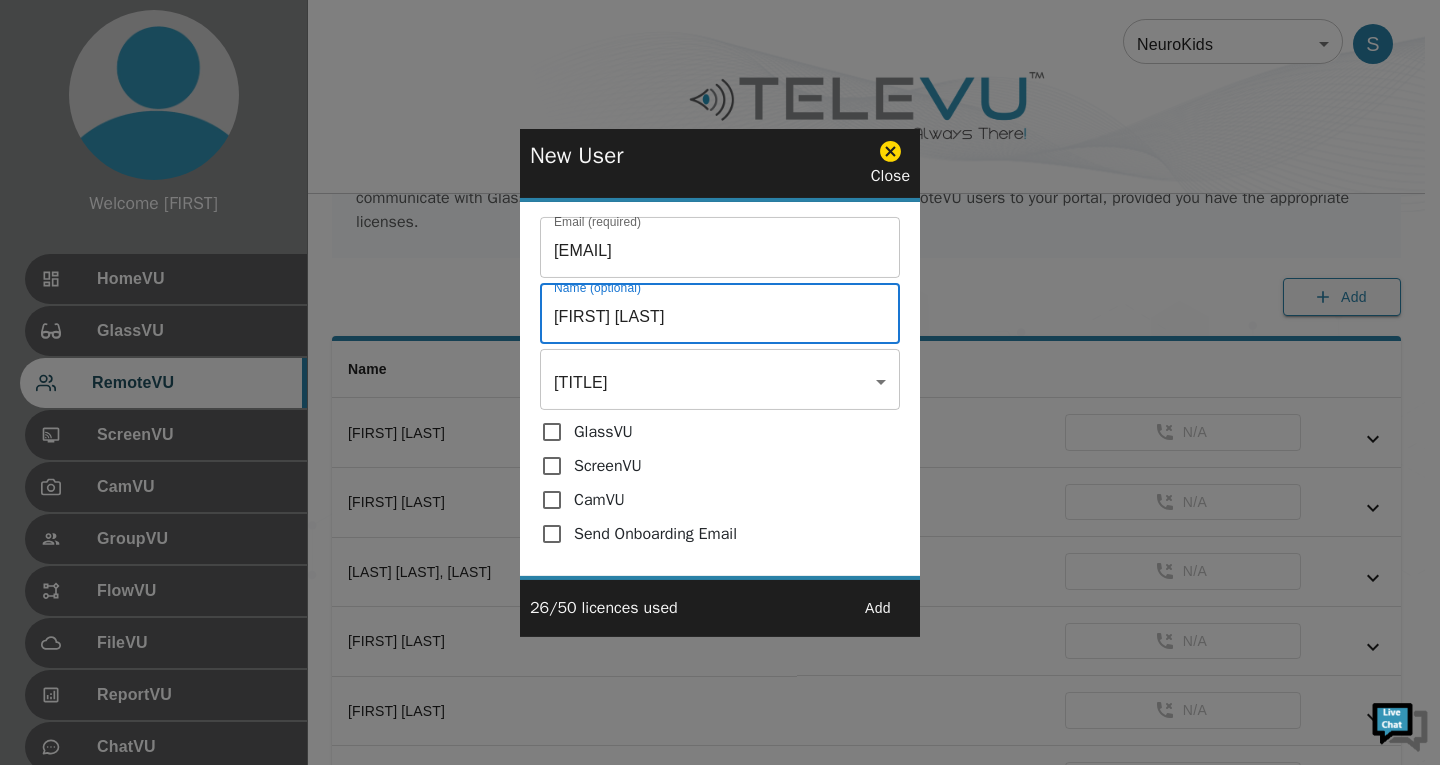 type on "[FIRST] [LAST]" 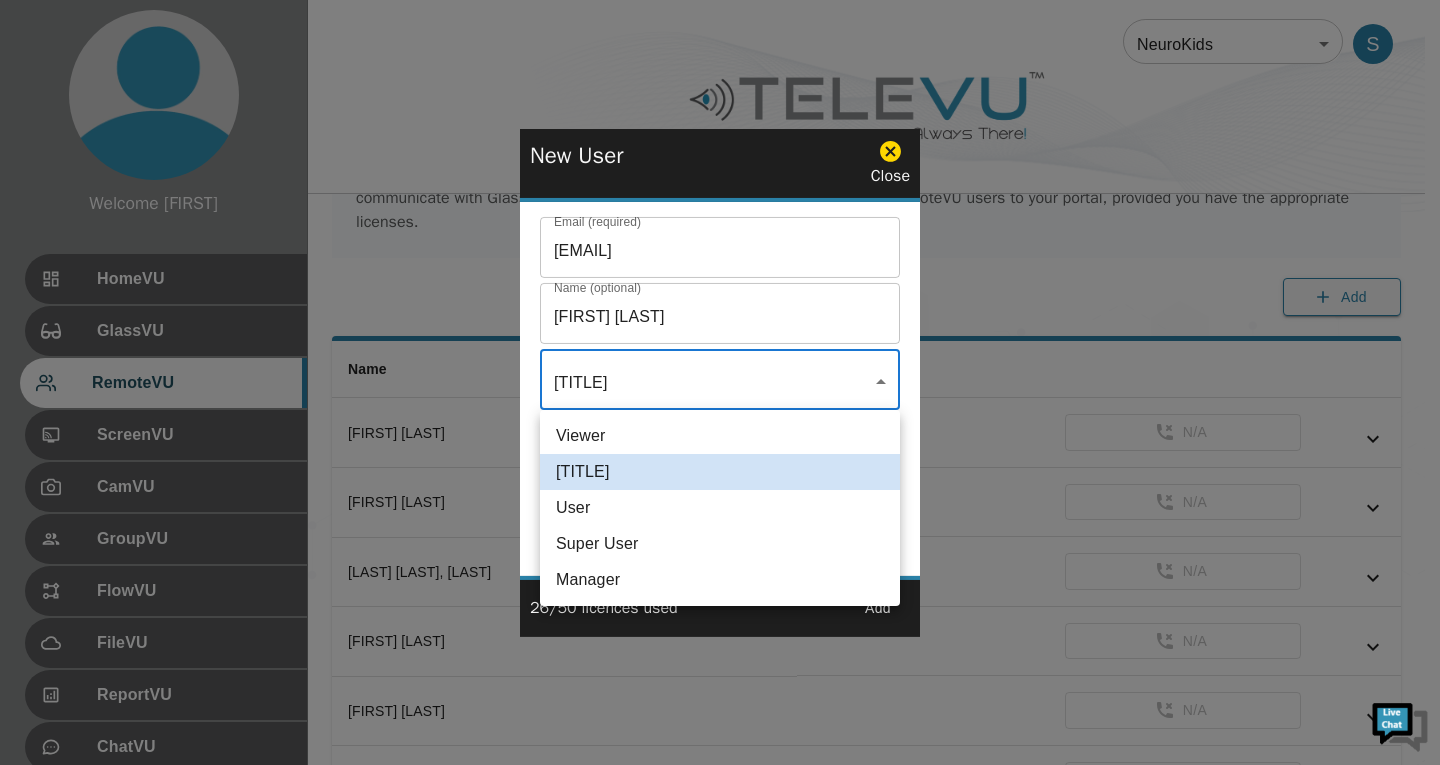 click on "Welcome   Sepehr HomeVU GlassVU RemoteVU ScreenVU CamVU GroupVU FlowVU FileVU ReportVU ChatVU PortalVU Settings Logout Refresh ©  [YEAR]   TeleVU Innovation Ltd. All Rights Reserved NeuroKids 89 ​ S RemoteVU RemoteVU shows a list of all remote experts assigned to each portal by your portal manager. Each registered RemoteVU  user can connect and communicate with GlassVU devices (smart glasses). You may also add new RemoteVU users to your portal, provided you have the appropriate licenses. Add Name [FIRST] [LAST]   N/A [FIRST] [LAST]   N/A [FIRST] [LAST], MD   N/A [FIRST] [LAST]   N/A [FIRST] [LAST]    N/A [FIRST] [LAST], MD   N/A [FIRST] [LAST], MD   N/A [FIRST] [LAST]   N/A Dr. [LAST] [LAST]   N/A Dr. [LAST] [LAST]    N/A Dr. [LAST] [LAST]    N/A Dr. [LAST] [LAST]    N/A Dr. [LAST]   N/A Dr. [LAST] [LAST]   N/A Dr. [LAST] [LAST]   N/A Dr. [LAST]   N/A Dr. [LAST] [LAST]   N/A Dr. [LAST] [LAST]    N/A Dr. [LAST] [LAST]    N/A Dr. [LAST] [LAST]   N/A   N/A" at bounding box center (720, 2061) 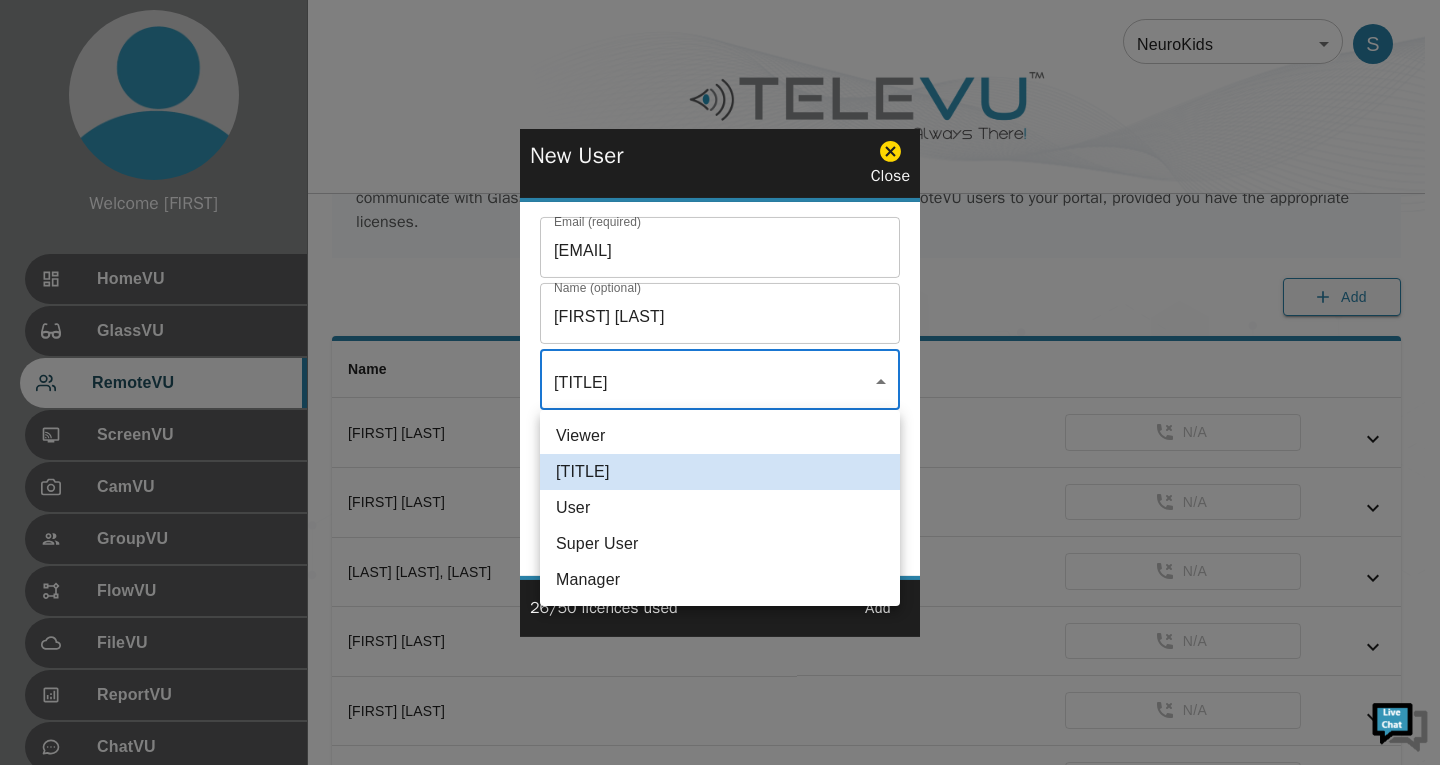 click on "Manager" at bounding box center [720, 580] 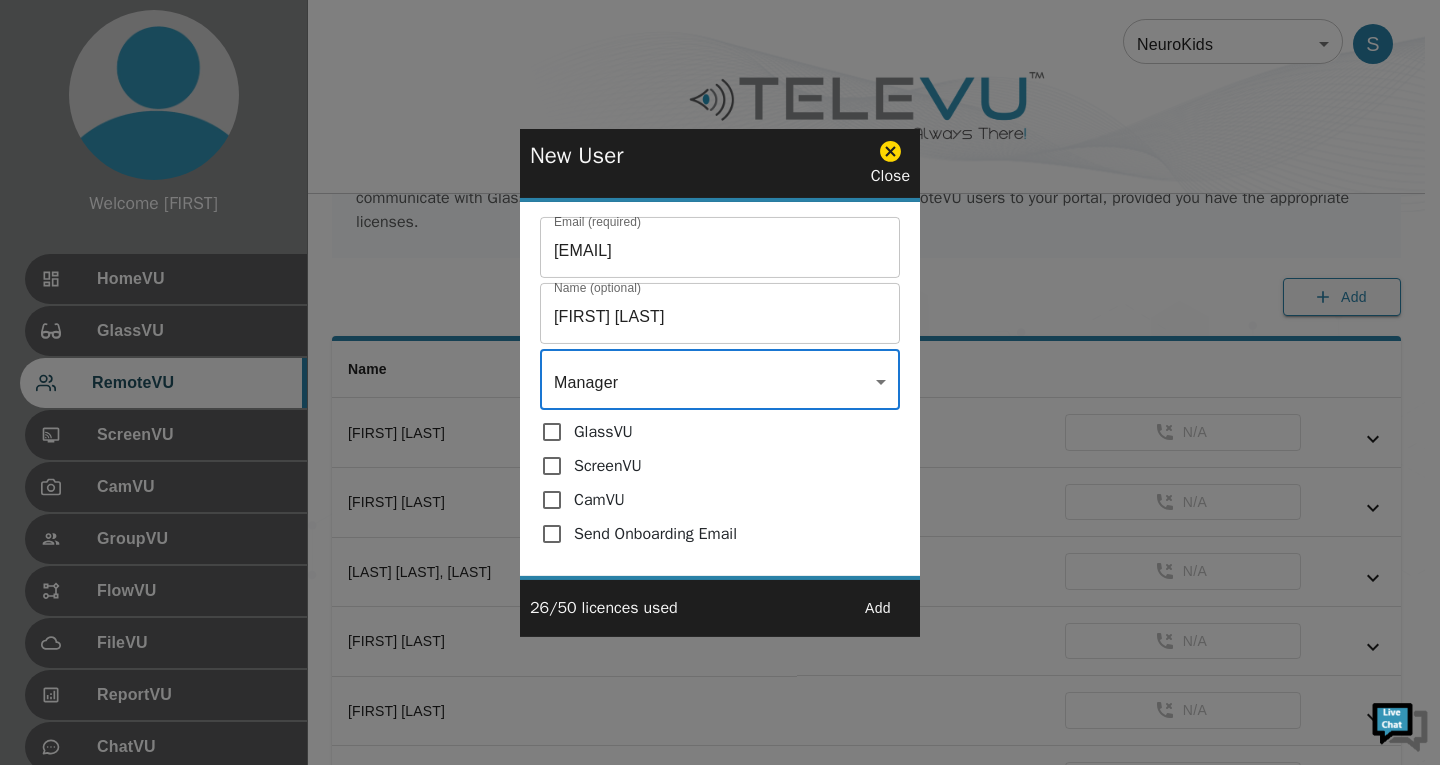 click on "Add" at bounding box center (878, 608) 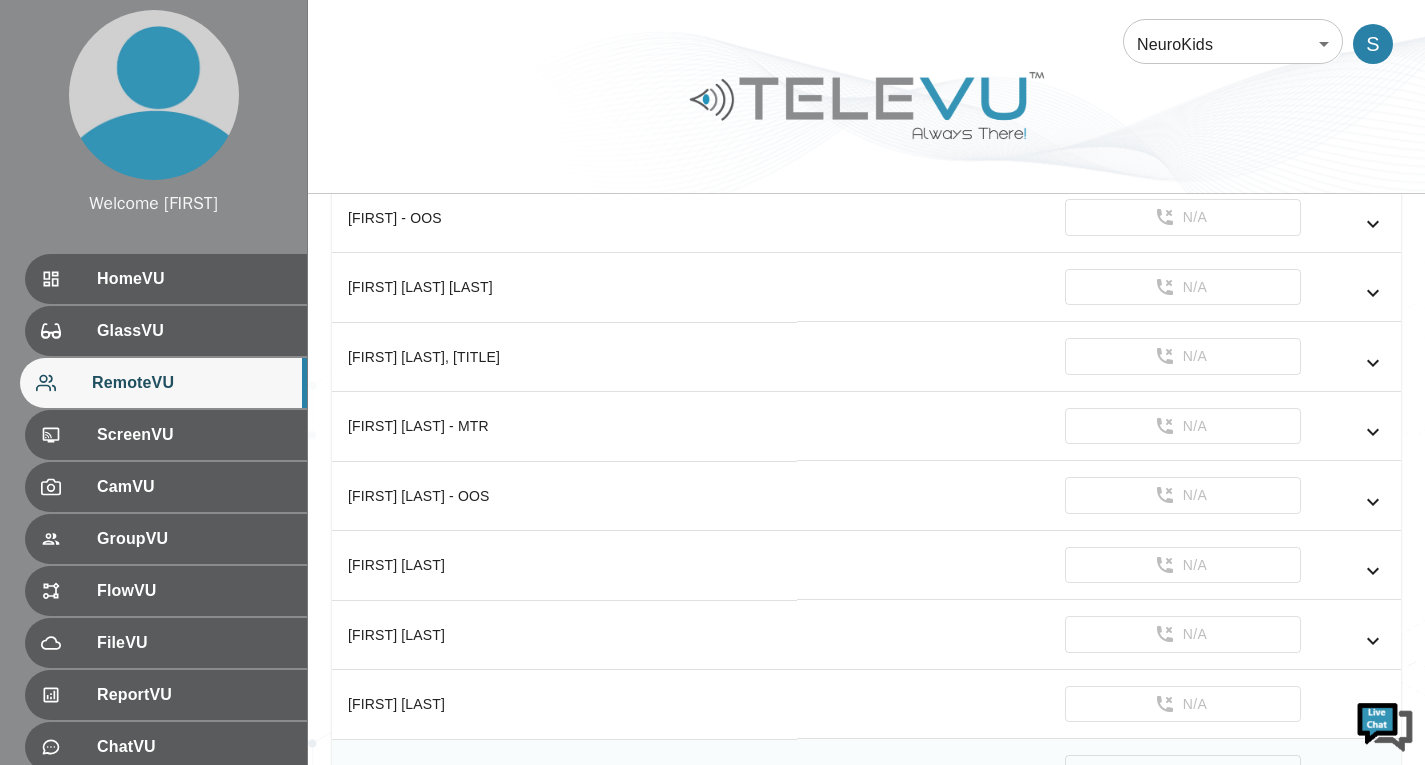 scroll, scrollTop: 2800, scrollLeft: 0, axis: vertical 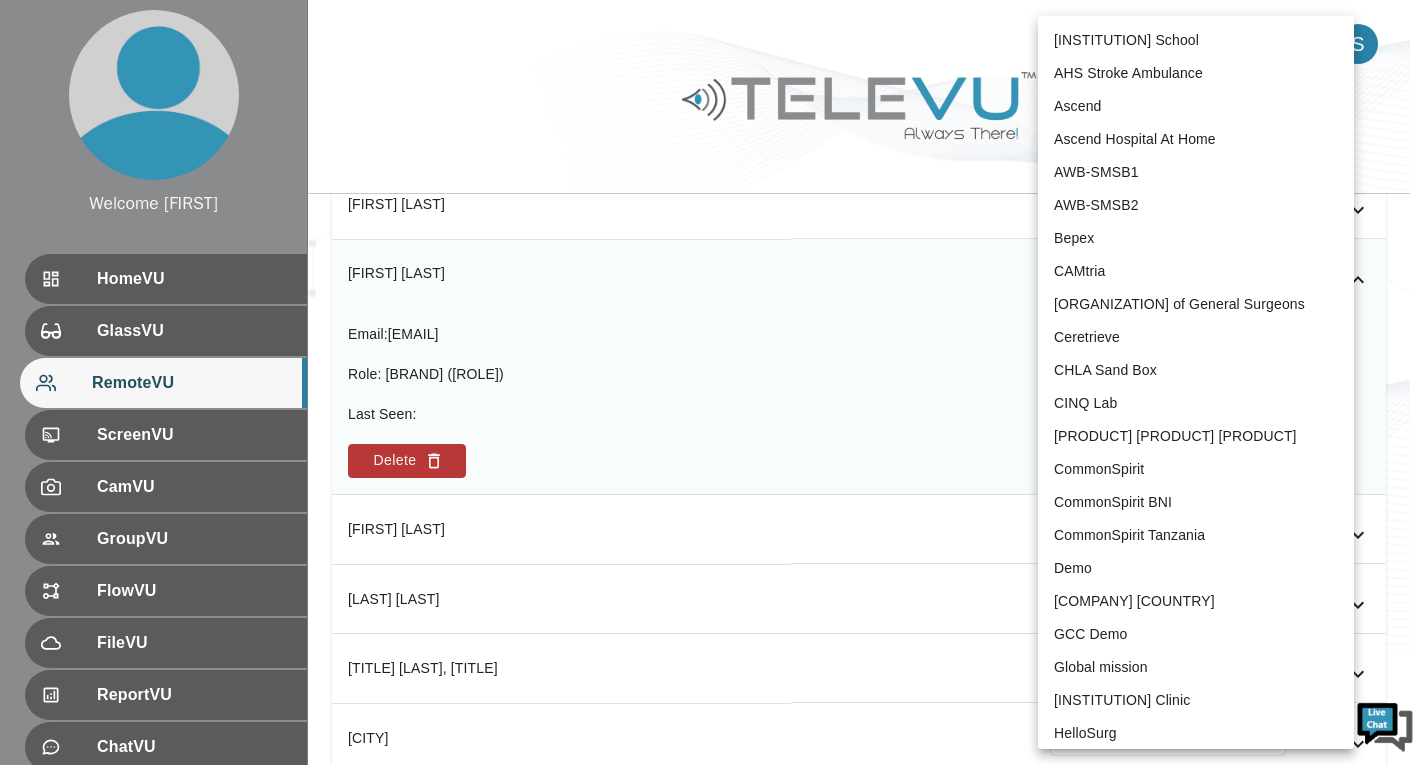 click on "Welcome   Sepehr HomeVU GlassVU RemoteVU ScreenVU CamVU GroupVU FlowVU FileVU ReportVU ChatVU PortalVU Settings Logout Refresh ©  [YEAR]   TeleVU Innovation Ltd. All Rights Reserved NeuroKids 89 ​ S RemoteVU RemoteVU shows a list of all remote experts assigned to each portal by your portal manager. Each registered RemoteVU  user can connect and communicate with GlassVU devices (smart glasses). You may also add new RemoteVU users to your portal, provided you have the appropriate licenses. Add Name [FIRST] [LAST]   N/A [FIRST] [LAST]   N/A [FIRST] [LAST], MD   N/A [FIRST] [LAST]   N/A [FIRST] [LAST]    N/A [FIRST] [LAST], MD   N/A [FIRST] [LAST], MD   N/A [FIRST] [LAST]   N/A Dr. [LAST] [LAST]   N/A Dr. [LAST] [LAST]    N/A Dr. [LAST] [LAST]    N/A Dr. [LAST] [LAST]    N/A Dr. [LAST]   N/A Dr. [LAST] [LAST]   N/A Dr. [LAST] [LAST]   N/A Dr. [LAST]   N/A Dr. [LAST] [LAST]   N/A Dr. [LAST] [LAST]    N/A Dr. [LAST] [LAST]    N/A Dr. [LAST] [LAST]   N/A   N/A" at bounding box center (712, -704) 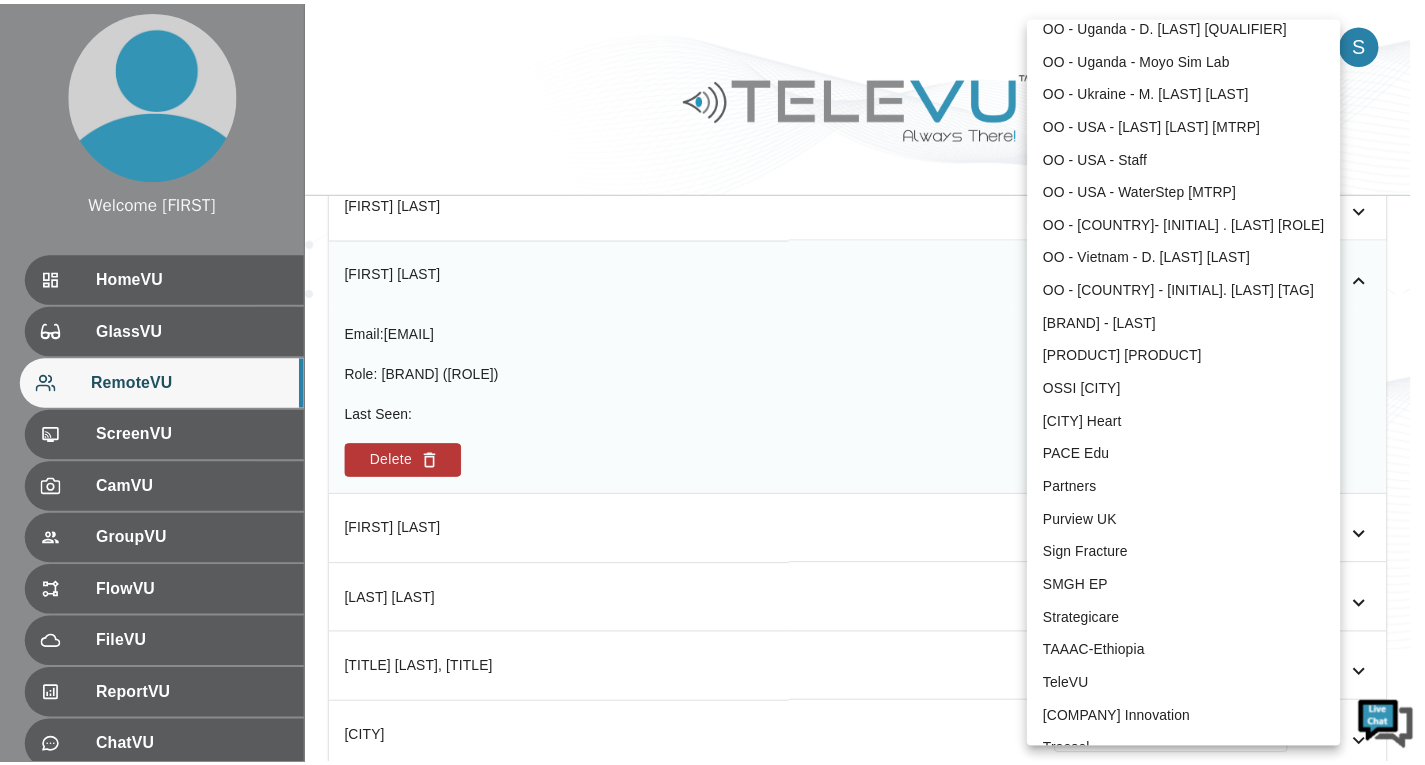 scroll, scrollTop: 4002, scrollLeft: 0, axis: vertical 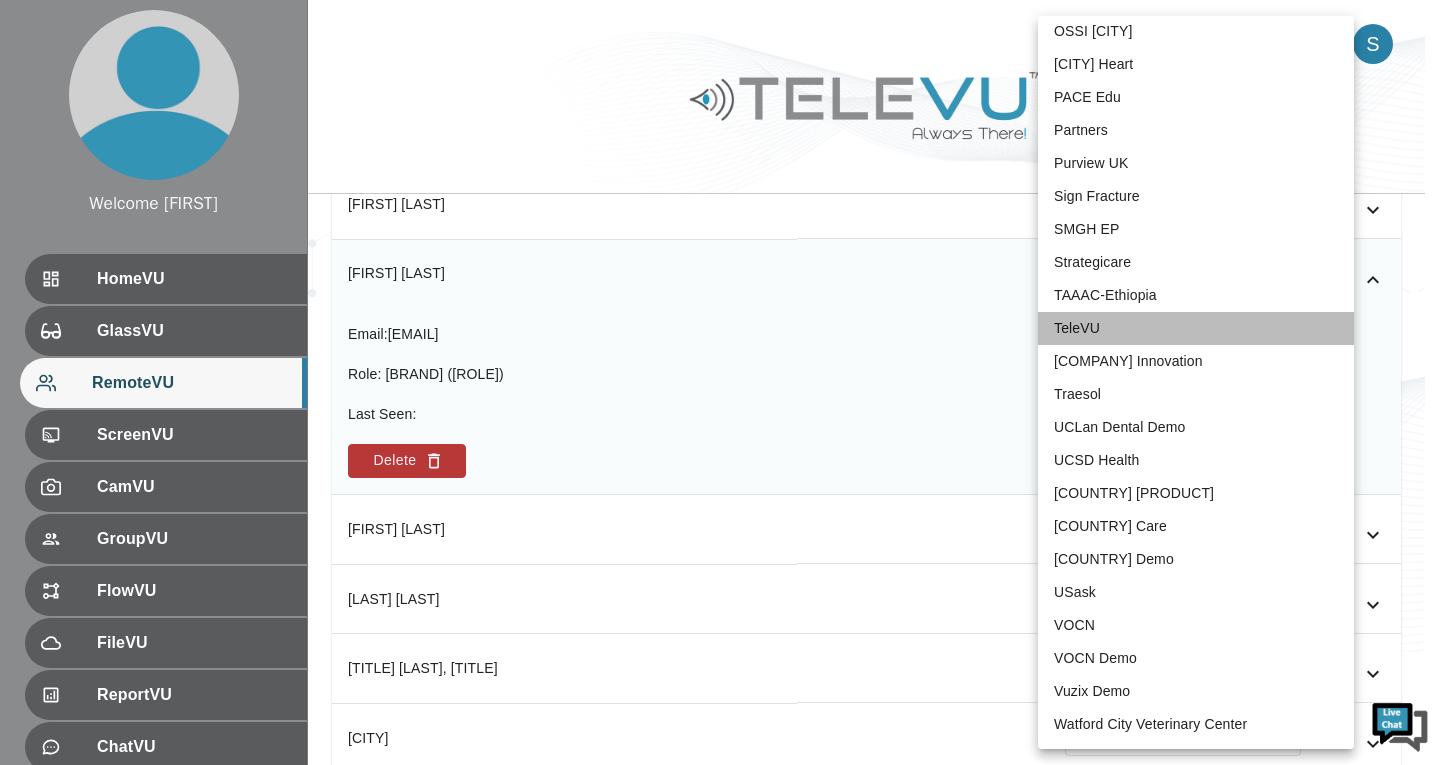 click on "TeleVU" at bounding box center (1196, 328) 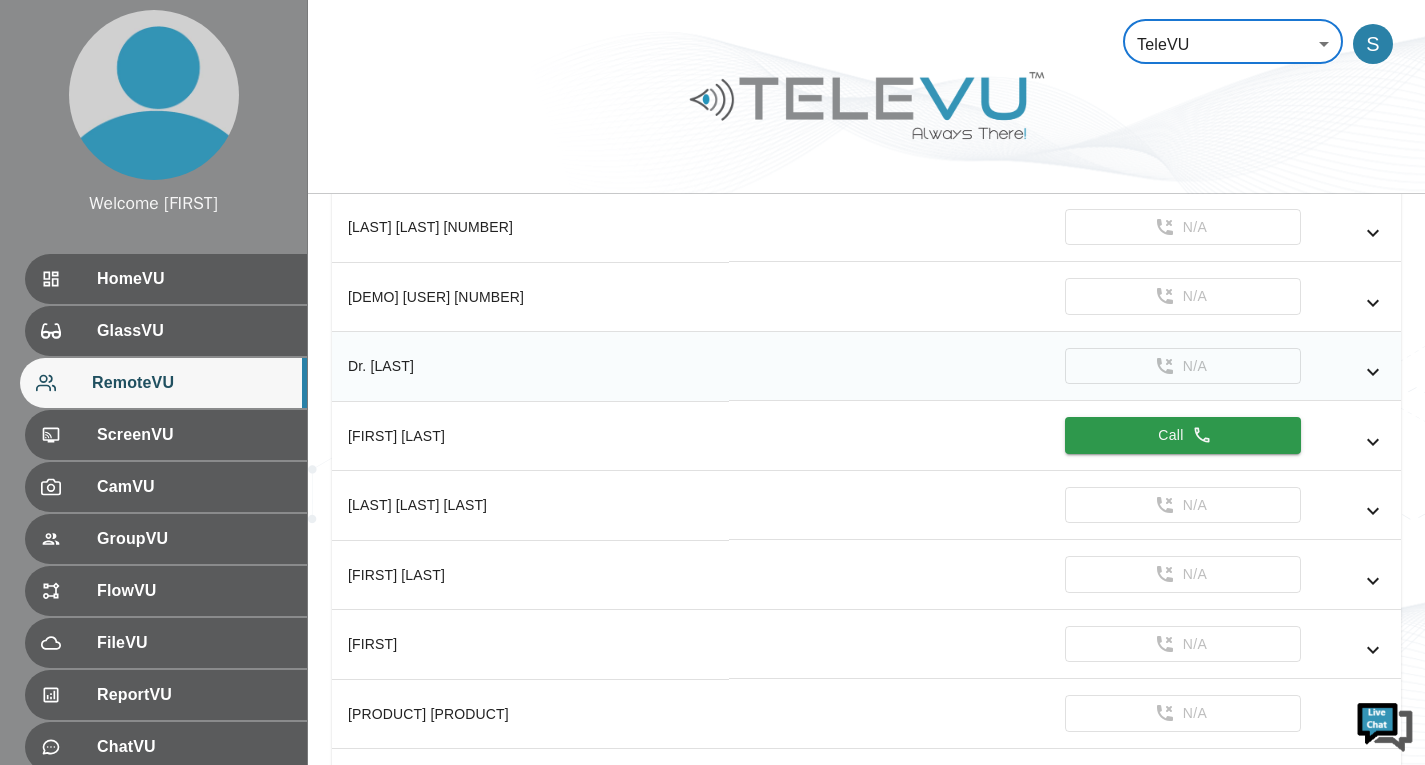 scroll, scrollTop: 441, scrollLeft: 0, axis: vertical 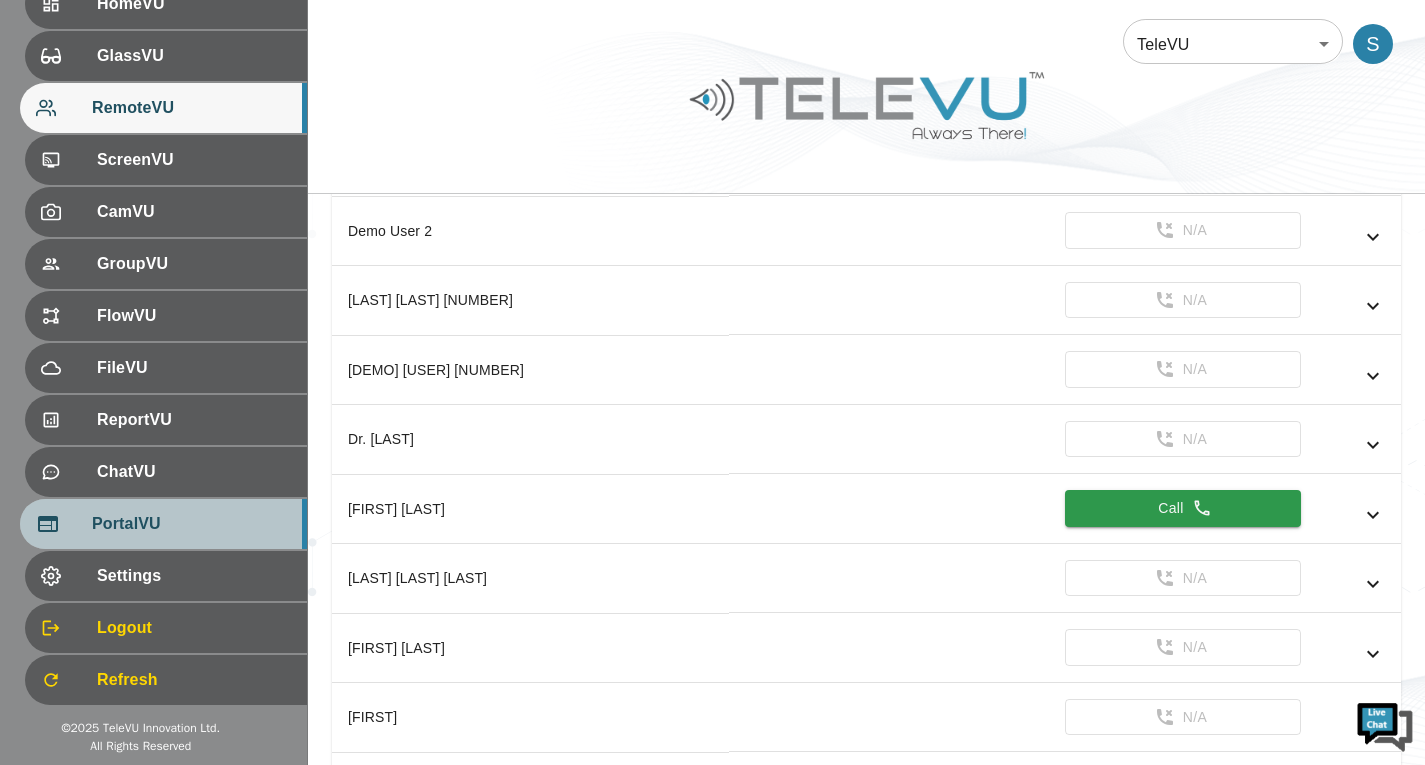 click on "PortalVU" at bounding box center (163, 524) 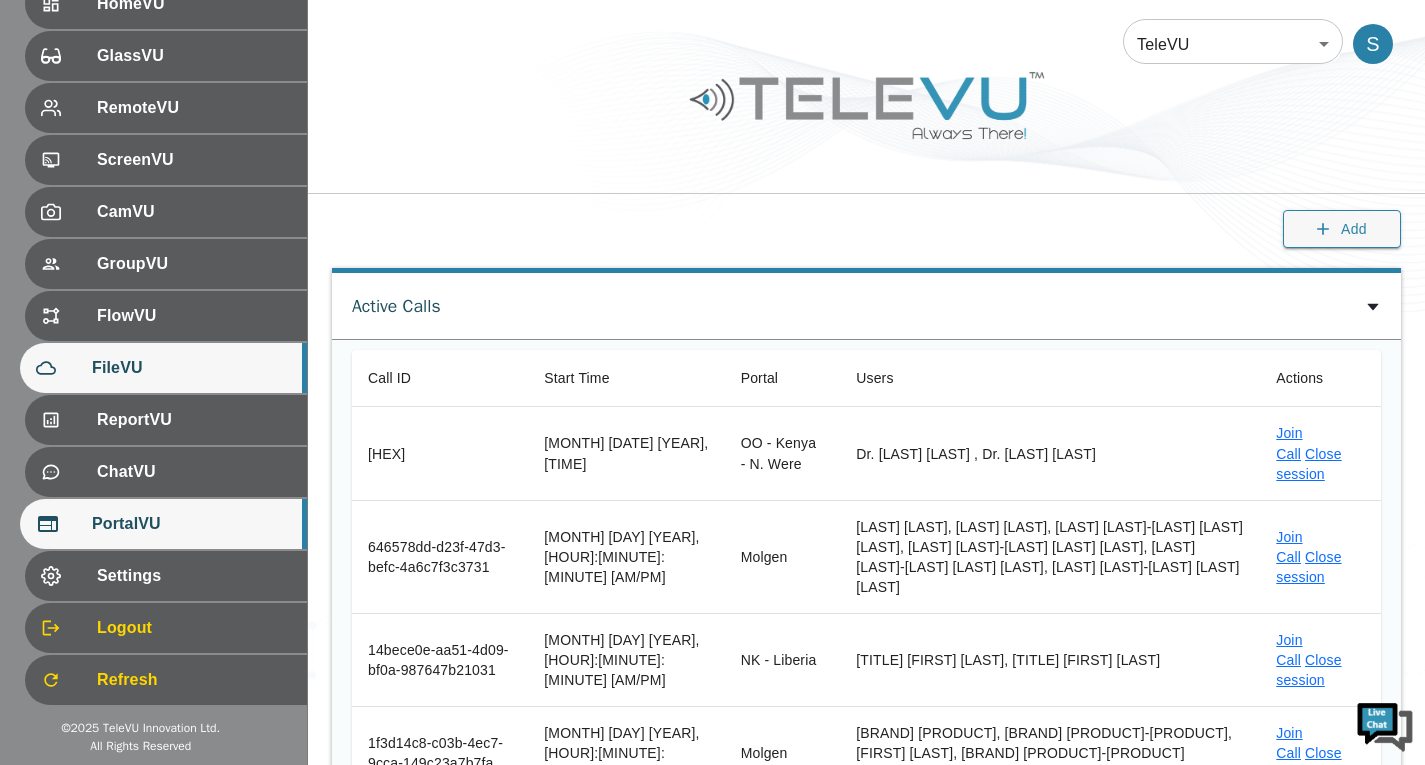 click on "FileVU" at bounding box center (163, 368) 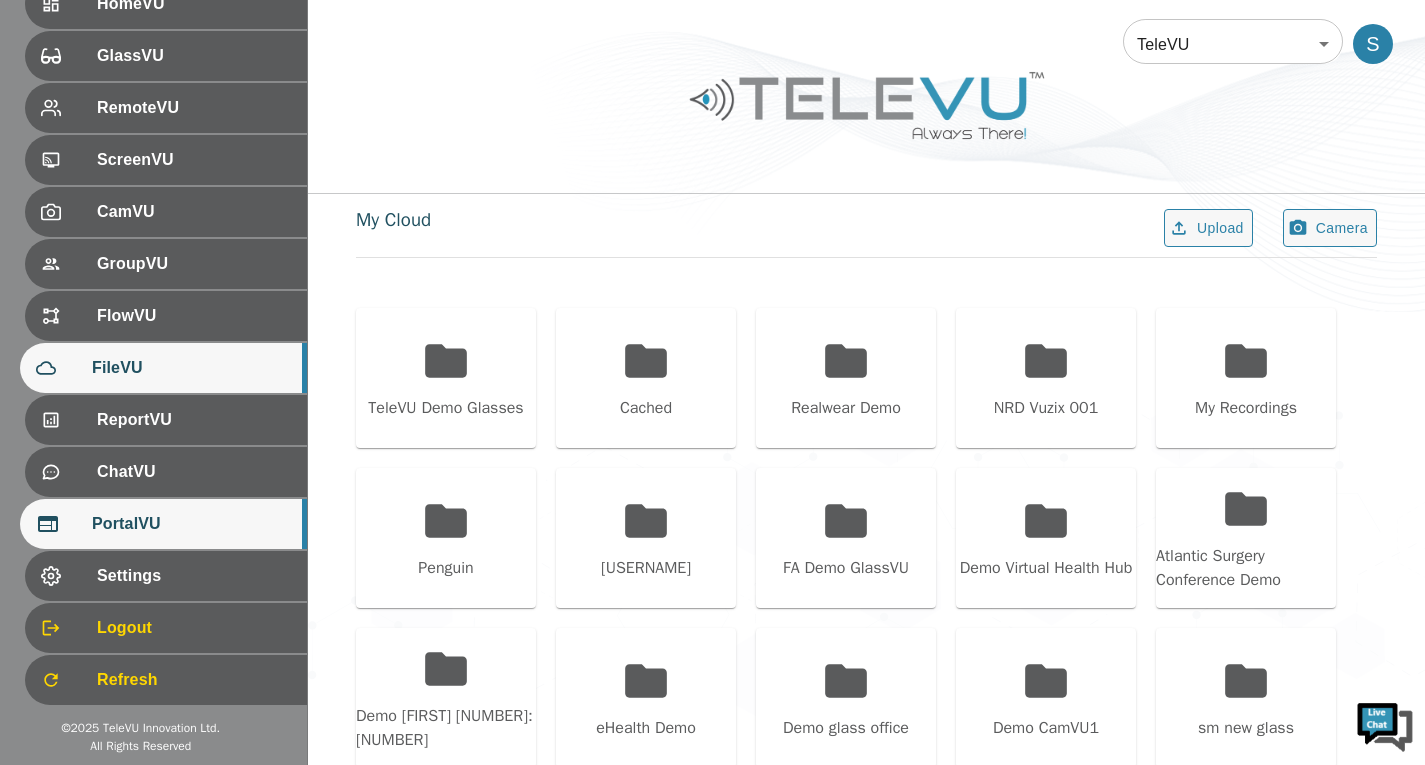 click on "PortalVU" at bounding box center (191, 524) 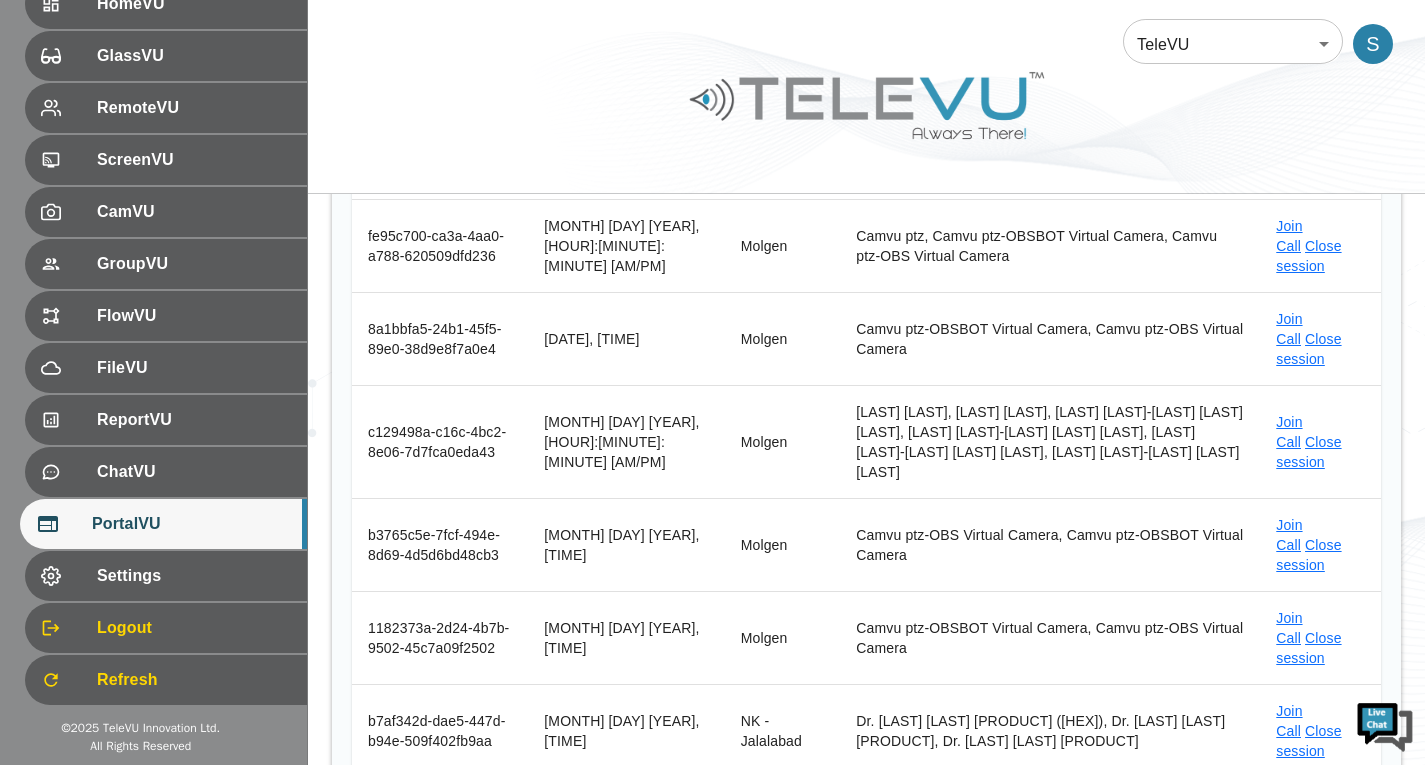 scroll, scrollTop: 300, scrollLeft: 0, axis: vertical 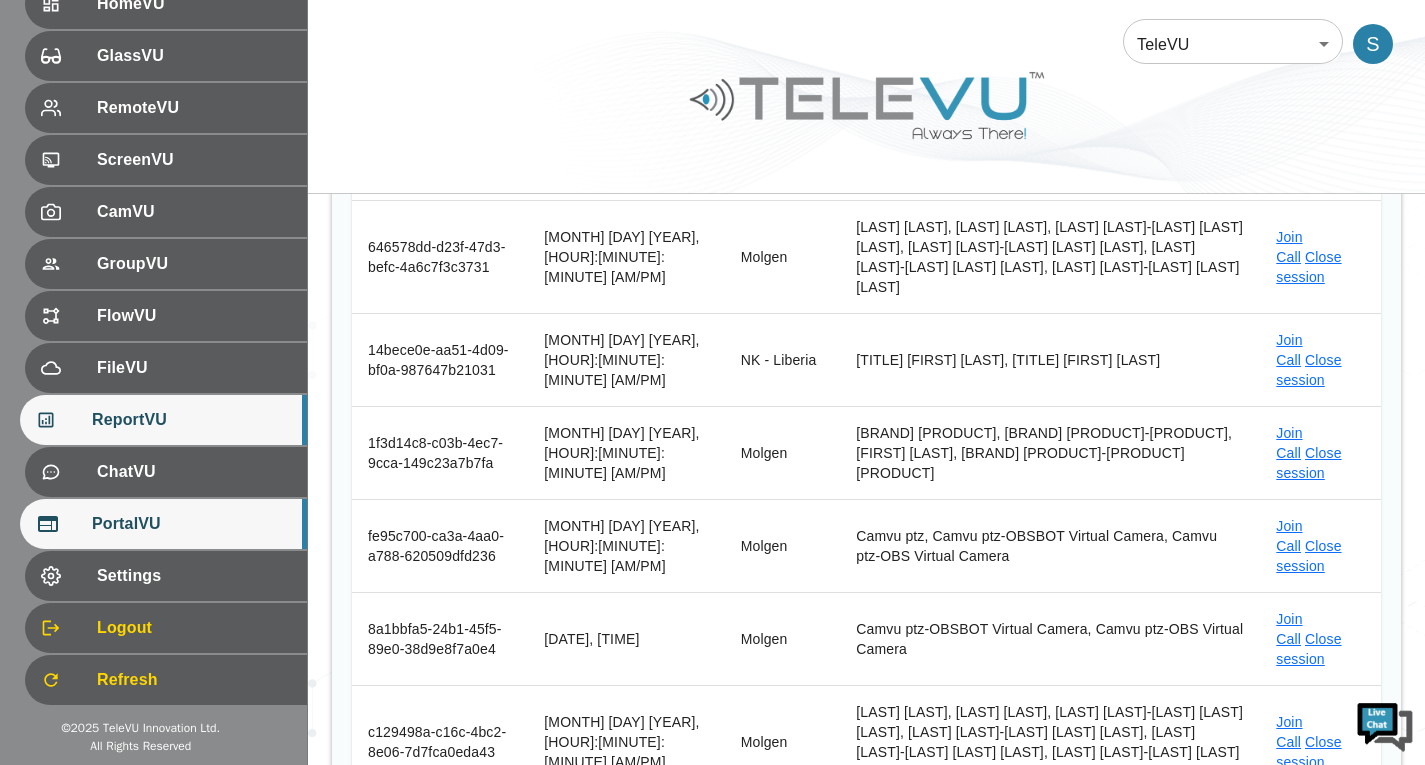 click on "ReportVU" at bounding box center [191, 420] 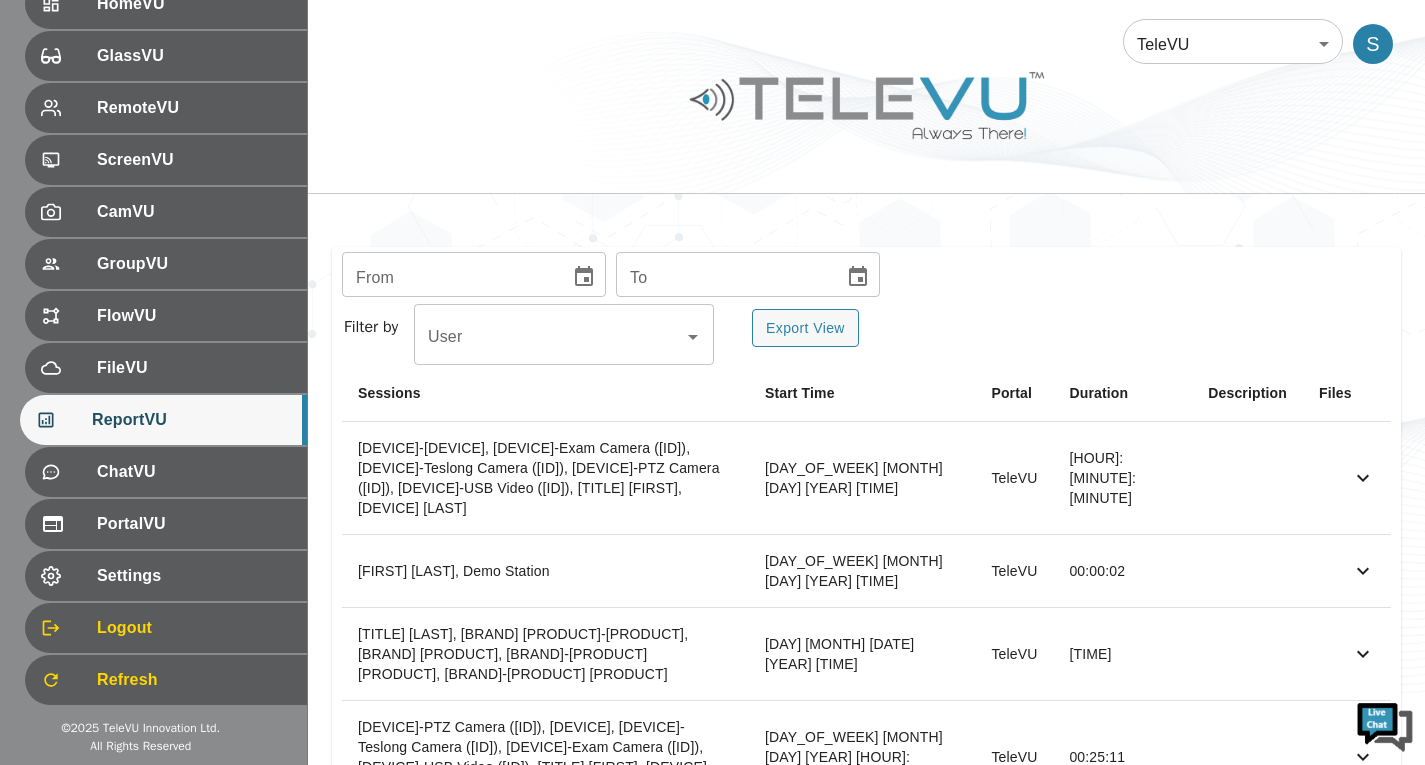 scroll, scrollTop: 800, scrollLeft: 0, axis: vertical 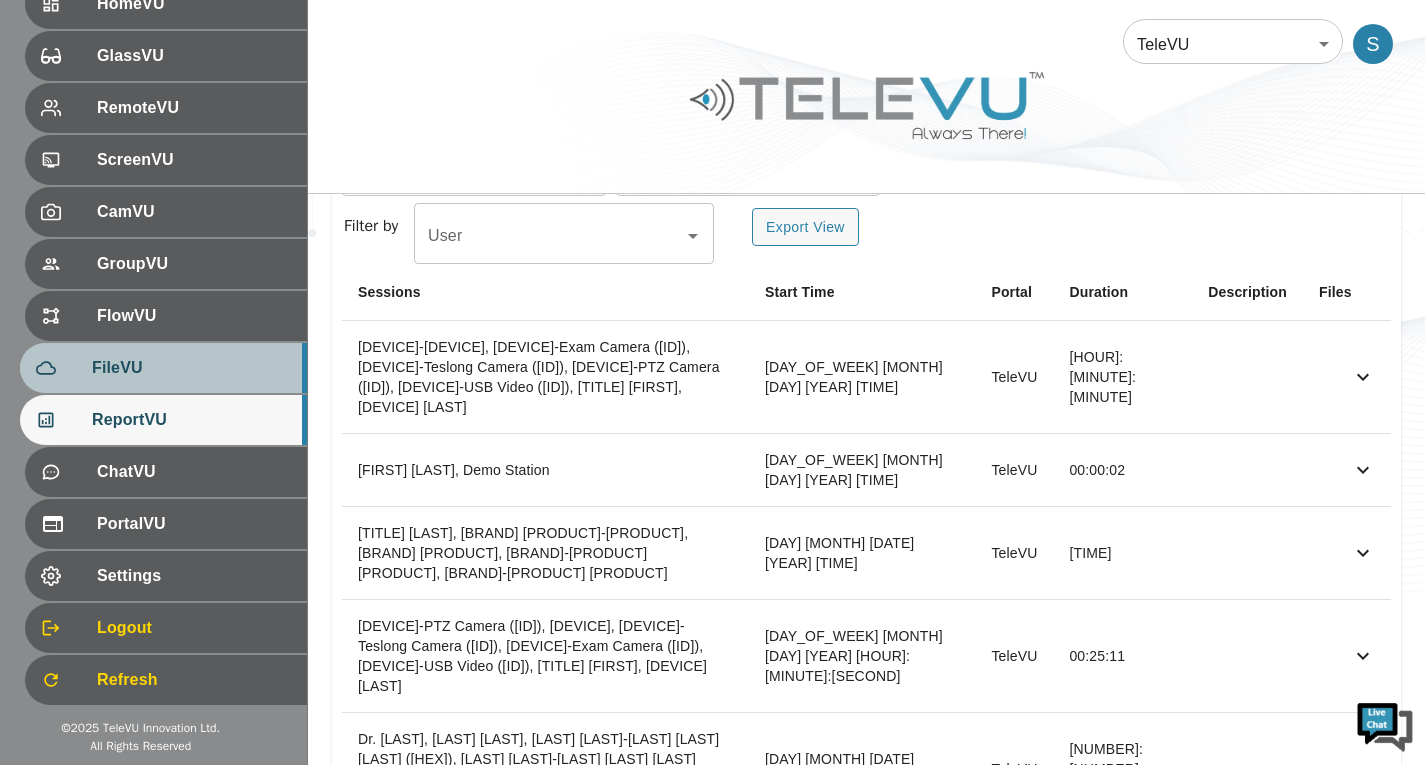 click on "FileVU" at bounding box center (191, 368) 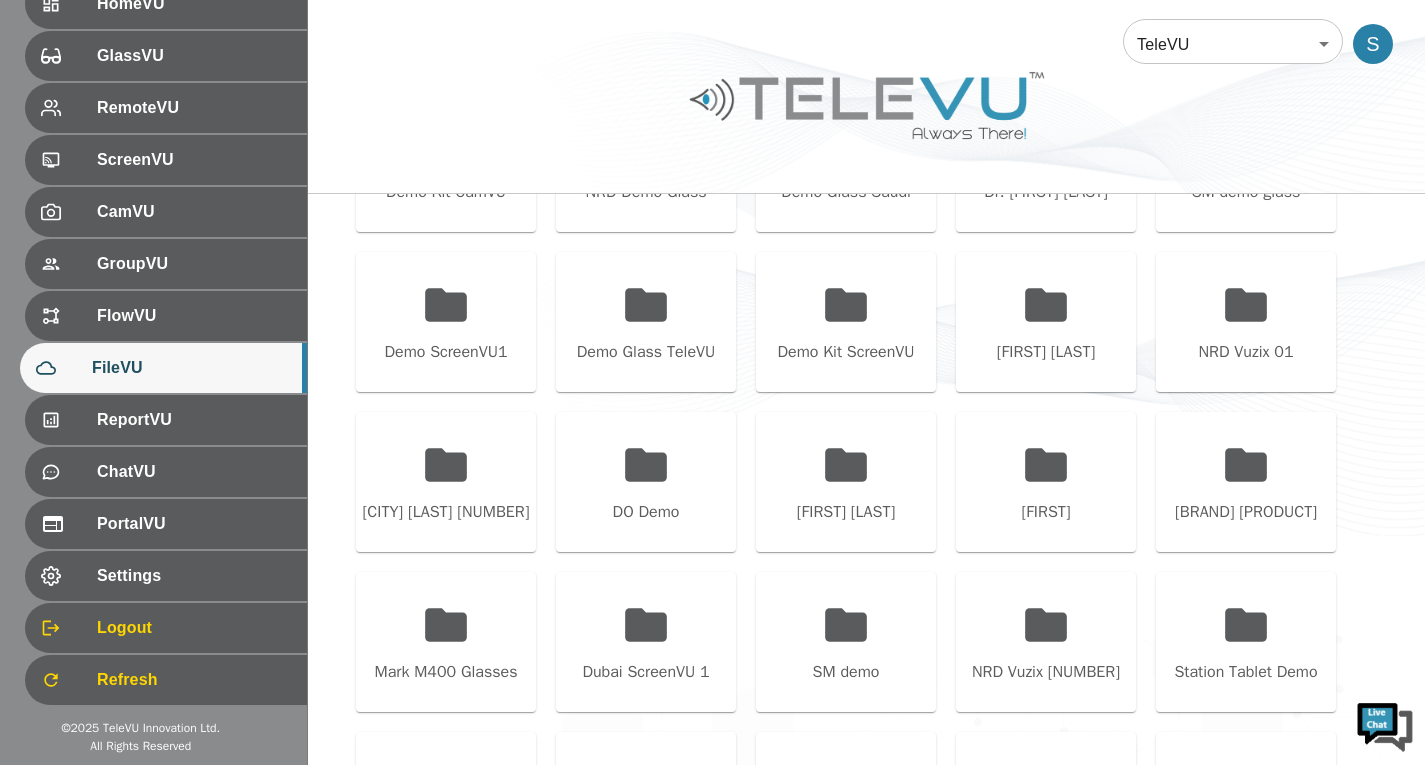 scroll, scrollTop: 911, scrollLeft: 0, axis: vertical 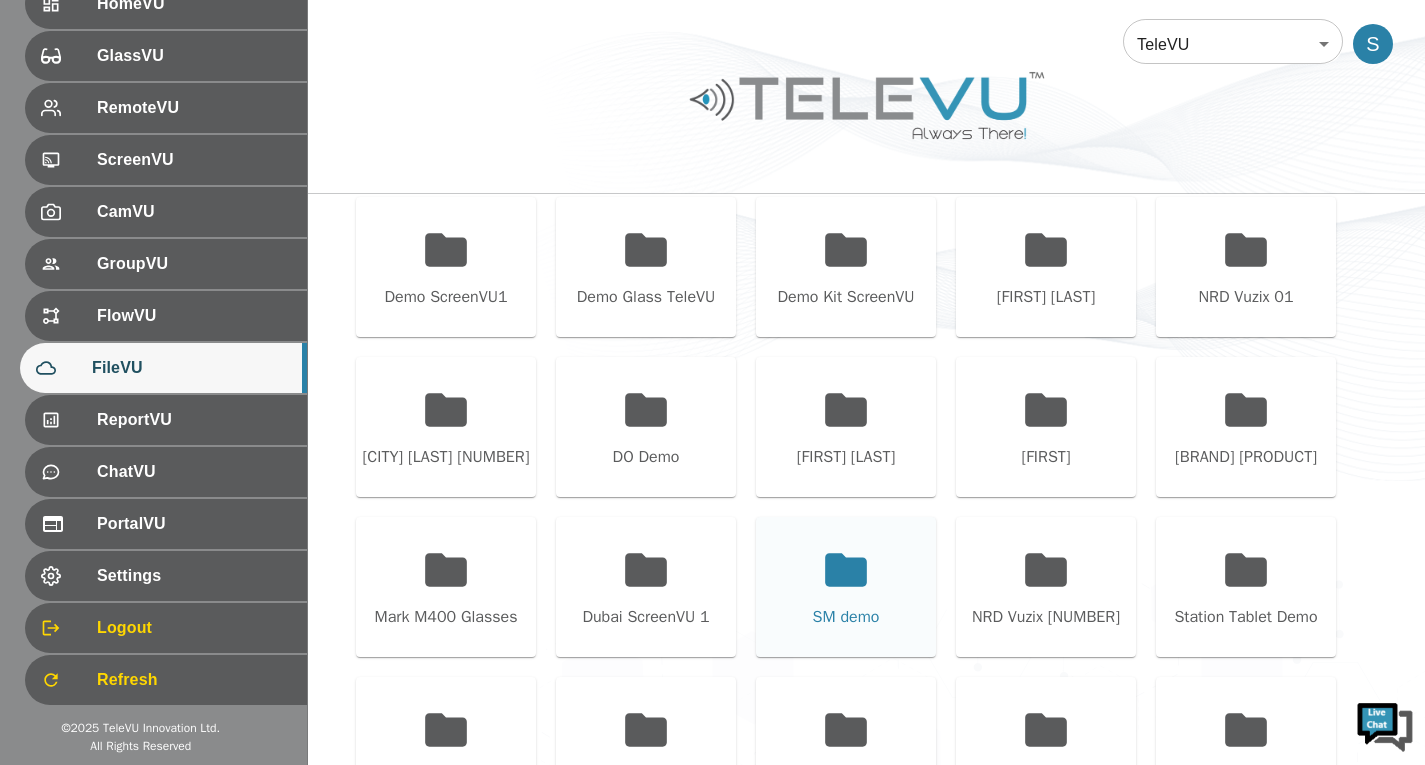 click 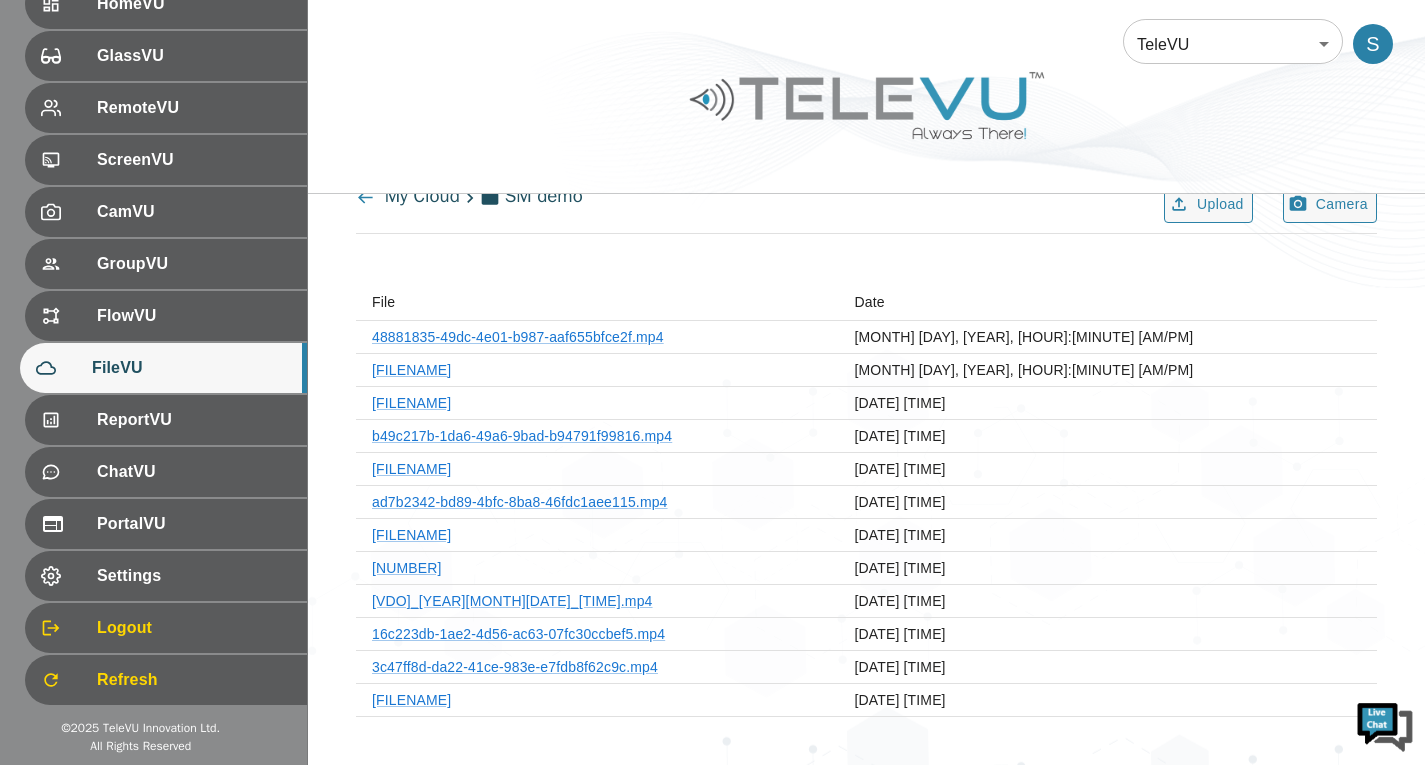 scroll, scrollTop: 24, scrollLeft: 0, axis: vertical 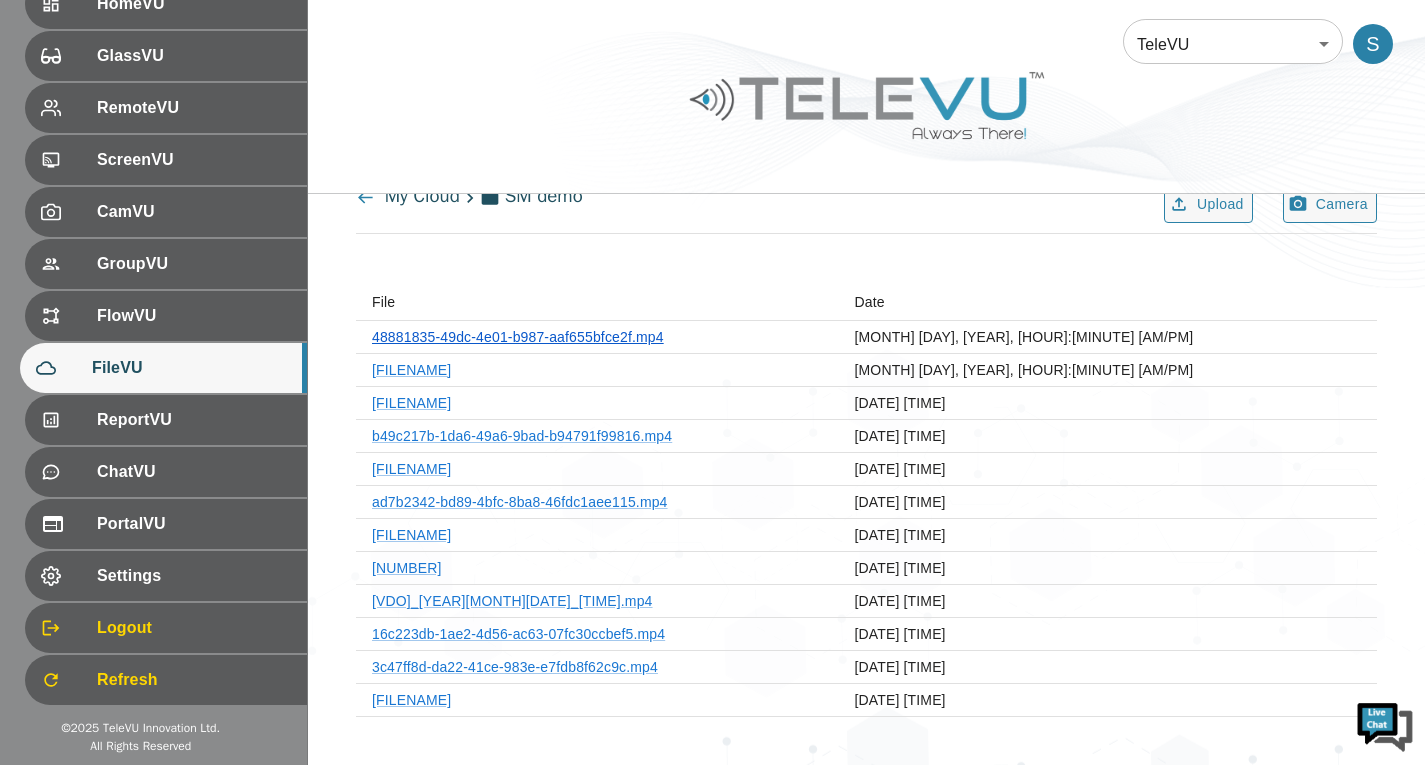 click on "48881835-49dc-4e01-b987-aaf655bfce2f.mp4" at bounding box center [518, 337] 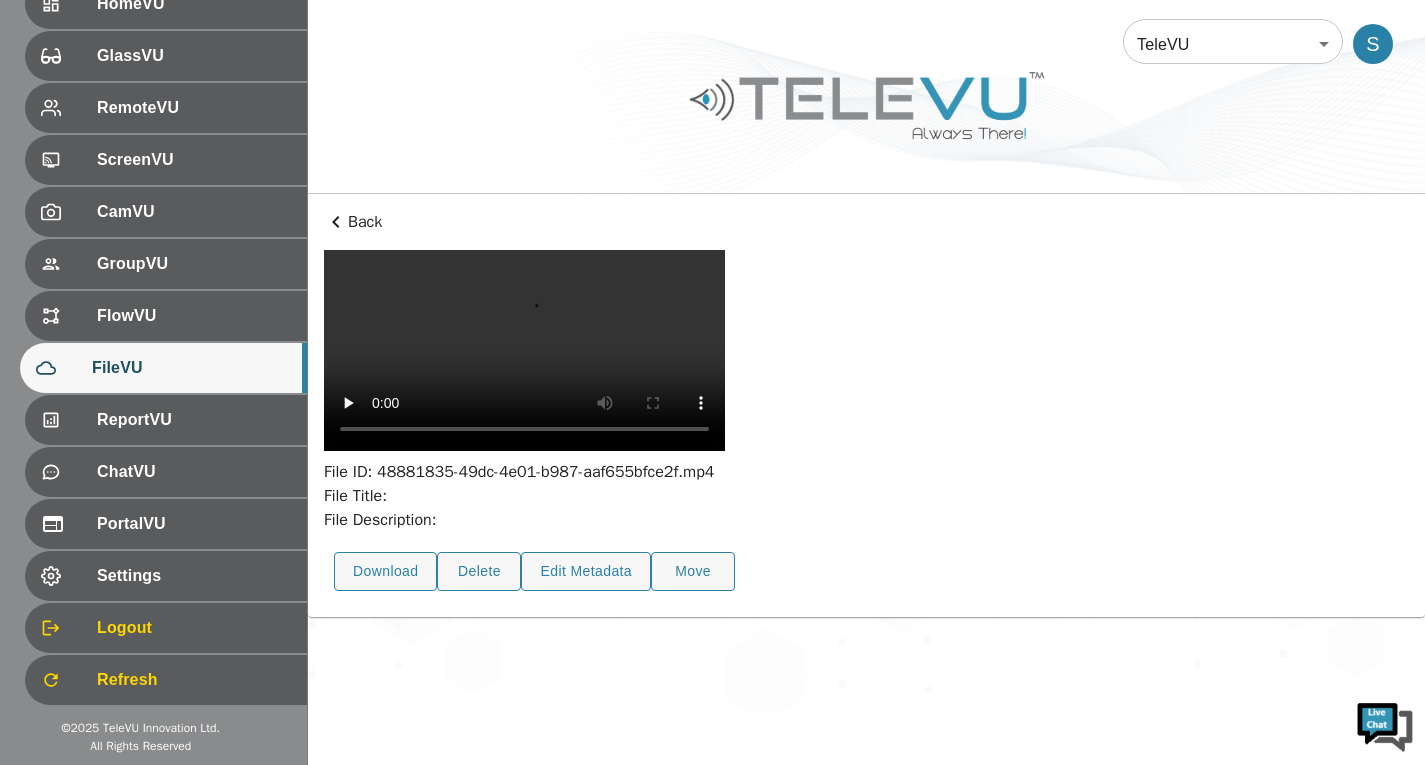 scroll, scrollTop: 73, scrollLeft: 0, axis: vertical 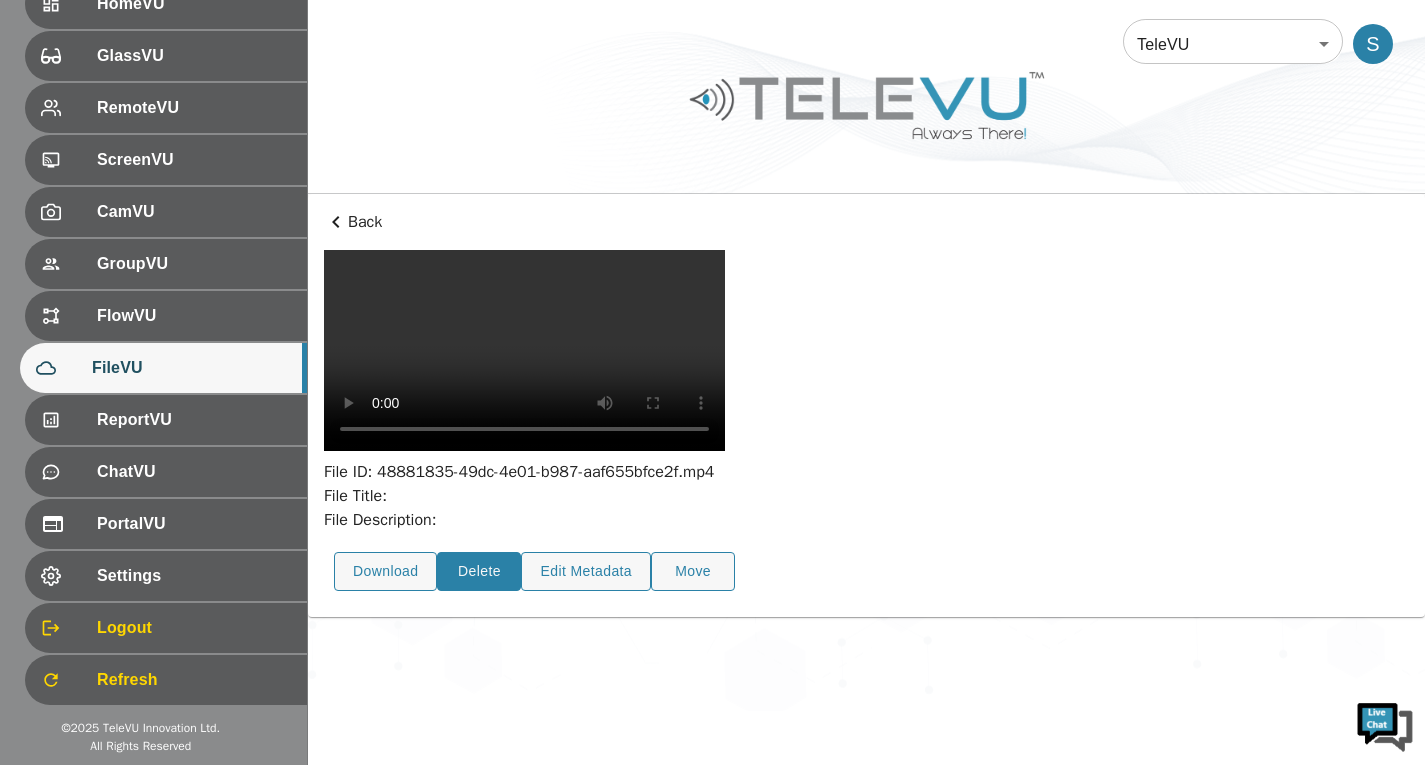click on "Delete" at bounding box center (479, 571) 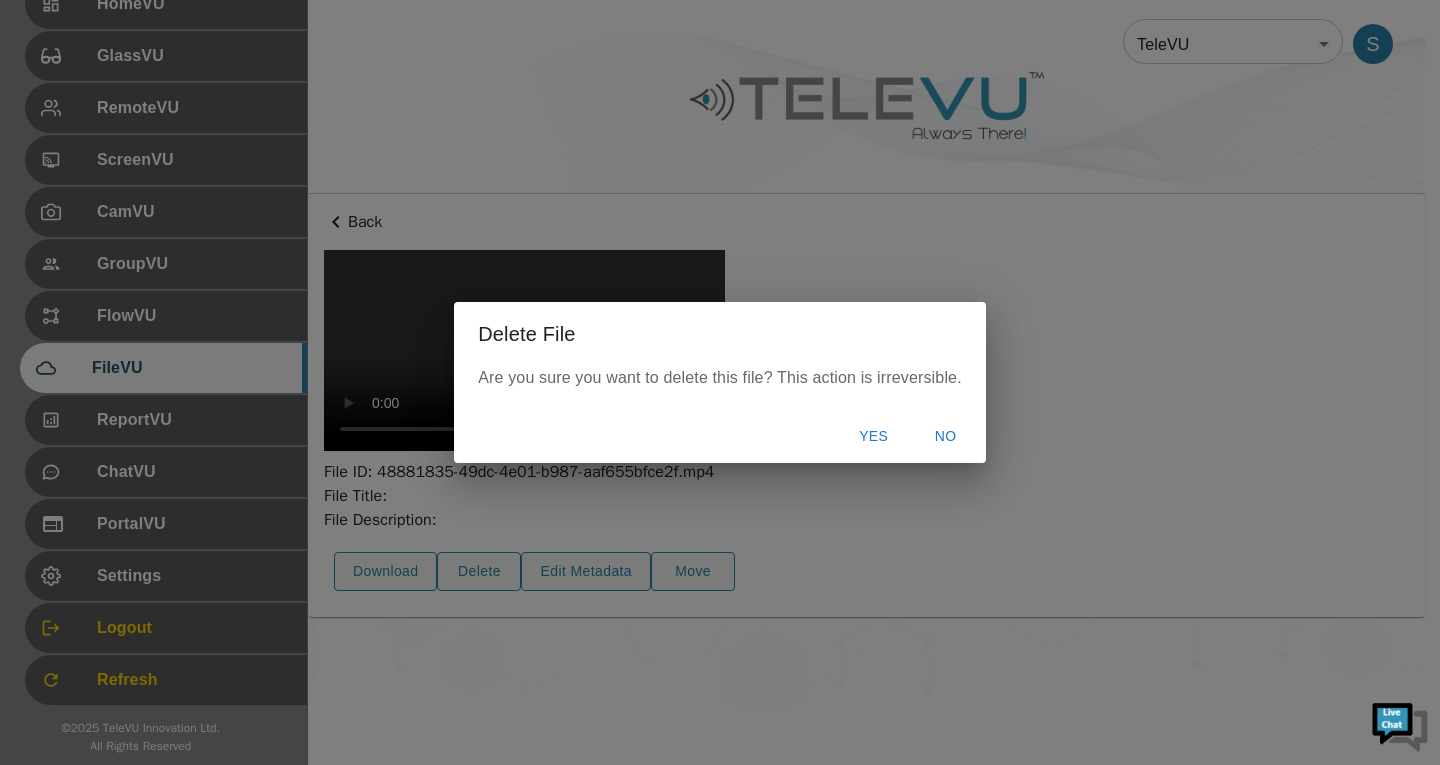 click on "Yes" at bounding box center (874, 436) 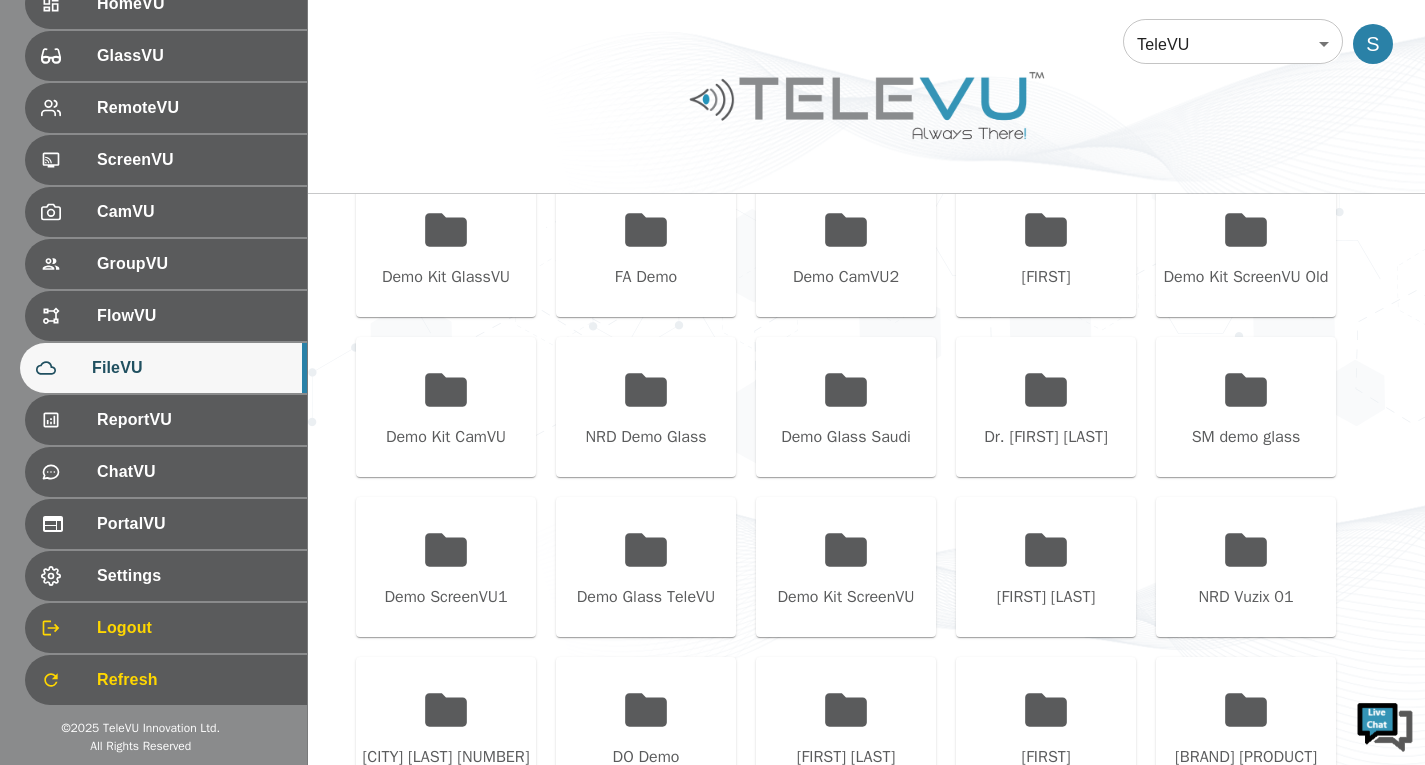 scroll, scrollTop: 511, scrollLeft: 0, axis: vertical 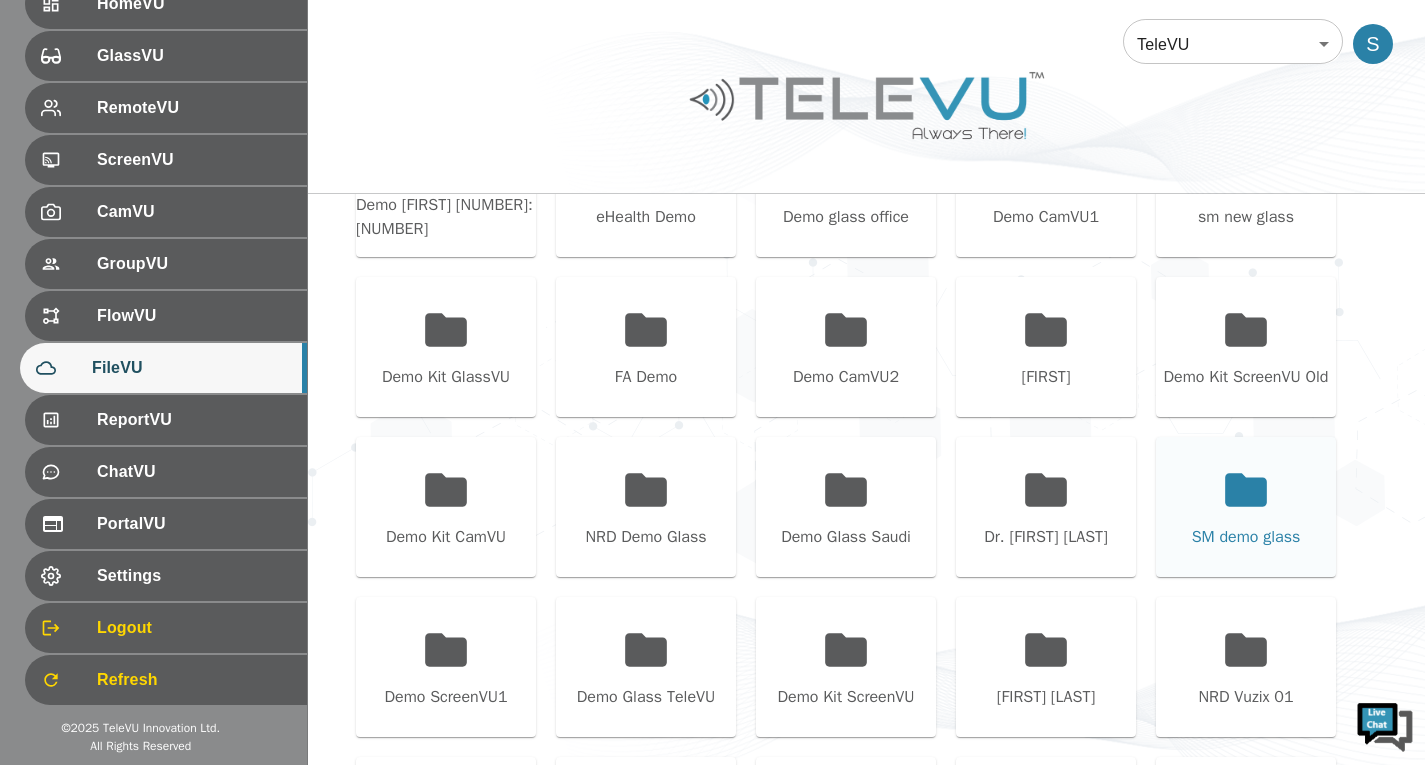 click on "SM demo glass" at bounding box center [1246, 507] 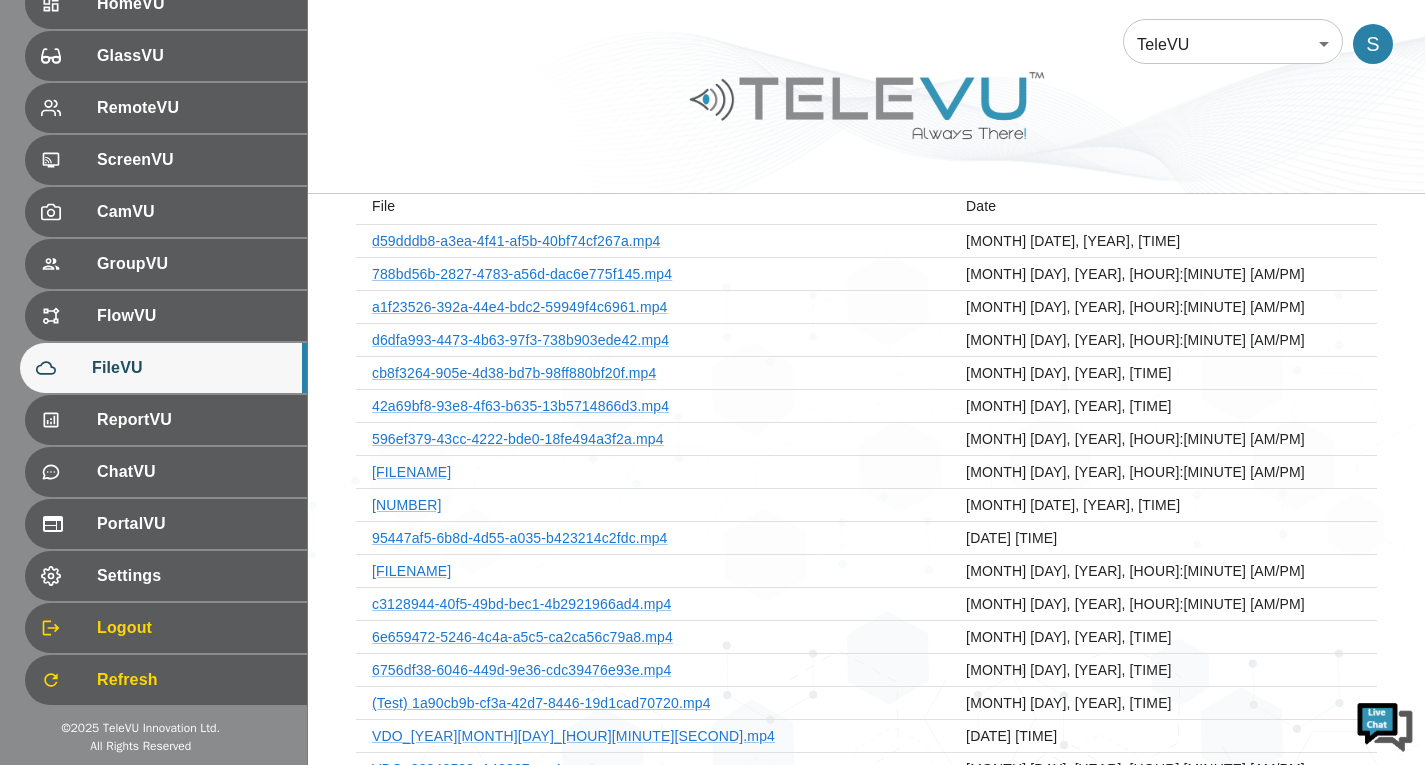 scroll, scrollTop: 11, scrollLeft: 0, axis: vertical 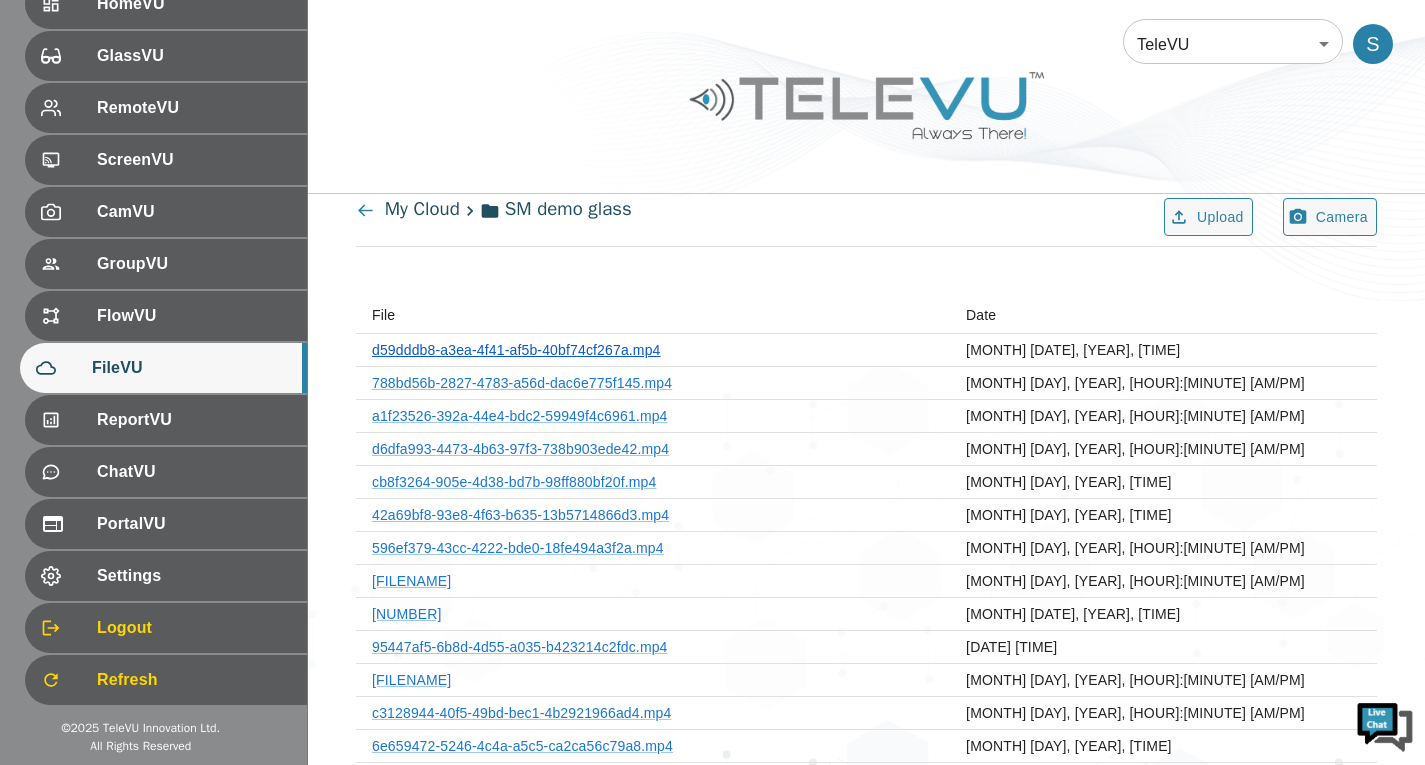 click on "d59dddb8-a3ea-4f41-af5b-40bf74cf267a.mp4" at bounding box center [516, 350] 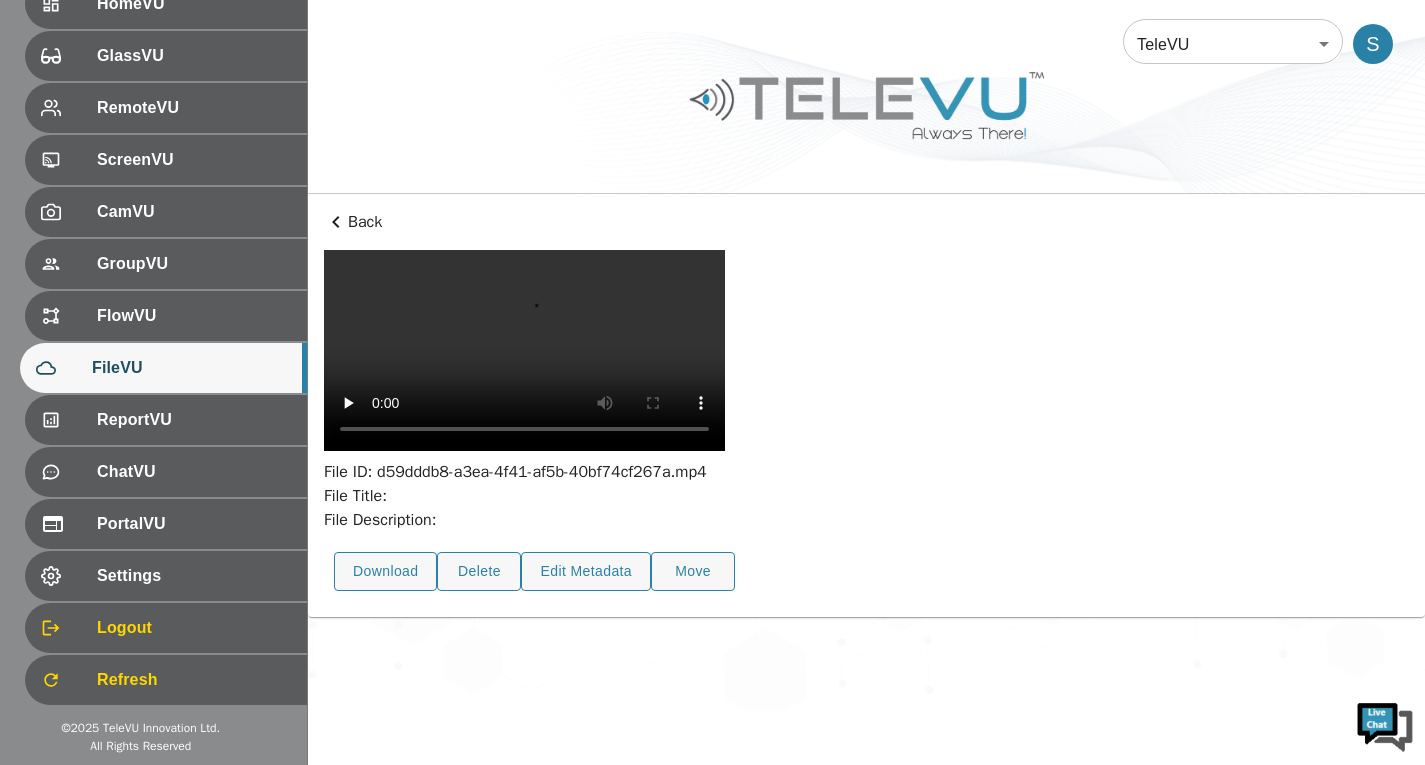 scroll, scrollTop: 73, scrollLeft: 0, axis: vertical 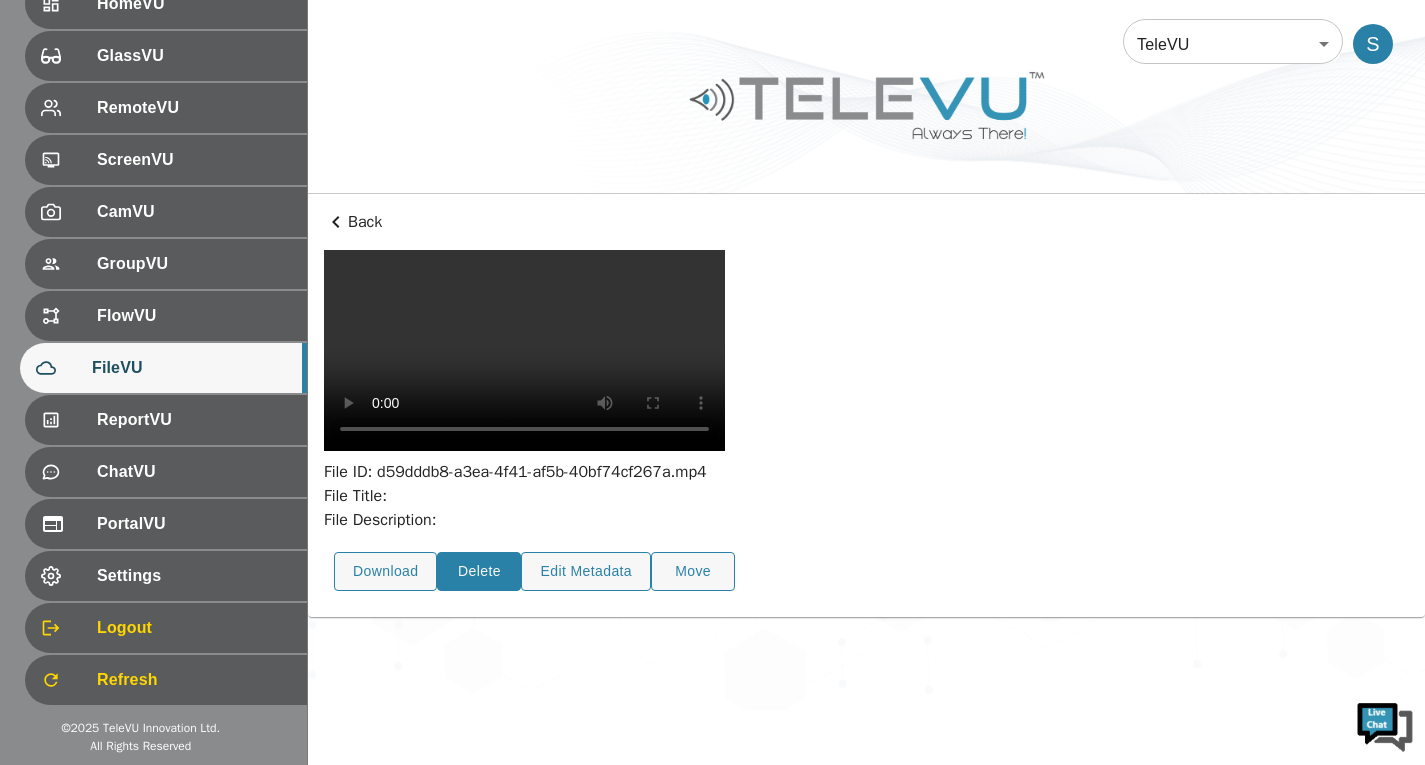 click on "Delete" at bounding box center [479, 571] 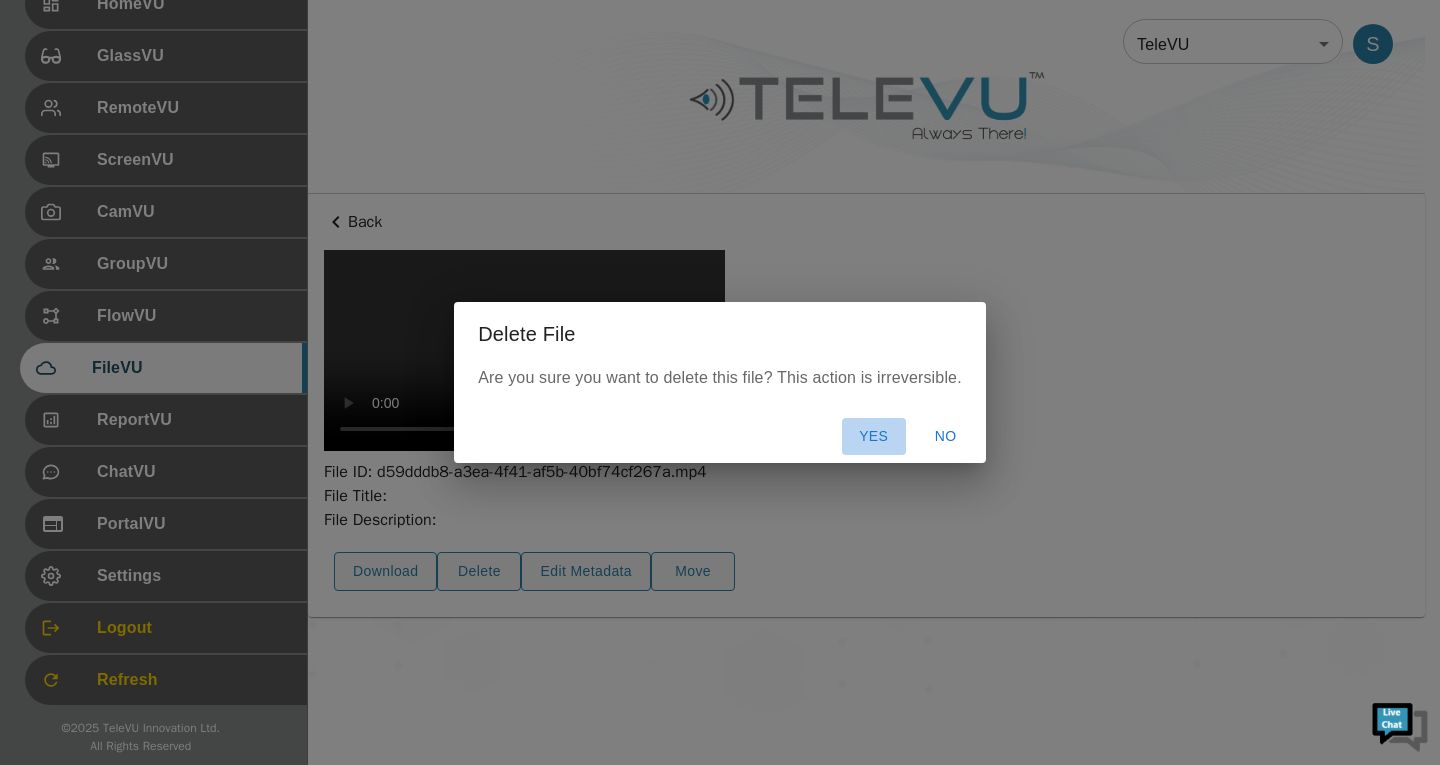 click on "Yes" at bounding box center [874, 436] 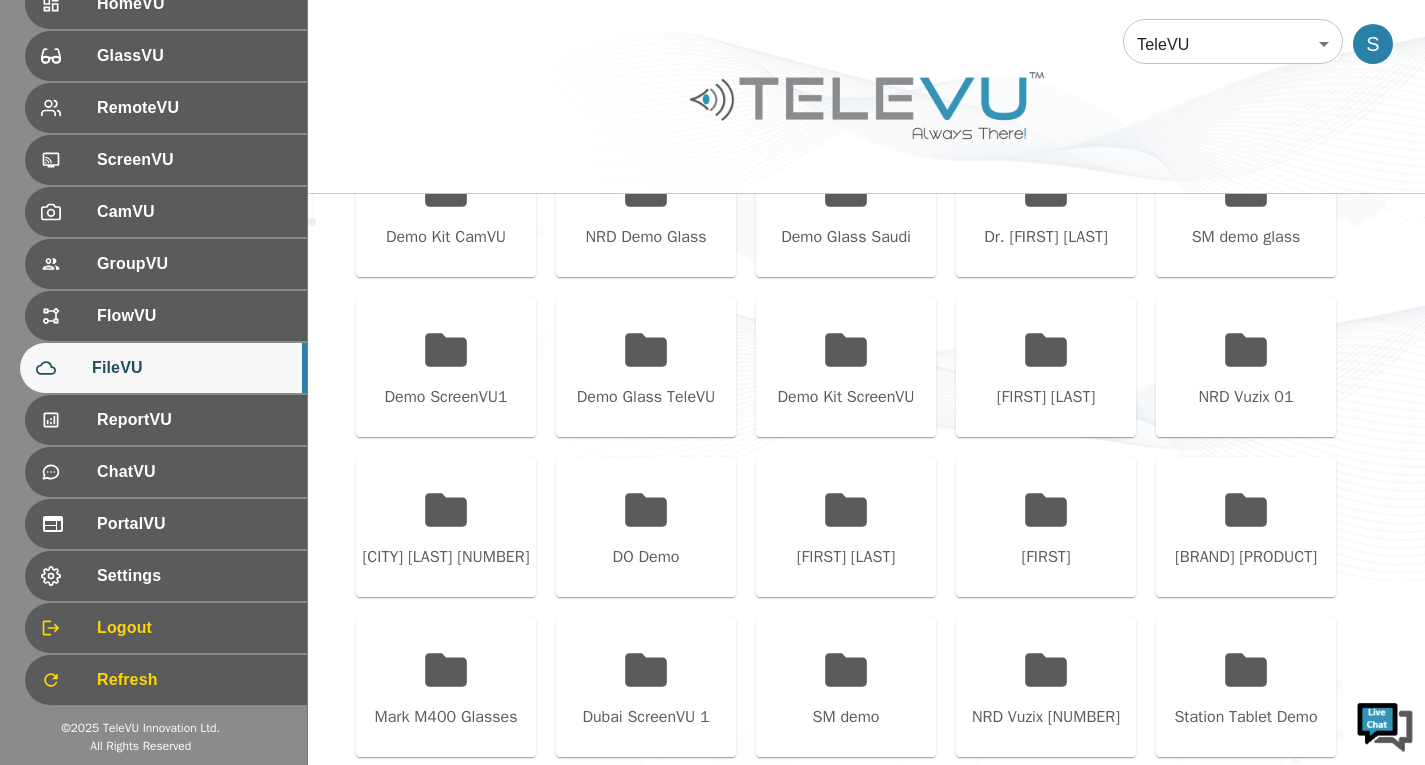 scroll, scrollTop: 773, scrollLeft: 0, axis: vertical 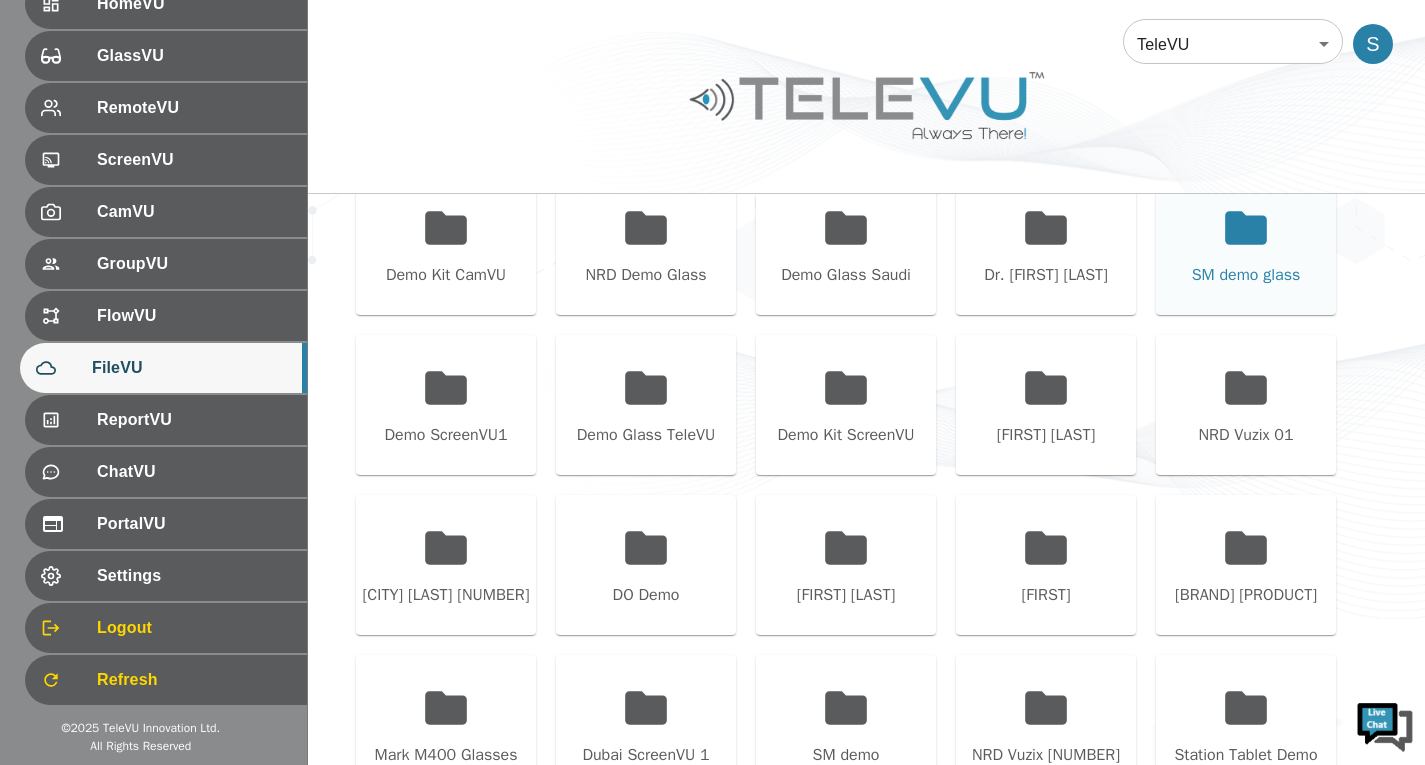 click on "SM demo glass" at bounding box center [1246, 245] 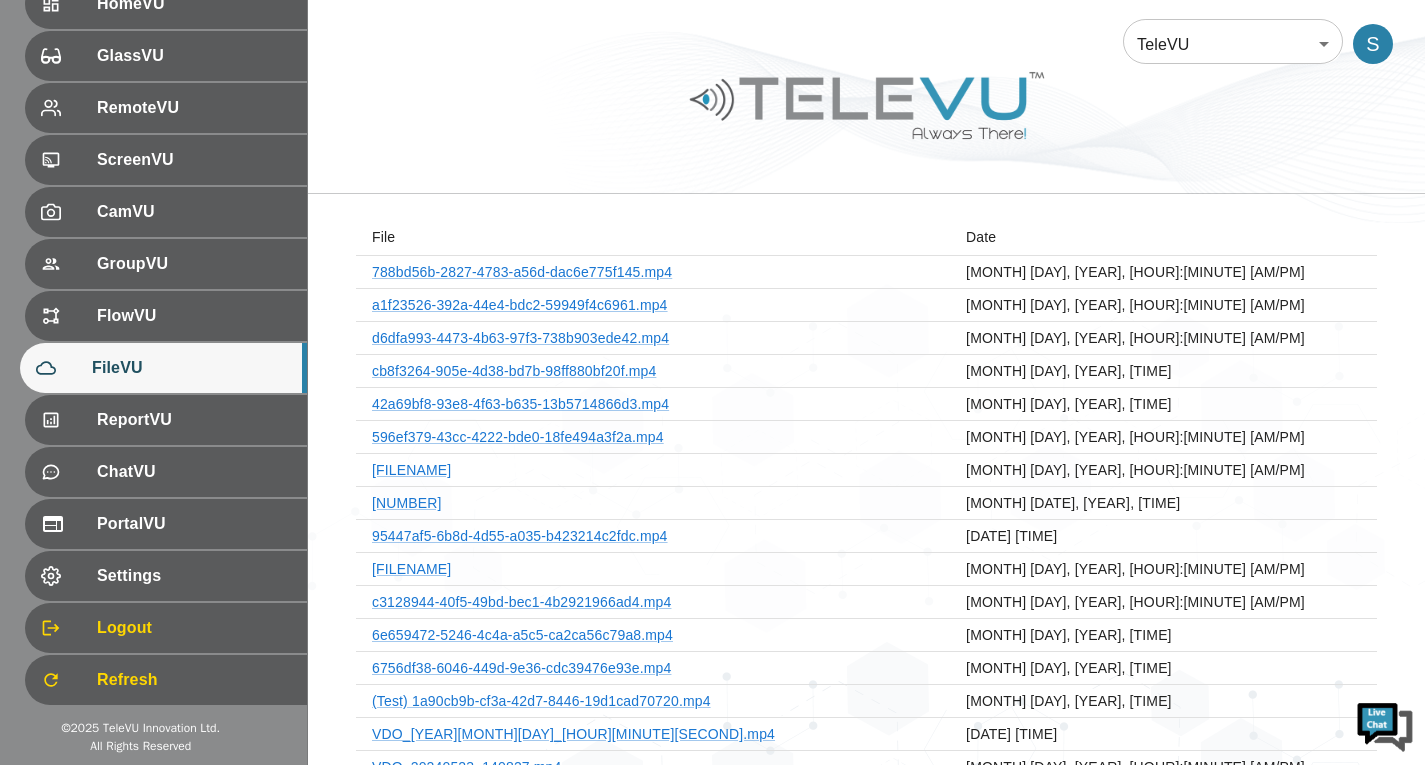 scroll, scrollTop: 0, scrollLeft: 0, axis: both 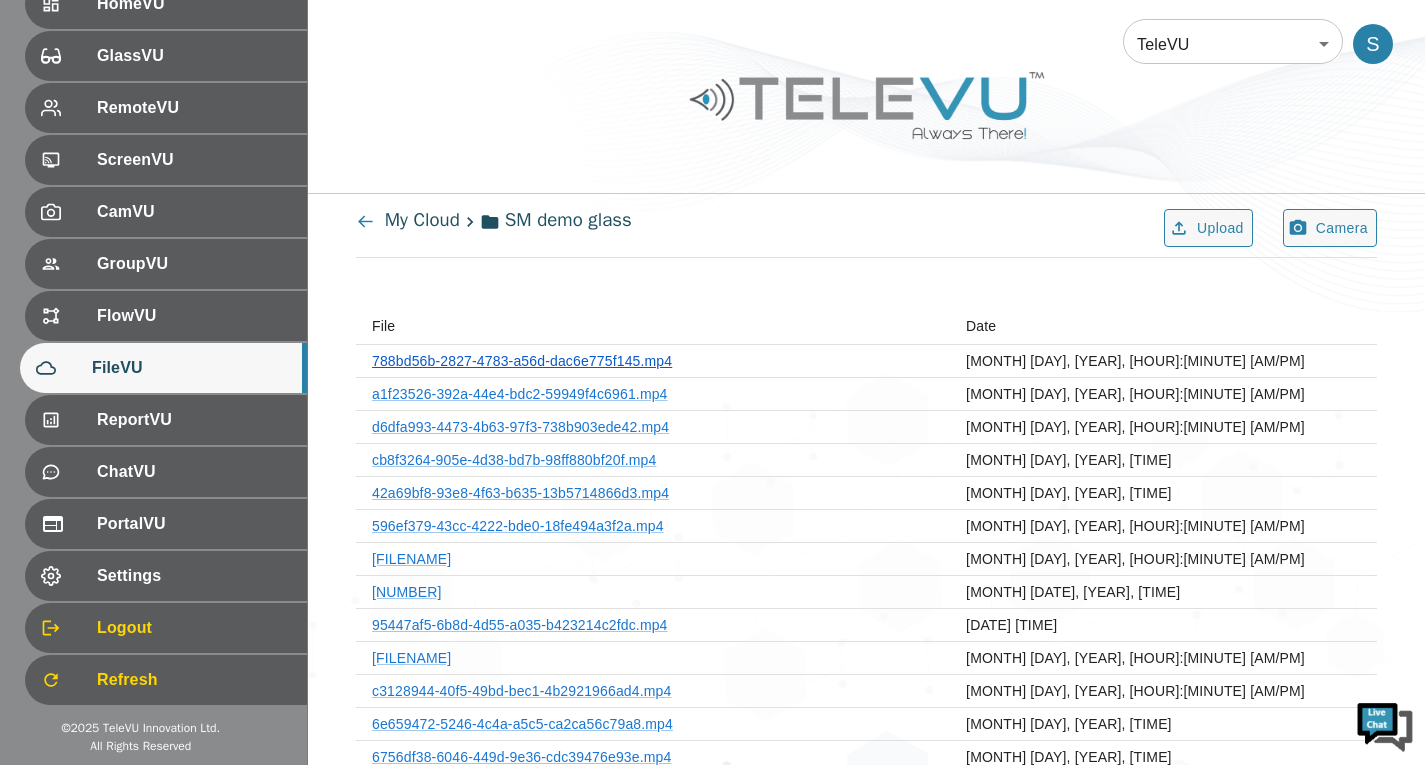 click on "788bd56b-2827-4783-a56d-dac6e775f145.mp4" at bounding box center (522, 361) 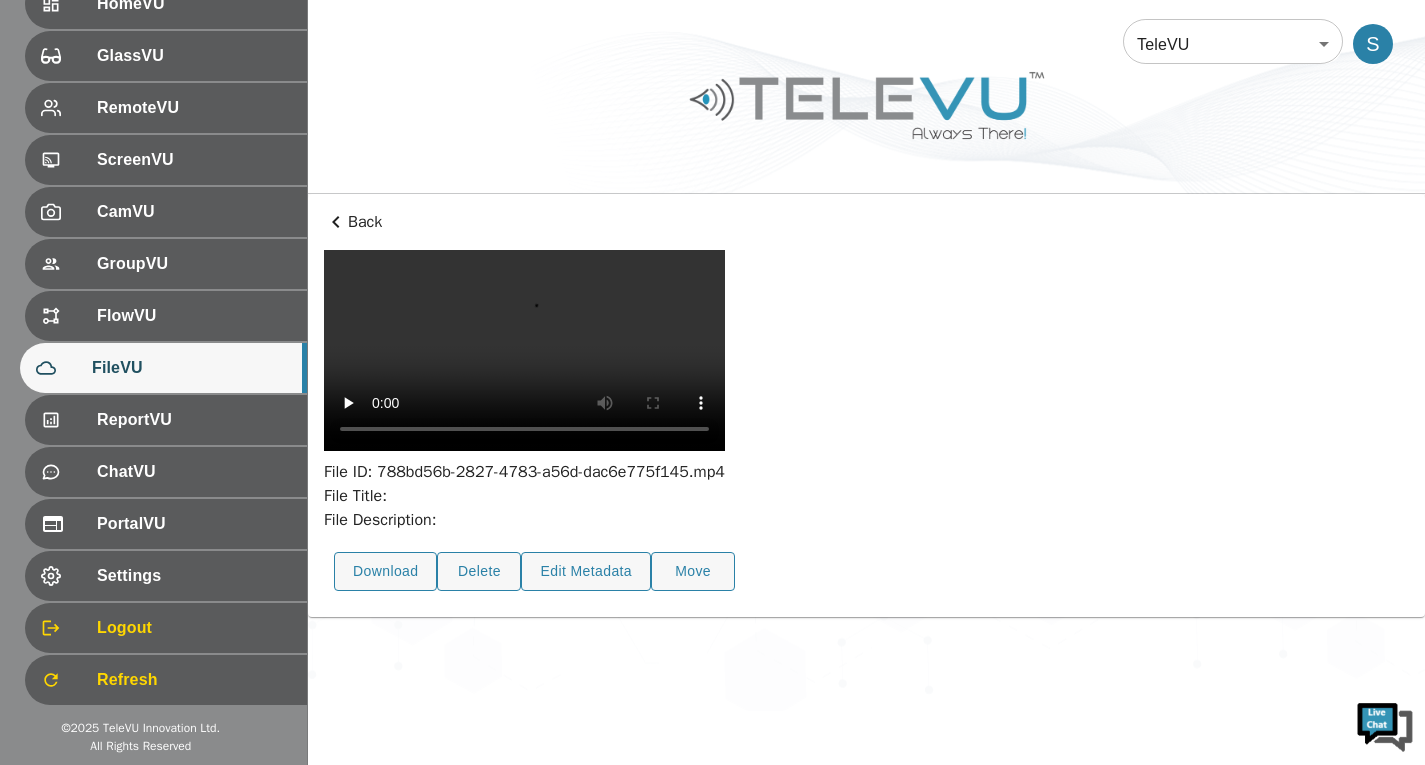 scroll, scrollTop: 73, scrollLeft: 0, axis: vertical 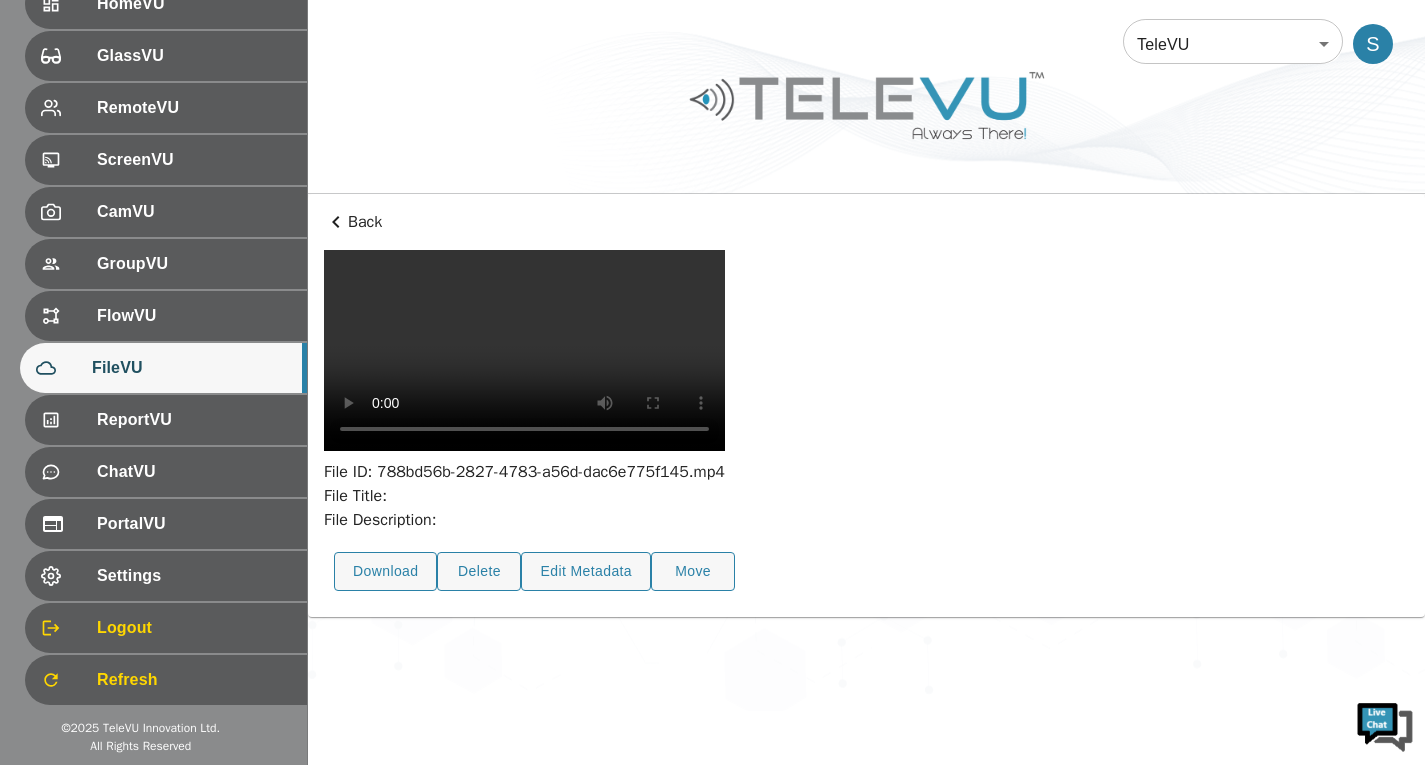 type 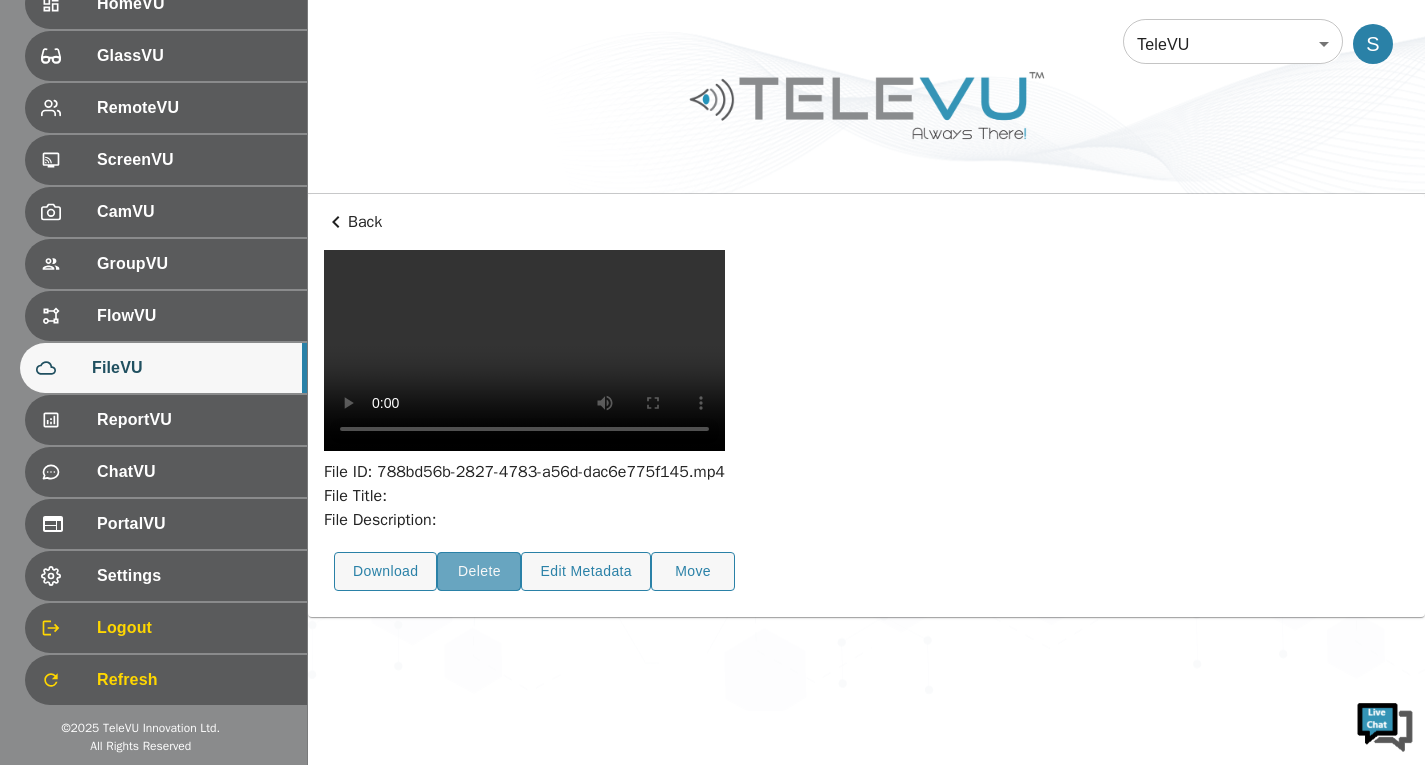 click on "Delete" at bounding box center (479, 571) 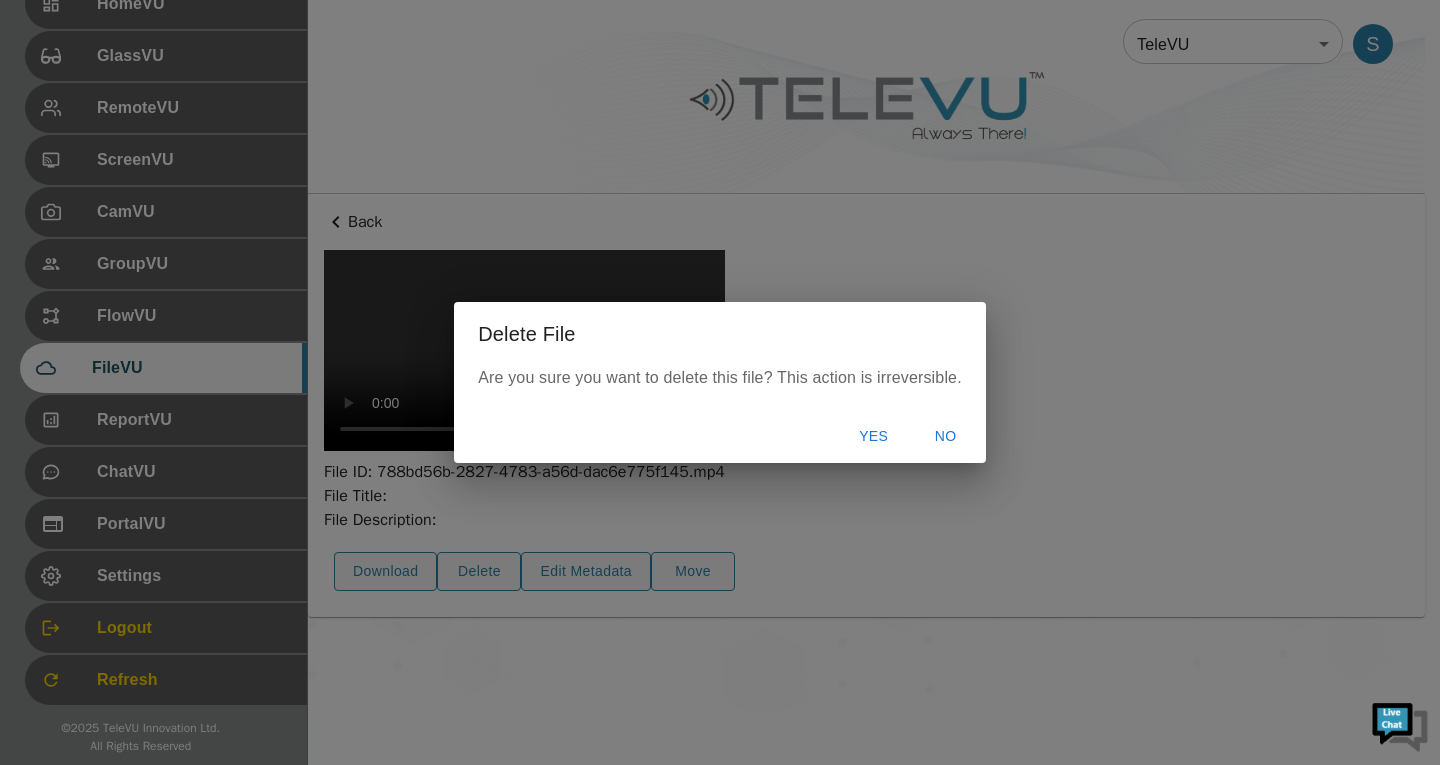 click on "Yes" at bounding box center [874, 436] 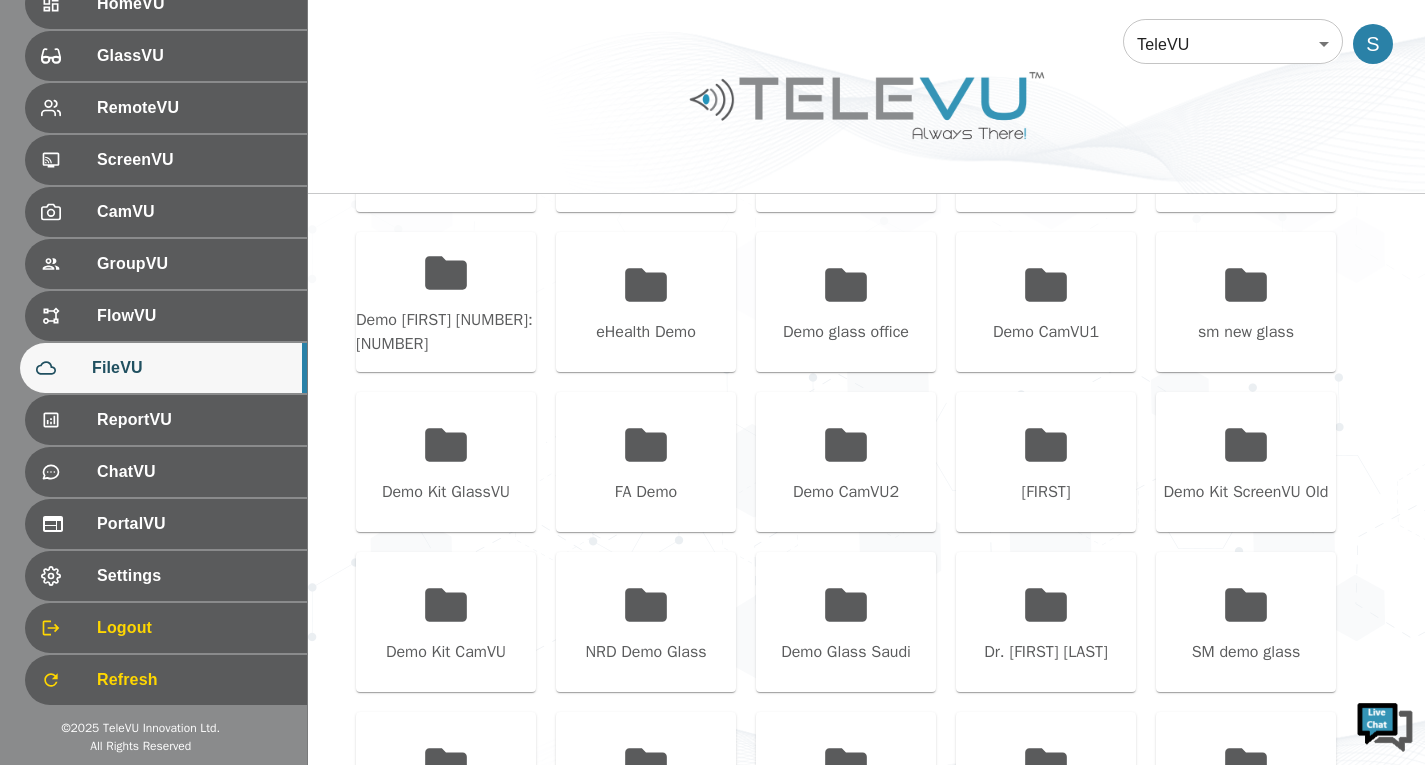 scroll, scrollTop: 373, scrollLeft: 0, axis: vertical 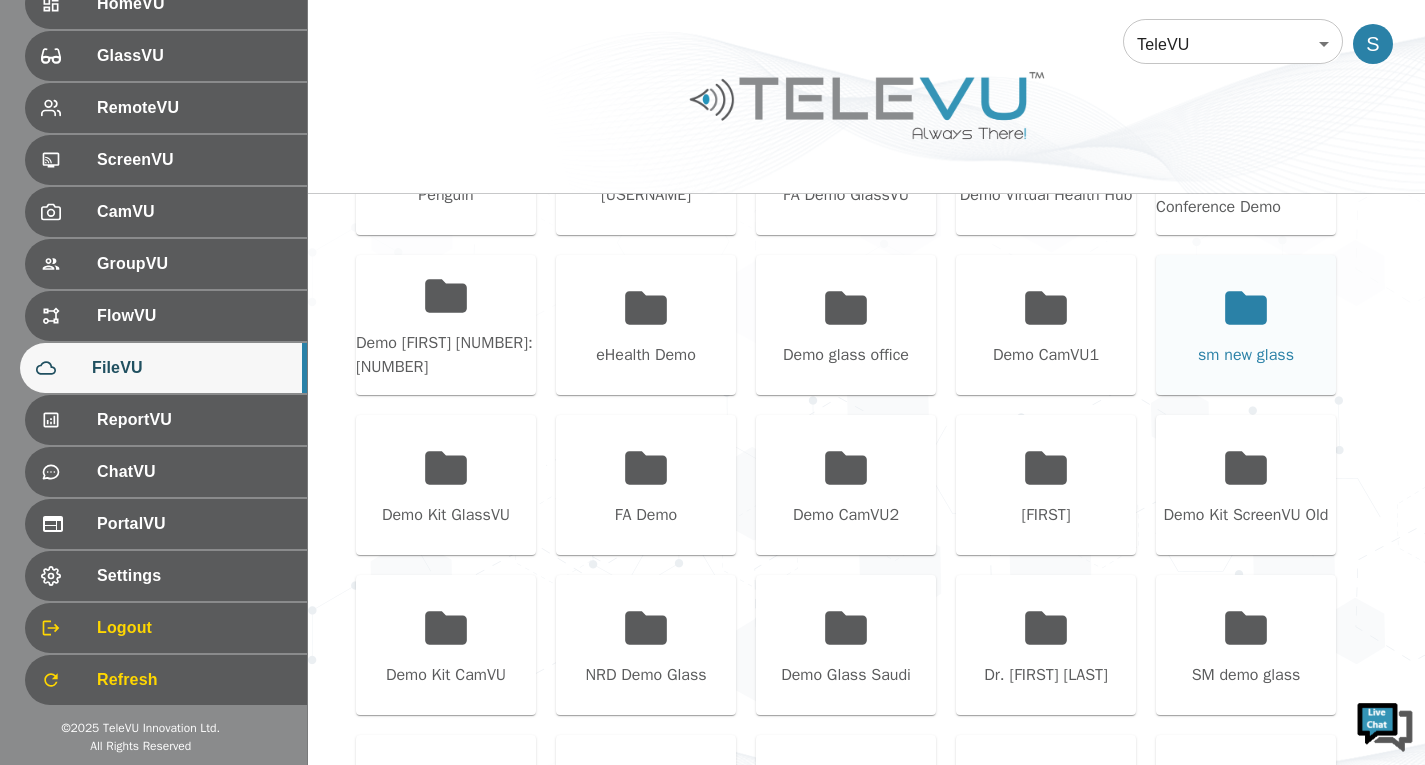 click on "sm new glass" at bounding box center [1246, 355] 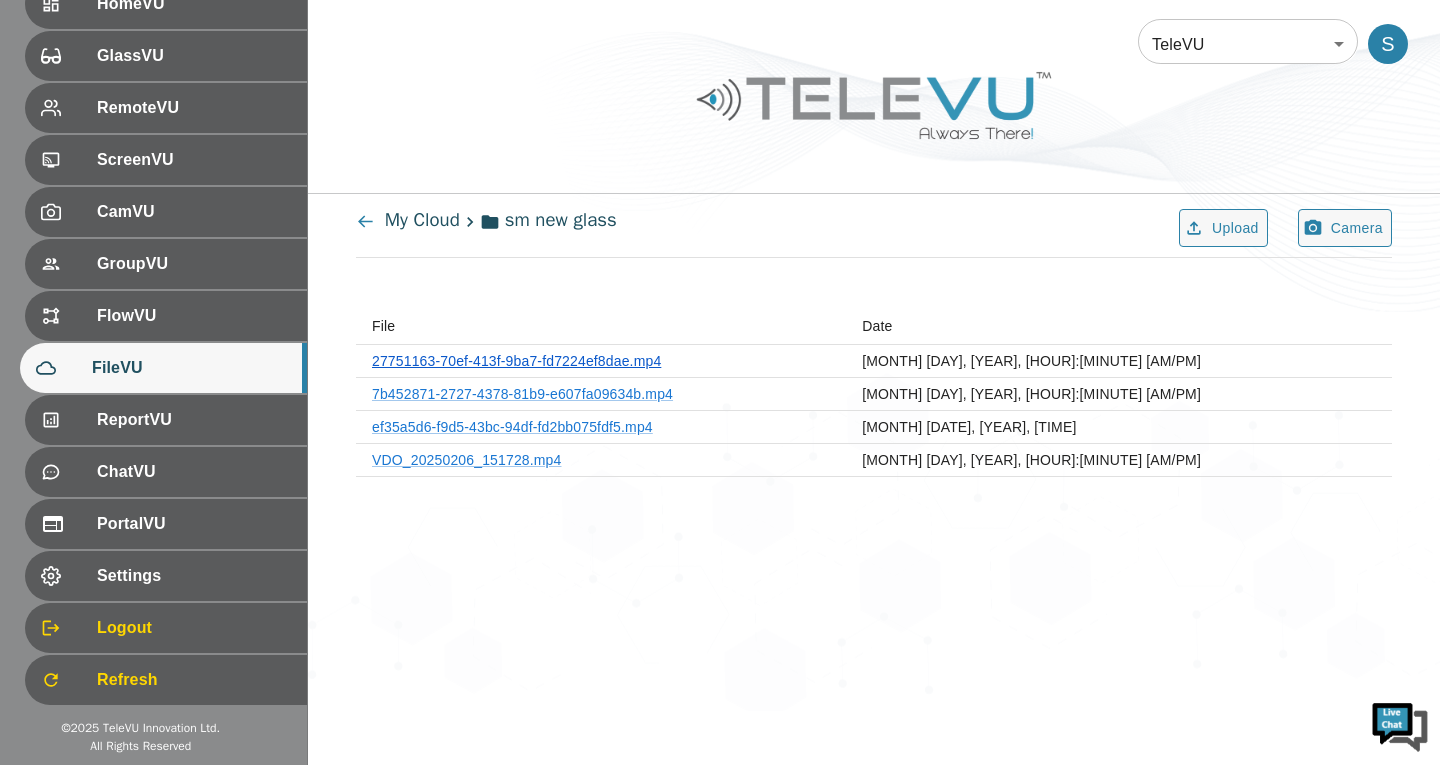 click on "27751163-70ef-413f-9ba7-fd7224ef8dae.mp4" at bounding box center (516, 361) 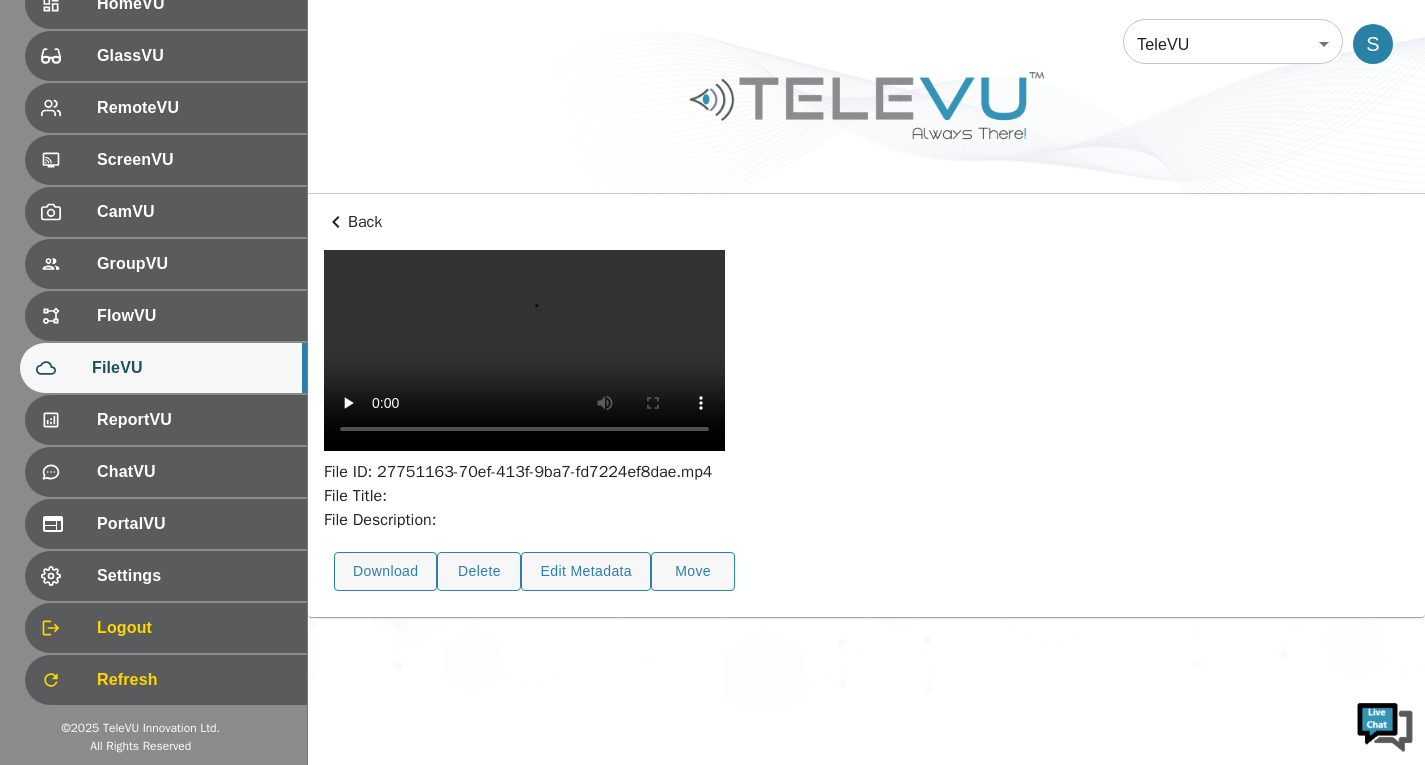 scroll, scrollTop: 73, scrollLeft: 0, axis: vertical 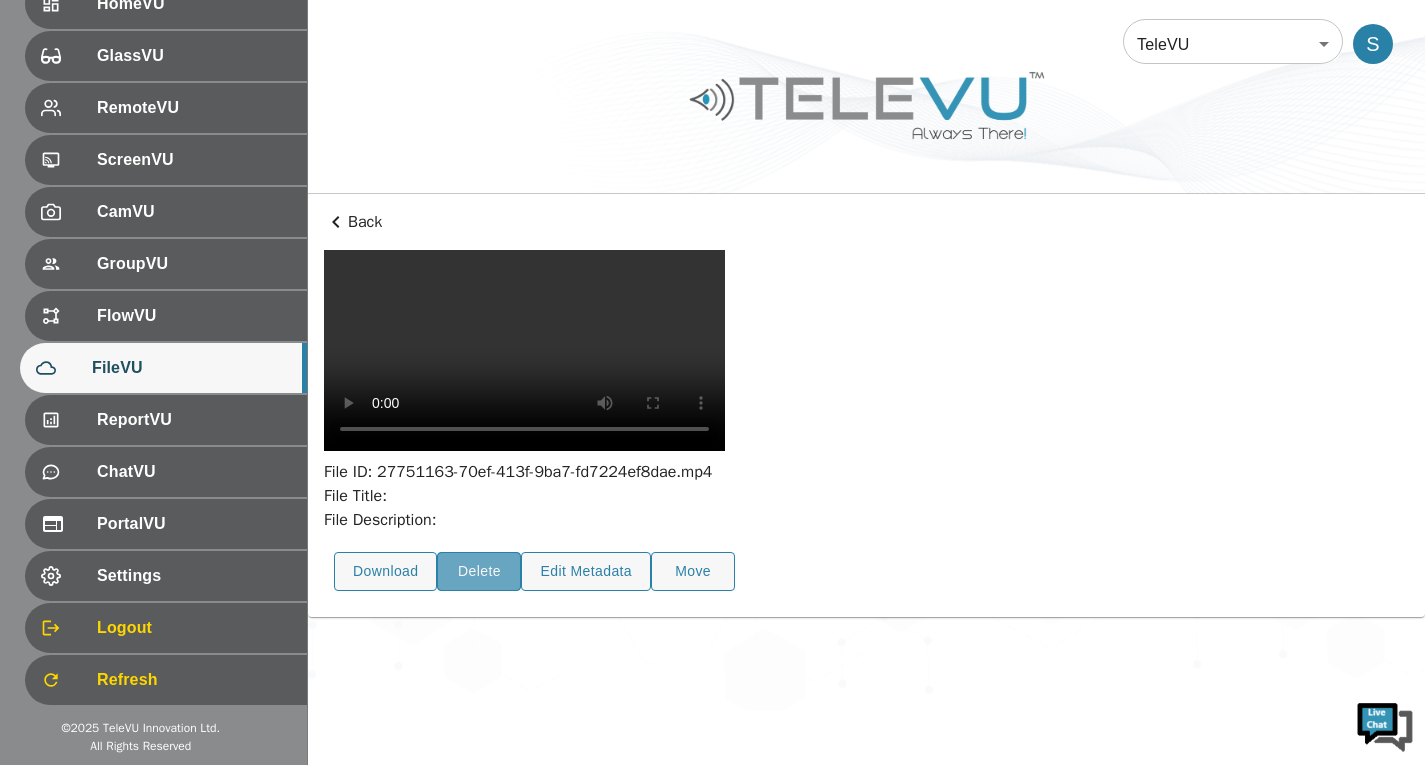 click on "Delete" at bounding box center [479, 571] 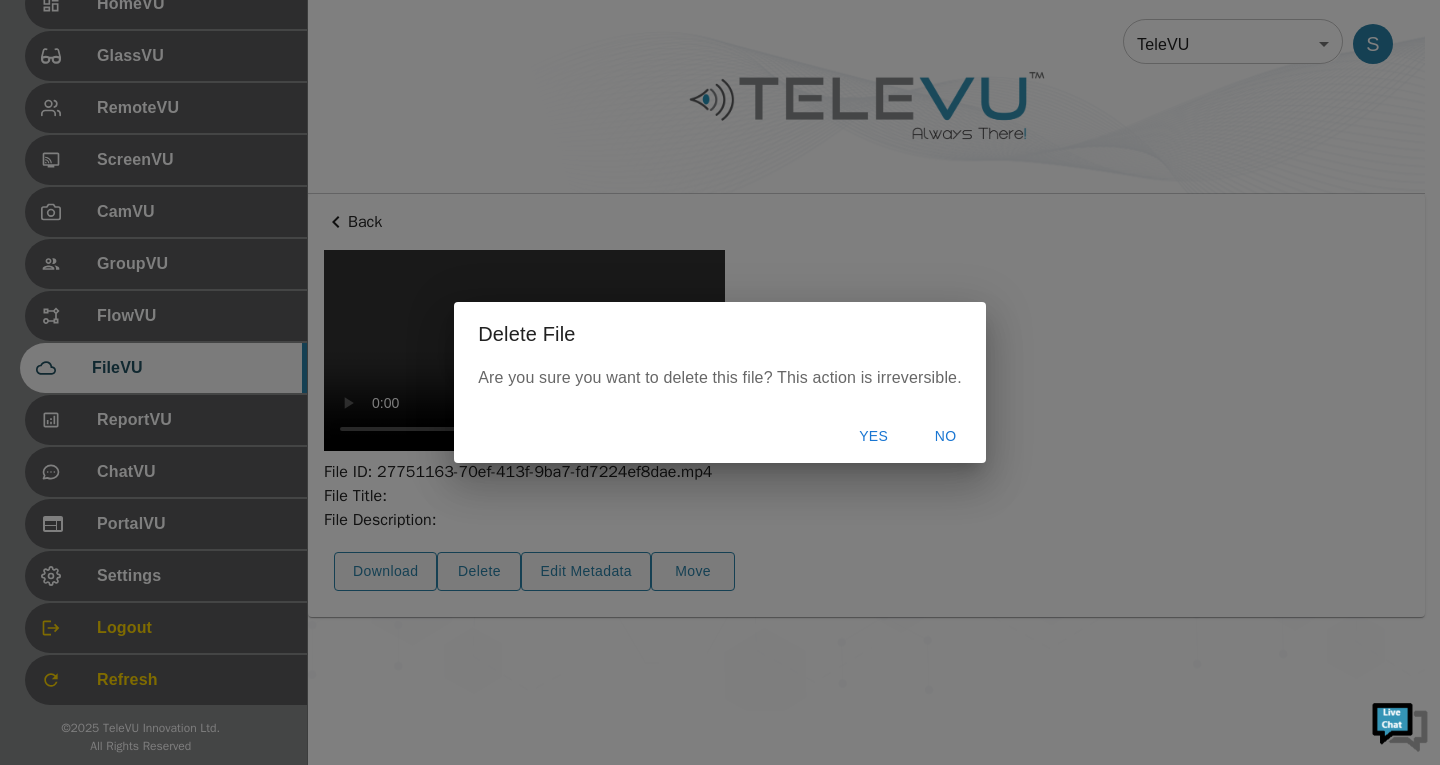 click on "Yes" at bounding box center (874, 436) 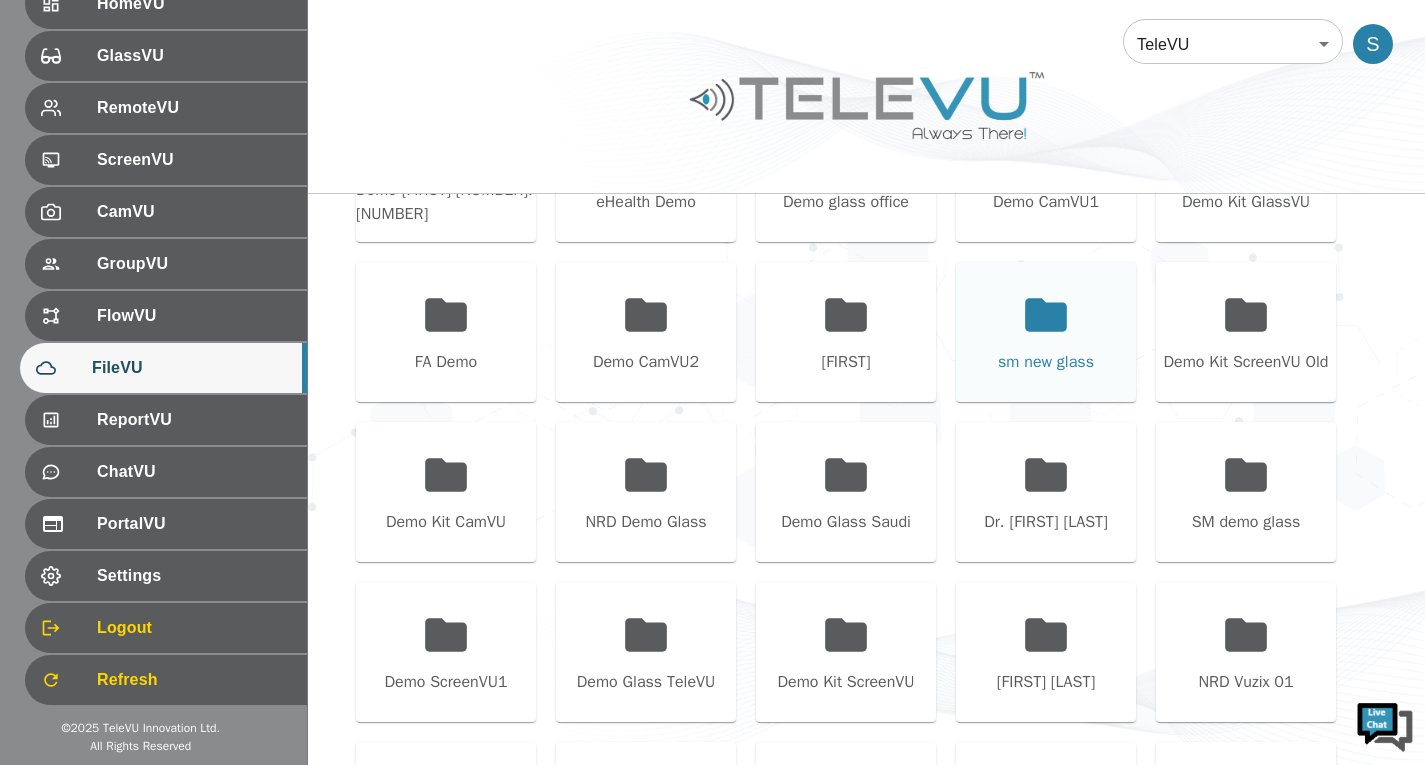 scroll, scrollTop: 573, scrollLeft: 0, axis: vertical 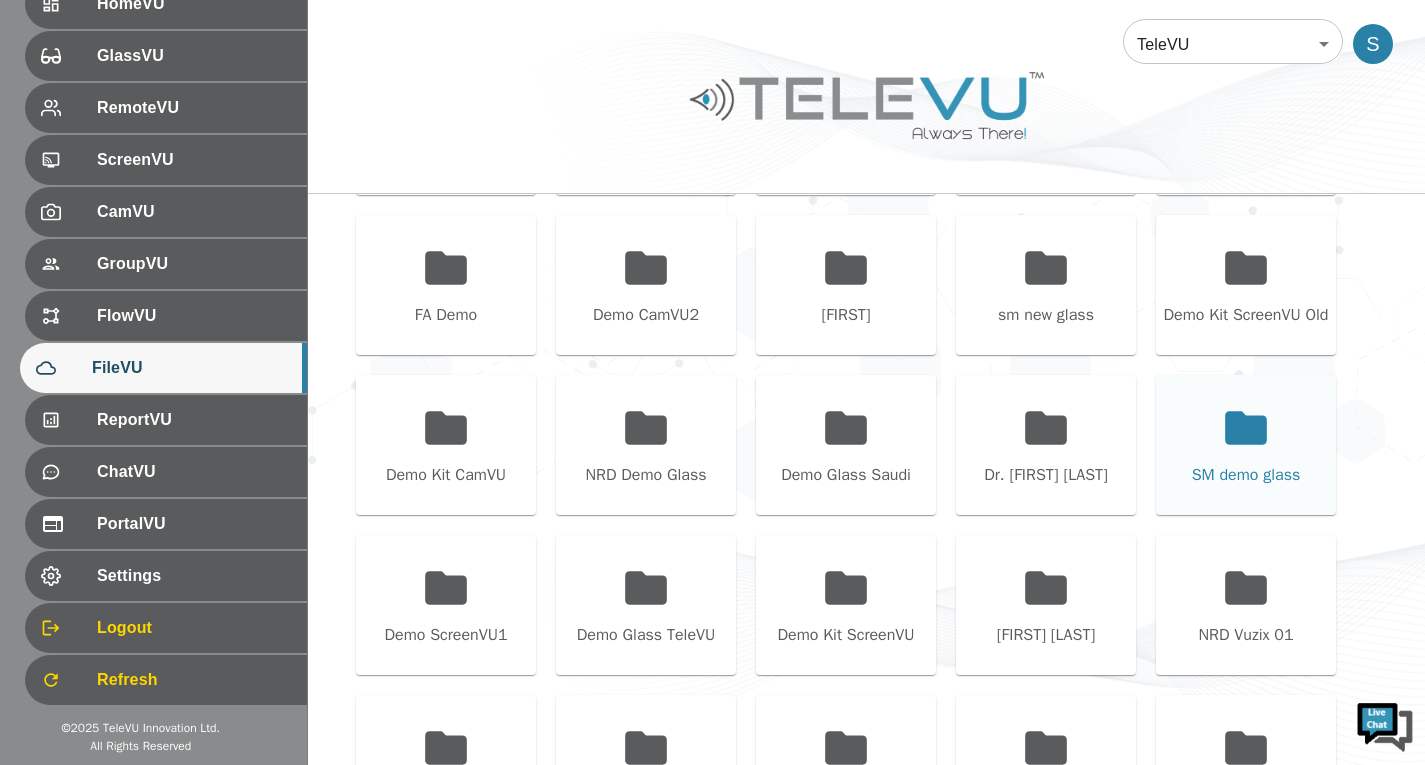 click 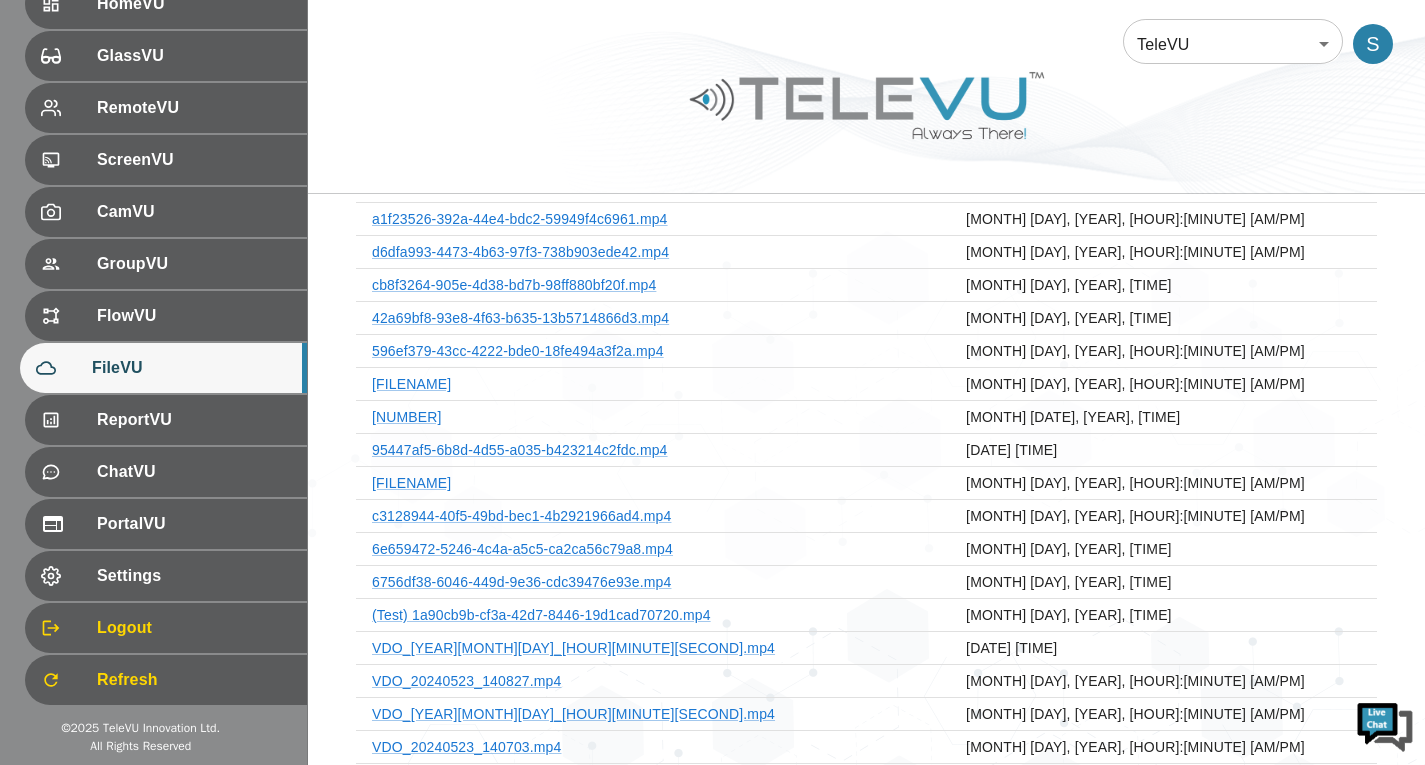 scroll, scrollTop: 73, scrollLeft: 0, axis: vertical 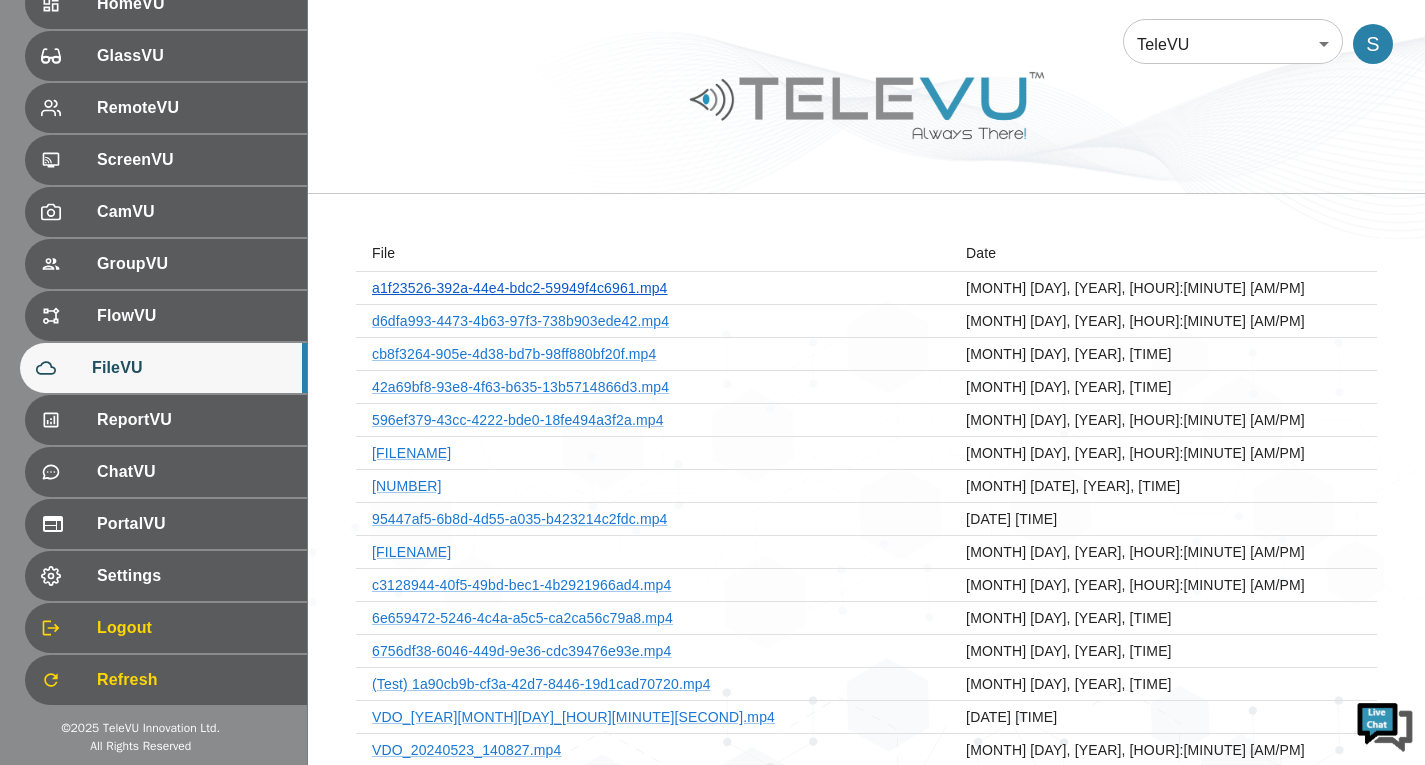 click on "a1f23526-392a-44e4-bdc2-59949f4c6961.mp4" at bounding box center [520, 288] 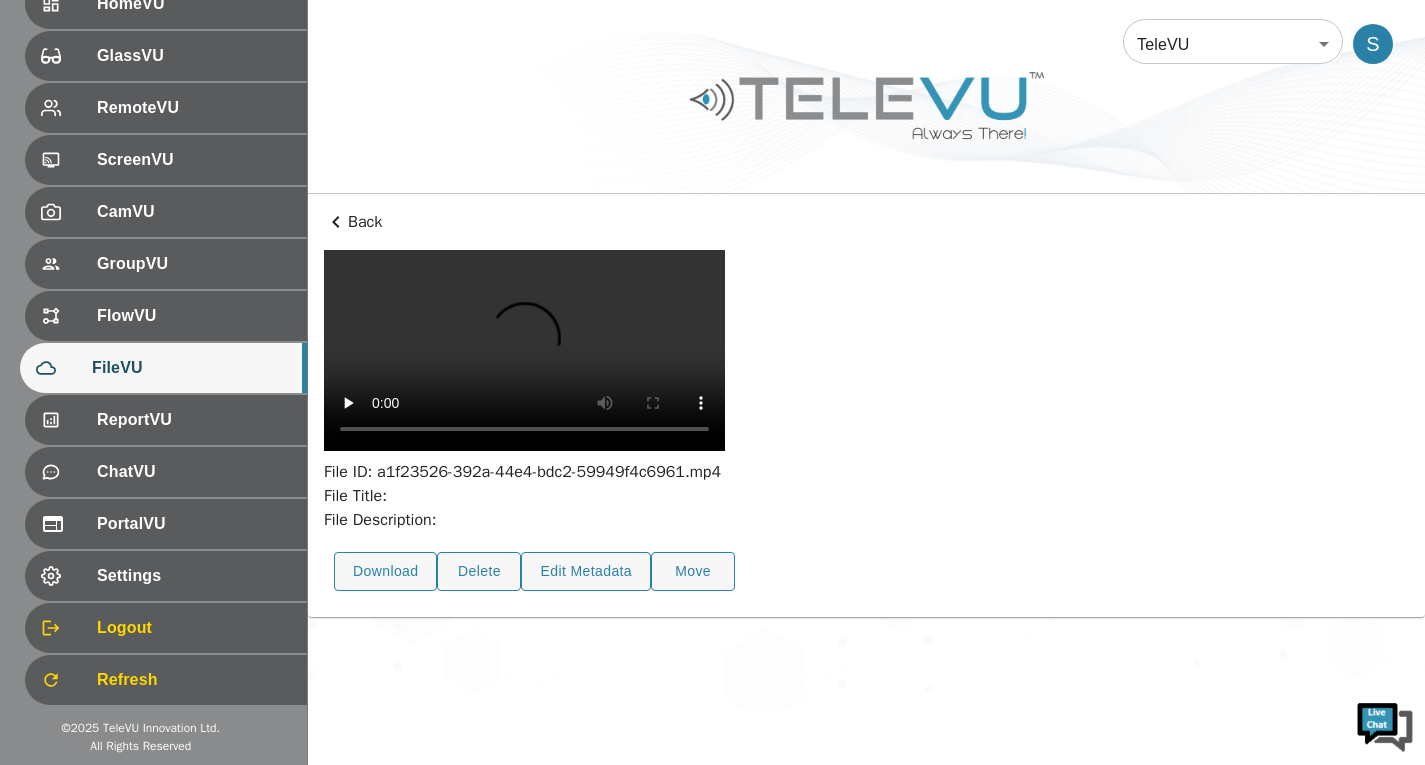 scroll, scrollTop: 73, scrollLeft: 0, axis: vertical 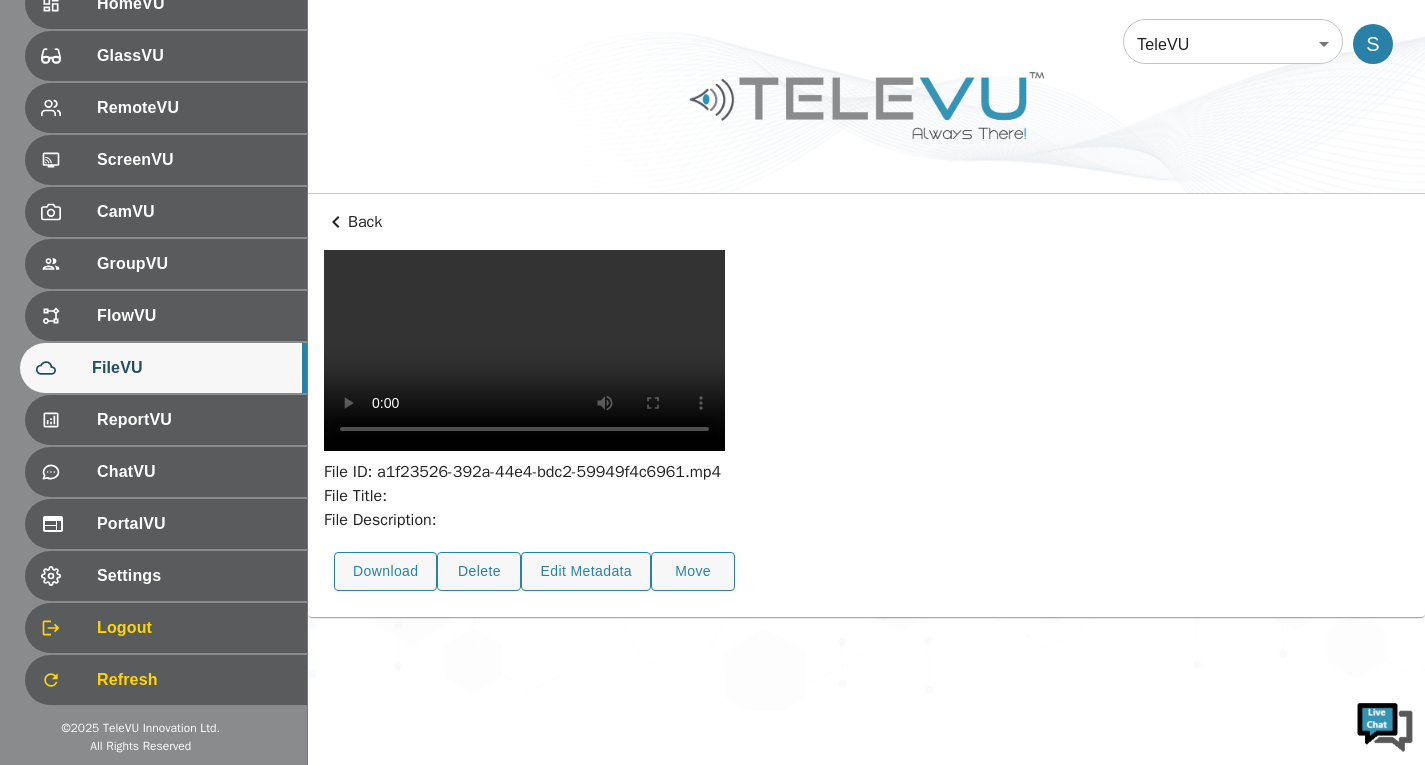 type 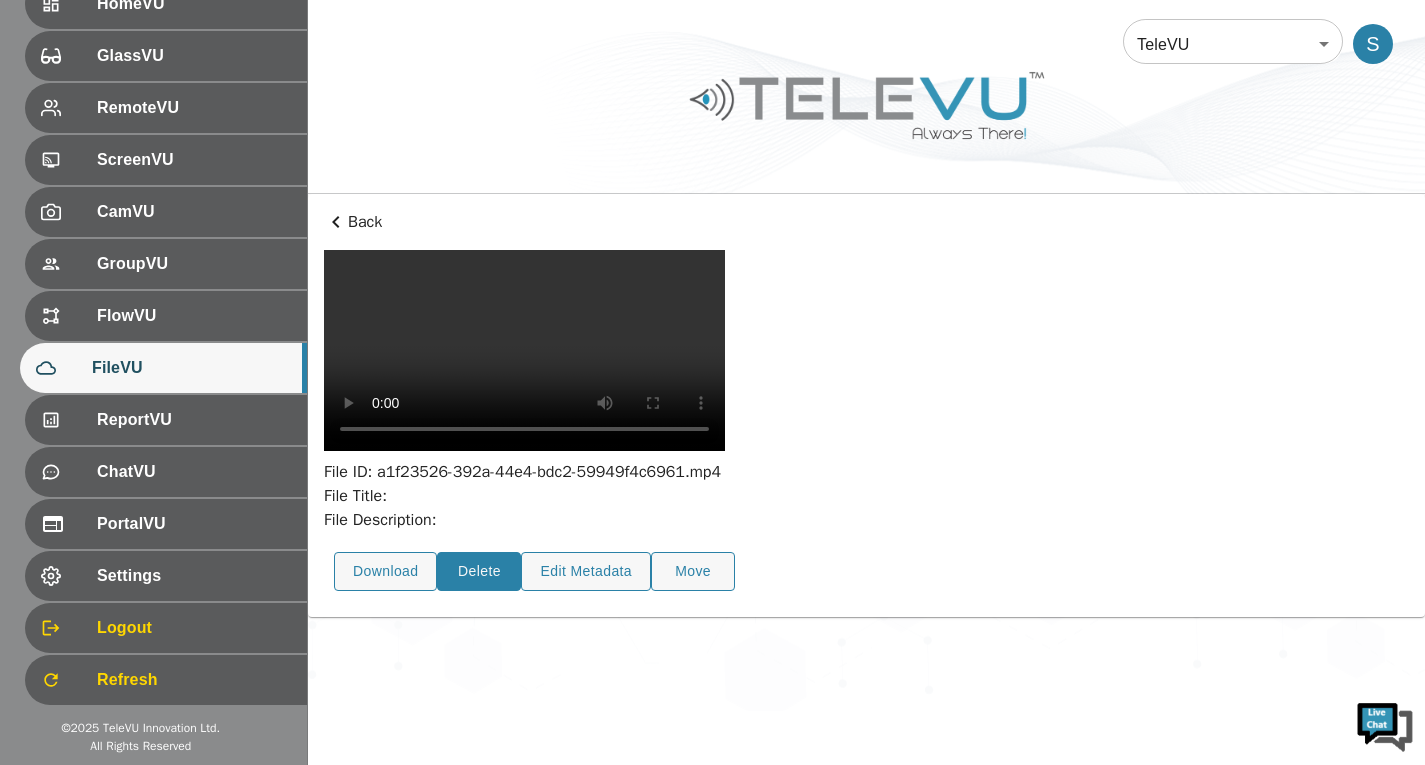 click on "Delete" at bounding box center [479, 571] 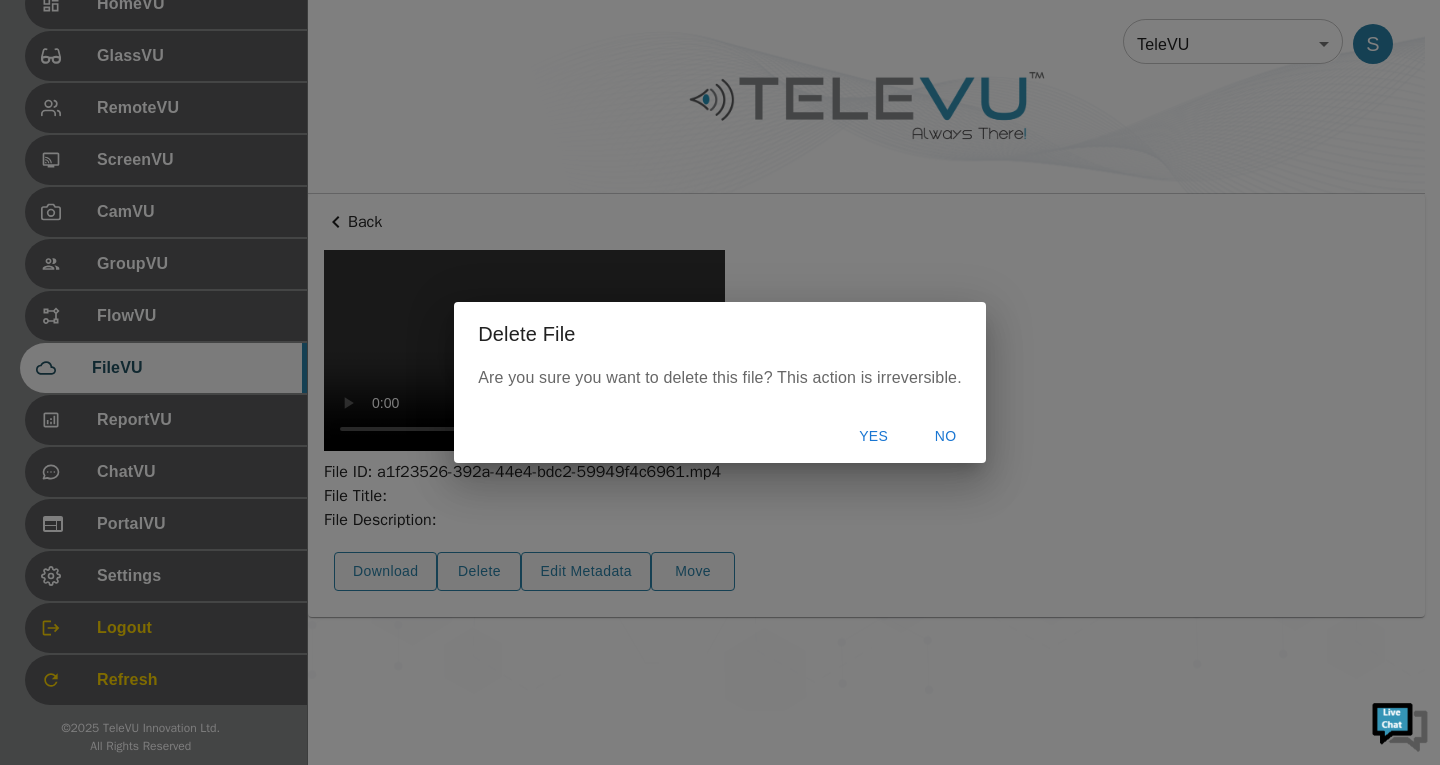 click on "Yes" at bounding box center [874, 436] 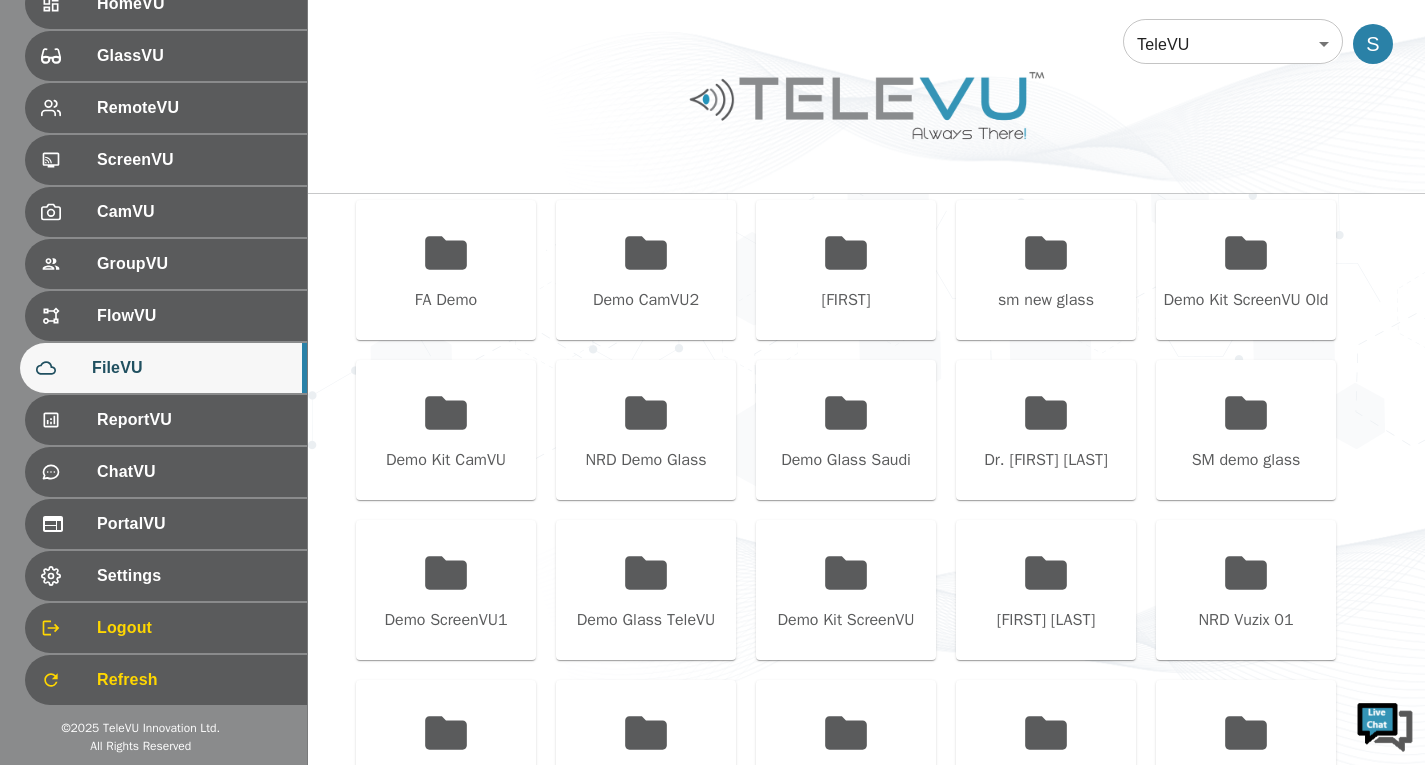 scroll, scrollTop: 673, scrollLeft: 0, axis: vertical 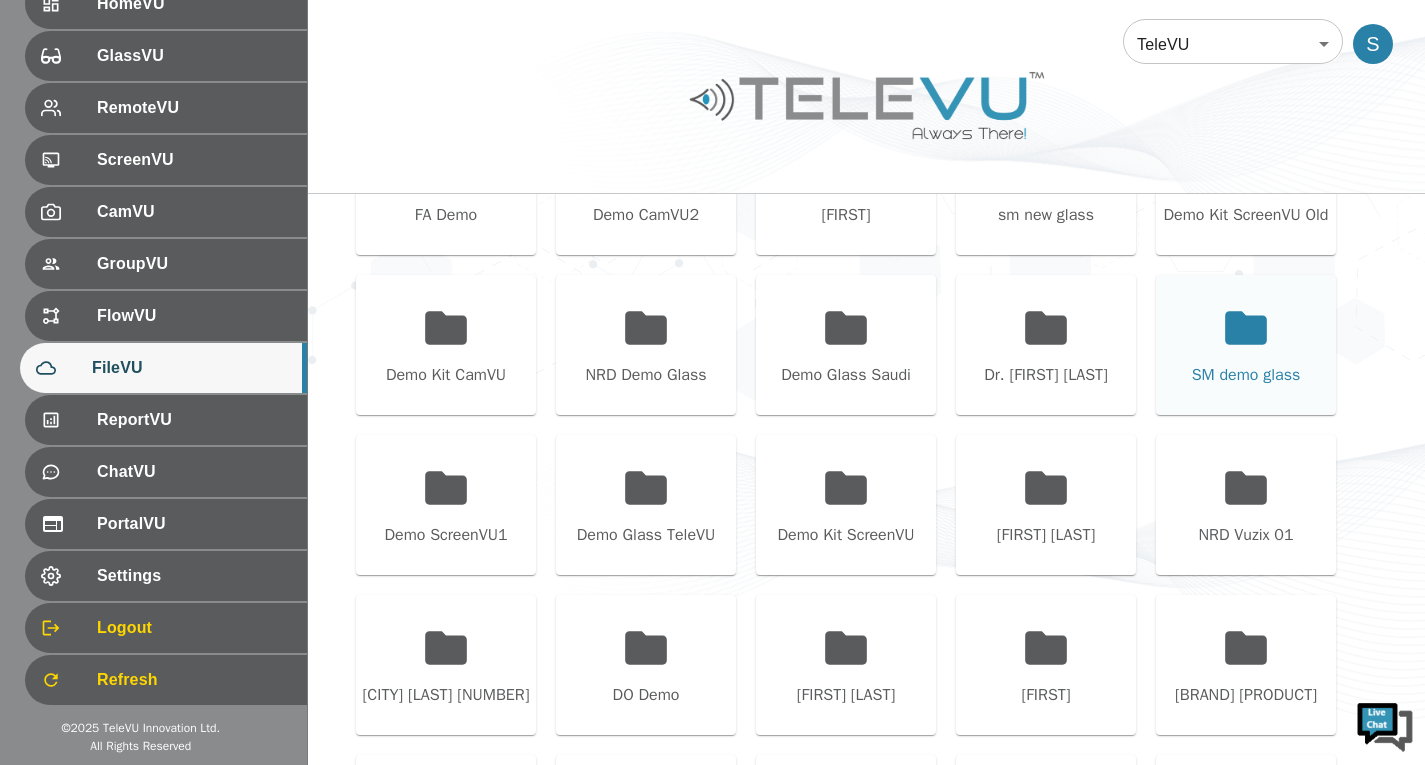 click on "SM demo glass" at bounding box center [1246, 375] 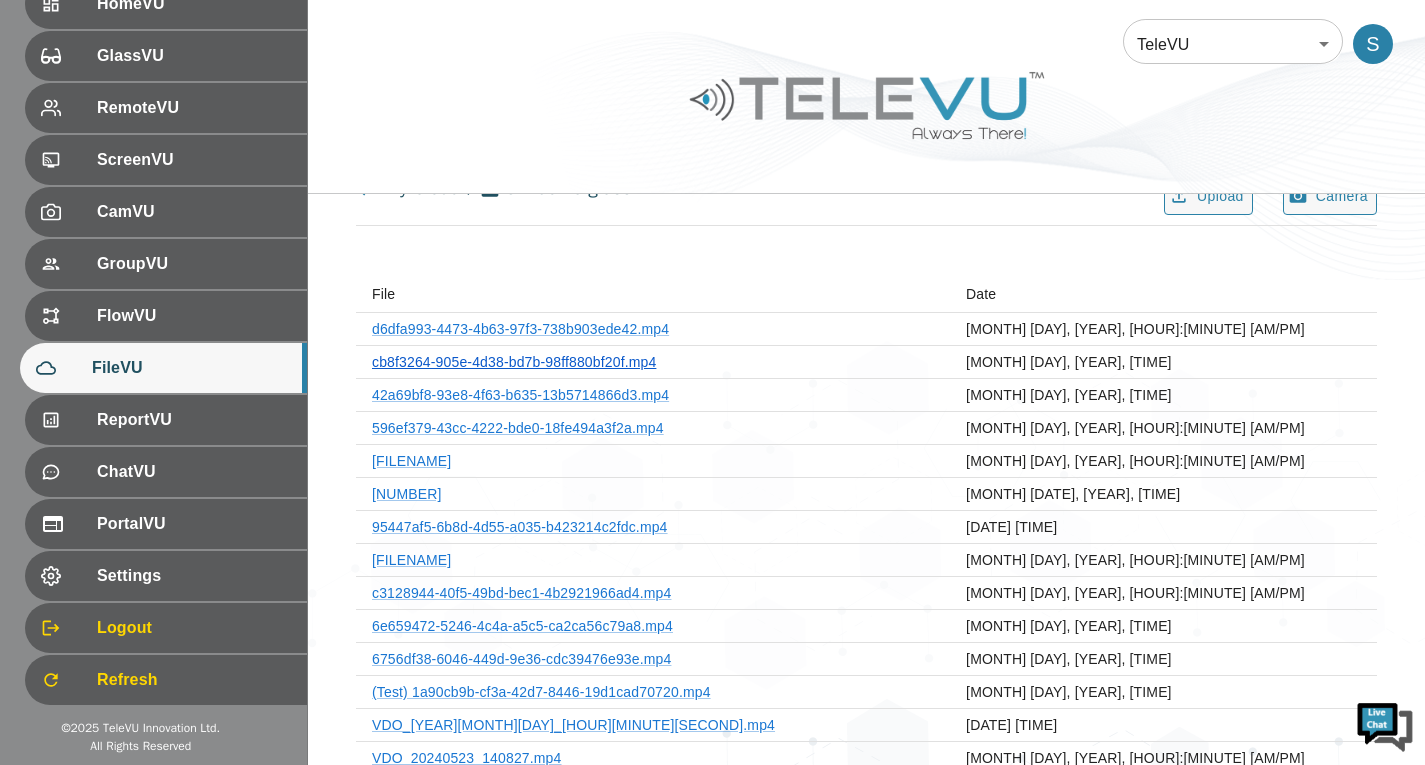 scroll, scrollTop: 0, scrollLeft: 0, axis: both 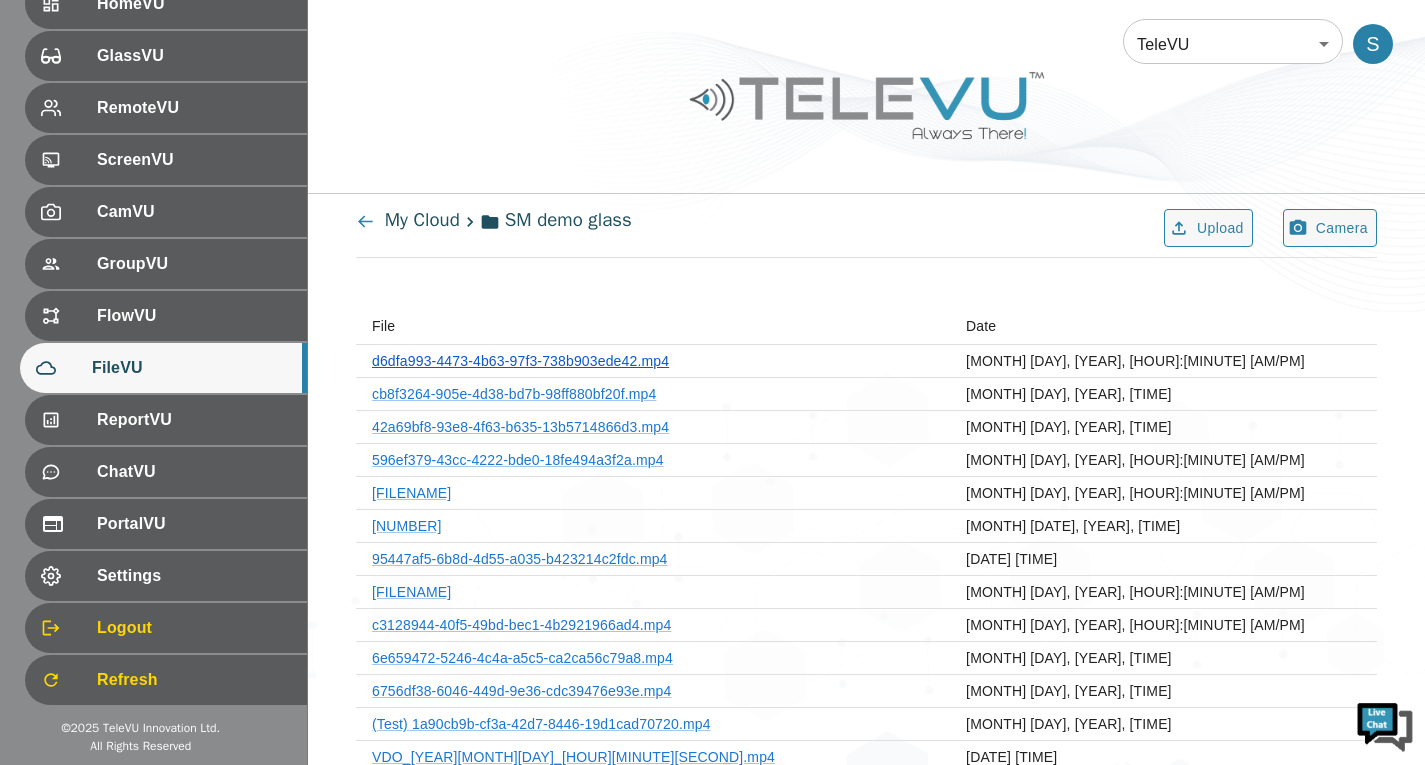 click on "d6dfa993-4473-4b63-97f3-738b903ede42.mp4" at bounding box center (520, 361) 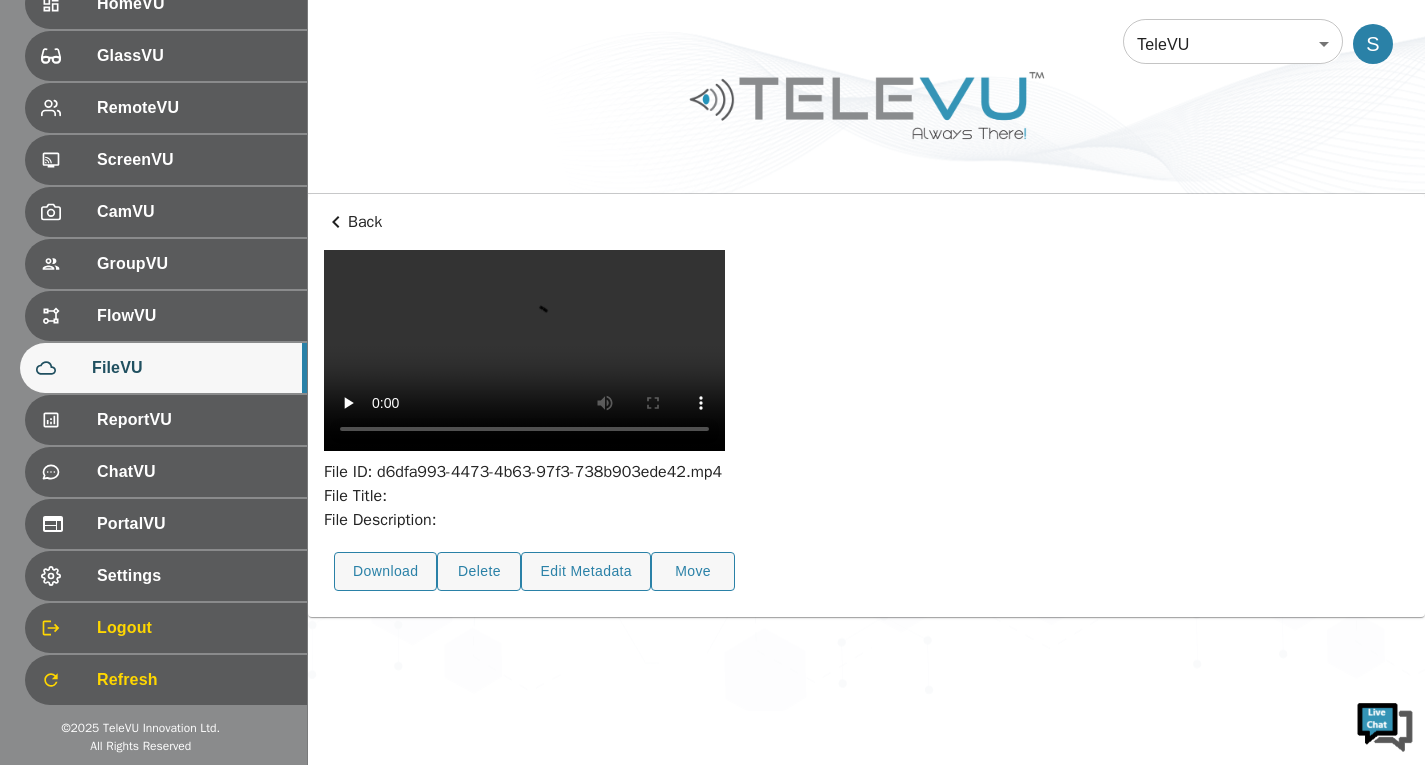 scroll, scrollTop: 73, scrollLeft: 0, axis: vertical 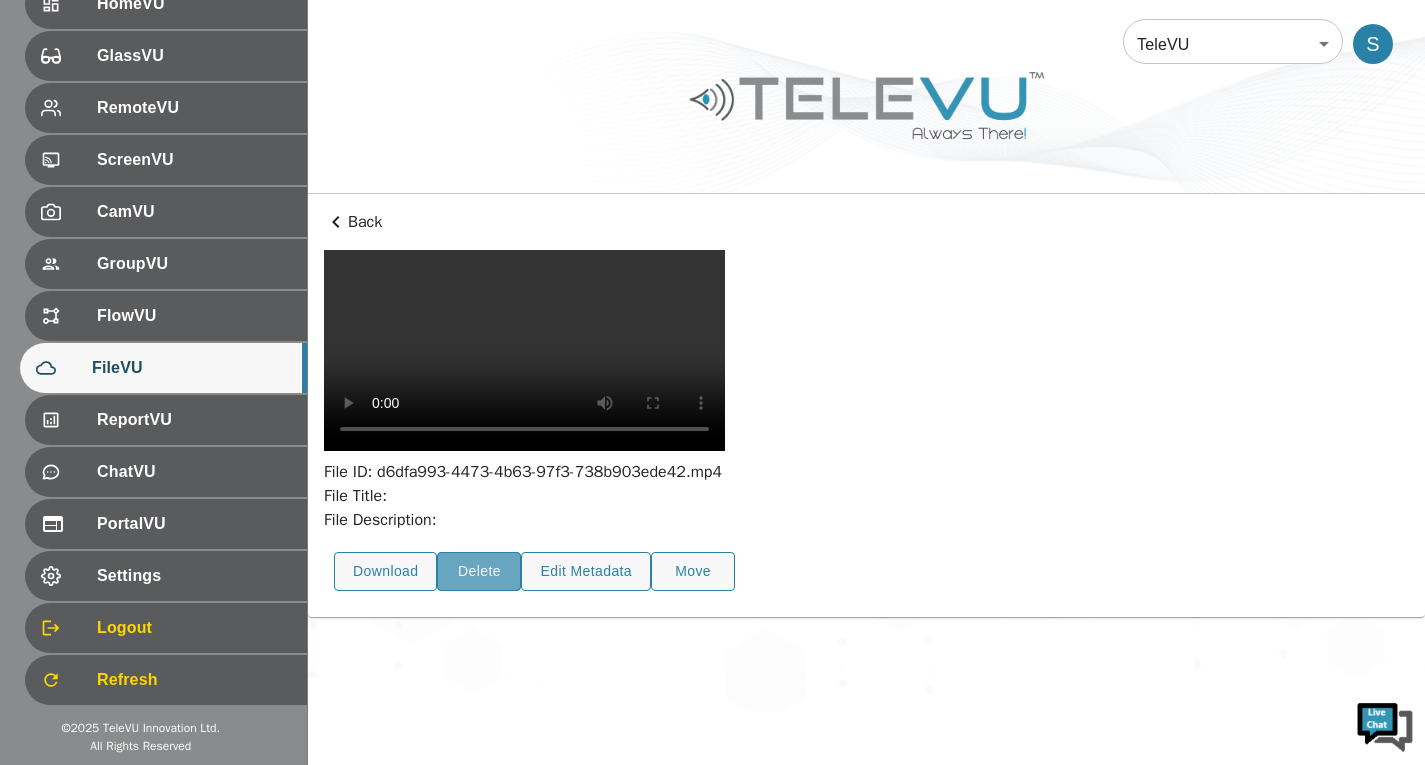 click on "Delete" at bounding box center (479, 571) 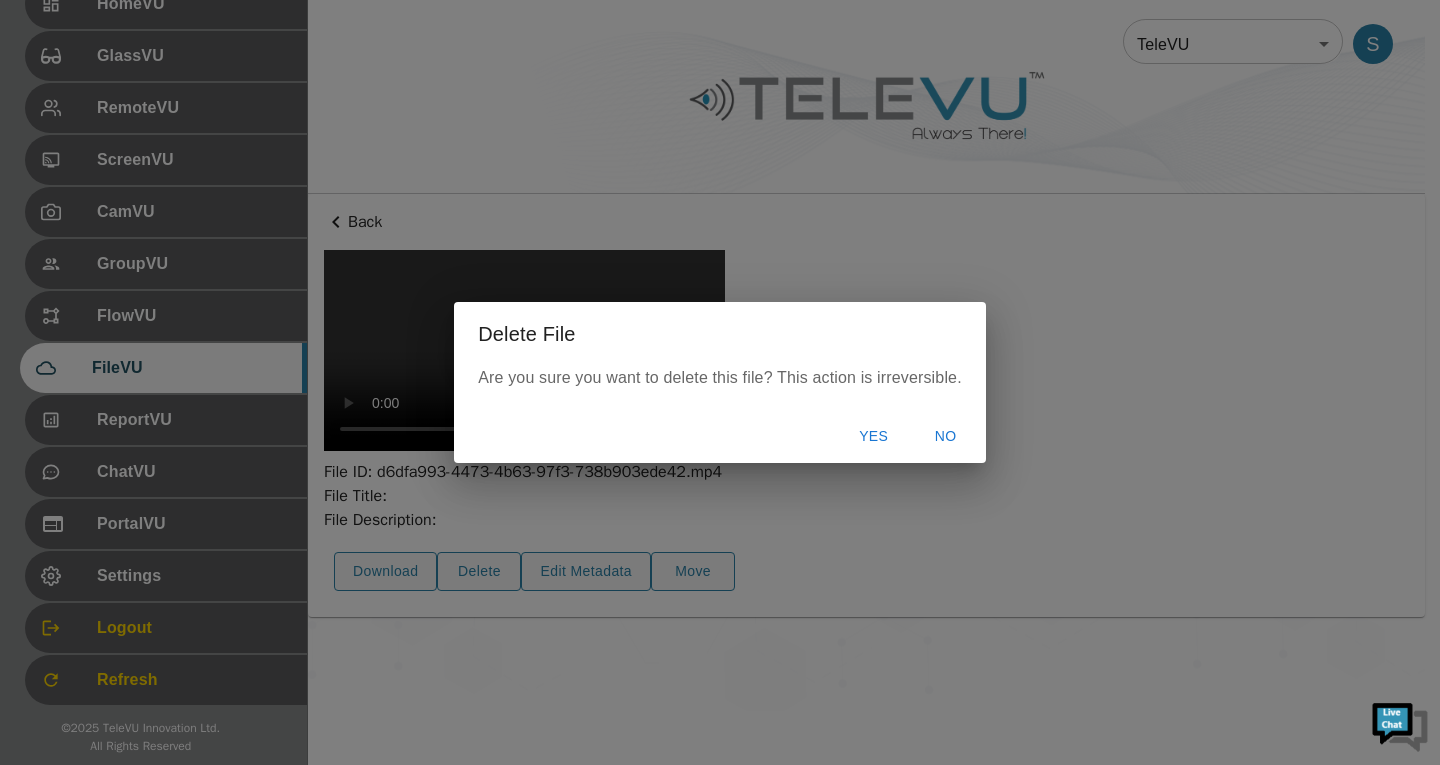 click on "Yes" at bounding box center [874, 436] 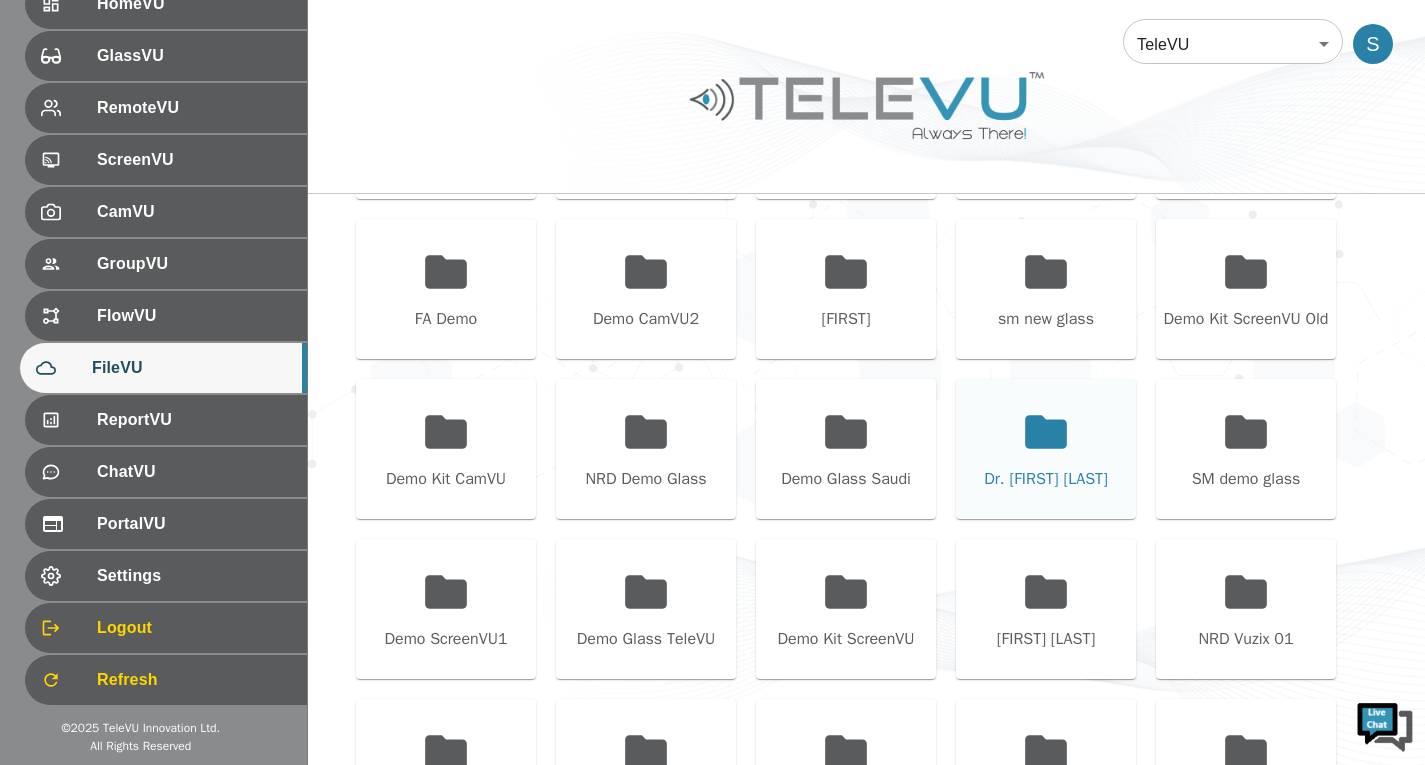 scroll, scrollTop: 573, scrollLeft: 0, axis: vertical 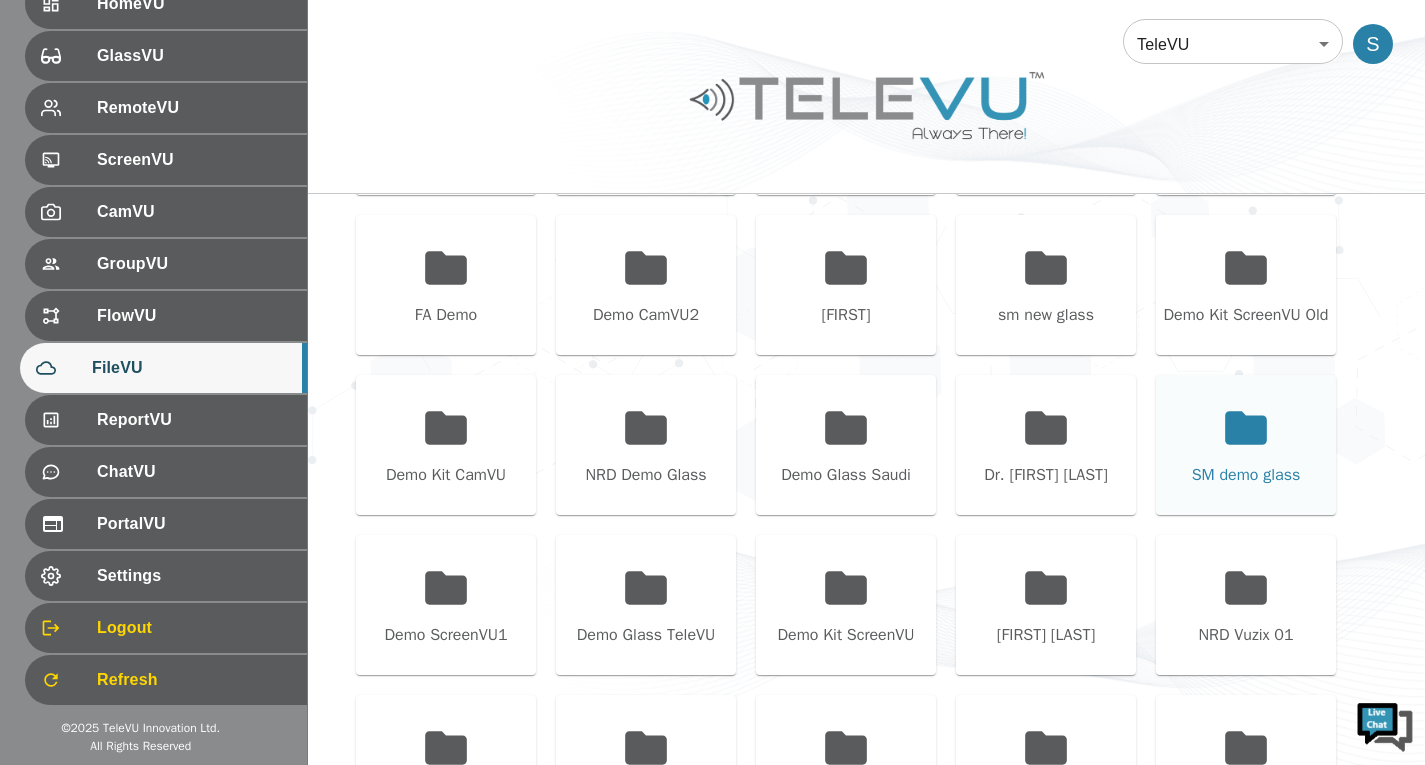 click on "SM demo glass" at bounding box center (1246, 445) 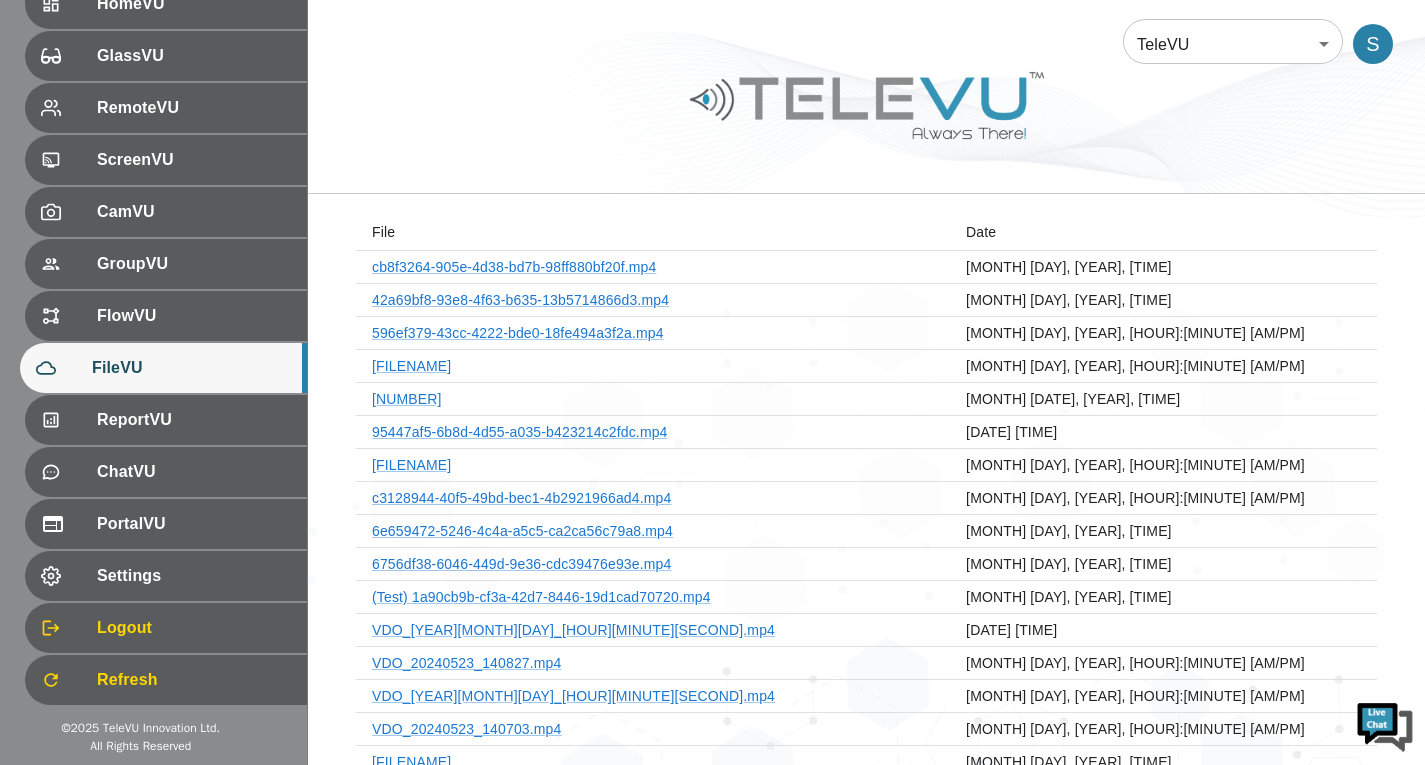 scroll, scrollTop: 73, scrollLeft: 0, axis: vertical 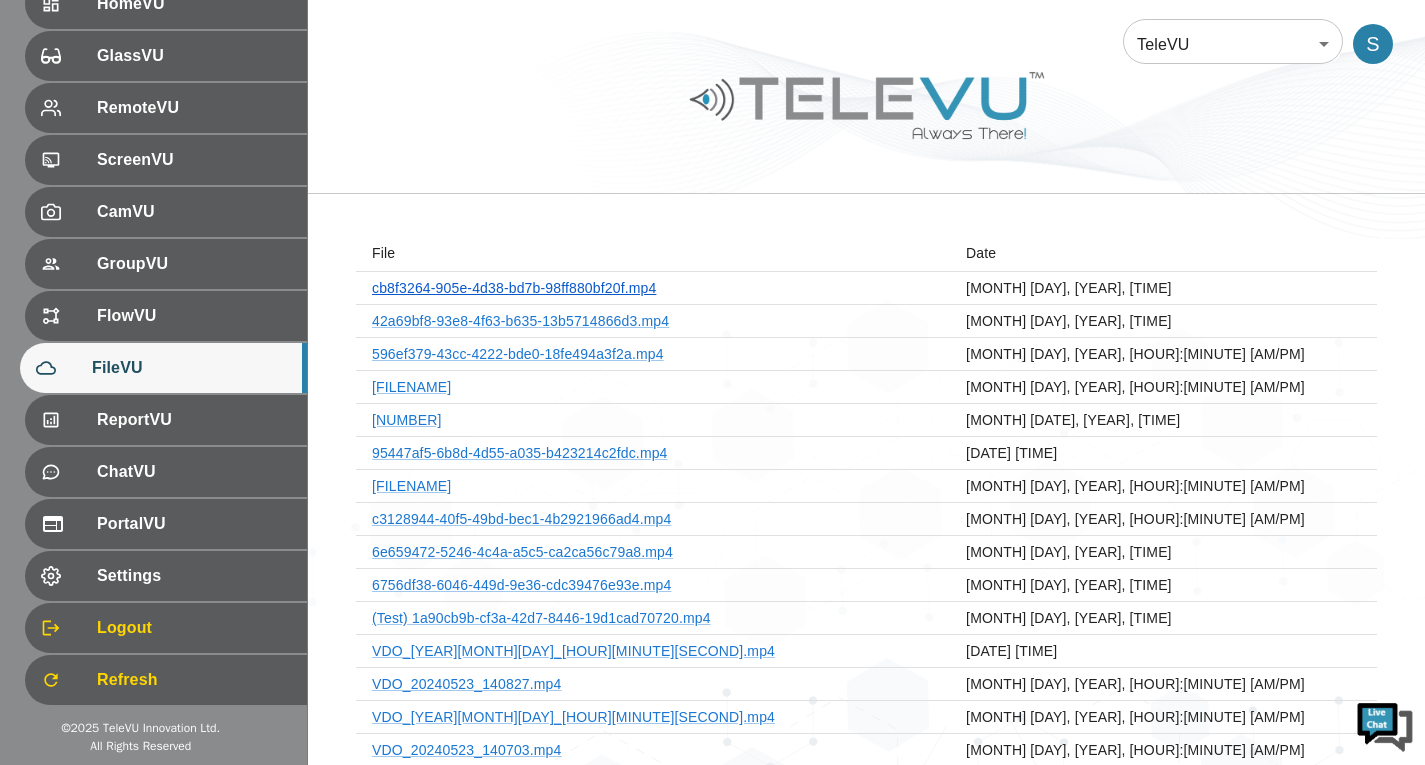 click on "cb8f3264-905e-4d38-bd7b-98ff880bf20f.mp4" at bounding box center (514, 288) 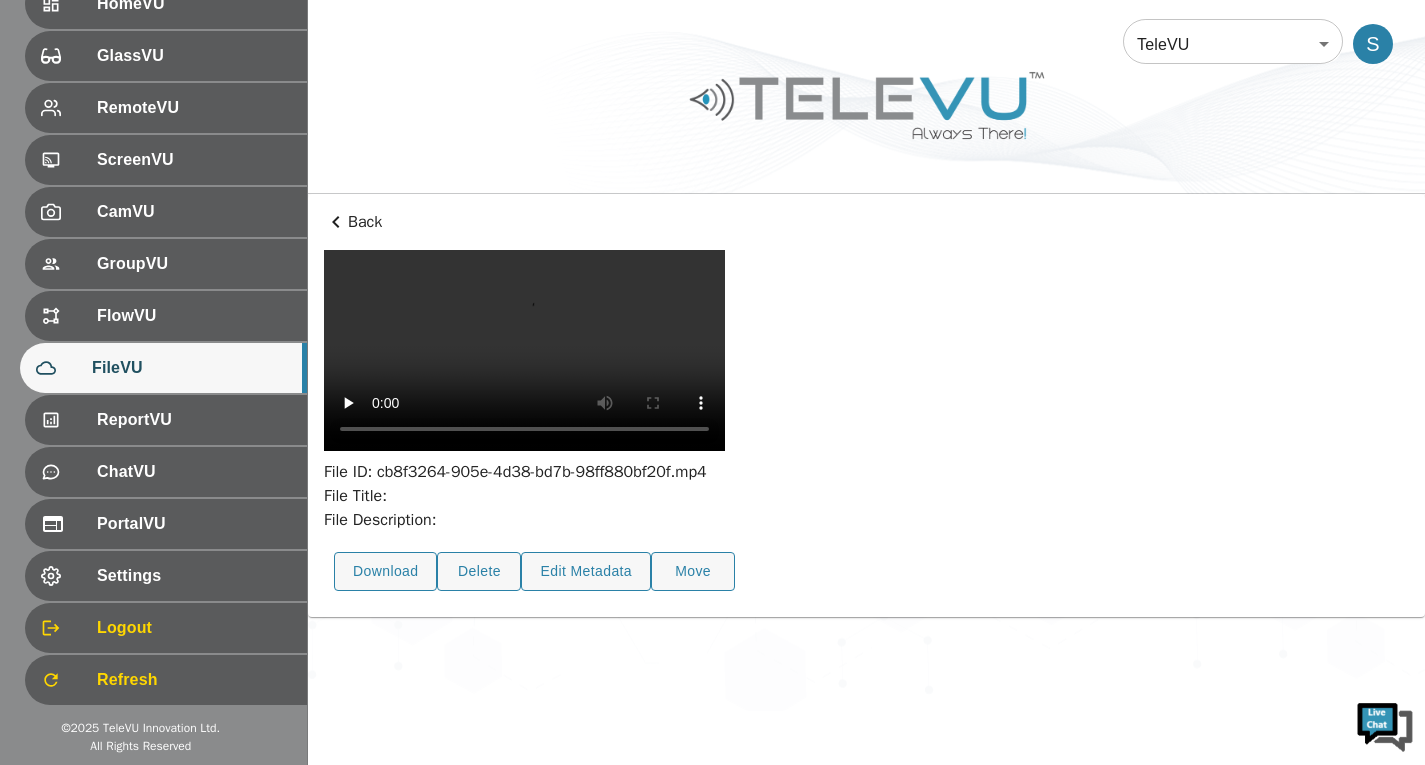 scroll, scrollTop: 73, scrollLeft: 0, axis: vertical 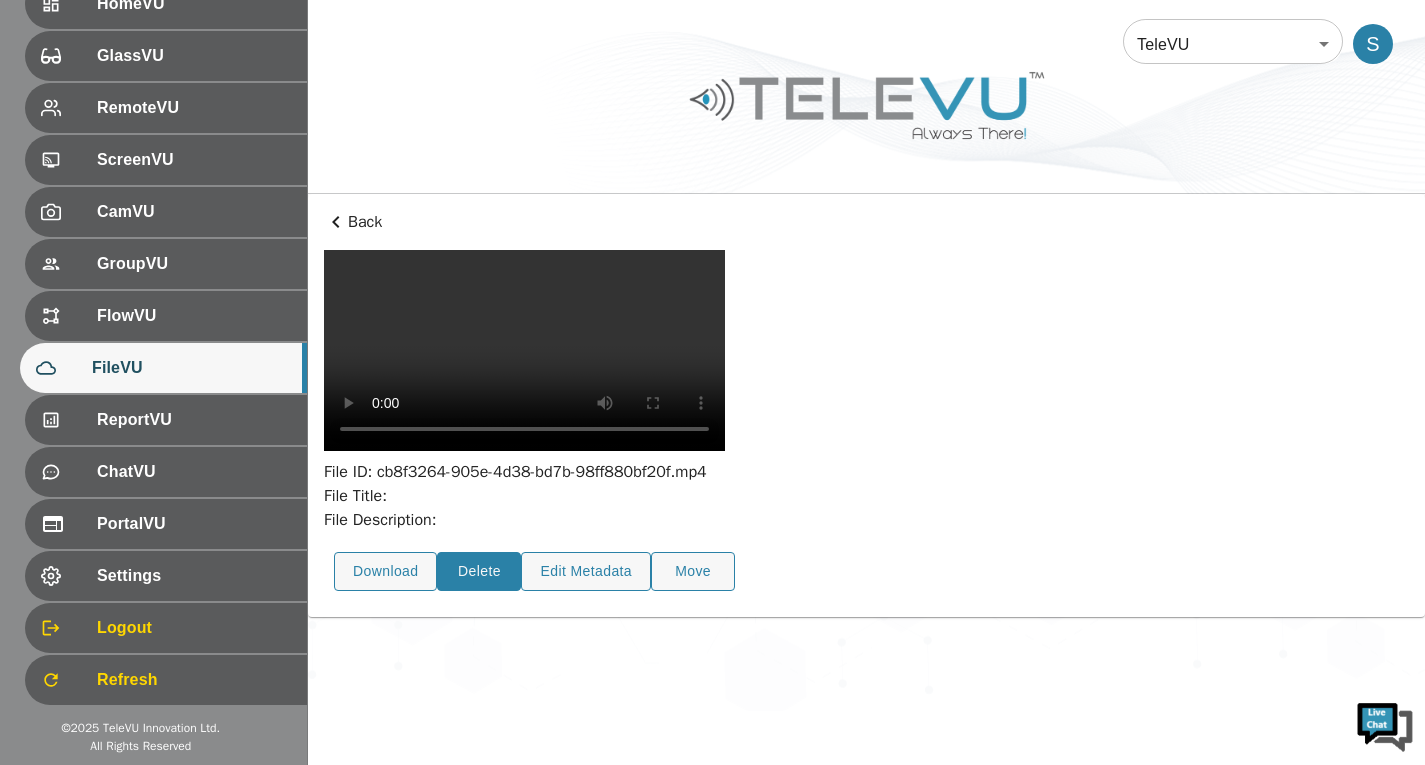 click on "Delete" at bounding box center (479, 571) 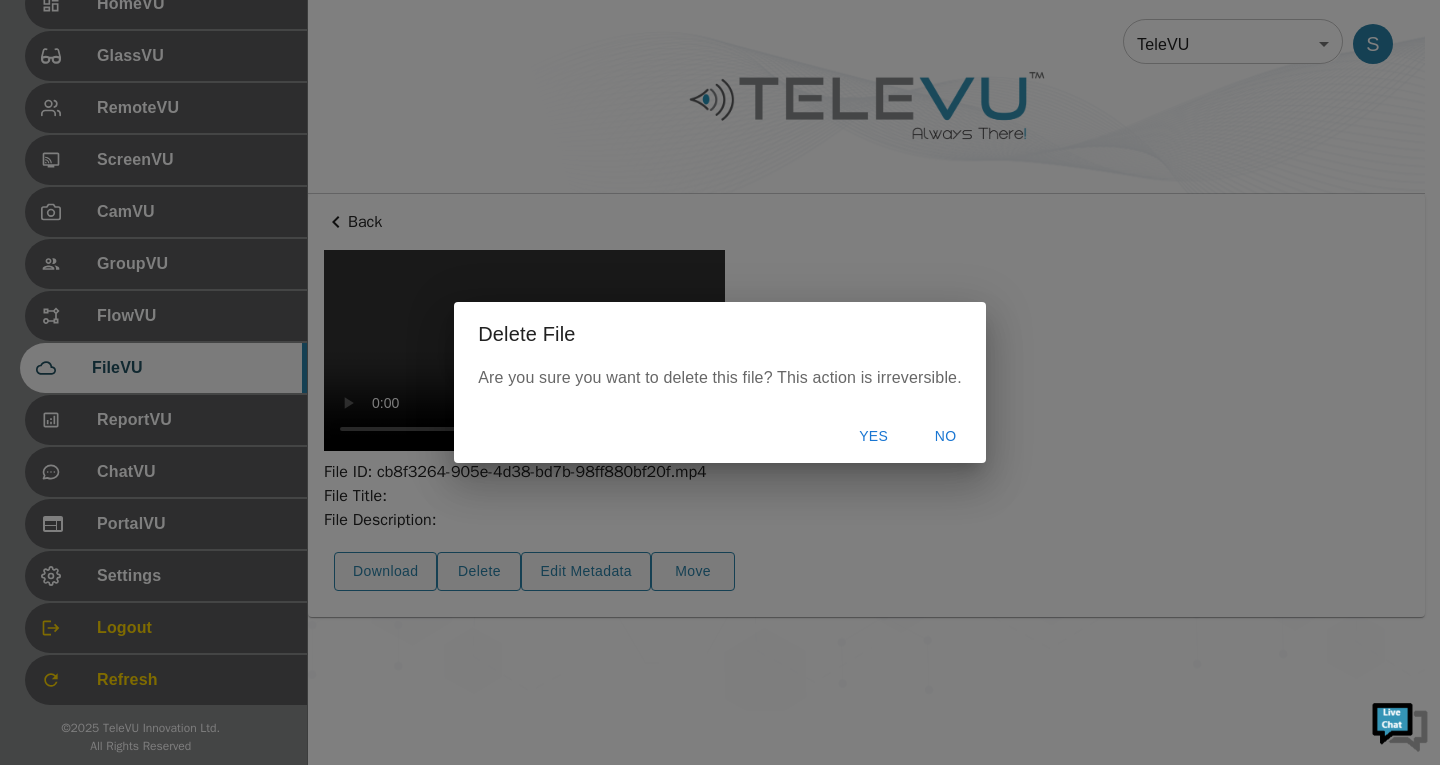 click on "Yes" at bounding box center [874, 436] 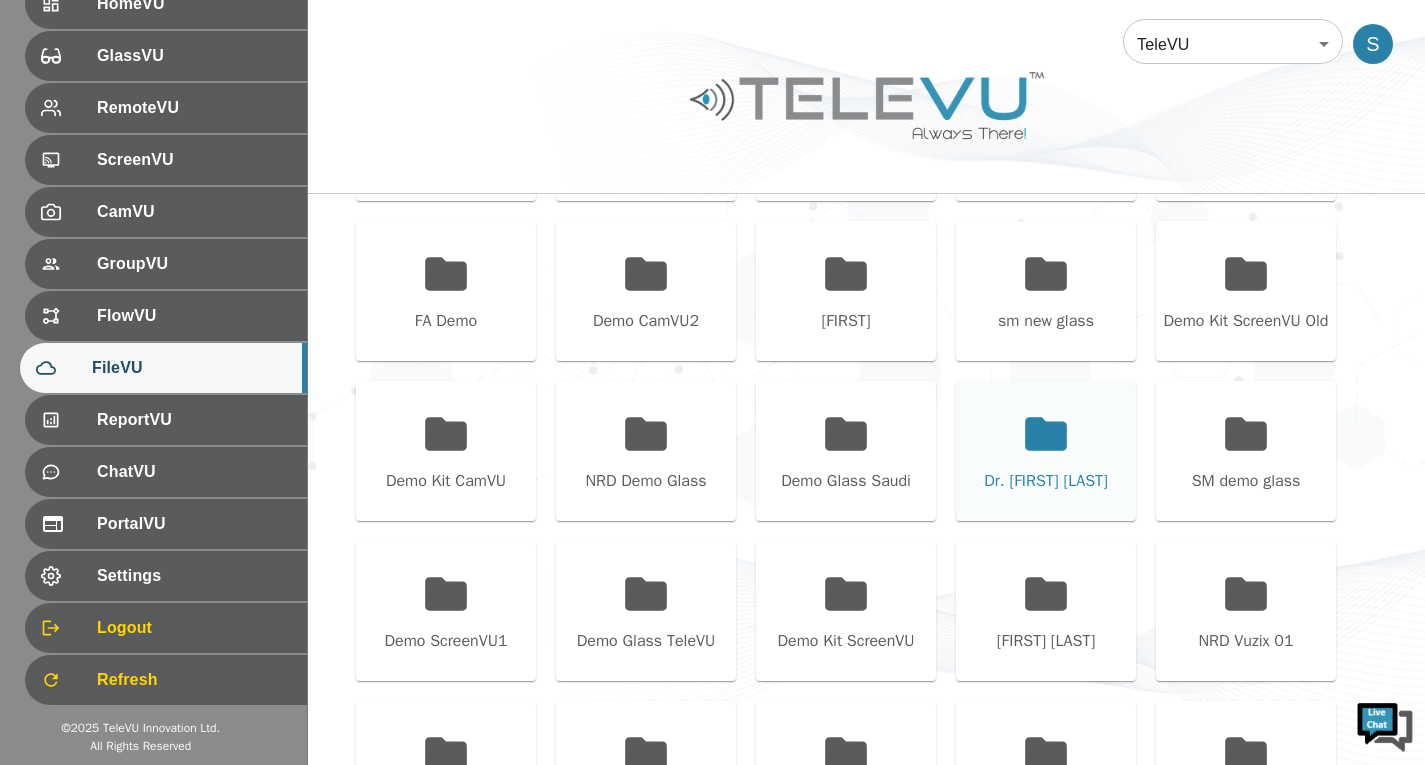 scroll, scrollTop: 573, scrollLeft: 0, axis: vertical 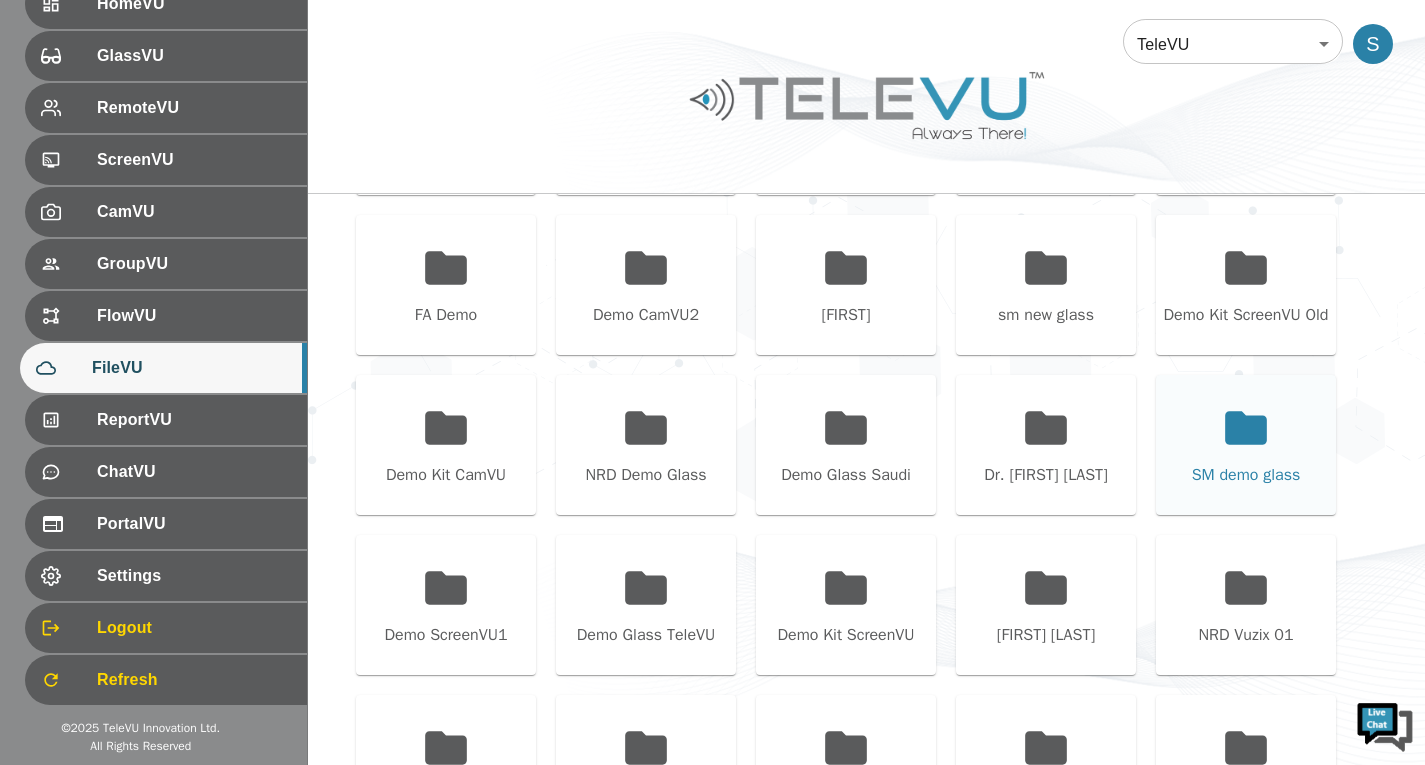 click on "SM demo glass" at bounding box center (1246, 445) 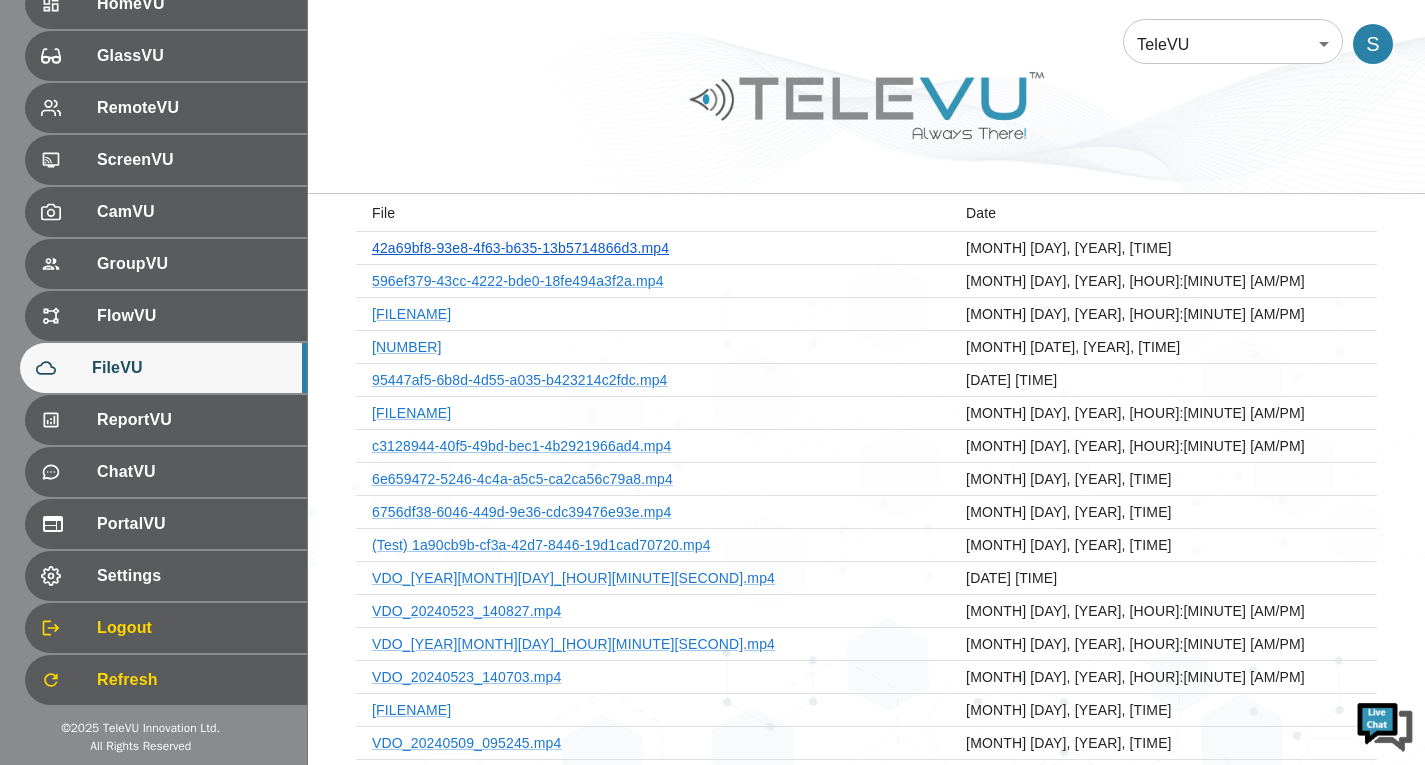 scroll, scrollTop: 73, scrollLeft: 0, axis: vertical 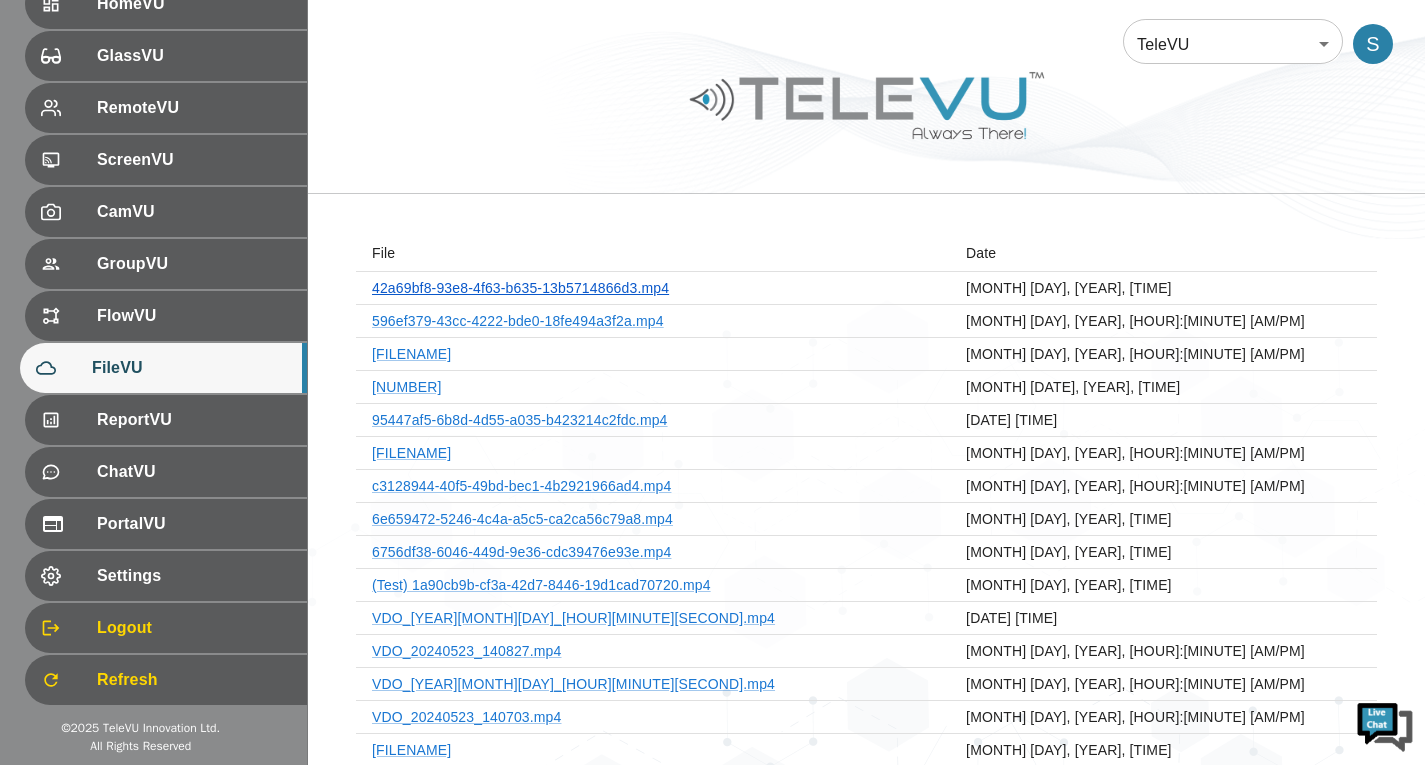 click on "42a69bf8-93e8-4f63-b635-13b5714866d3.mp4" at bounding box center (520, 288) 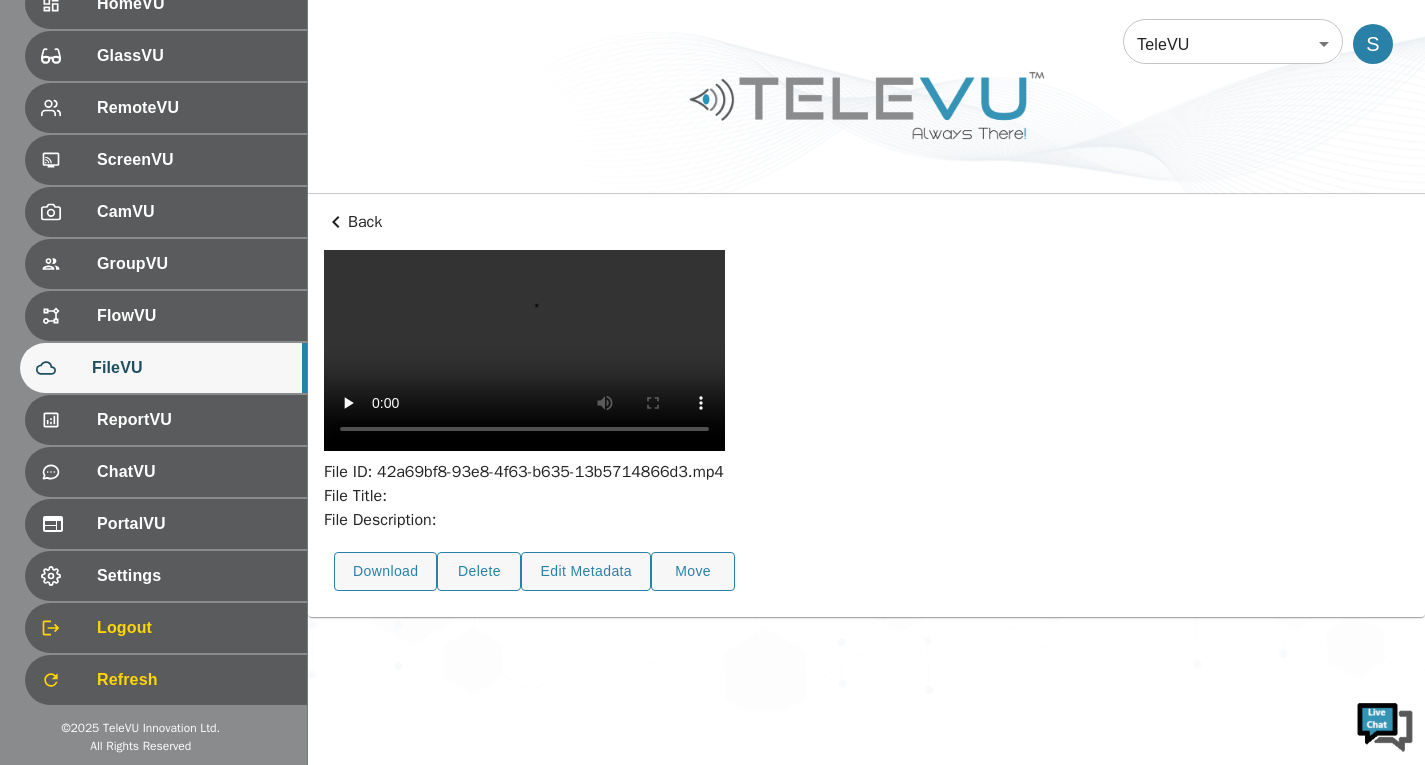 scroll, scrollTop: 73, scrollLeft: 0, axis: vertical 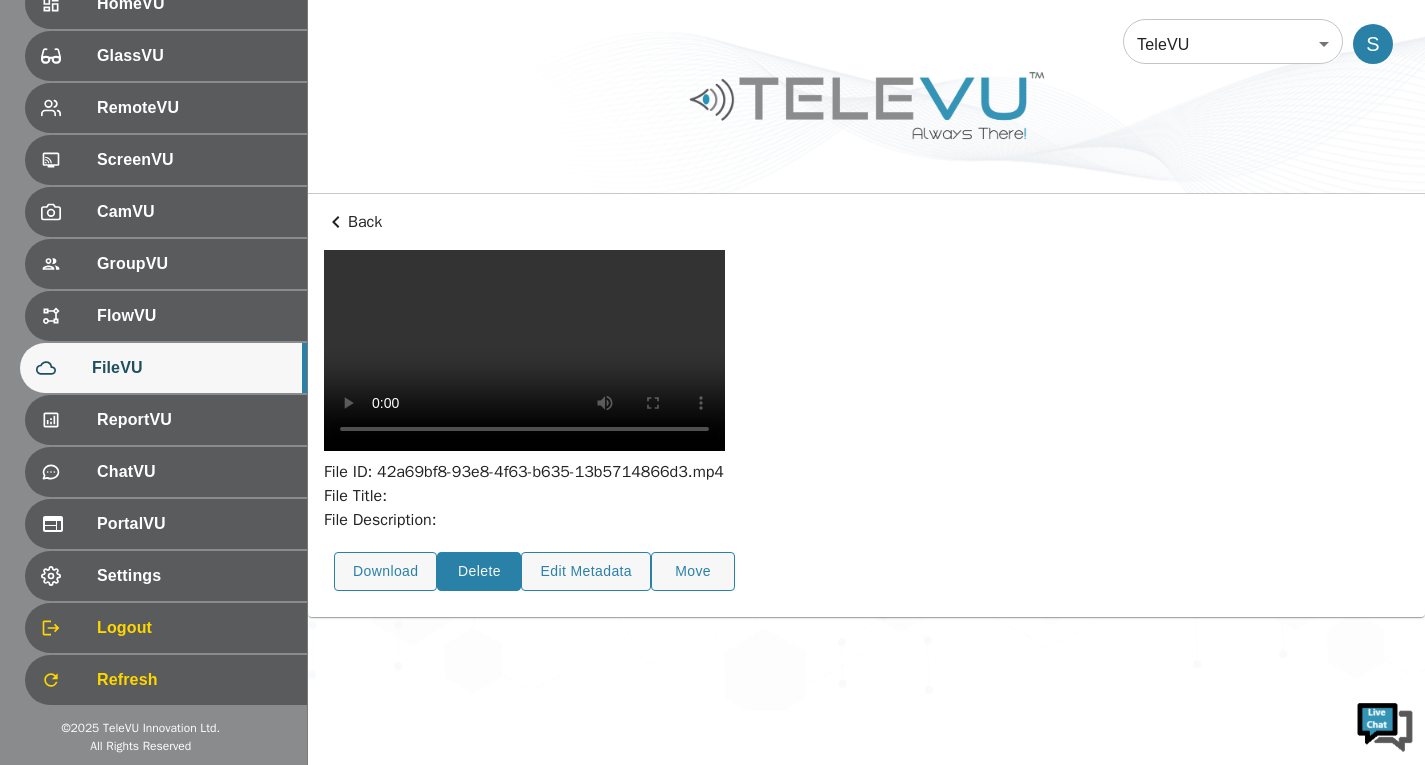 click on "Delete" at bounding box center (479, 571) 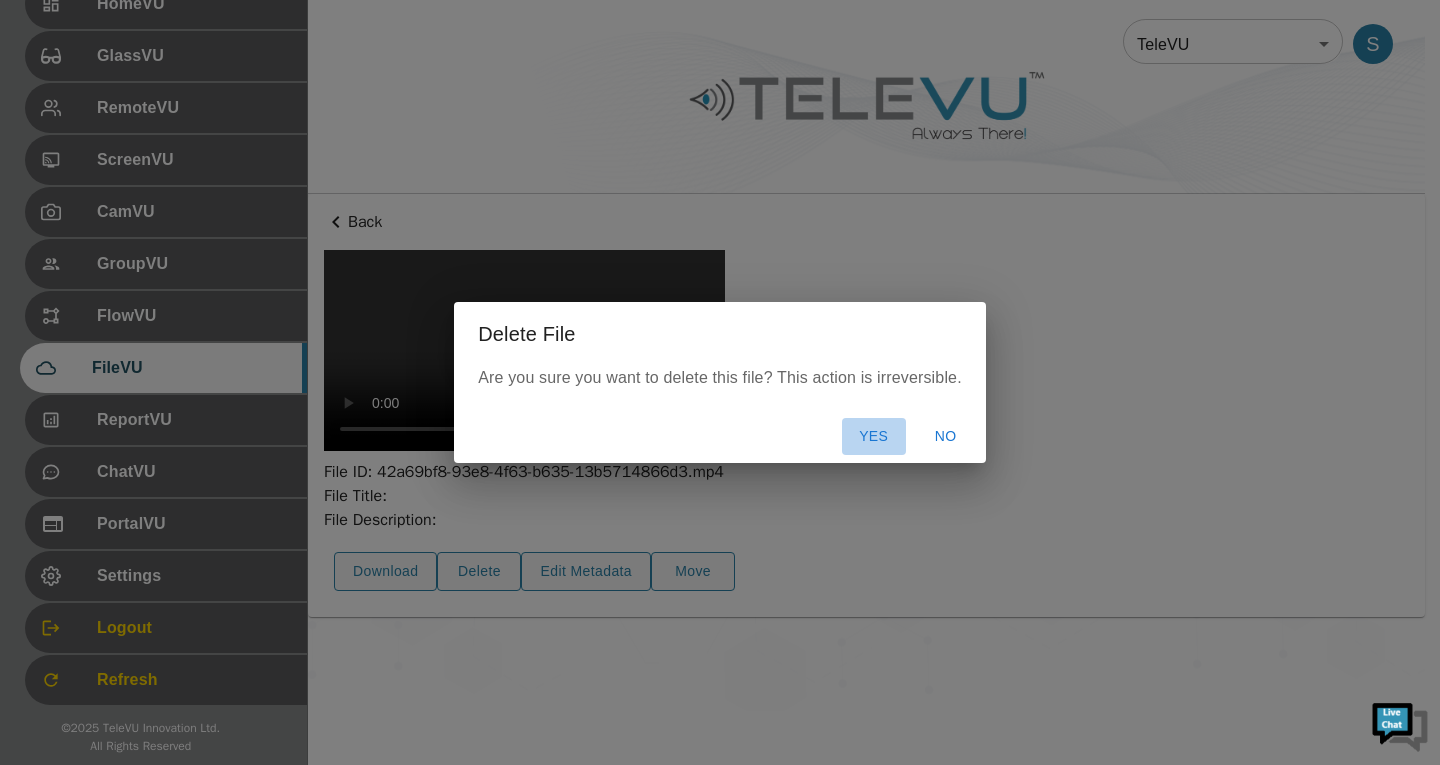 click on "Yes" at bounding box center (874, 436) 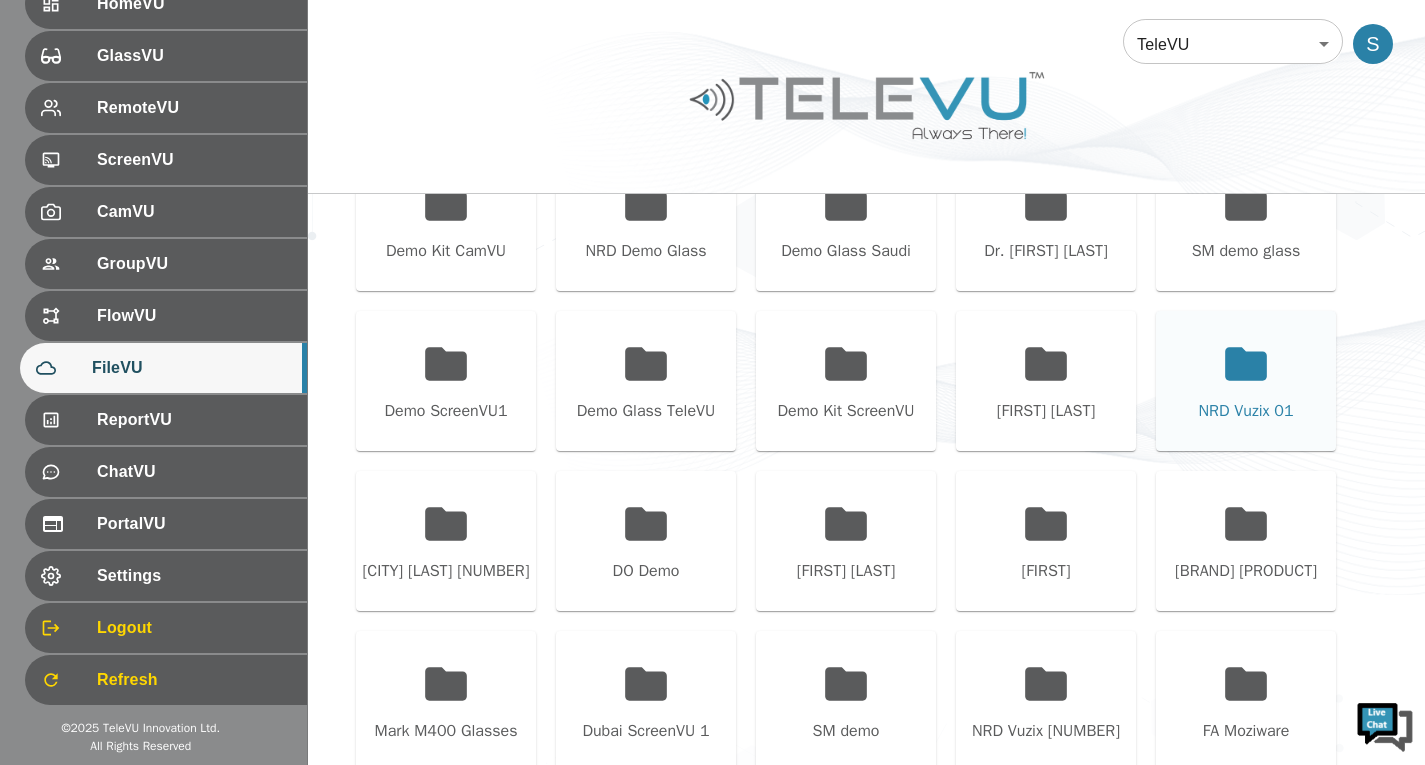 scroll, scrollTop: 773, scrollLeft: 0, axis: vertical 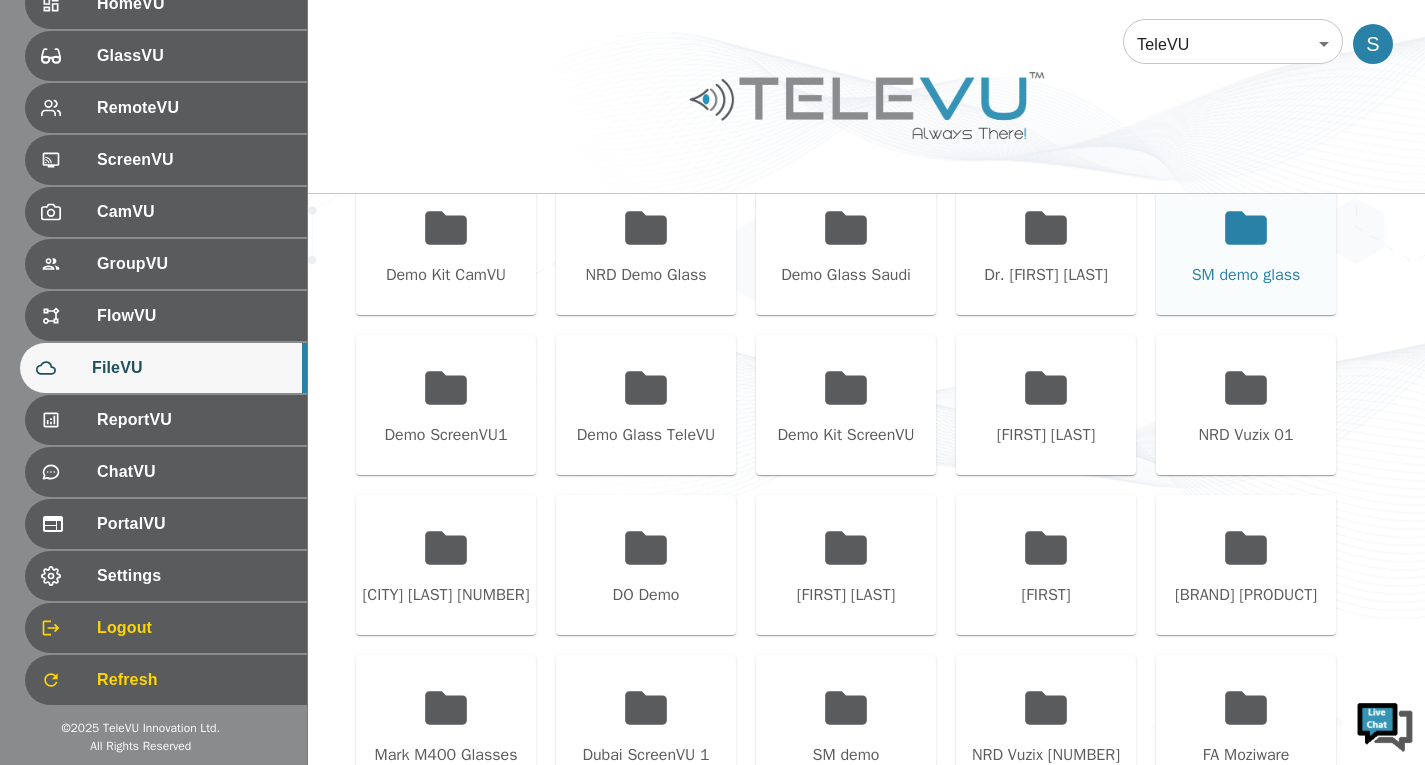 click on "SM demo glass" at bounding box center [1246, 275] 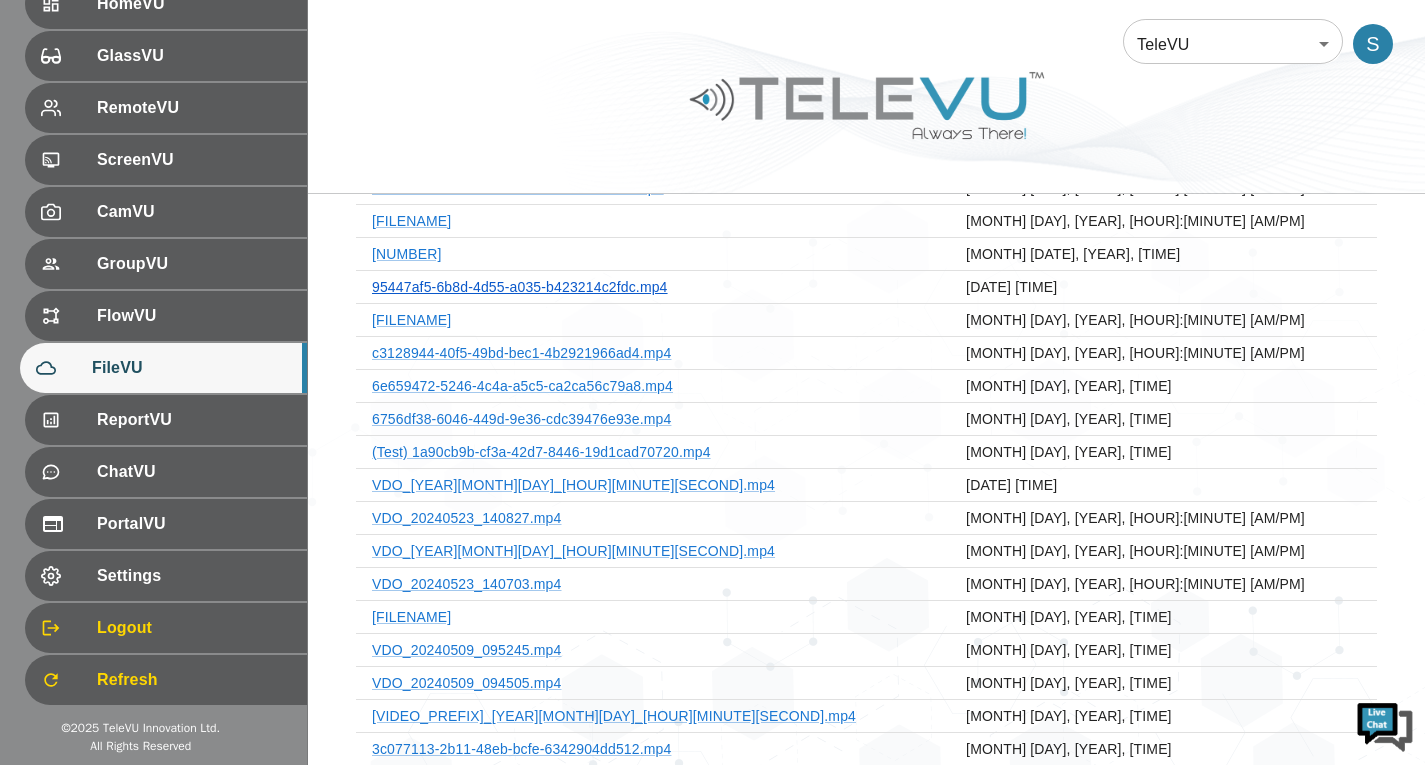 scroll, scrollTop: 0, scrollLeft: 0, axis: both 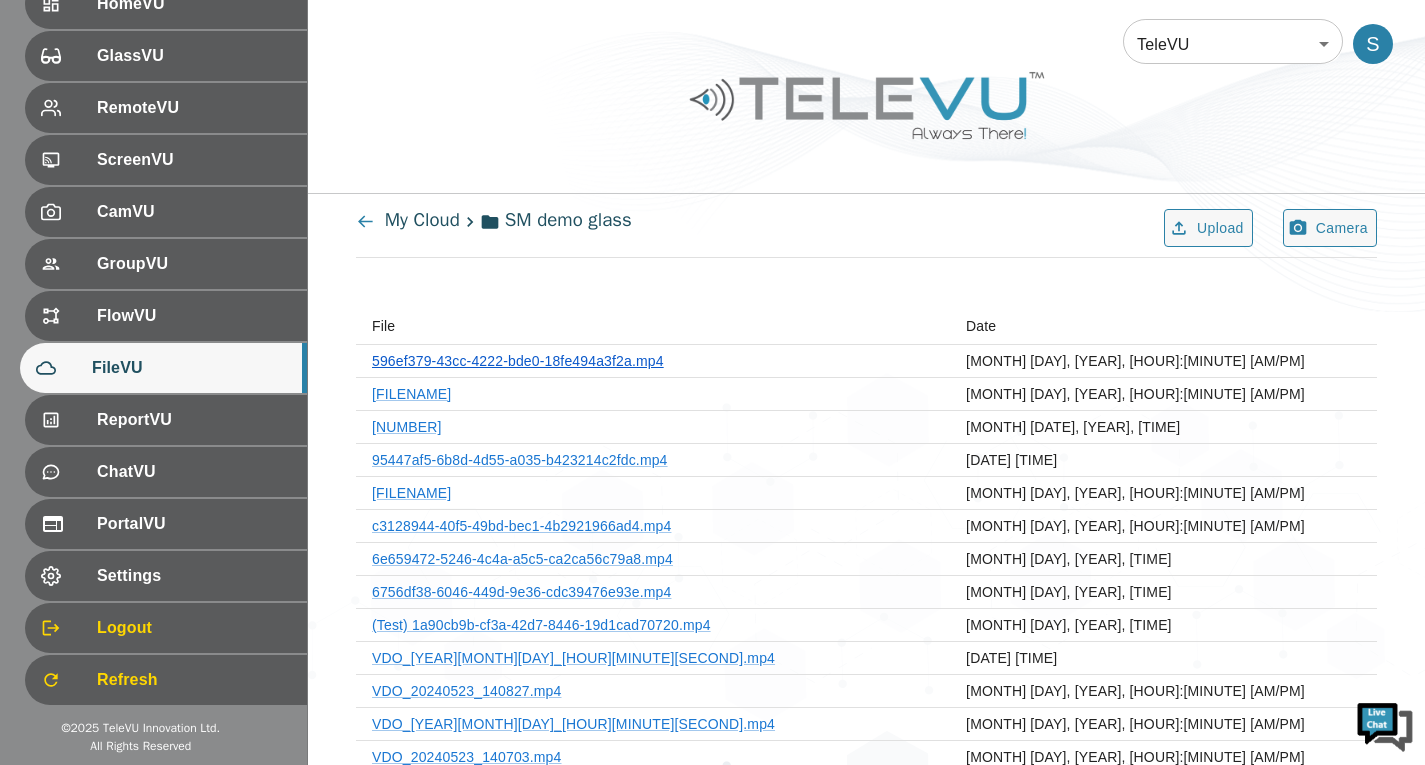 click on "596ef379-43cc-4222-bde0-18fe494a3f2a.mp4" at bounding box center [518, 361] 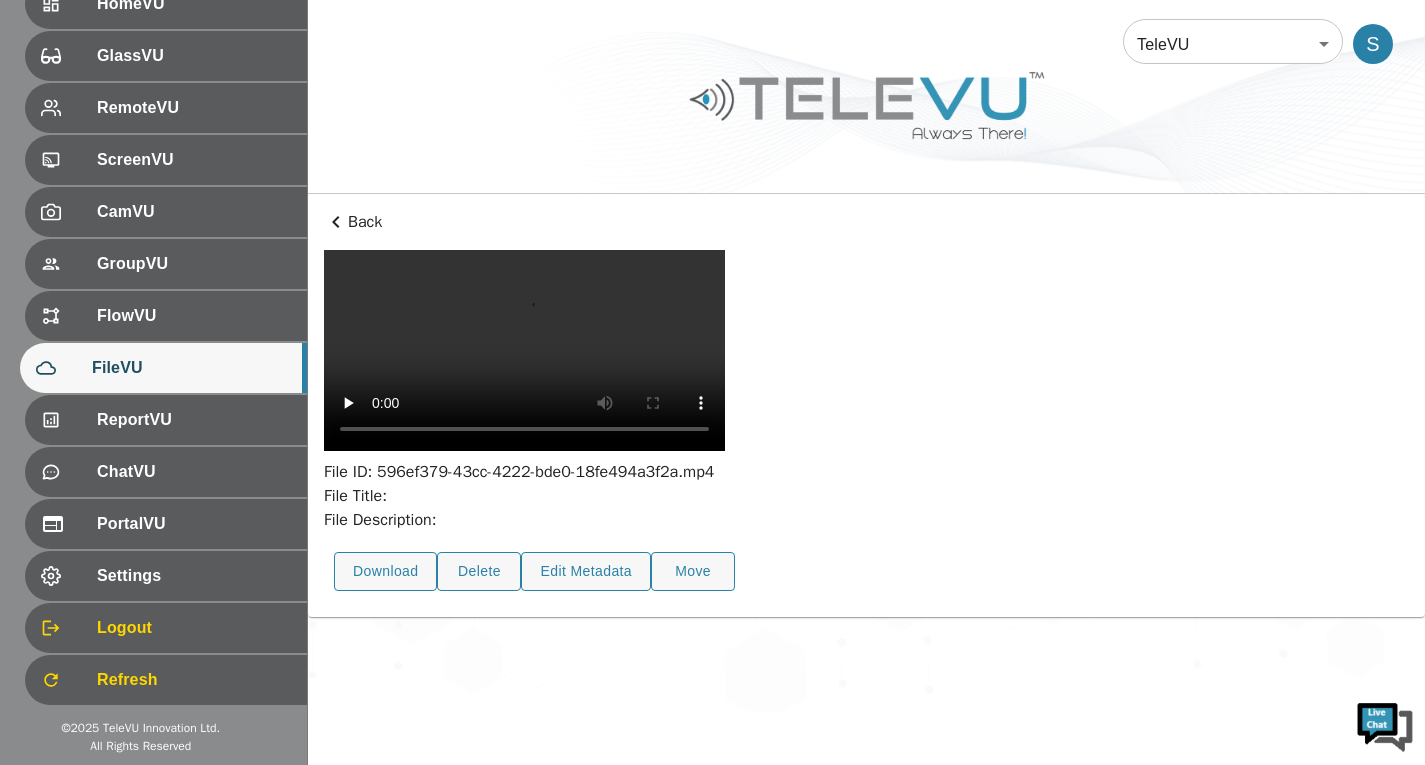 scroll, scrollTop: 73, scrollLeft: 0, axis: vertical 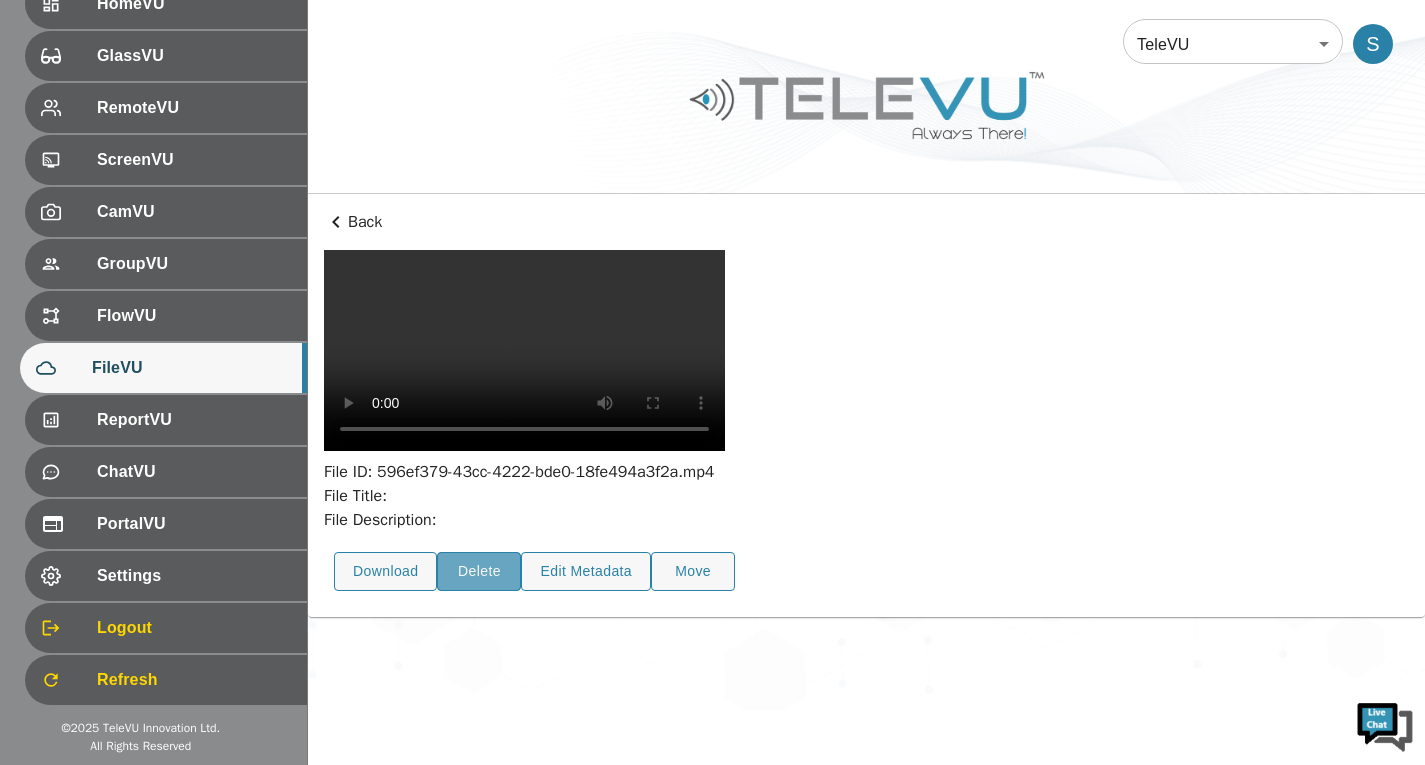 click on "Delete" at bounding box center [479, 571] 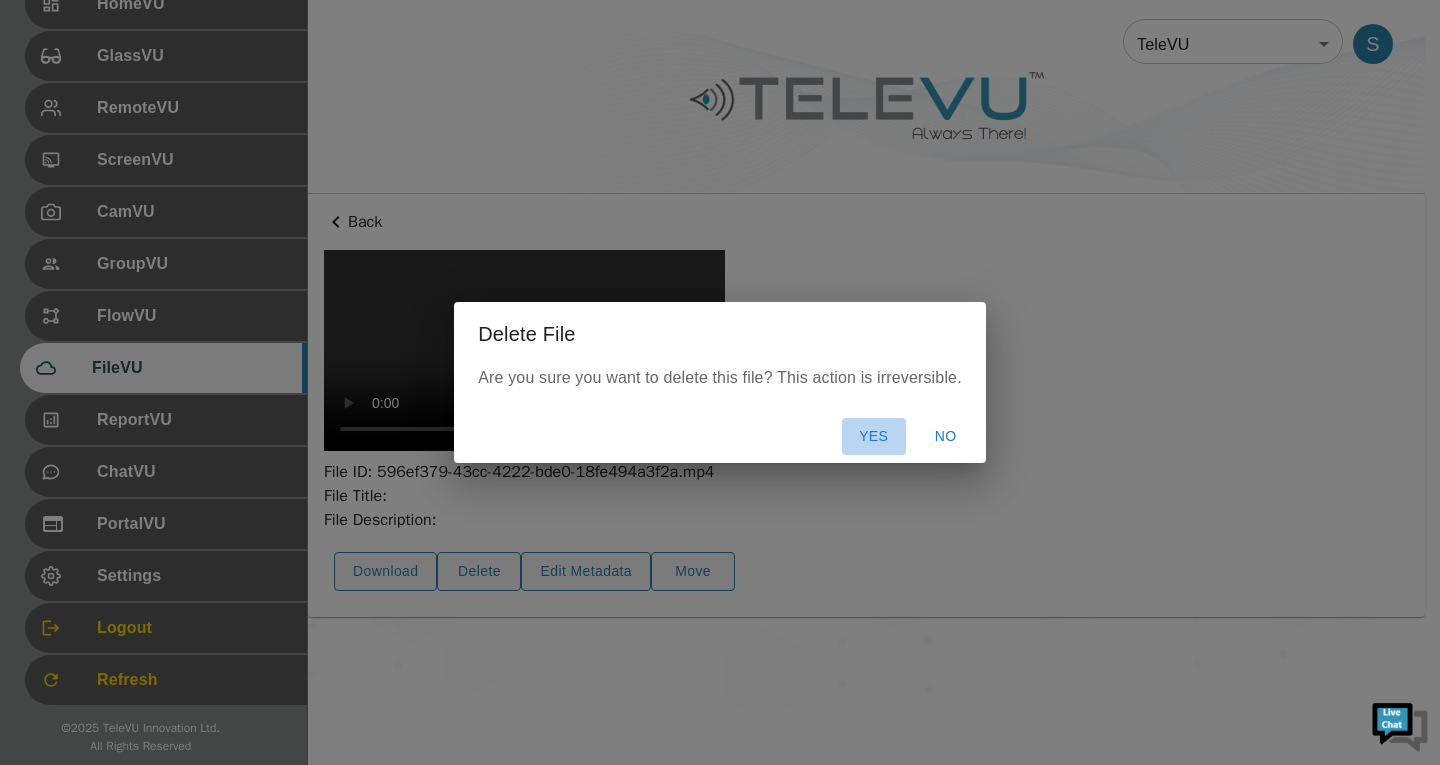 click on "Yes" at bounding box center [874, 436] 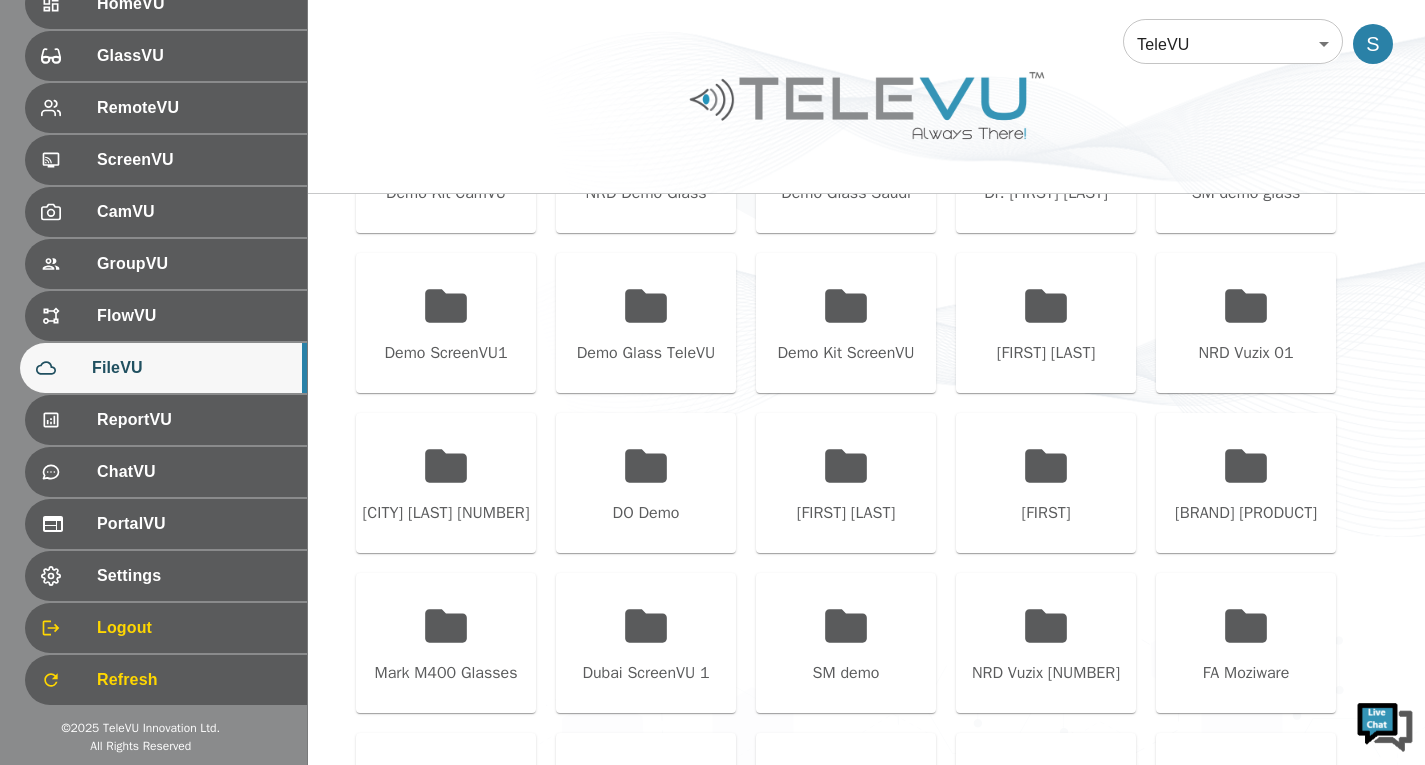 scroll, scrollTop: 873, scrollLeft: 0, axis: vertical 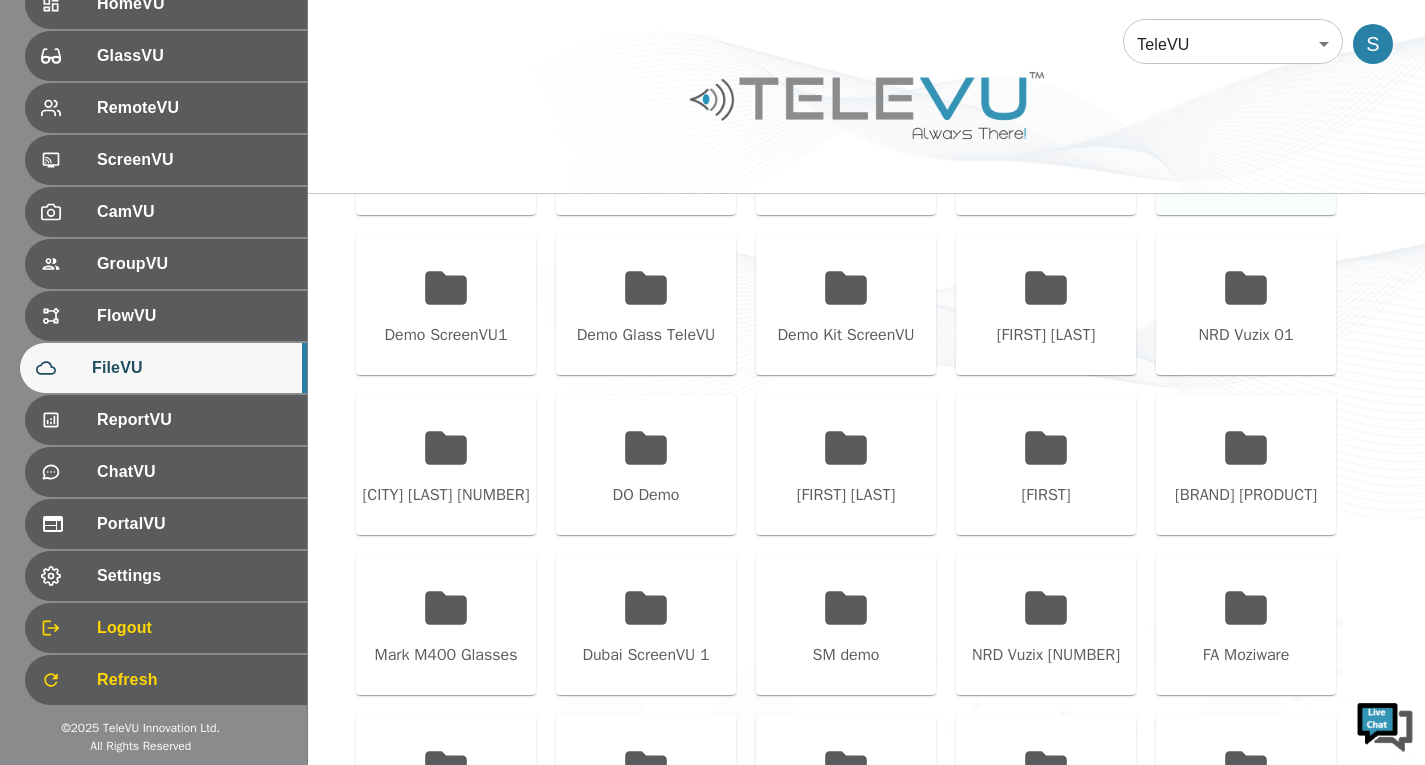 click on "SM demo glass" at bounding box center [1246, 145] 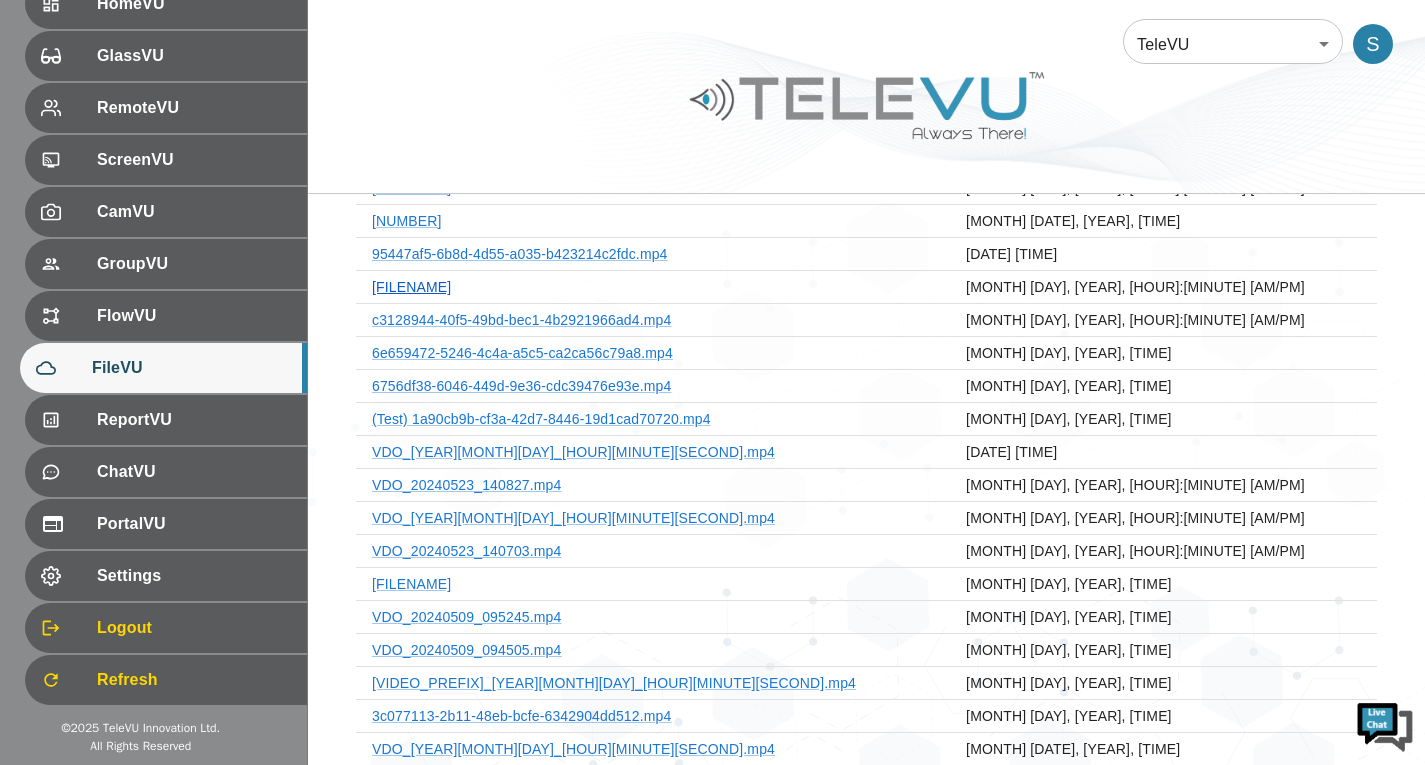 scroll, scrollTop: 73, scrollLeft: 0, axis: vertical 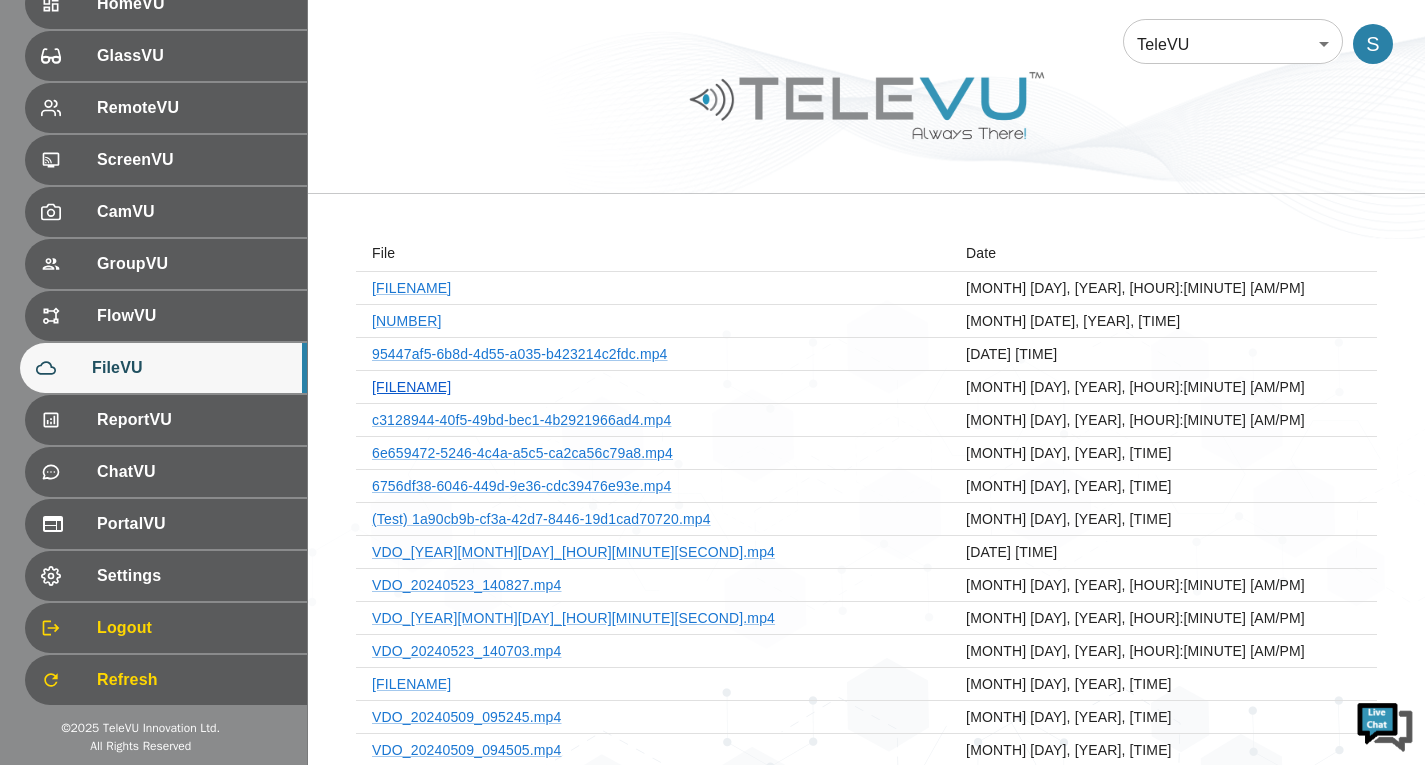 click on "[FILENAME]" at bounding box center (411, 288) 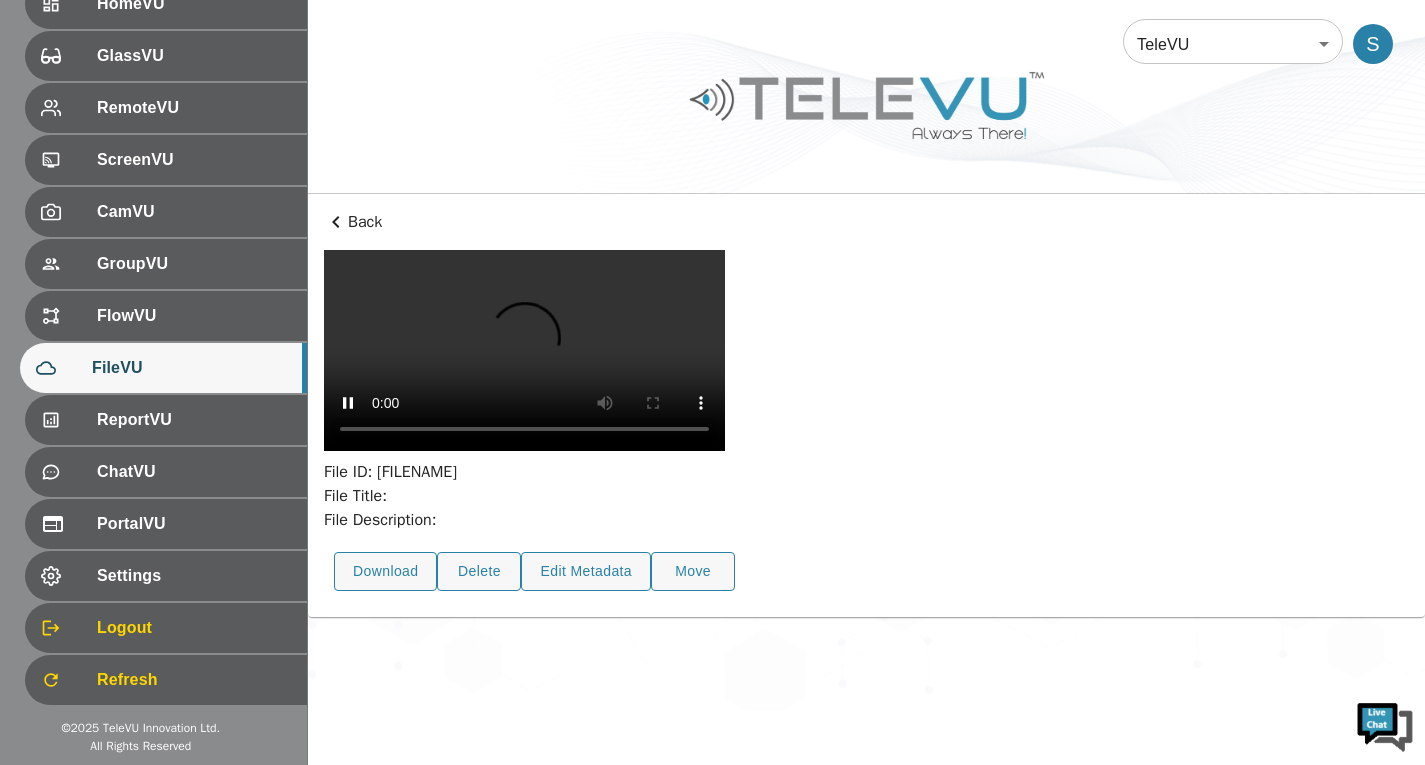type 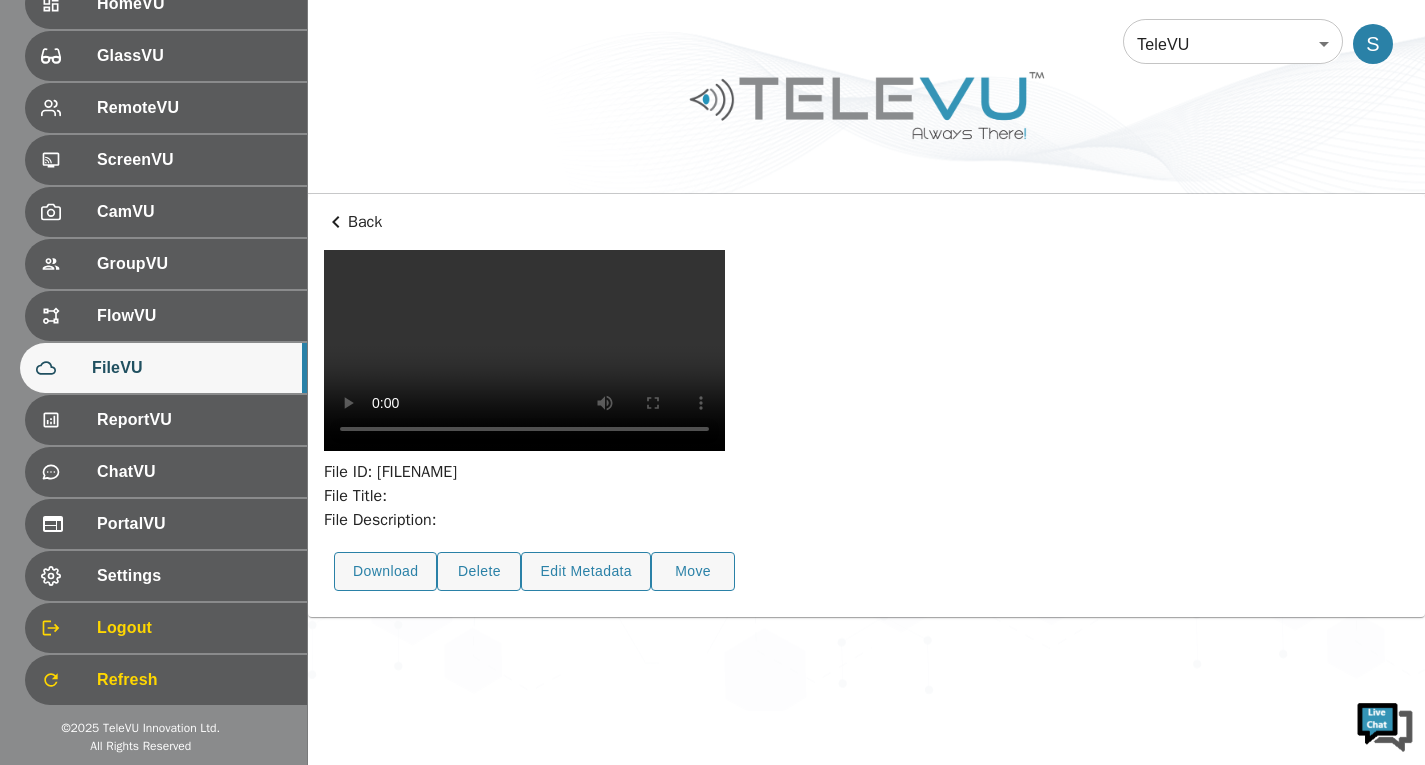 scroll, scrollTop: 73, scrollLeft: 0, axis: vertical 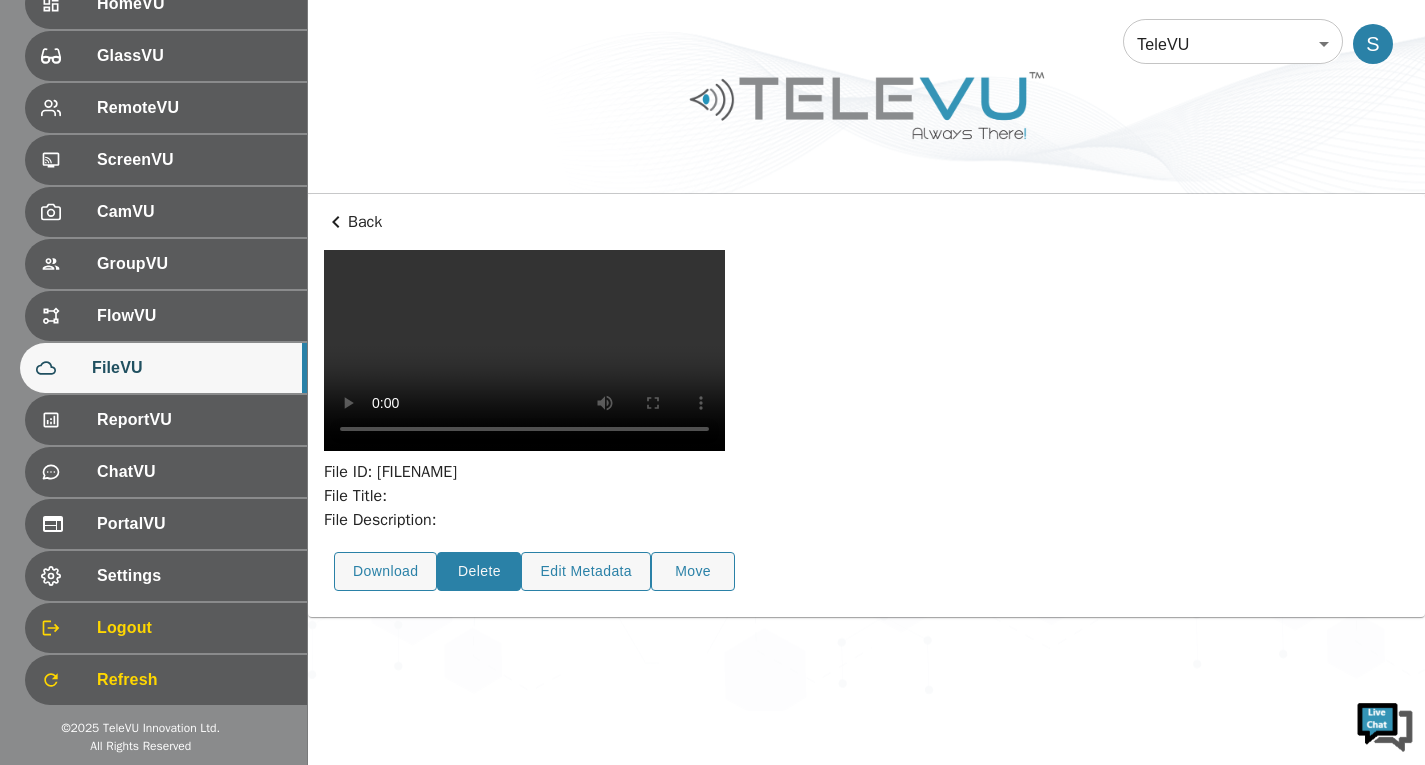 click on "Delete" at bounding box center (479, 571) 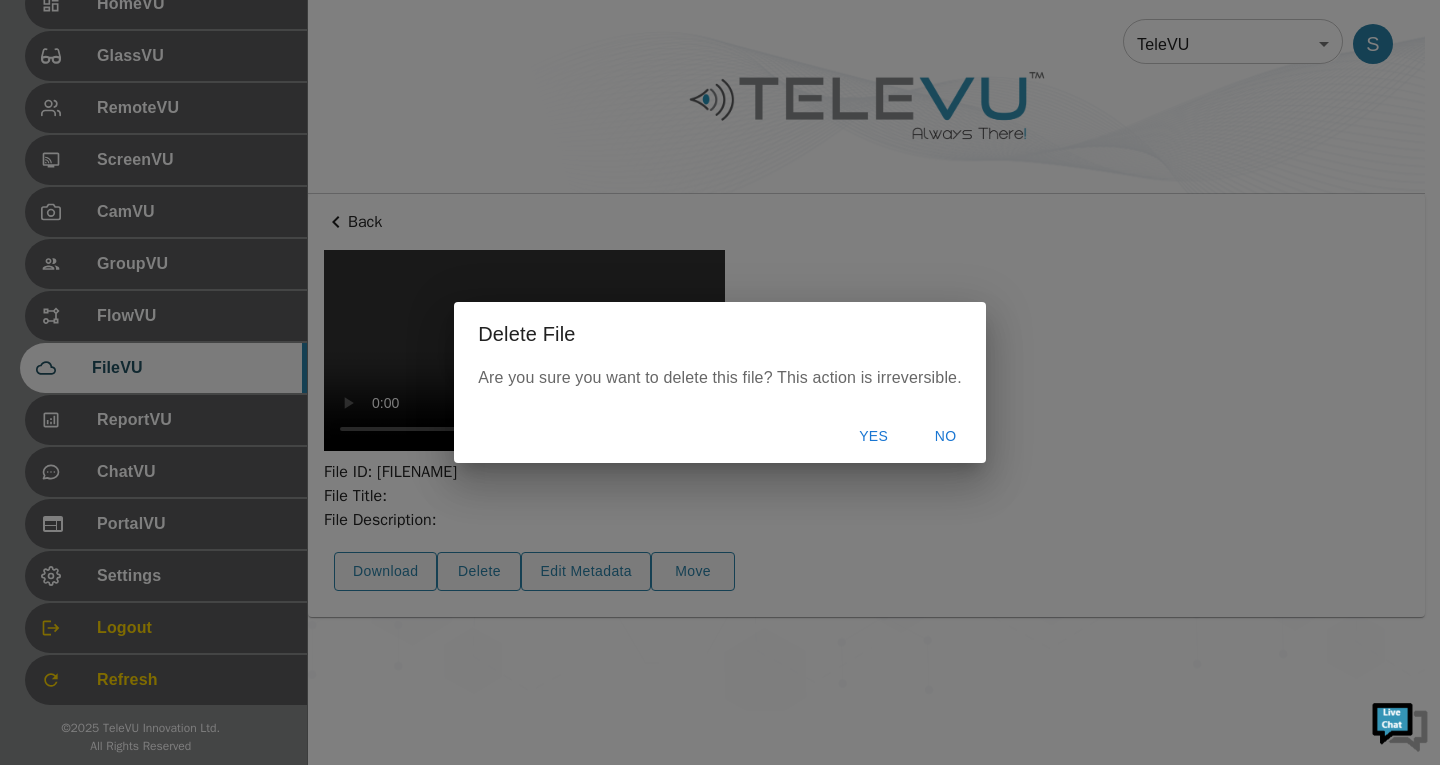click on "Yes" at bounding box center [874, 436] 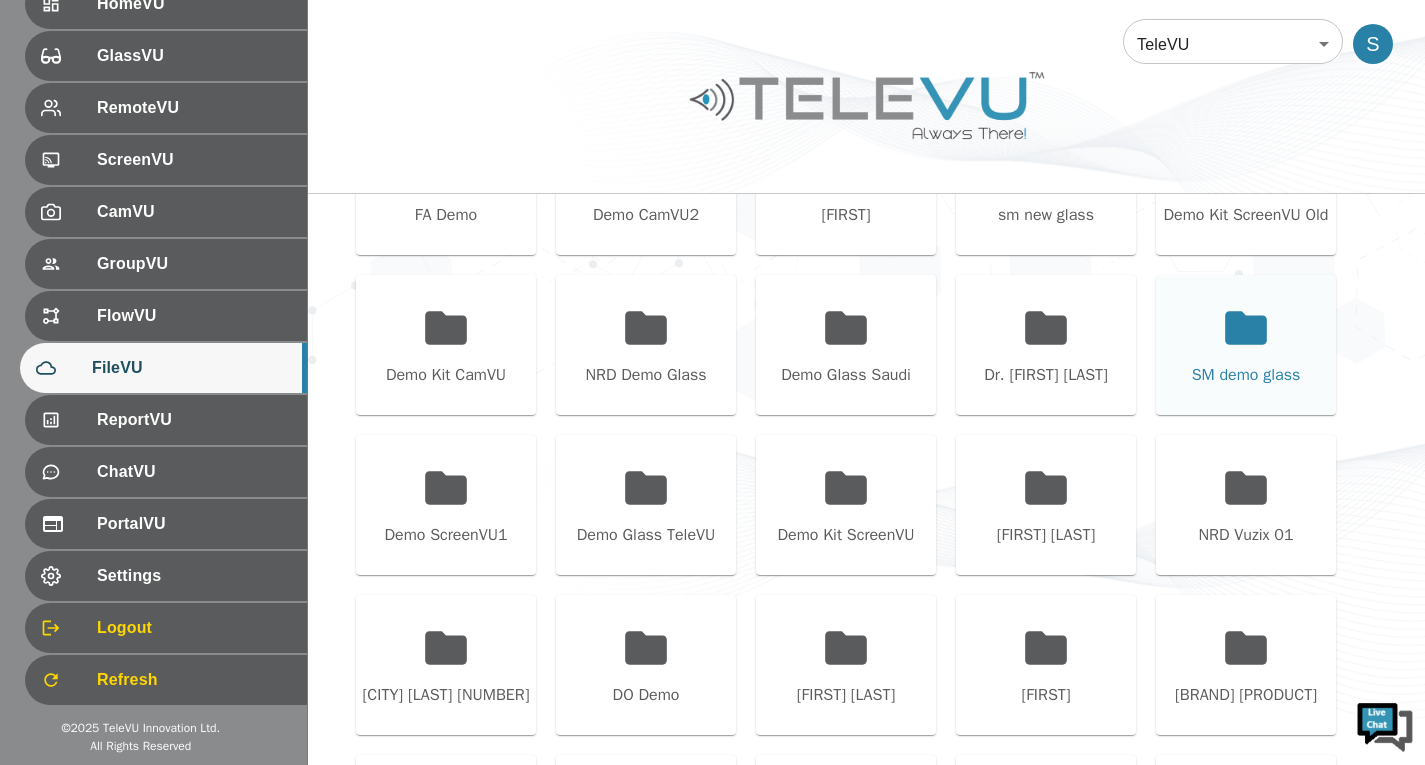 click on "SM demo glass" at bounding box center [1246, 375] 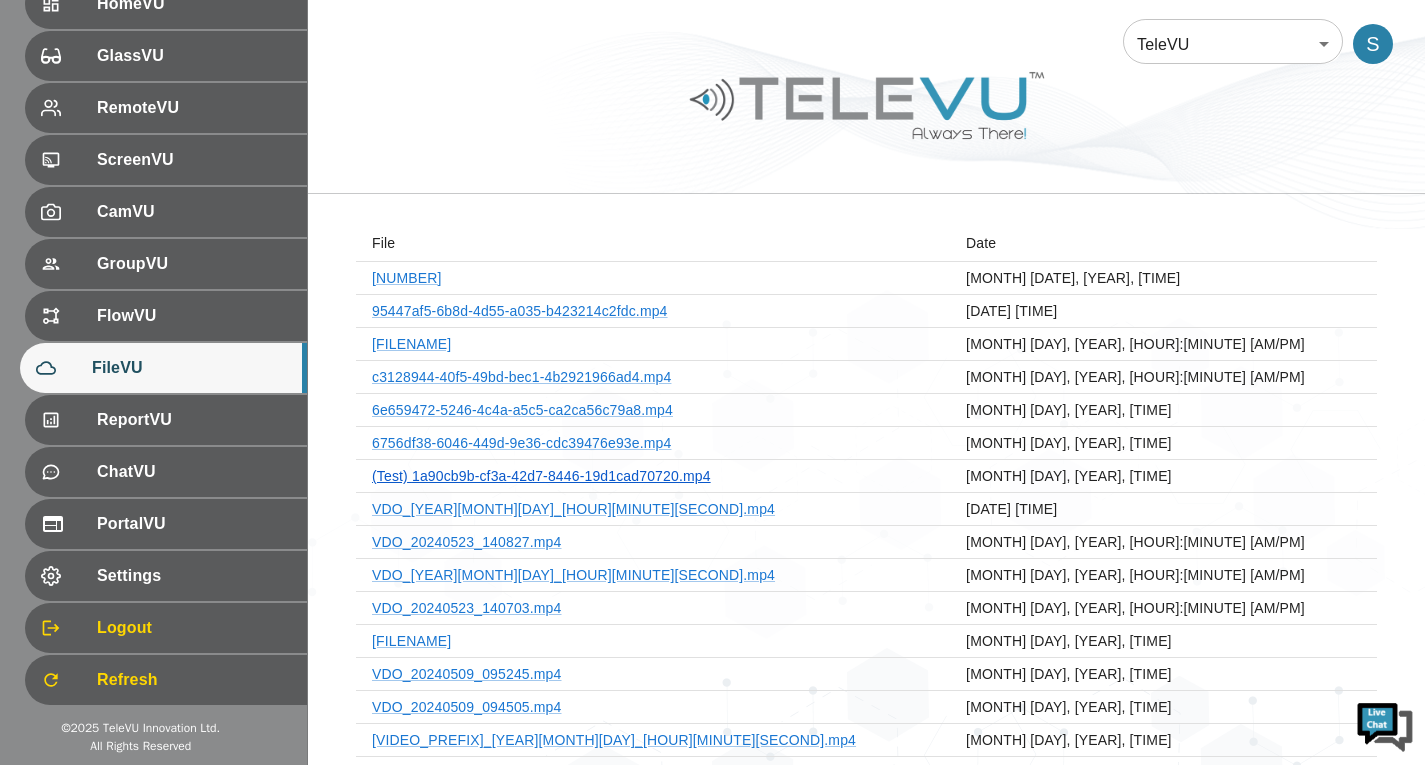 scroll, scrollTop: 73, scrollLeft: 0, axis: vertical 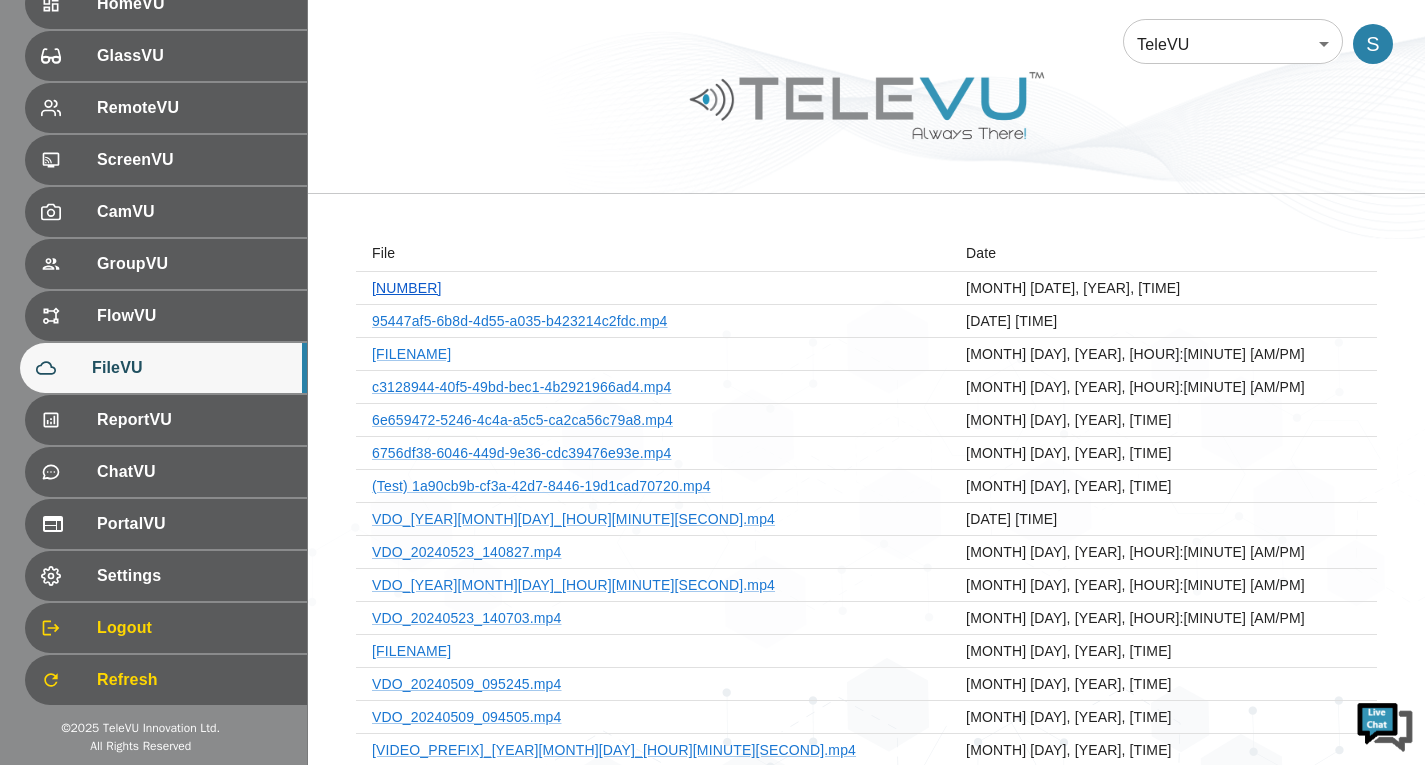 click on "[NUMBER]" at bounding box center [407, 288] 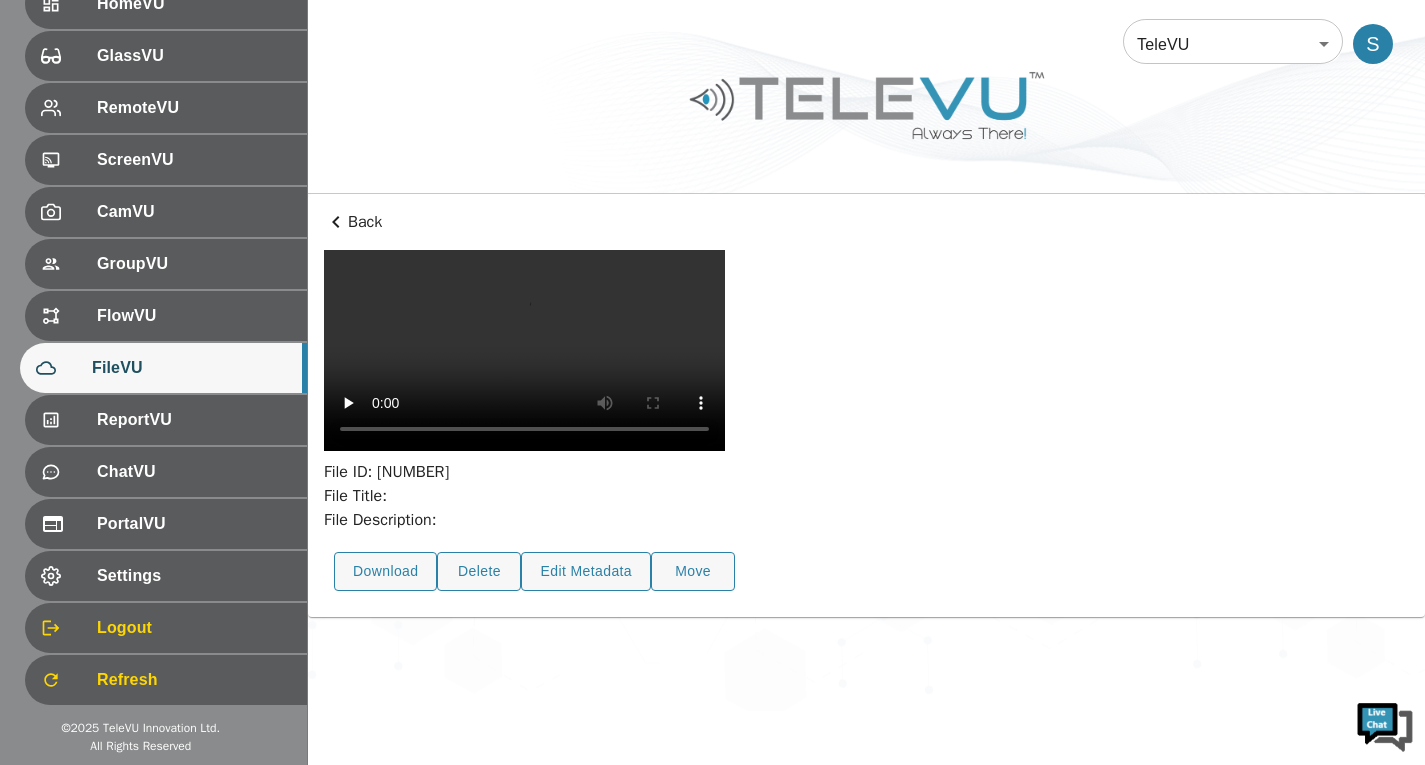 scroll, scrollTop: 73, scrollLeft: 0, axis: vertical 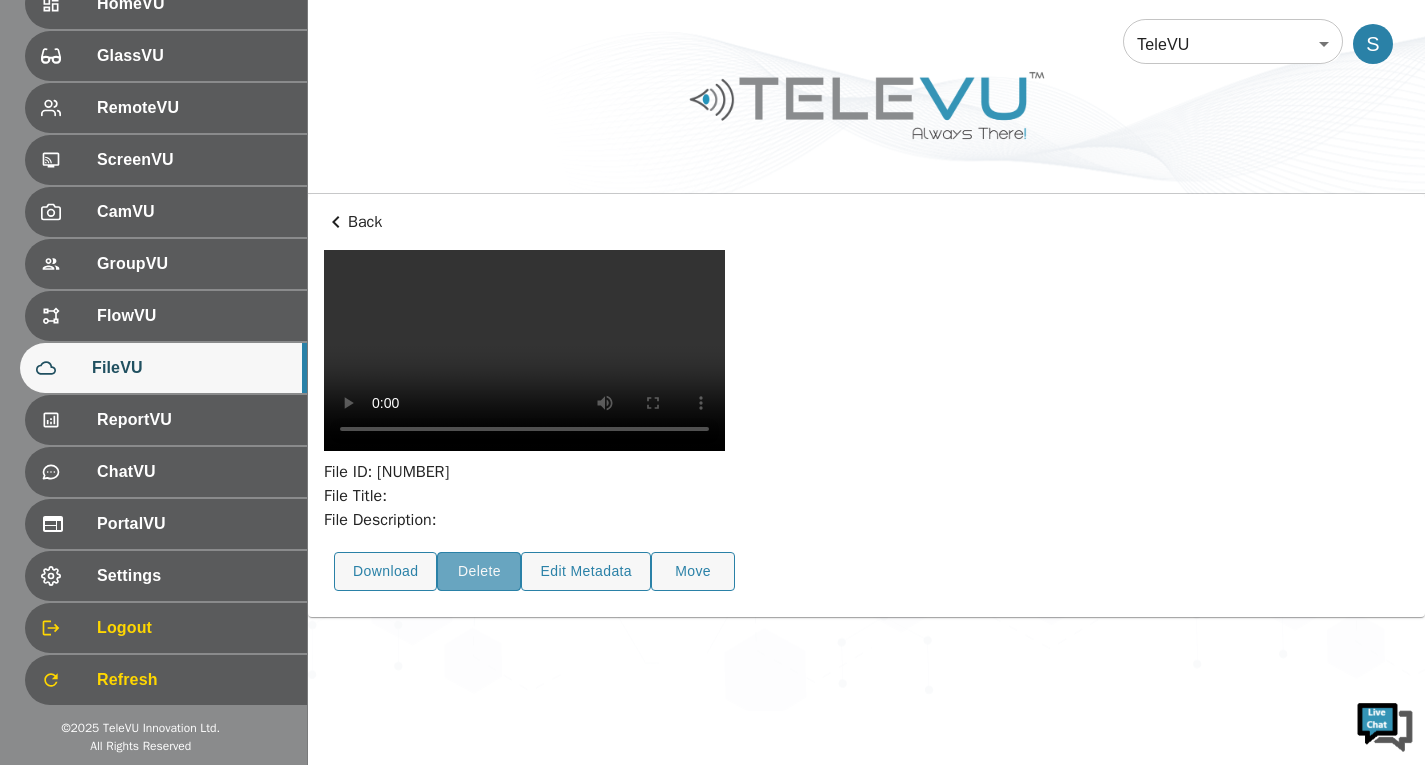 click on "Delete" at bounding box center (479, 571) 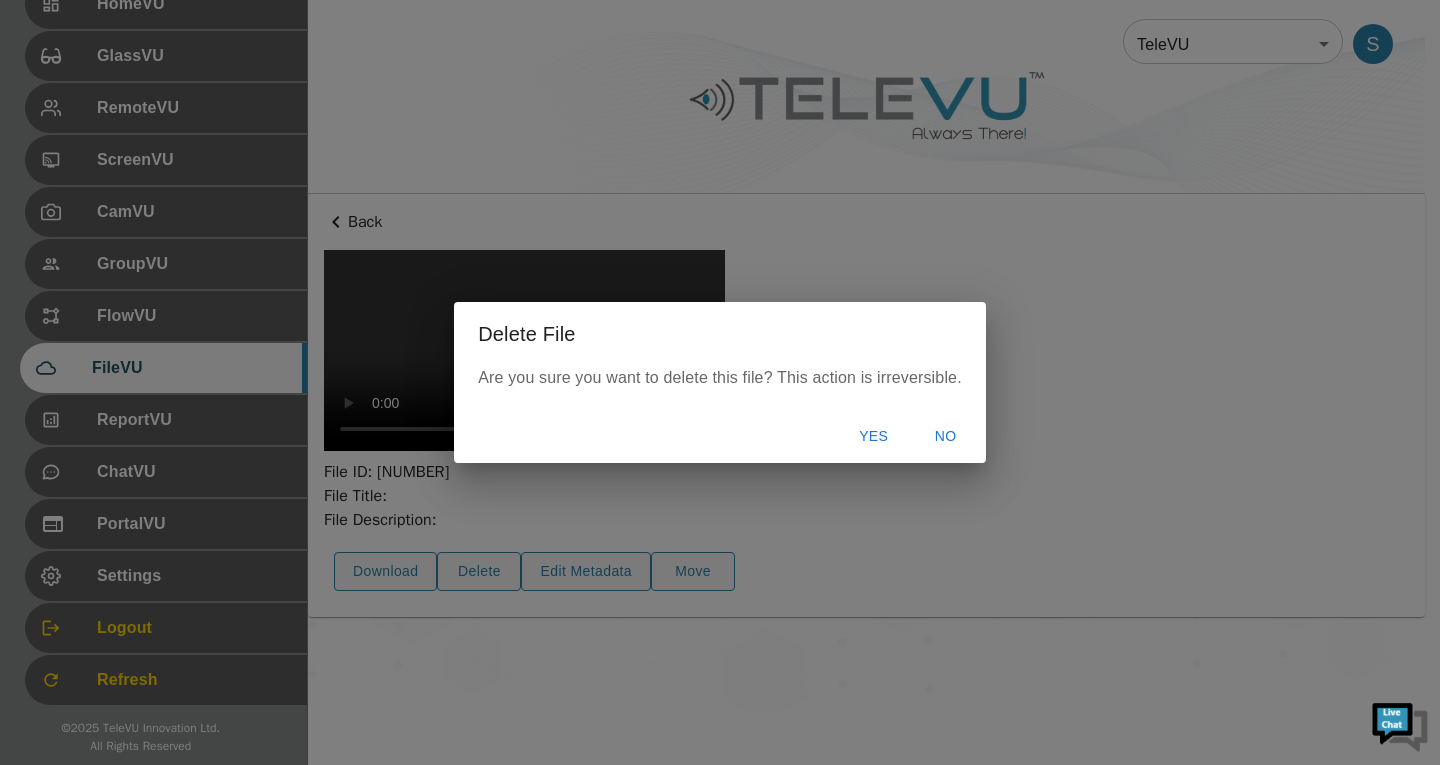 click on "Yes" at bounding box center [874, 436] 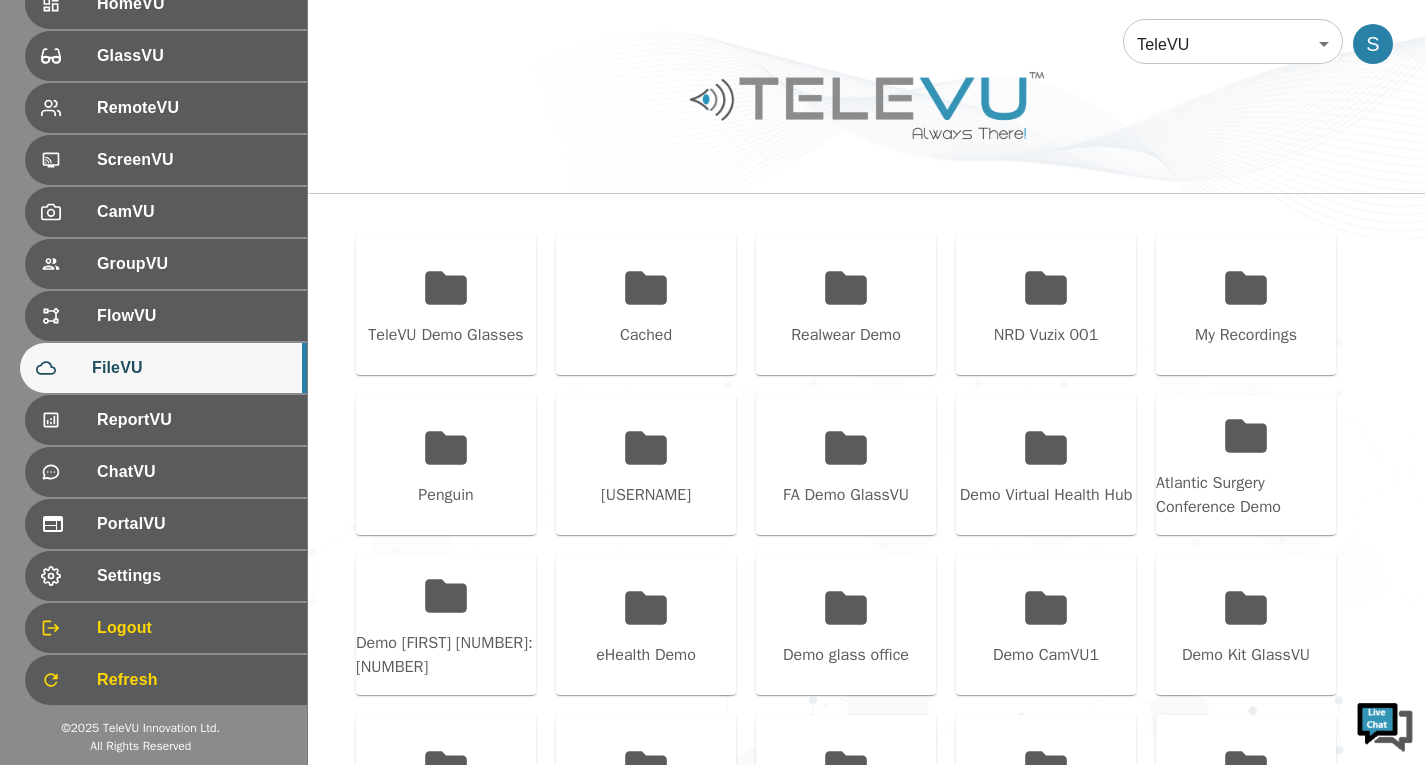 scroll, scrollTop: 673, scrollLeft: 0, axis: vertical 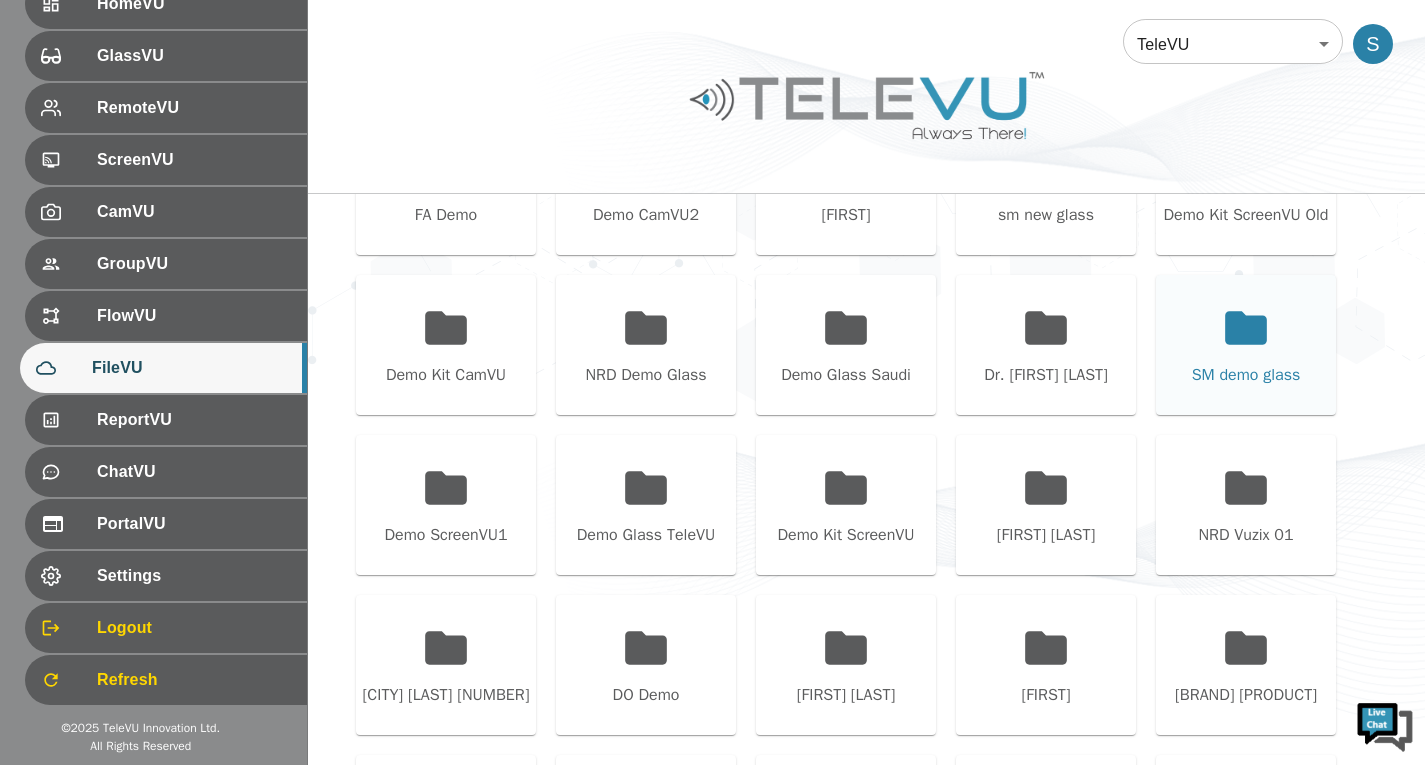 click on "SM demo glass" at bounding box center [1246, 345] 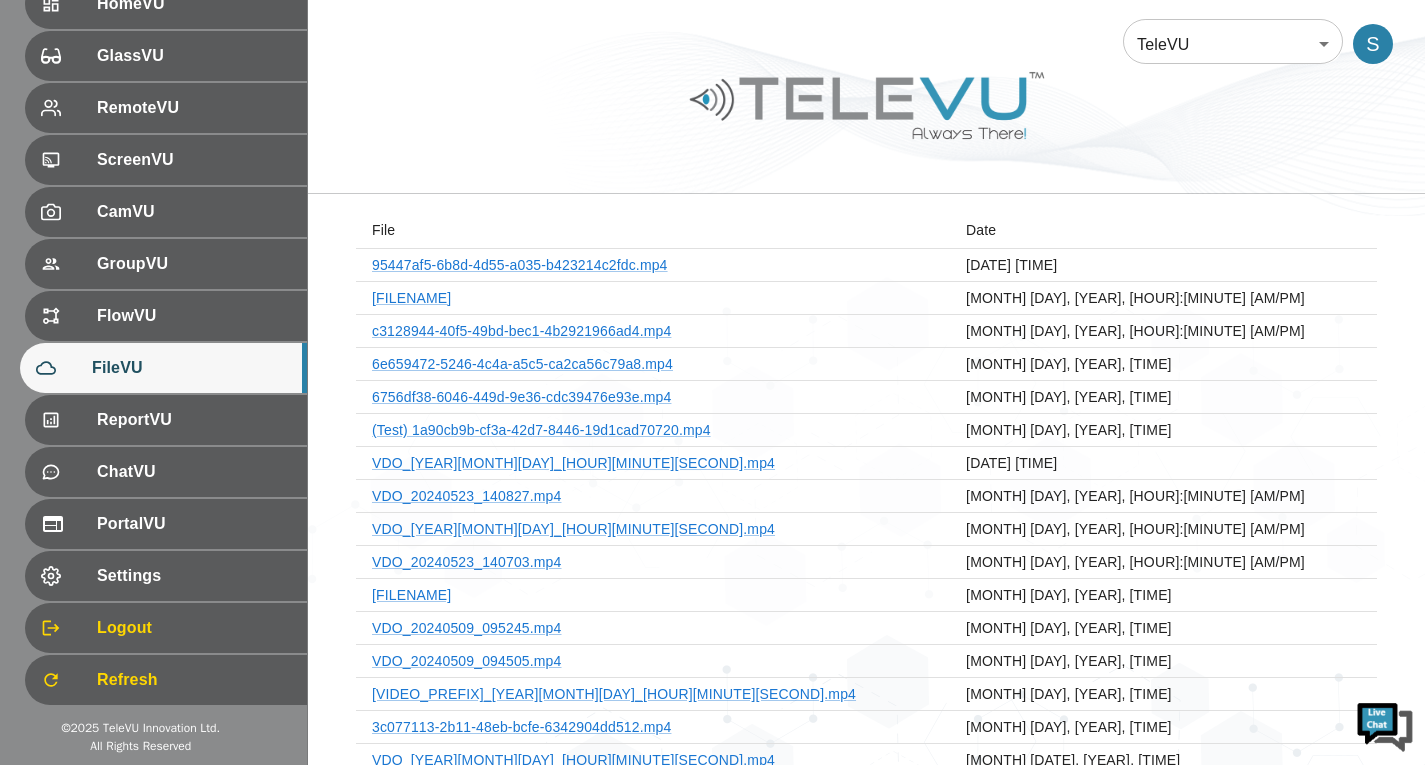 scroll, scrollTop: 73, scrollLeft: 0, axis: vertical 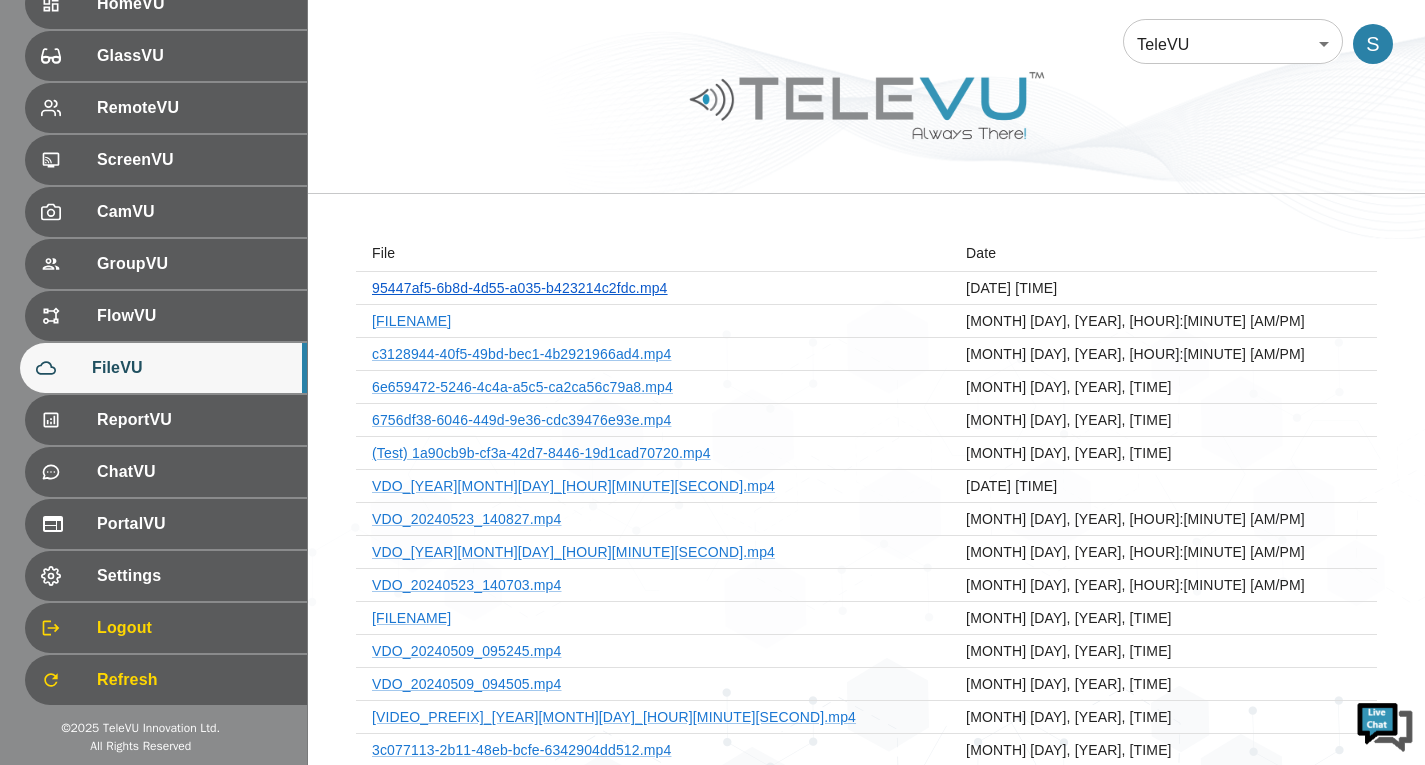 click on "95447af5-6b8d-4d55-a035-b423214c2fdc.mp4" at bounding box center [520, 288] 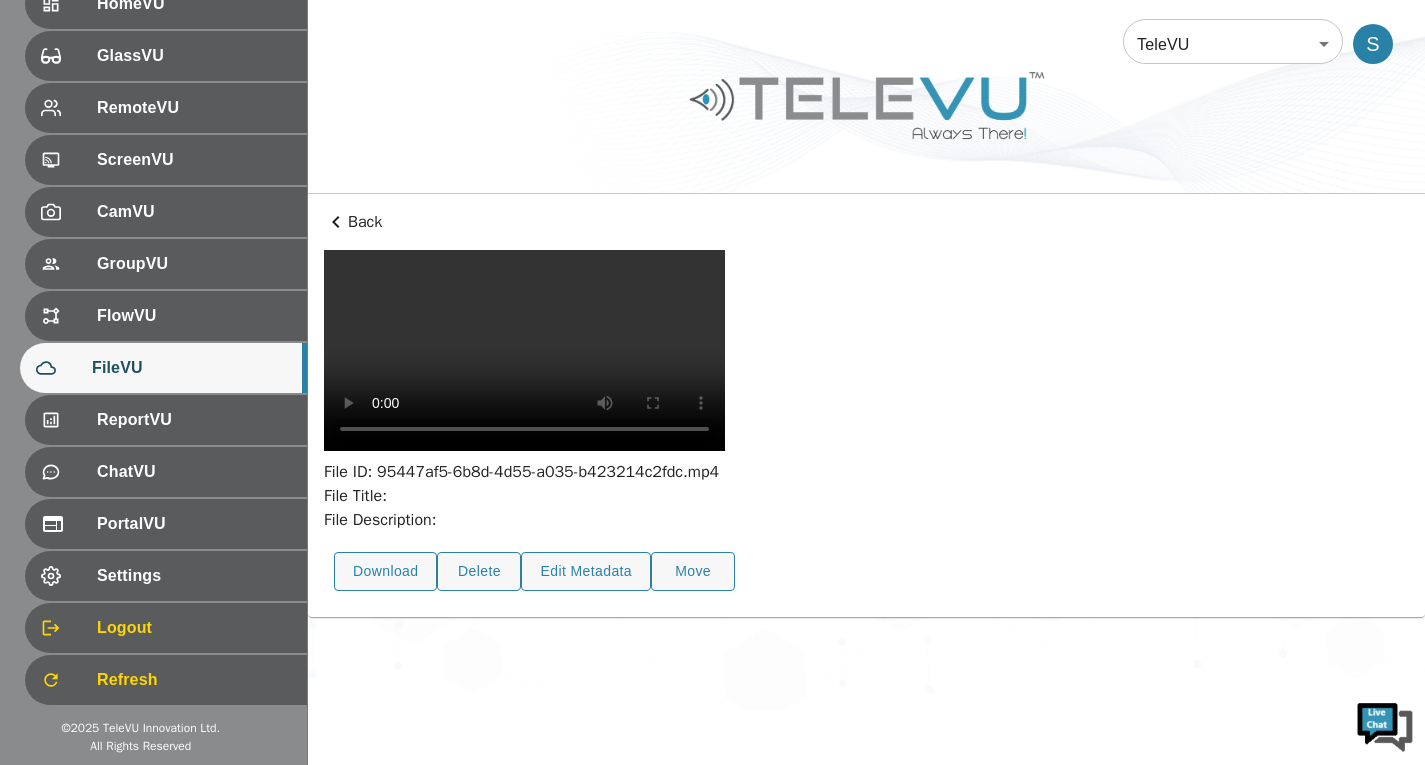 scroll, scrollTop: 73, scrollLeft: 0, axis: vertical 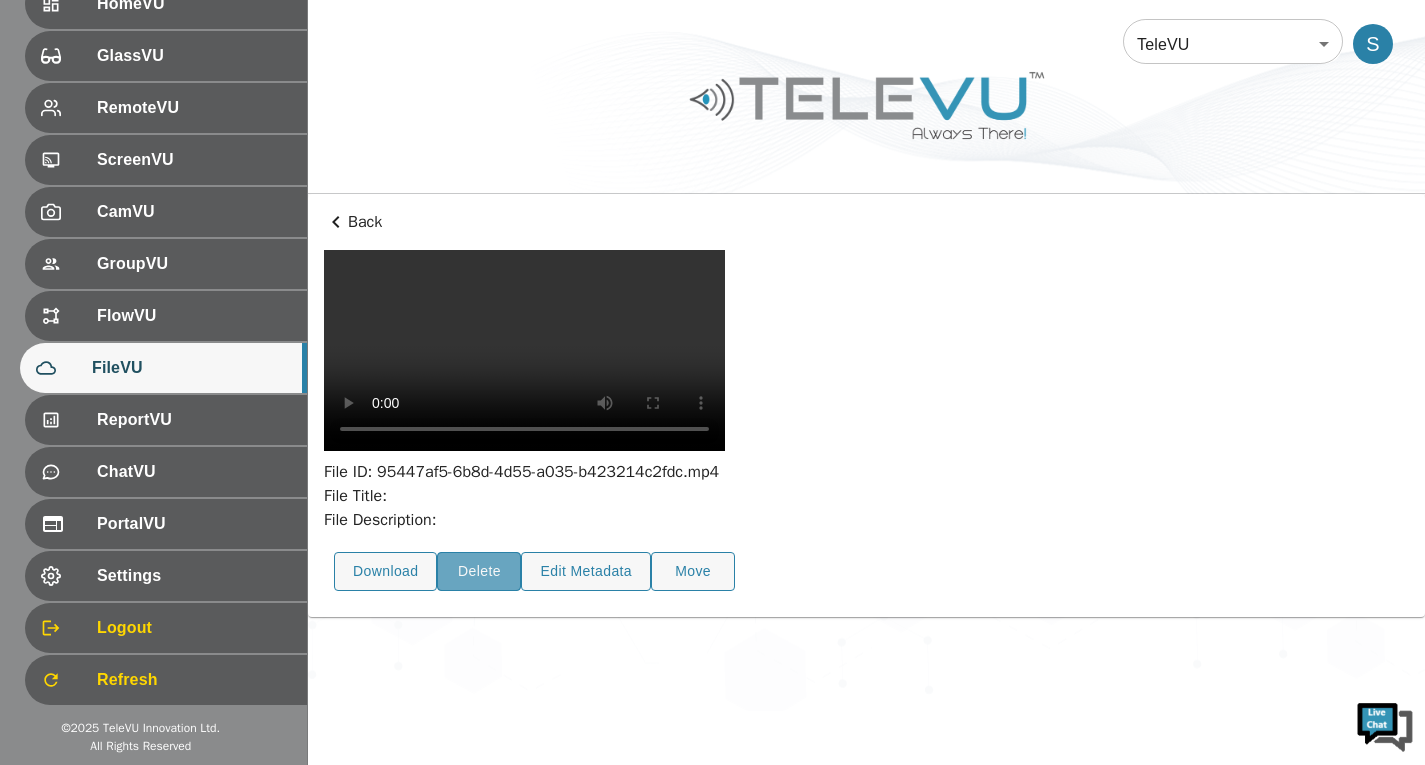 click on "Delete" at bounding box center (479, 571) 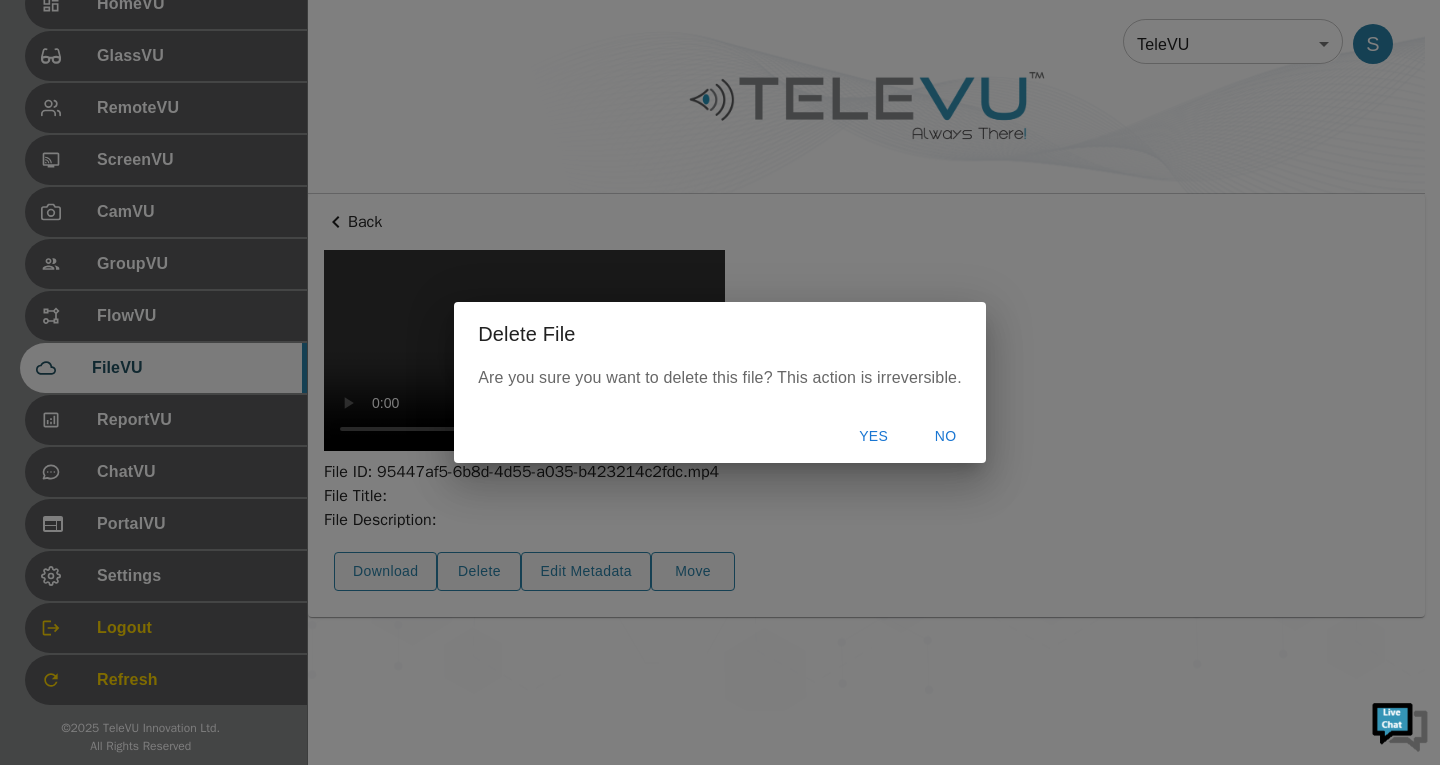 click on "Yes" at bounding box center [874, 436] 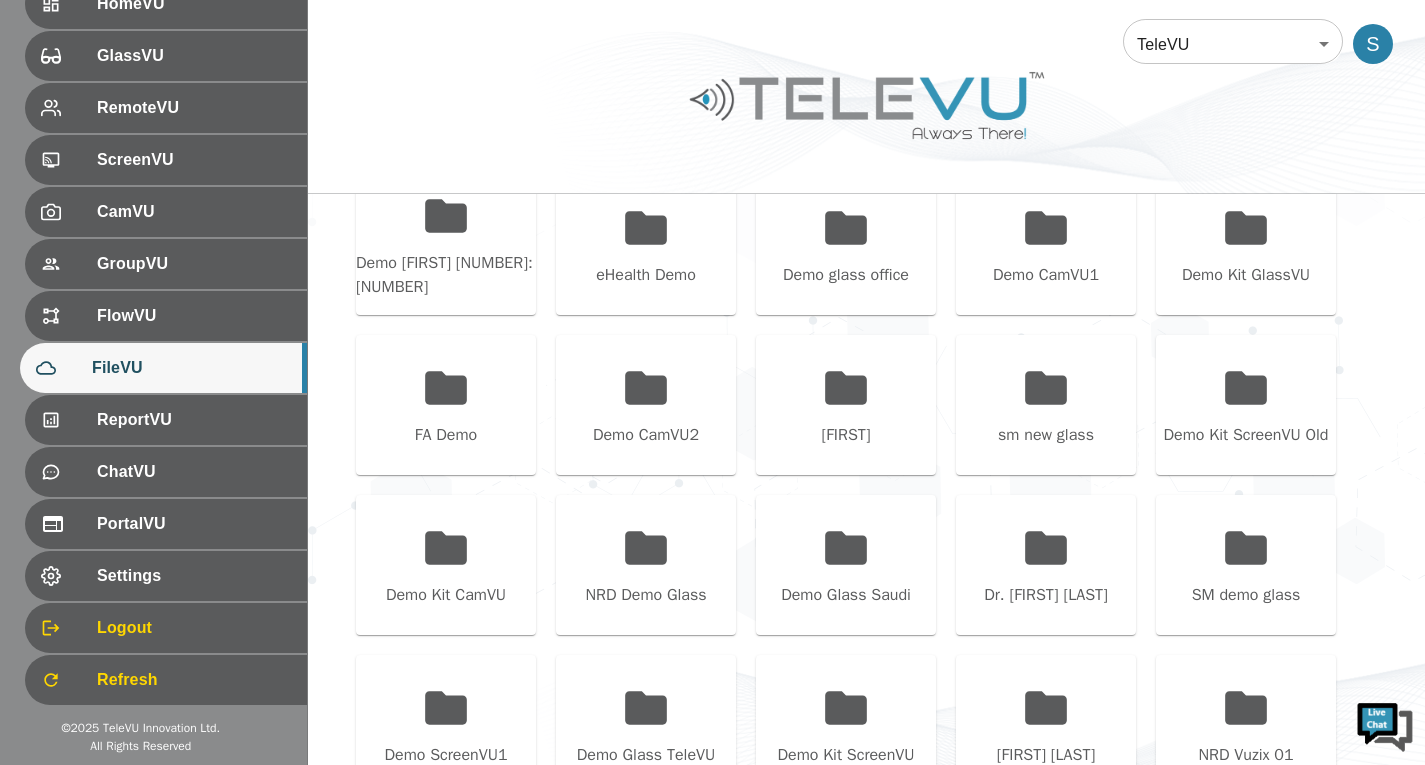 scroll, scrollTop: 573, scrollLeft: 0, axis: vertical 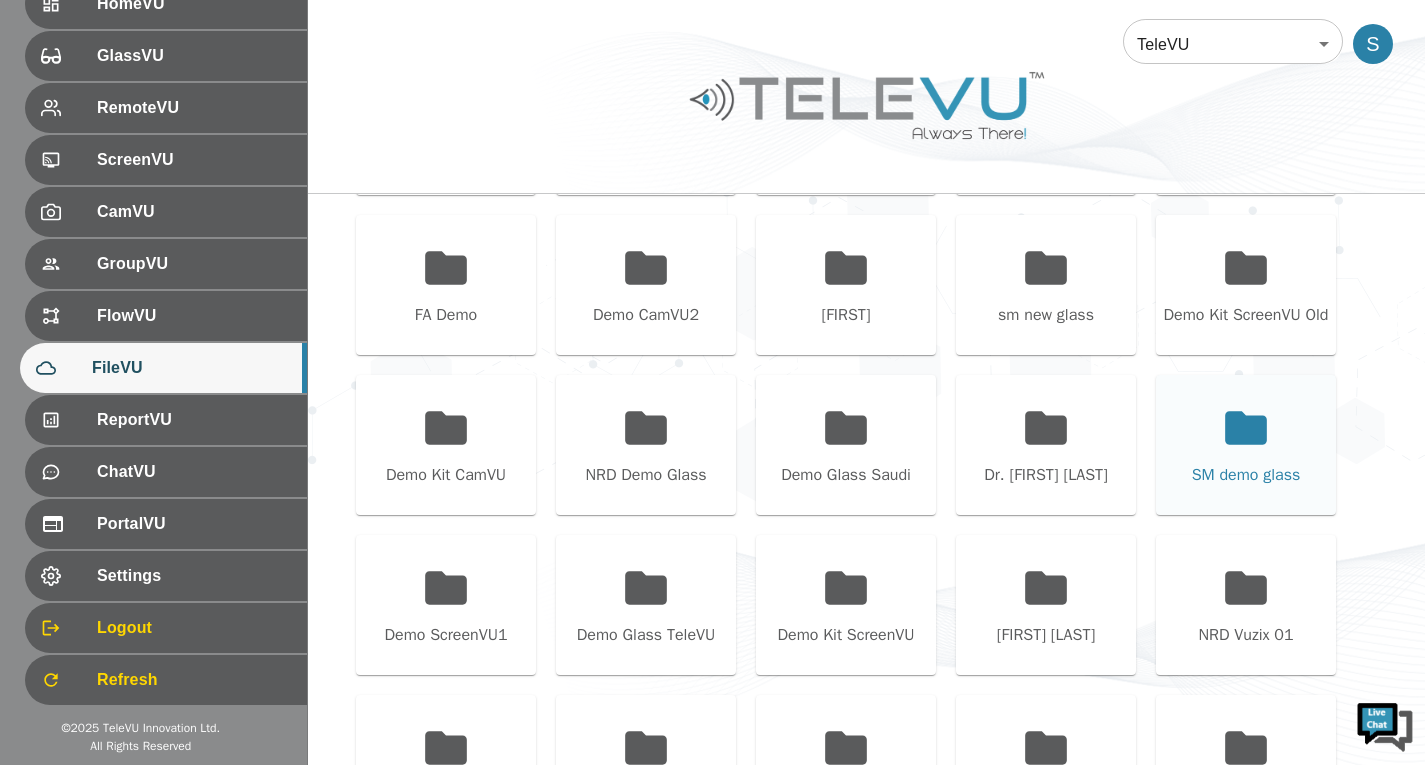 click on "SM demo glass" at bounding box center [1246, 445] 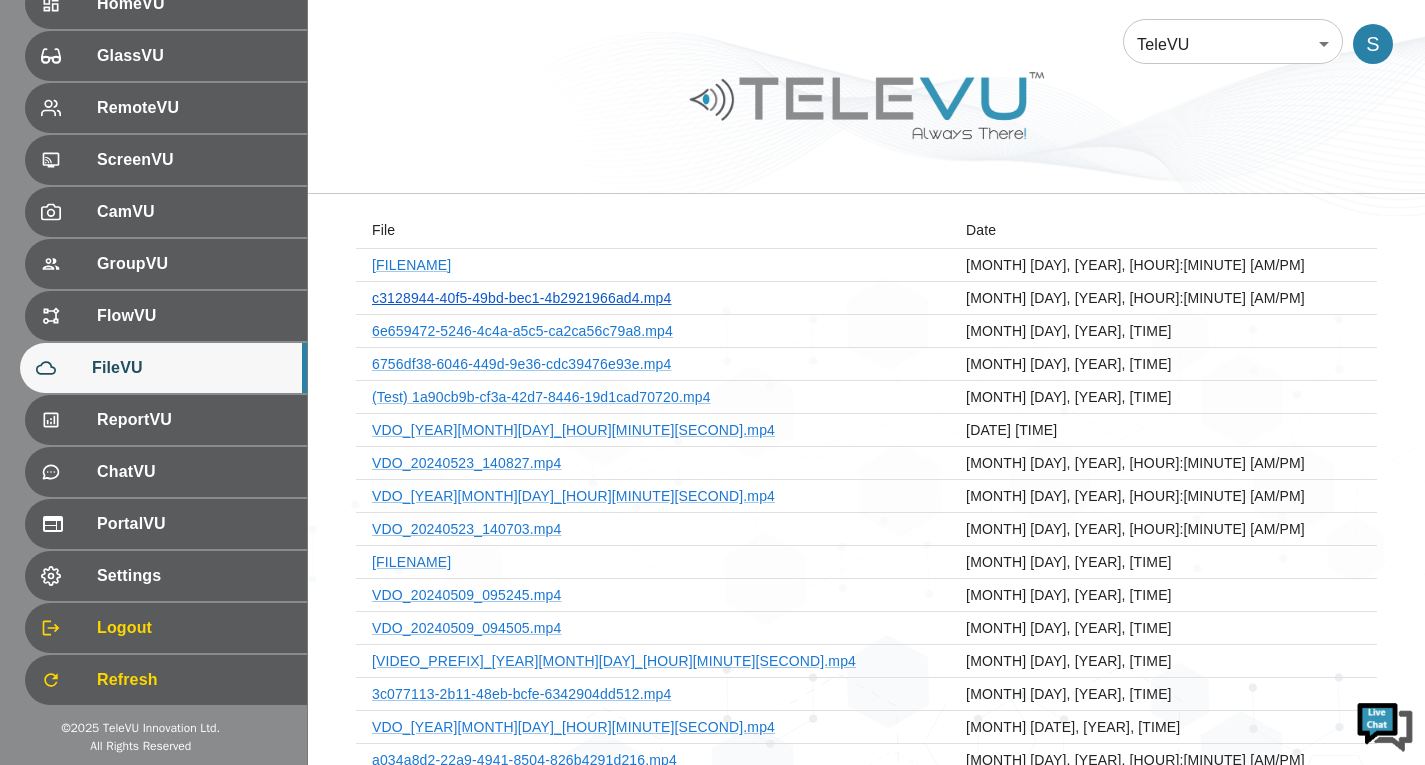 scroll, scrollTop: 0, scrollLeft: 0, axis: both 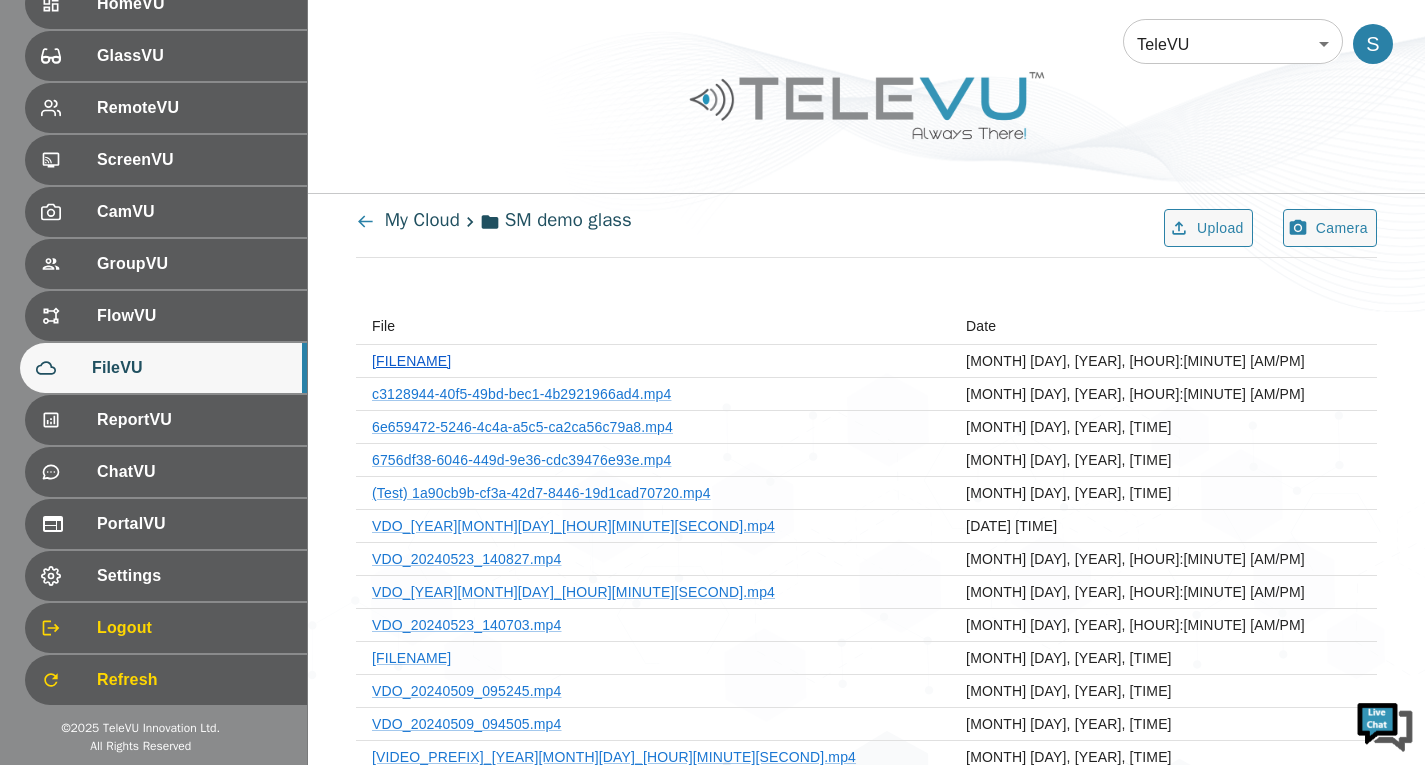 click on "[FILENAME]" at bounding box center [411, 361] 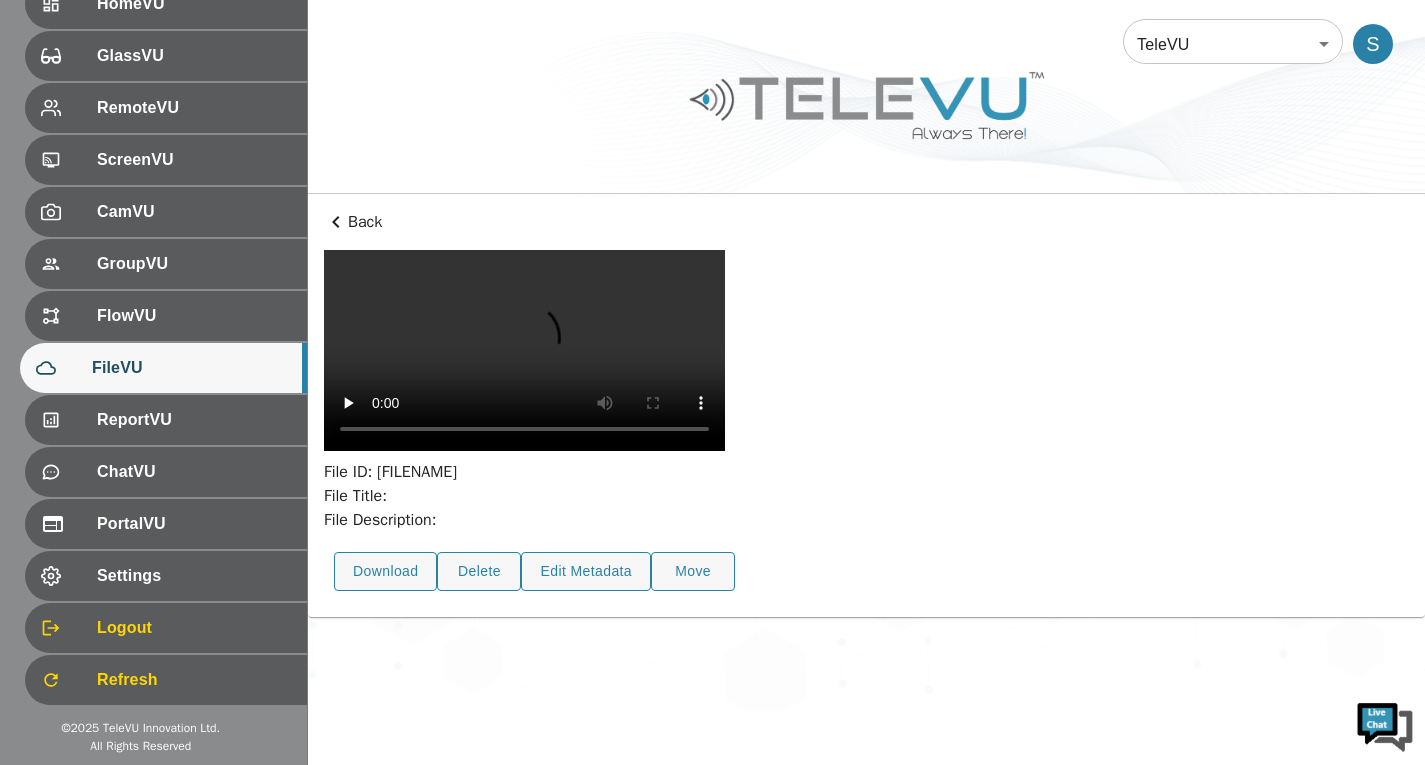 scroll, scrollTop: 73, scrollLeft: 0, axis: vertical 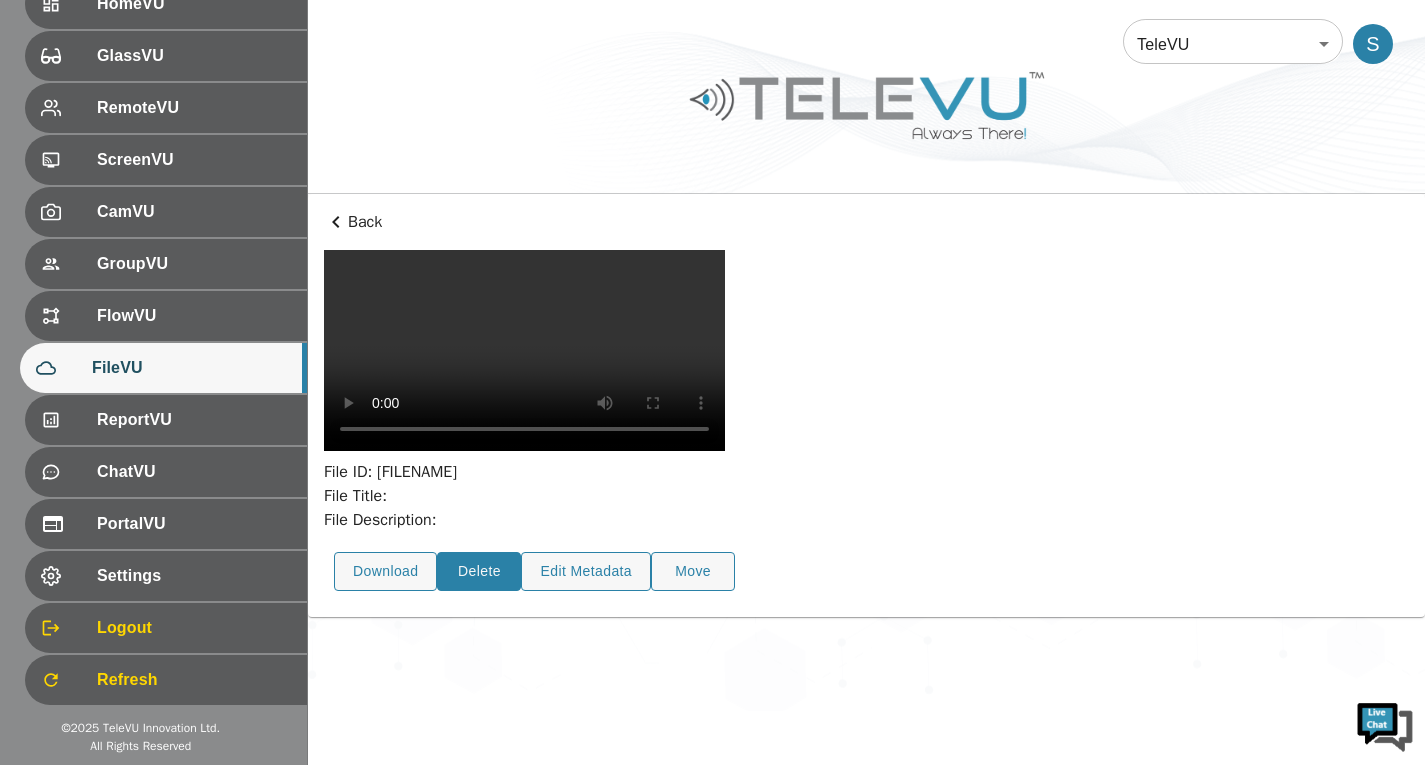 click on "Delete" at bounding box center (479, 571) 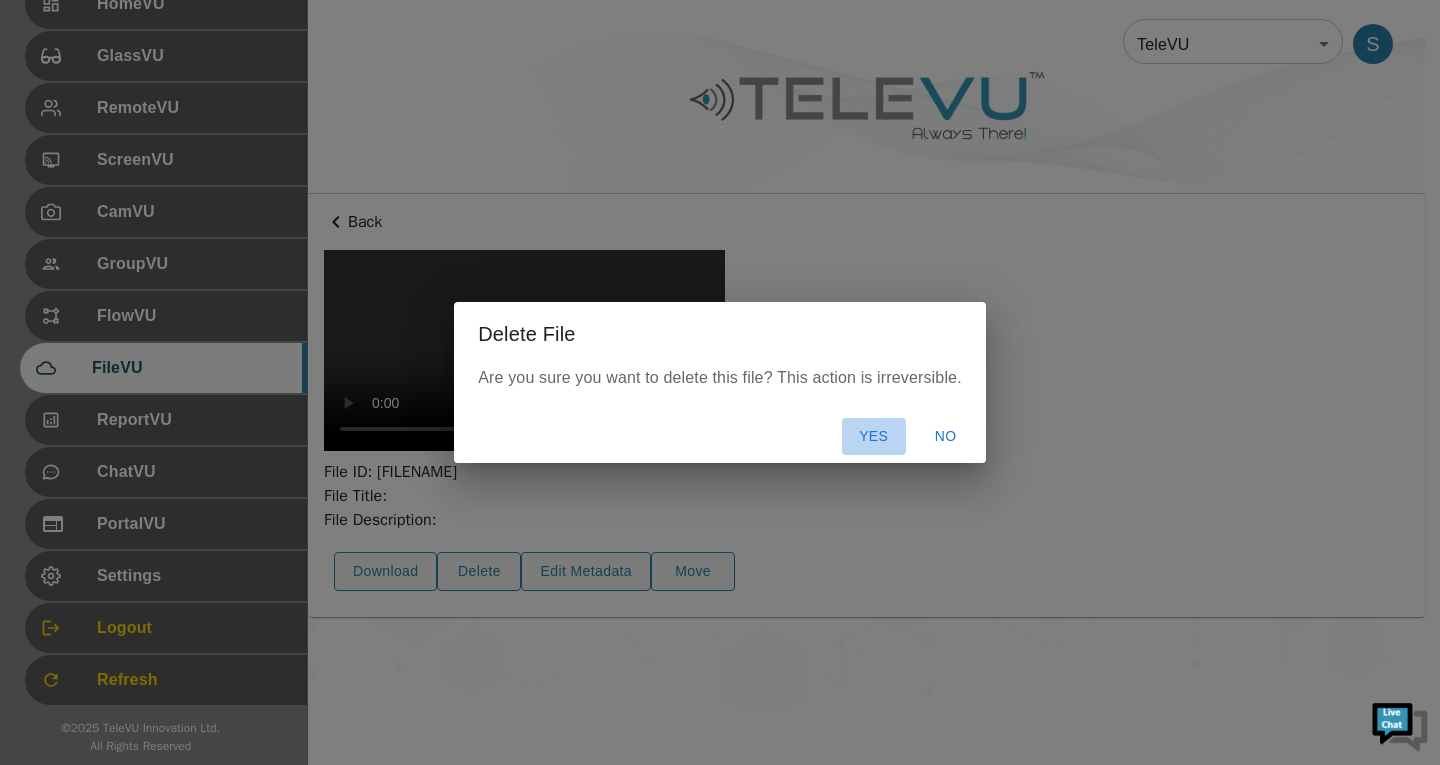 click on "Yes" at bounding box center (874, 436) 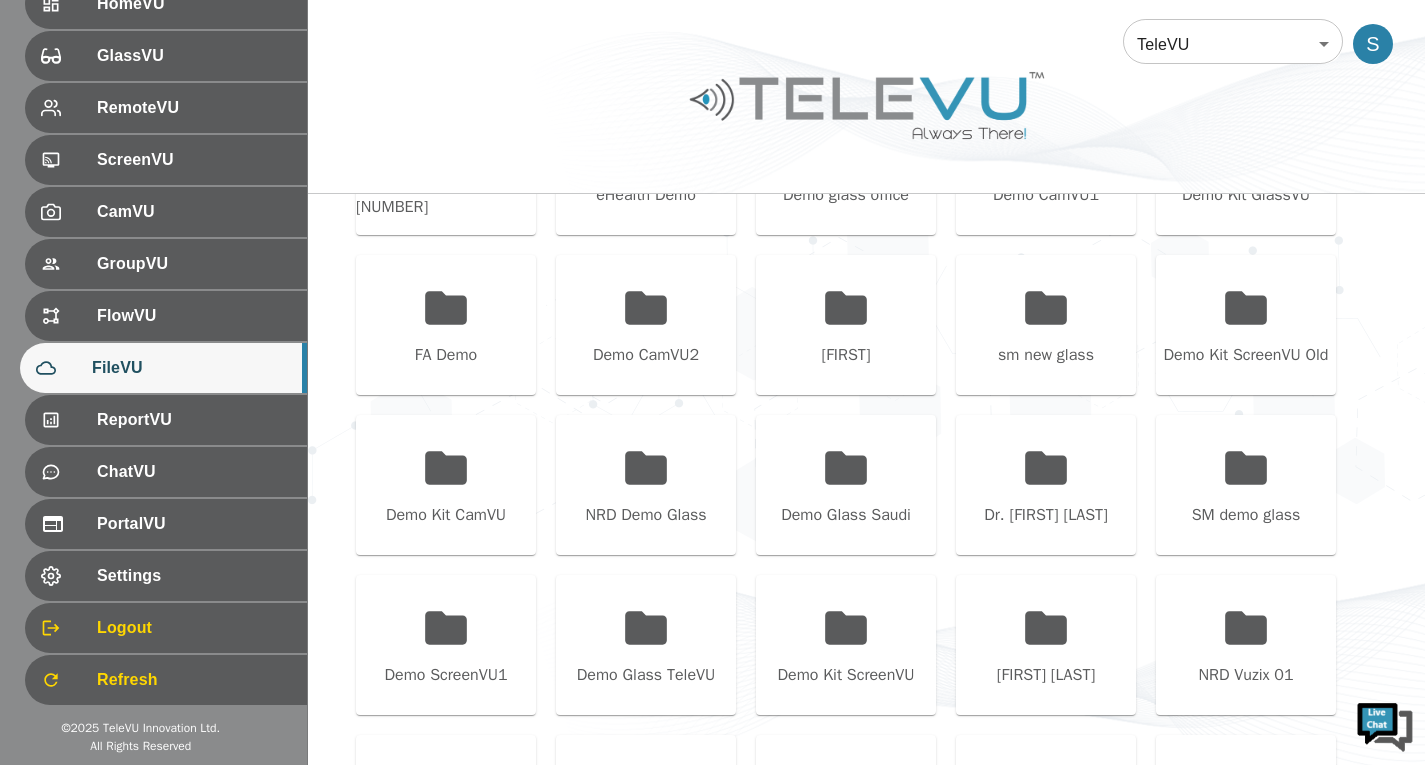 scroll, scrollTop: 573, scrollLeft: 0, axis: vertical 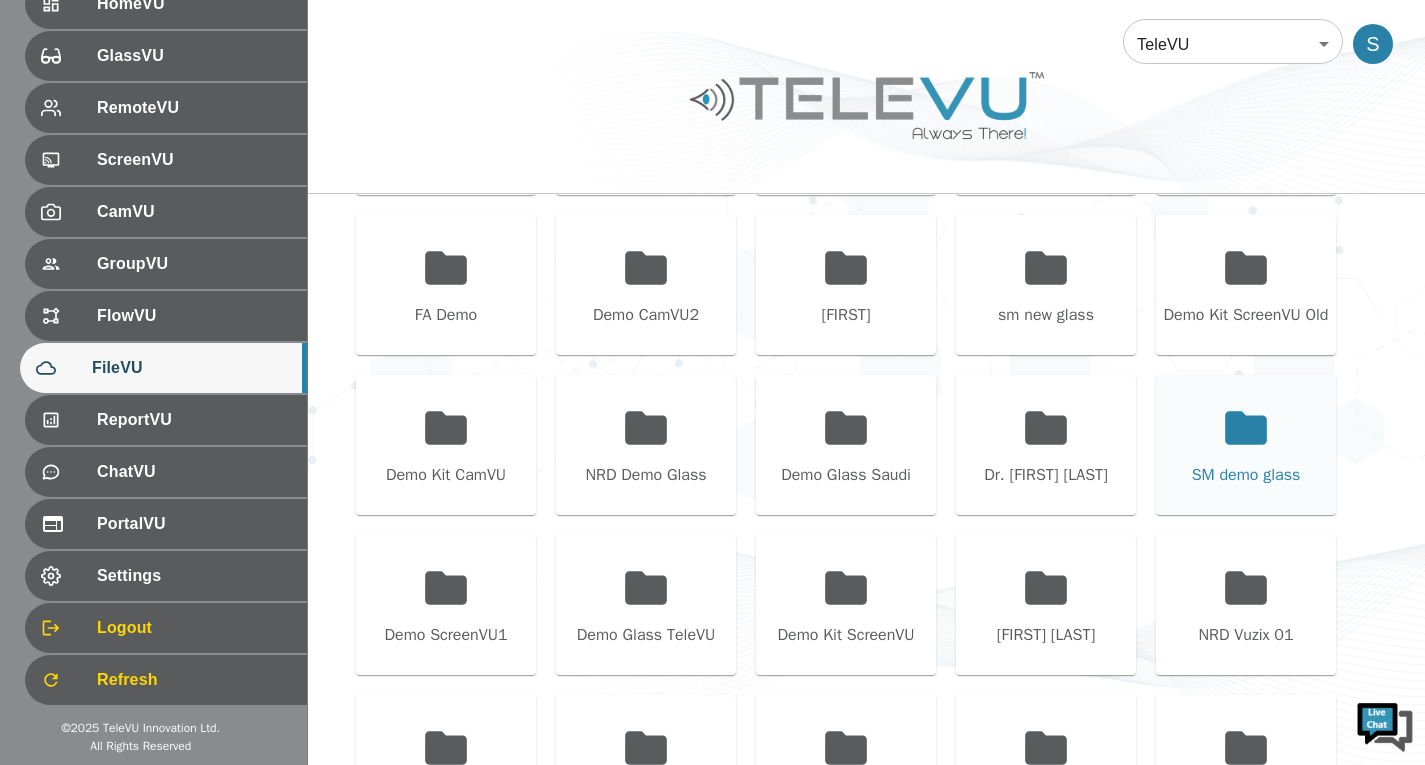 click on "SM demo glass" at bounding box center (1246, 475) 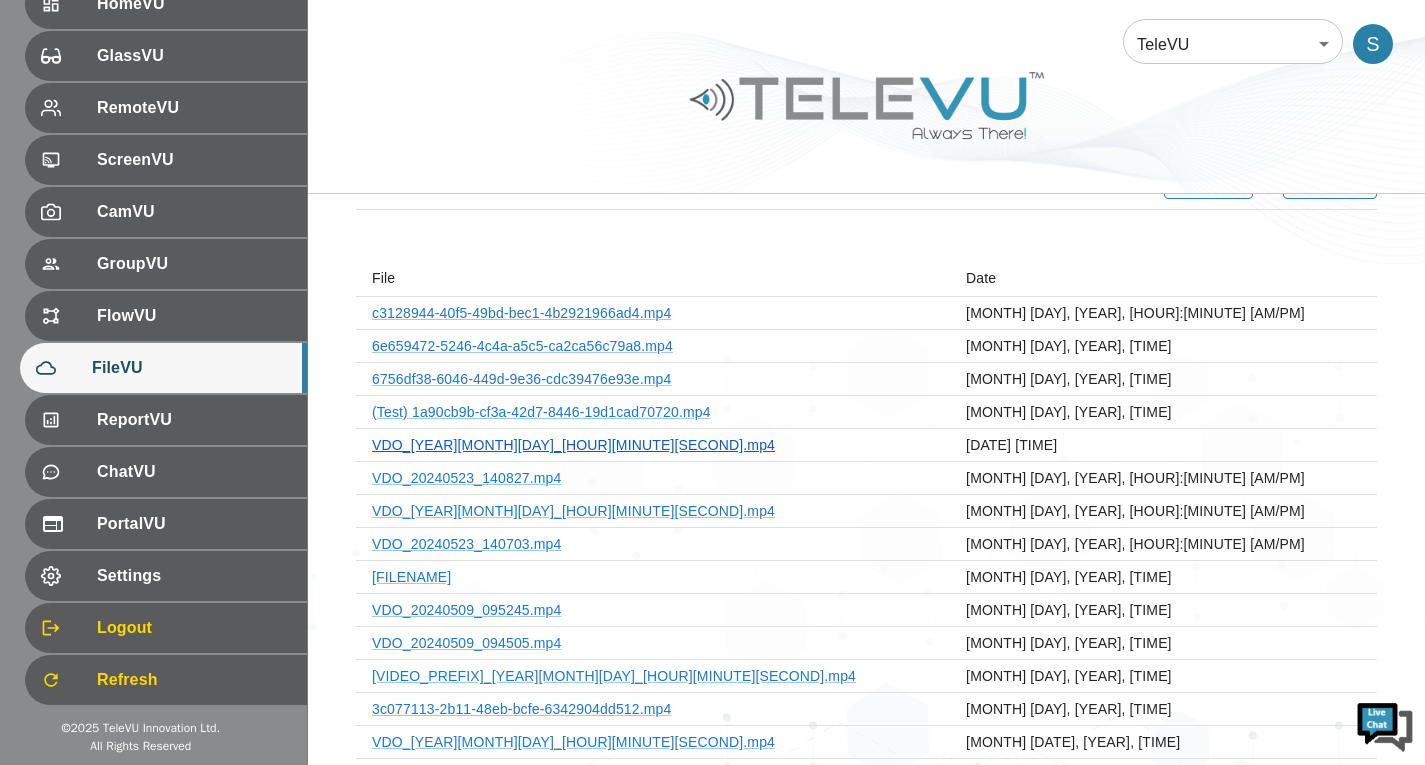 scroll, scrollTop: 0, scrollLeft: 0, axis: both 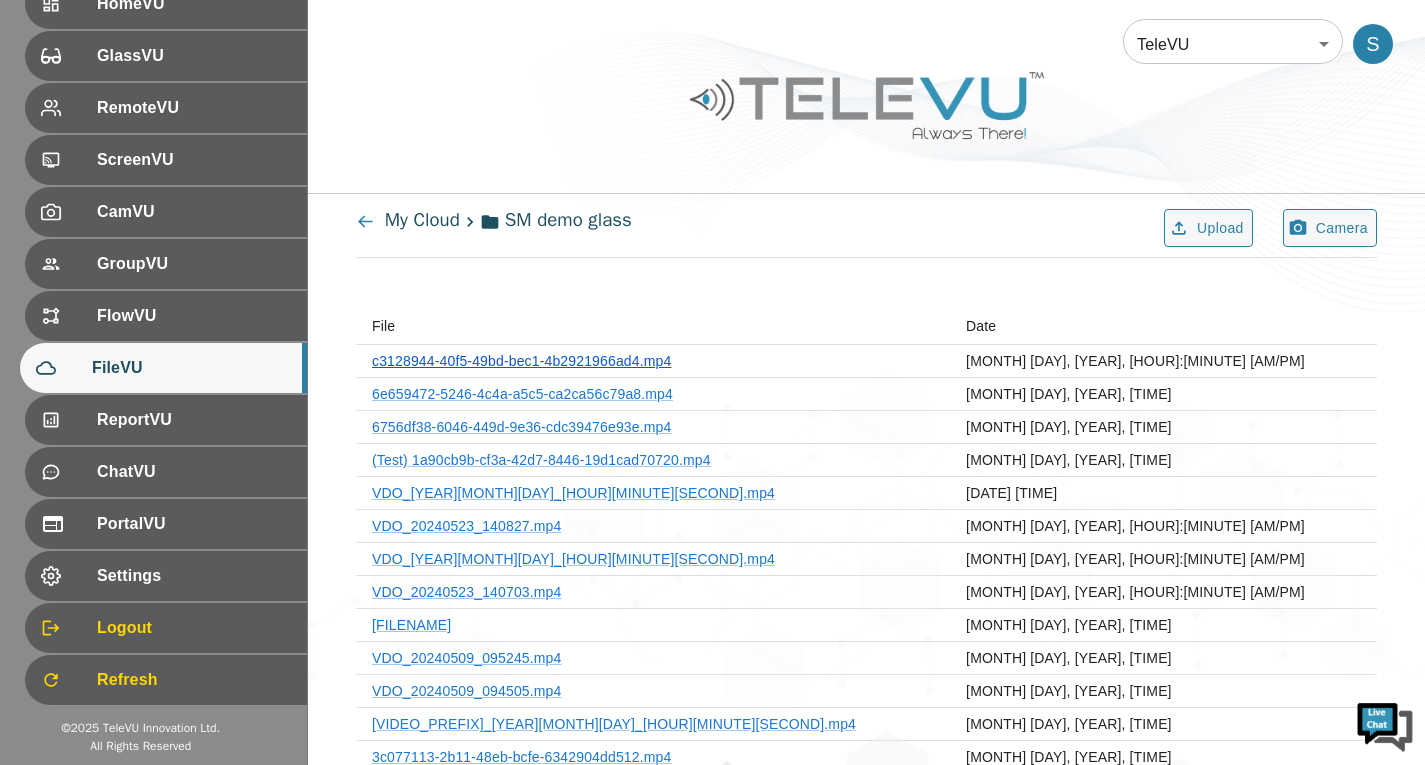 click on "c3128944-40f5-49bd-bec1-4b2921966ad4.mp4" at bounding box center (521, 361) 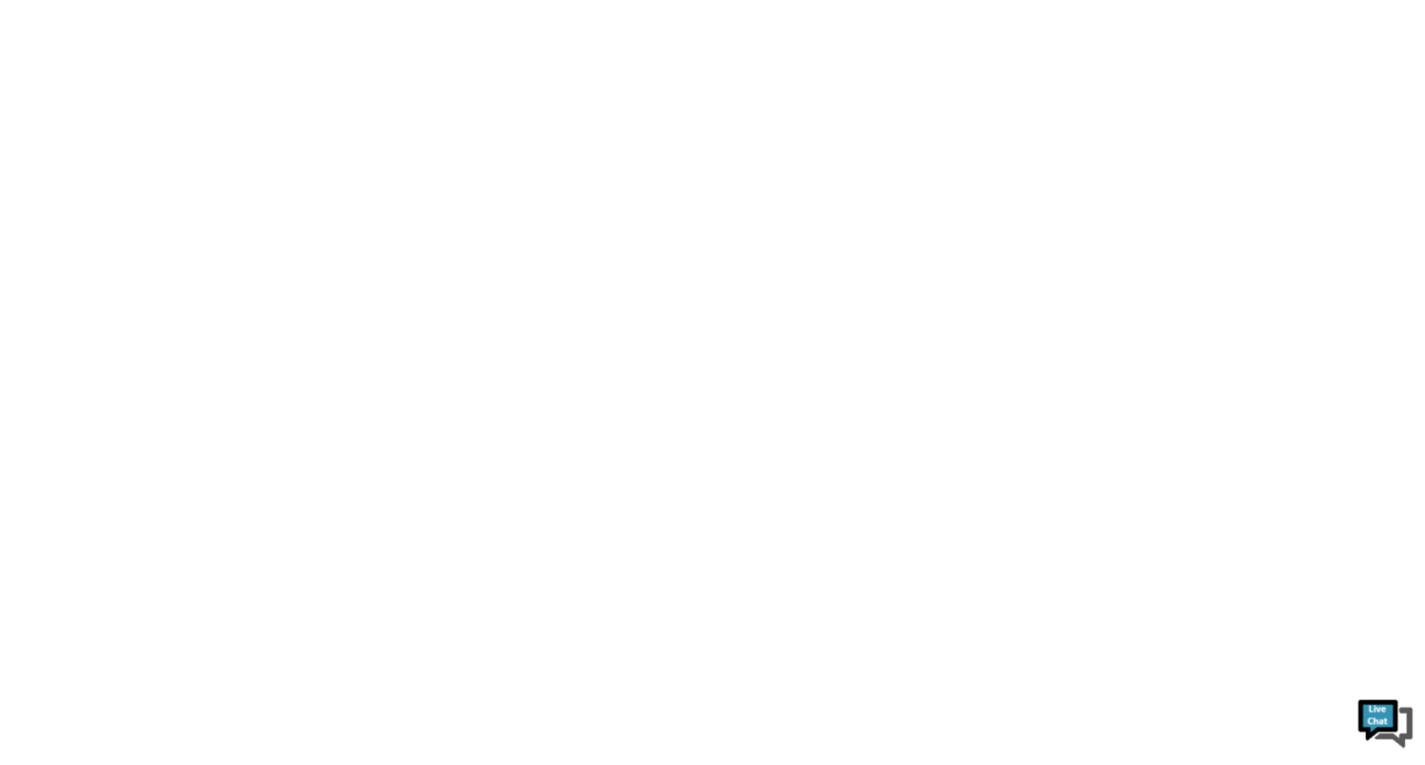 scroll, scrollTop: 0, scrollLeft: 0, axis: both 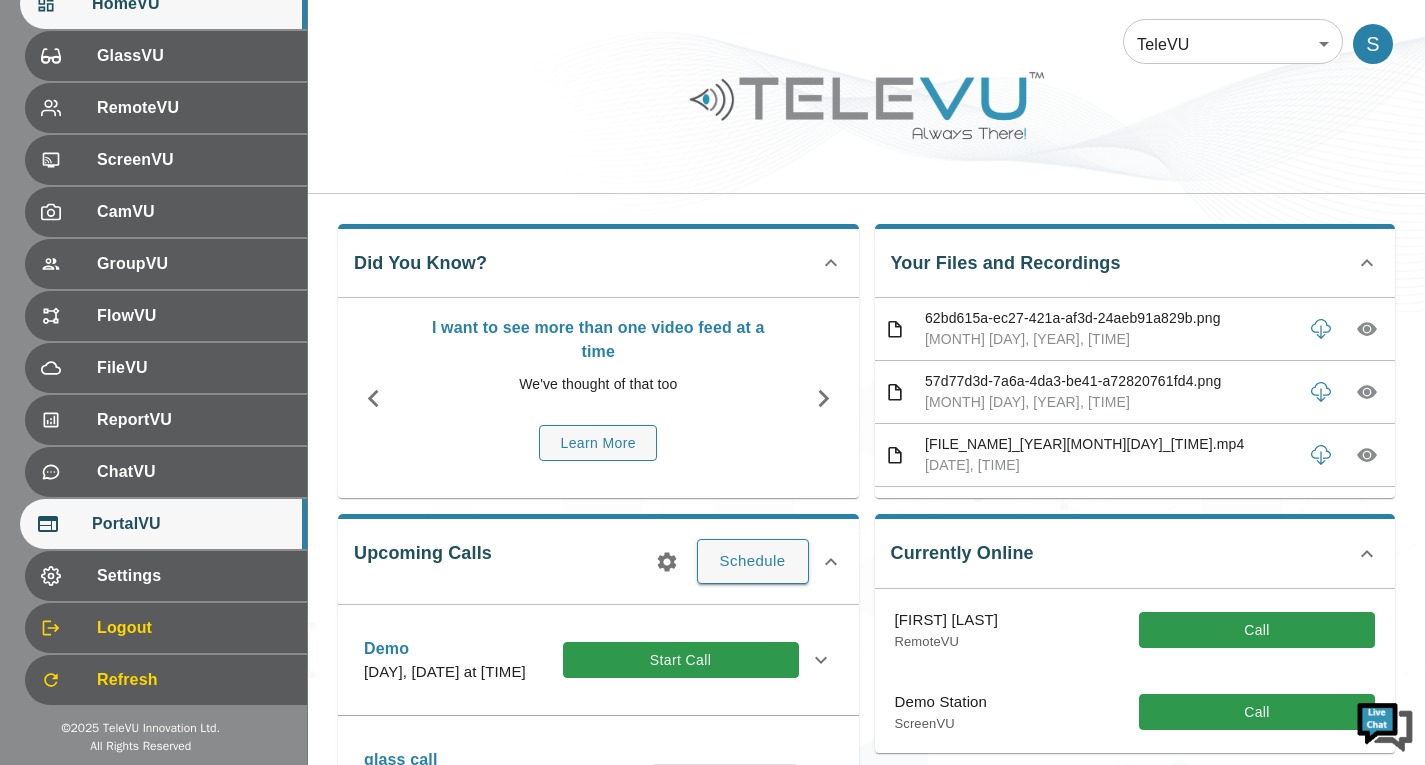 click on "PortalVU" at bounding box center (191, 524) 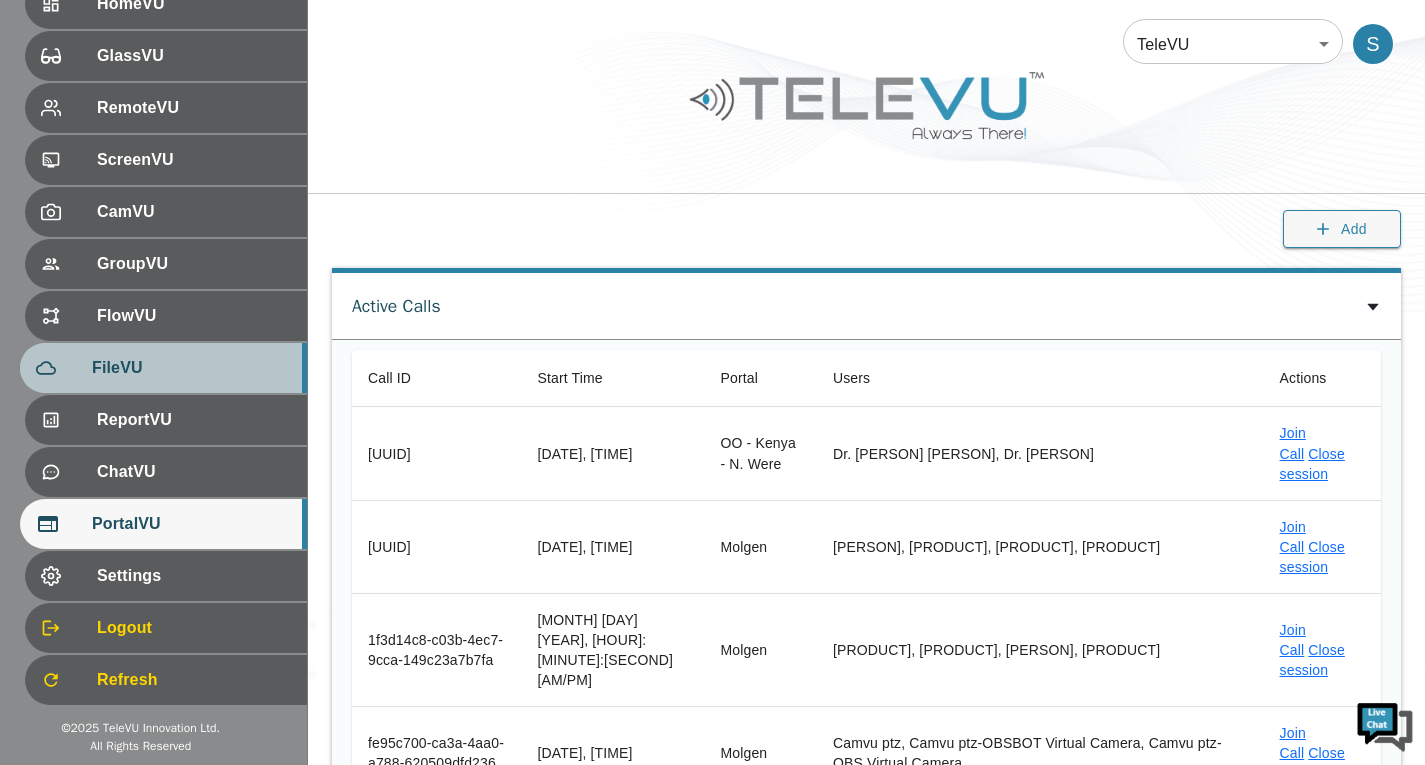 click on "FileVU" at bounding box center [191, 368] 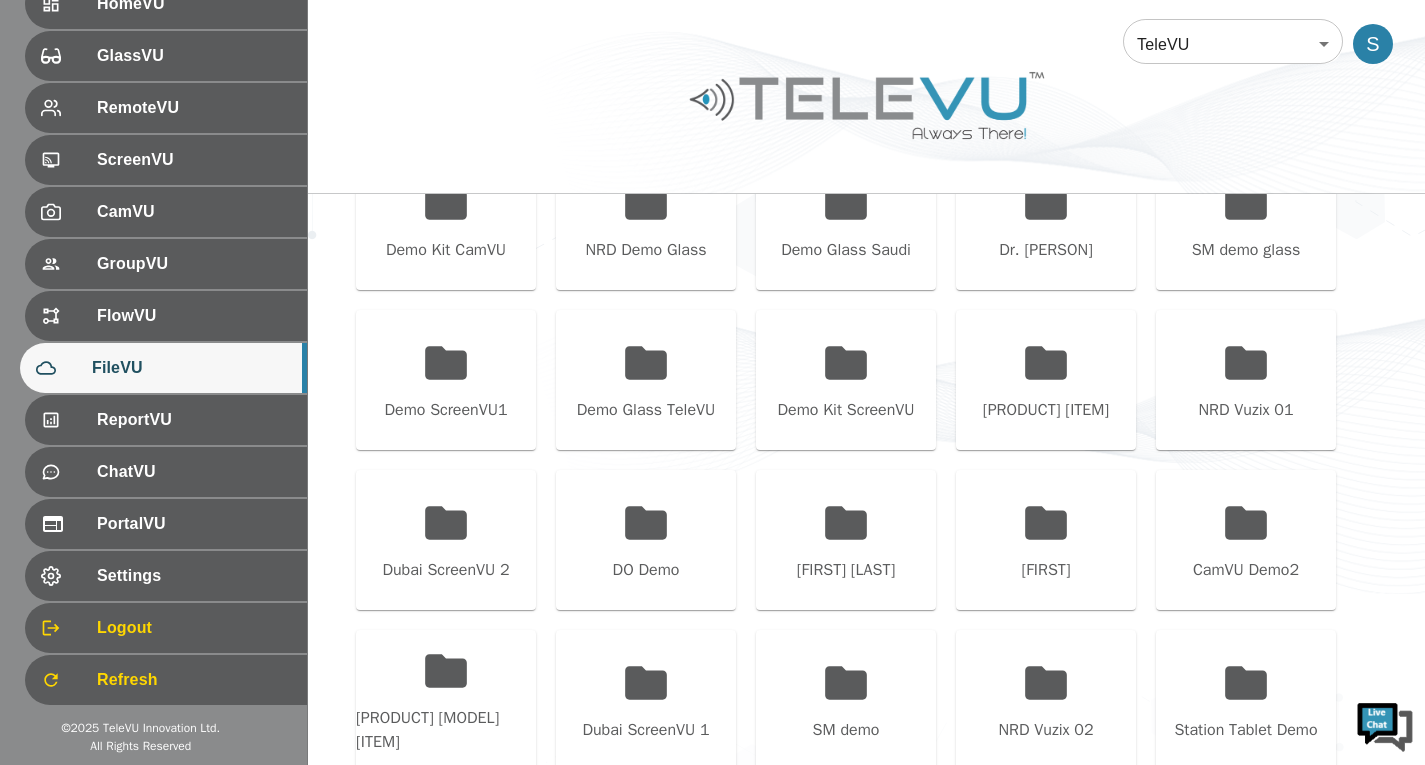 scroll, scrollTop: 800, scrollLeft: 0, axis: vertical 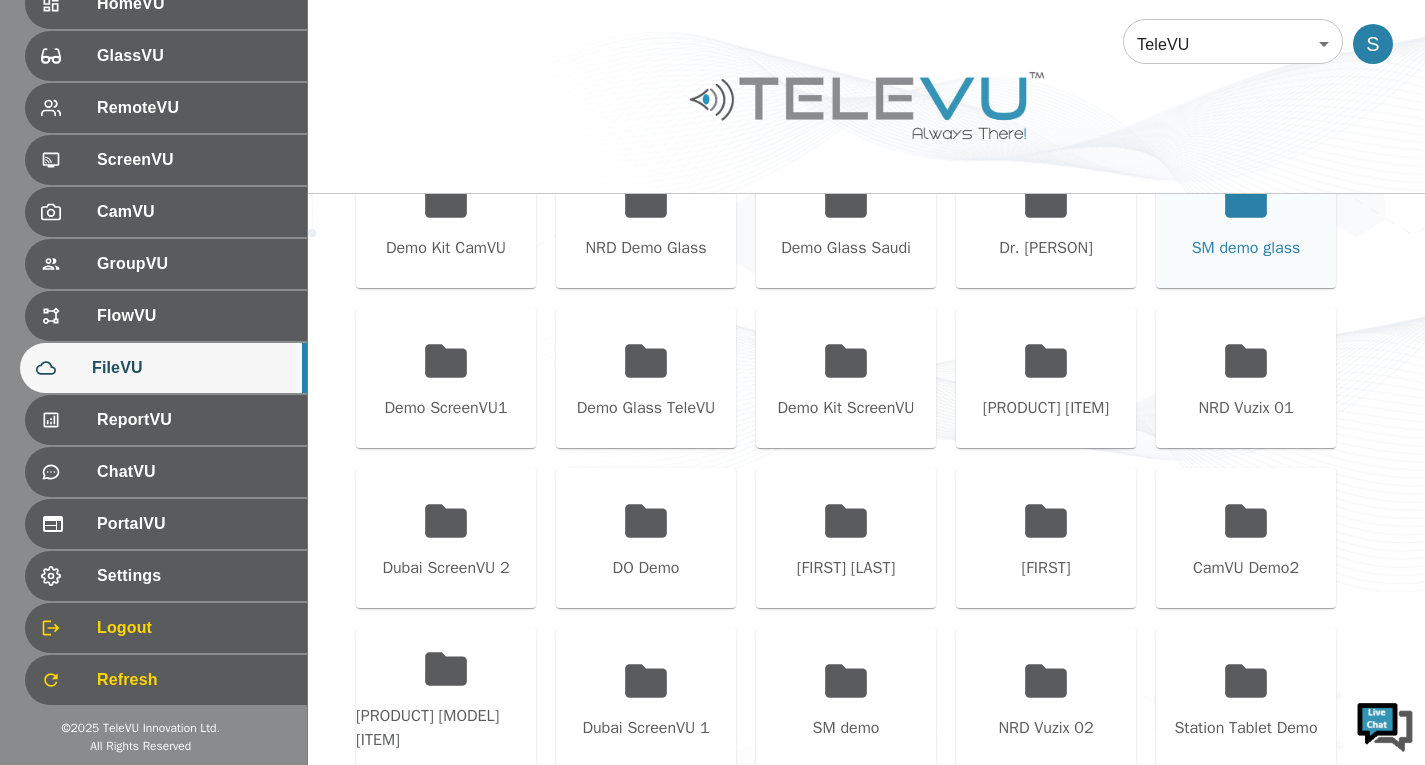 click on "SM demo glass" at bounding box center (1246, 248) 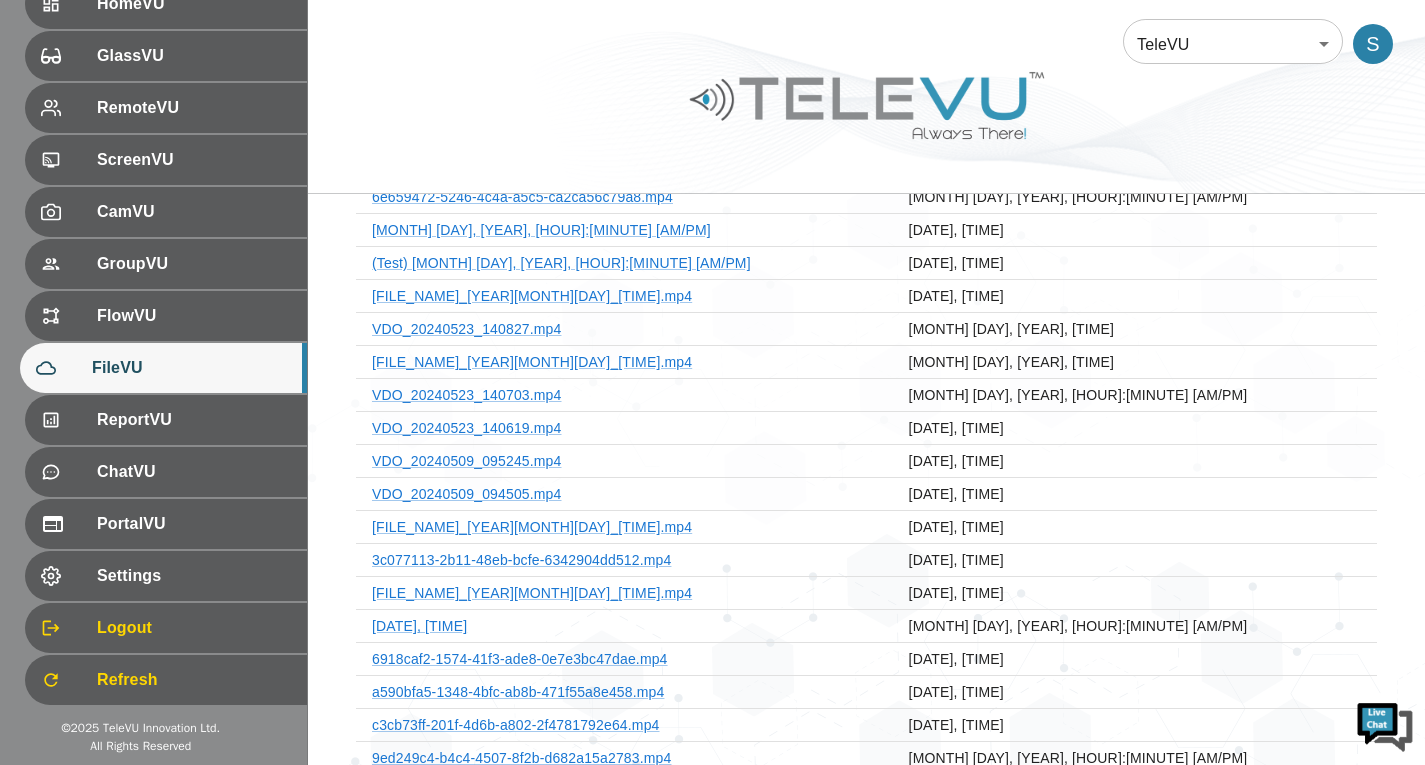 scroll, scrollTop: 100, scrollLeft: 0, axis: vertical 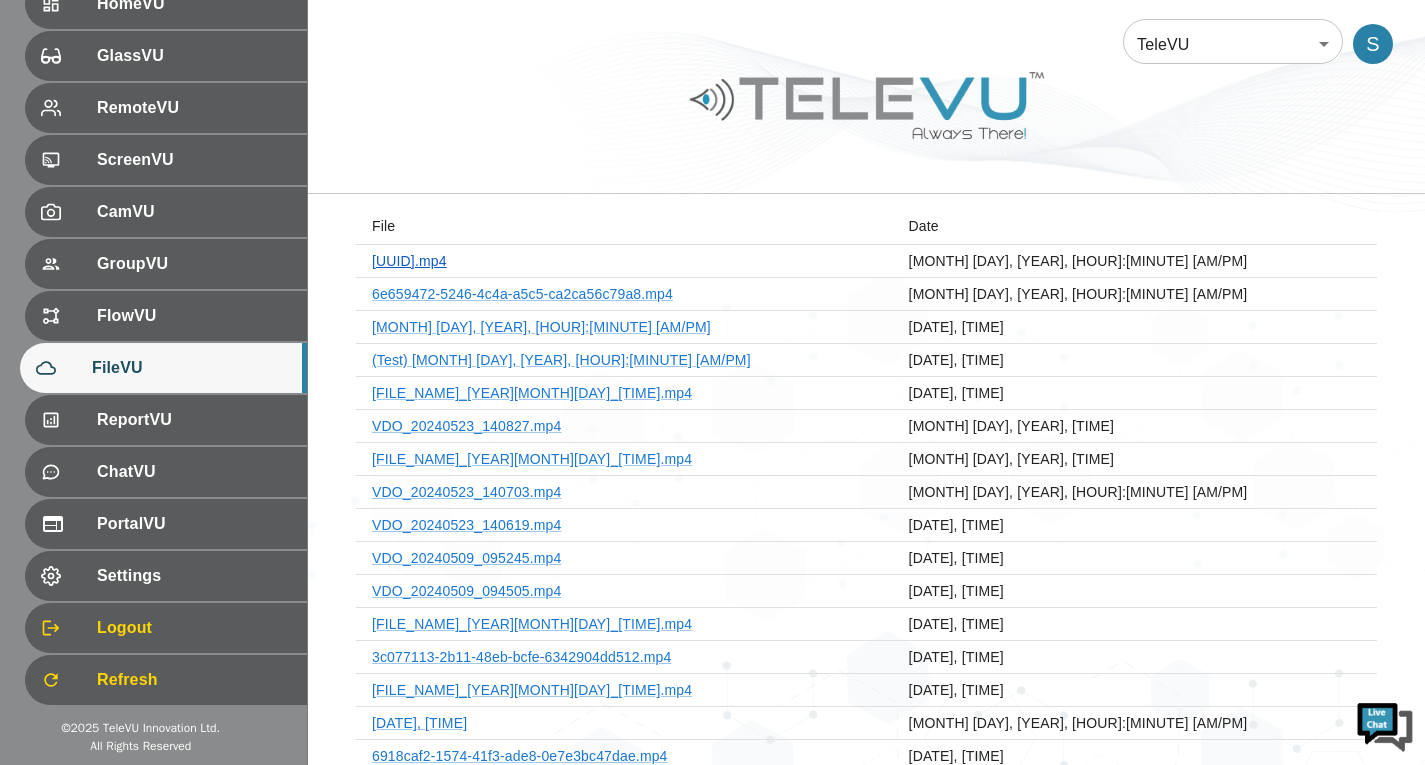 click on "[UUID].mp4" at bounding box center (409, 261) 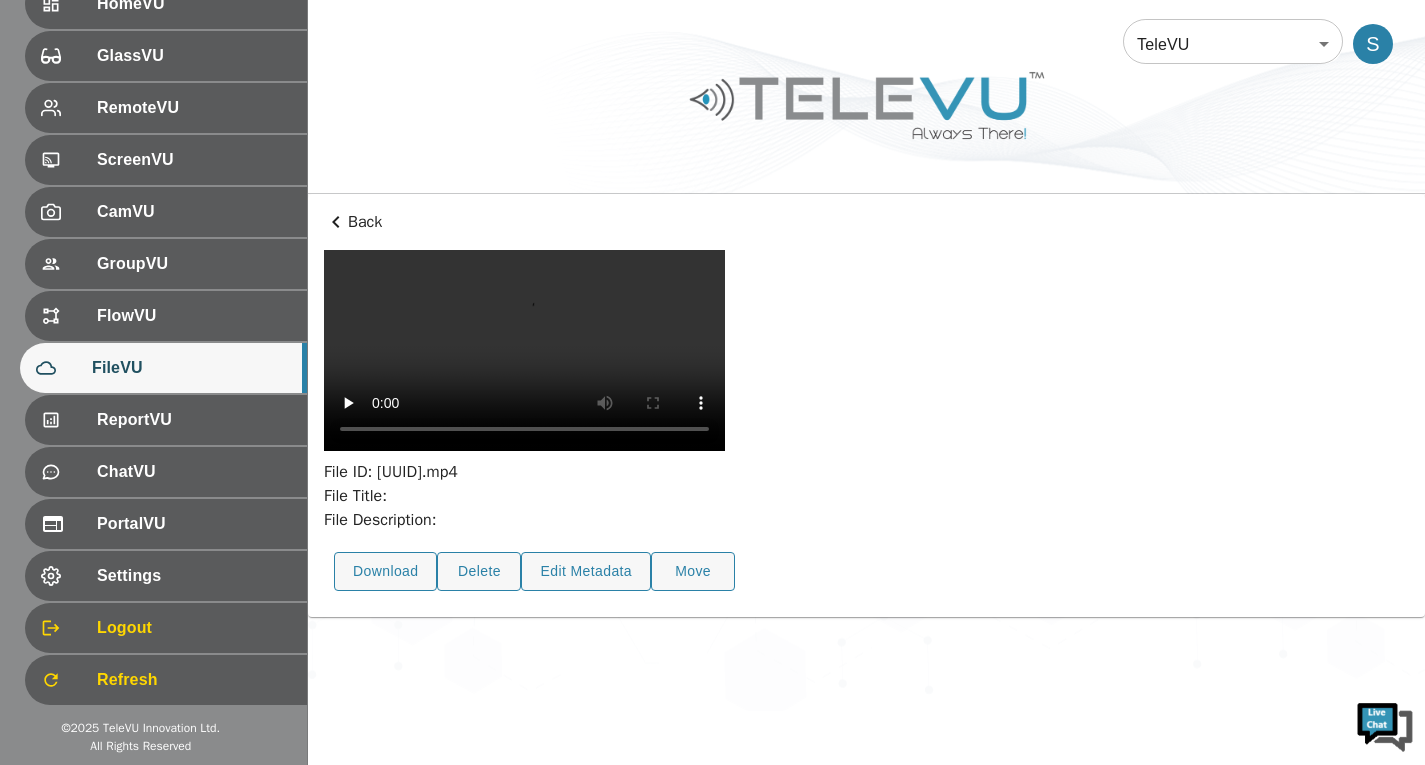 scroll, scrollTop: 73, scrollLeft: 0, axis: vertical 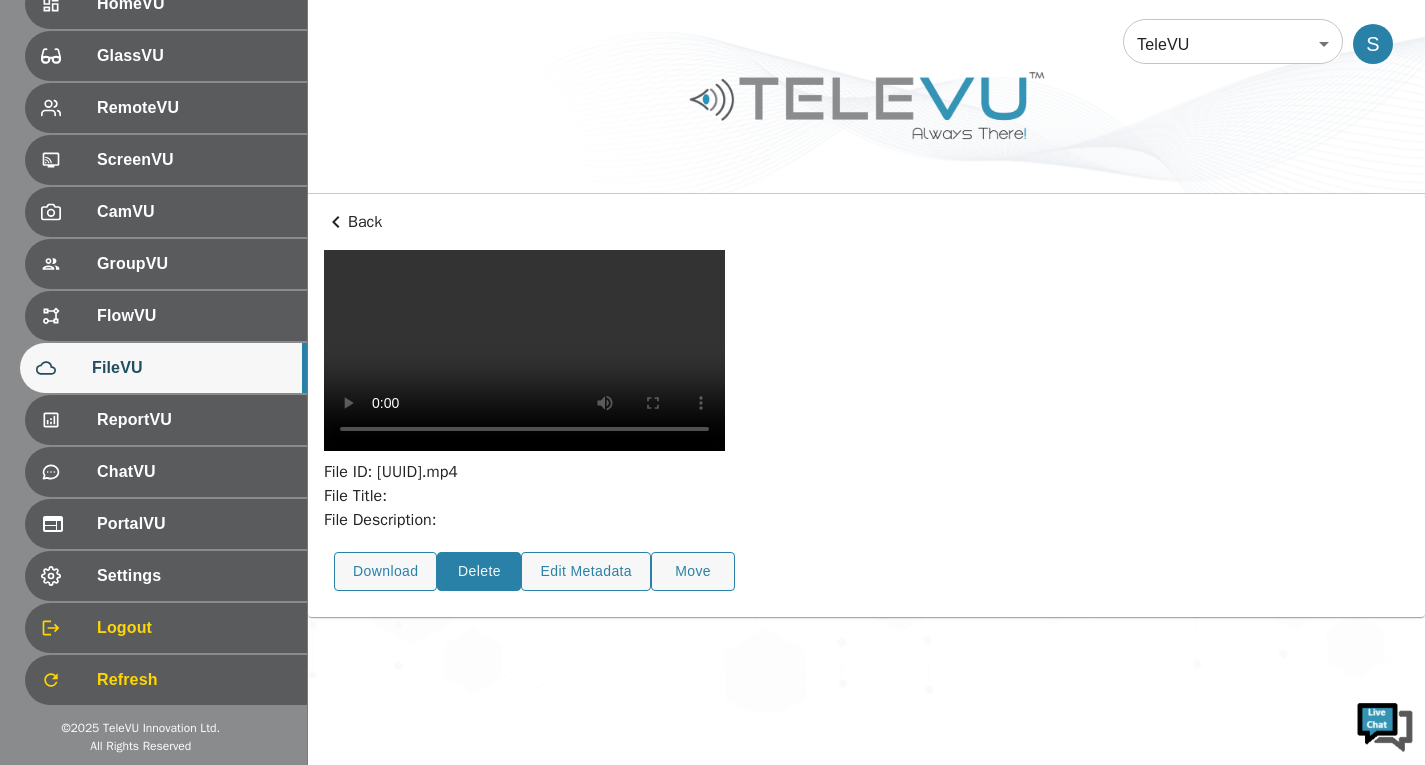 click on "Delete" at bounding box center (479, 571) 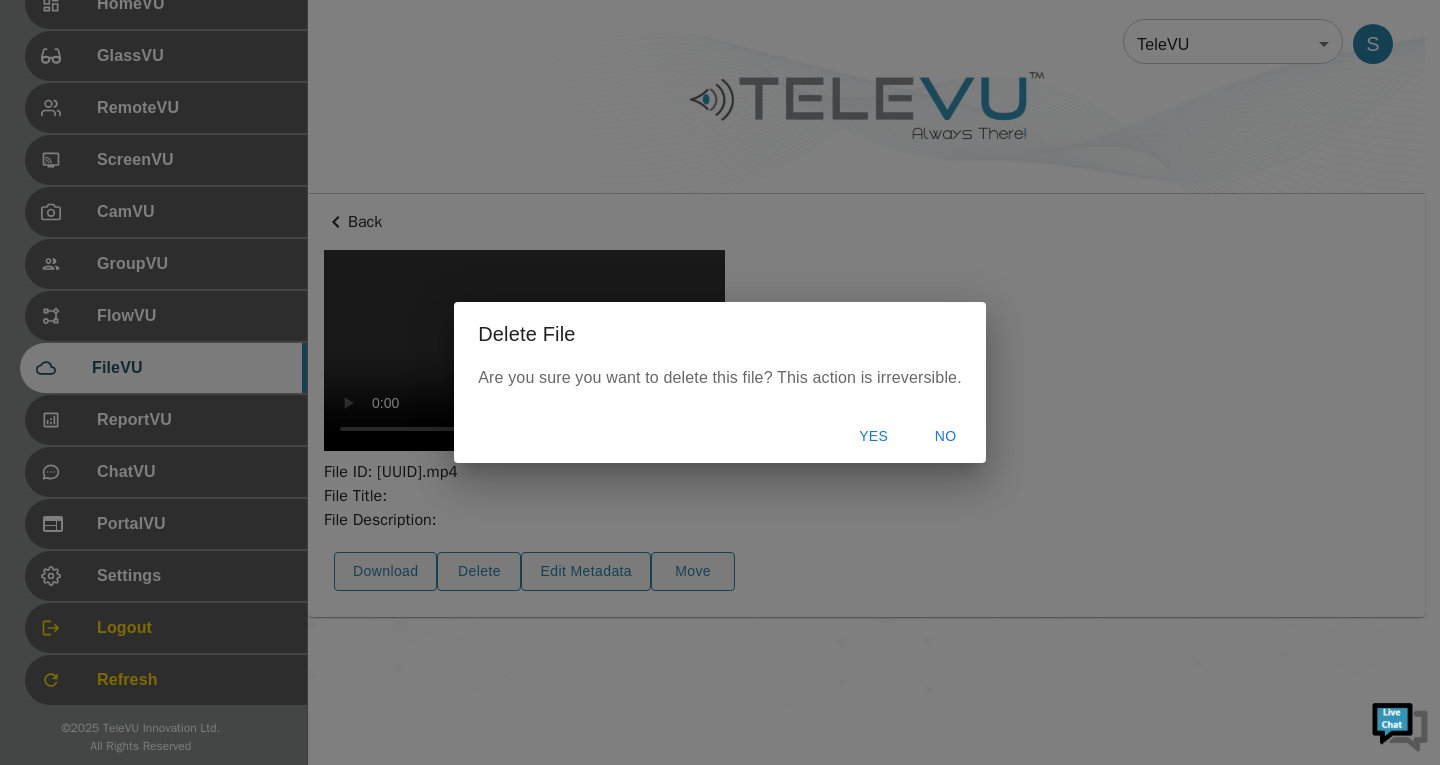 click on "Yes" at bounding box center [874, 436] 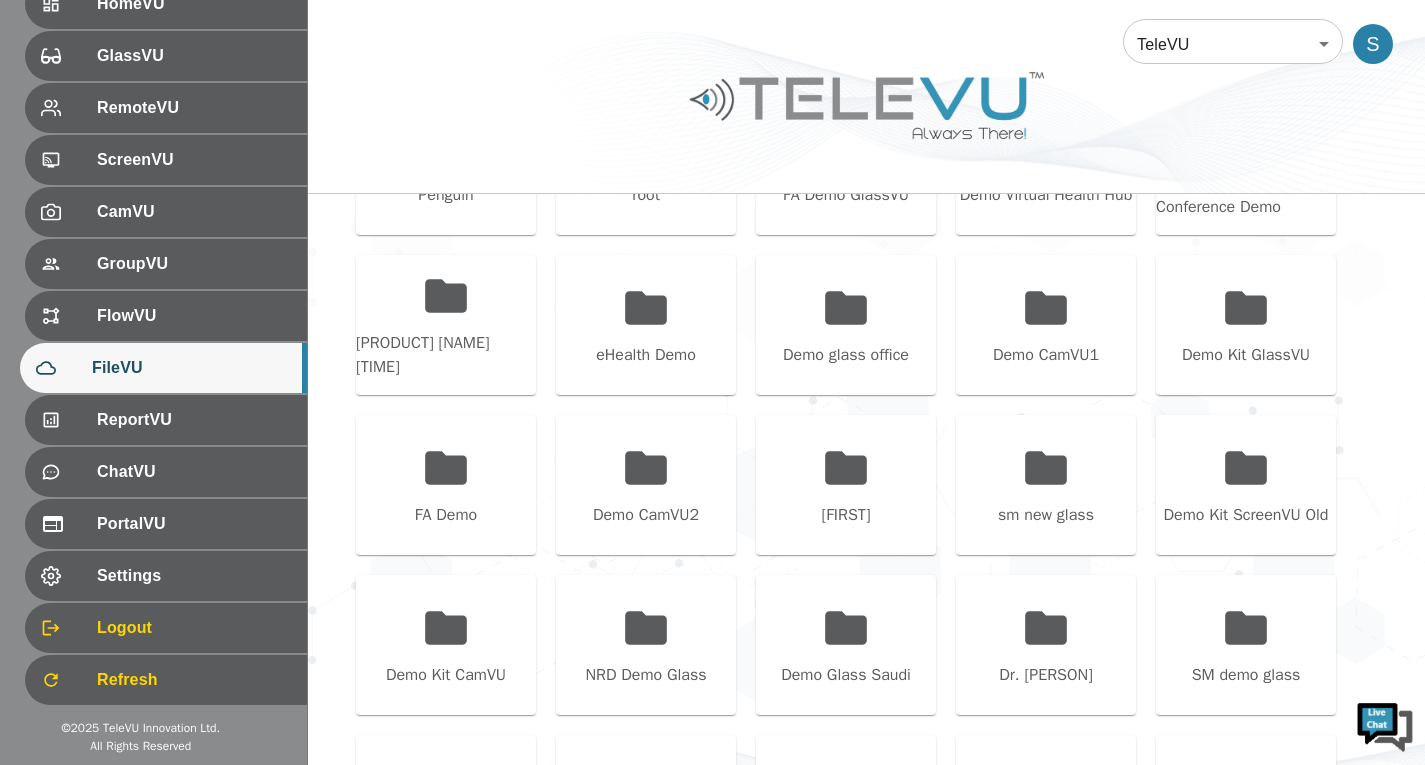 scroll, scrollTop: 673, scrollLeft: 0, axis: vertical 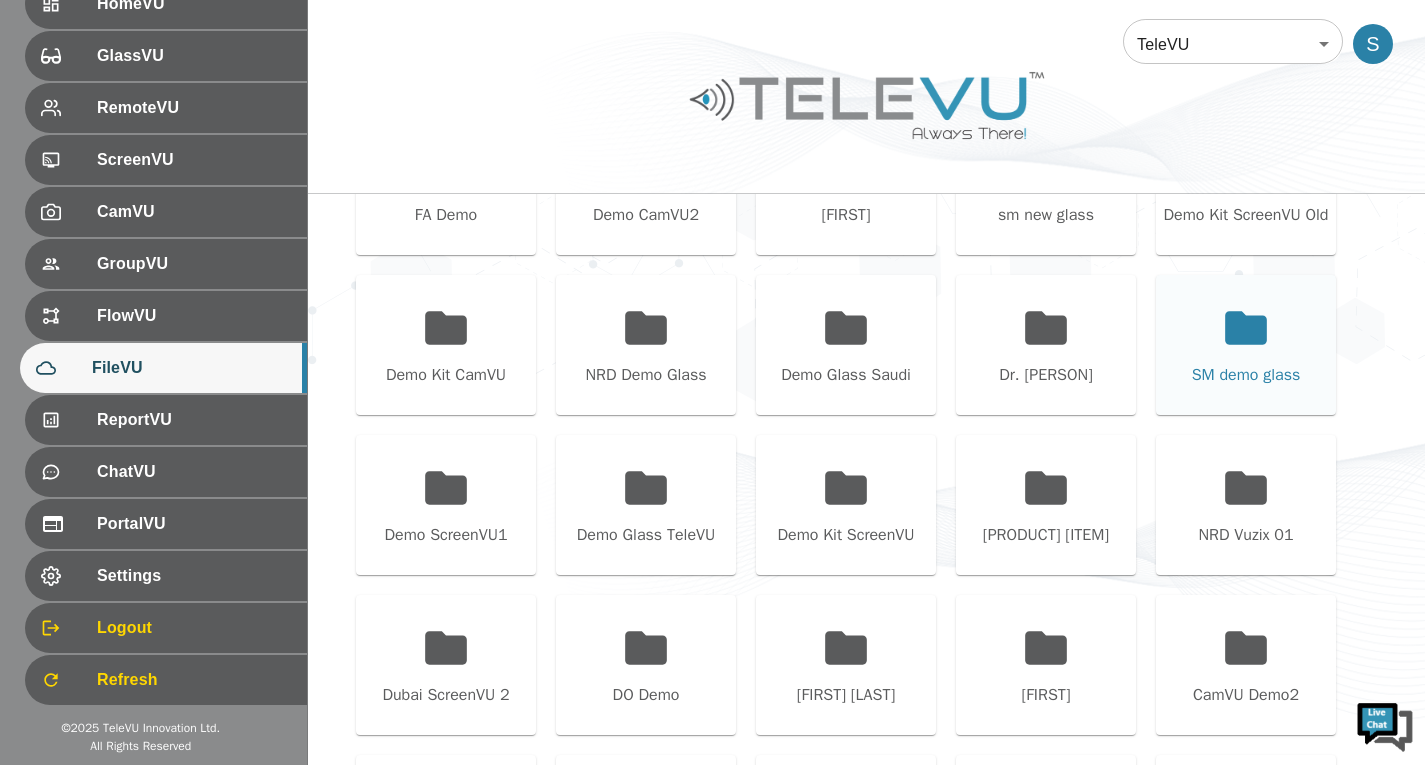 click on "SM demo glass" at bounding box center [1246, 345] 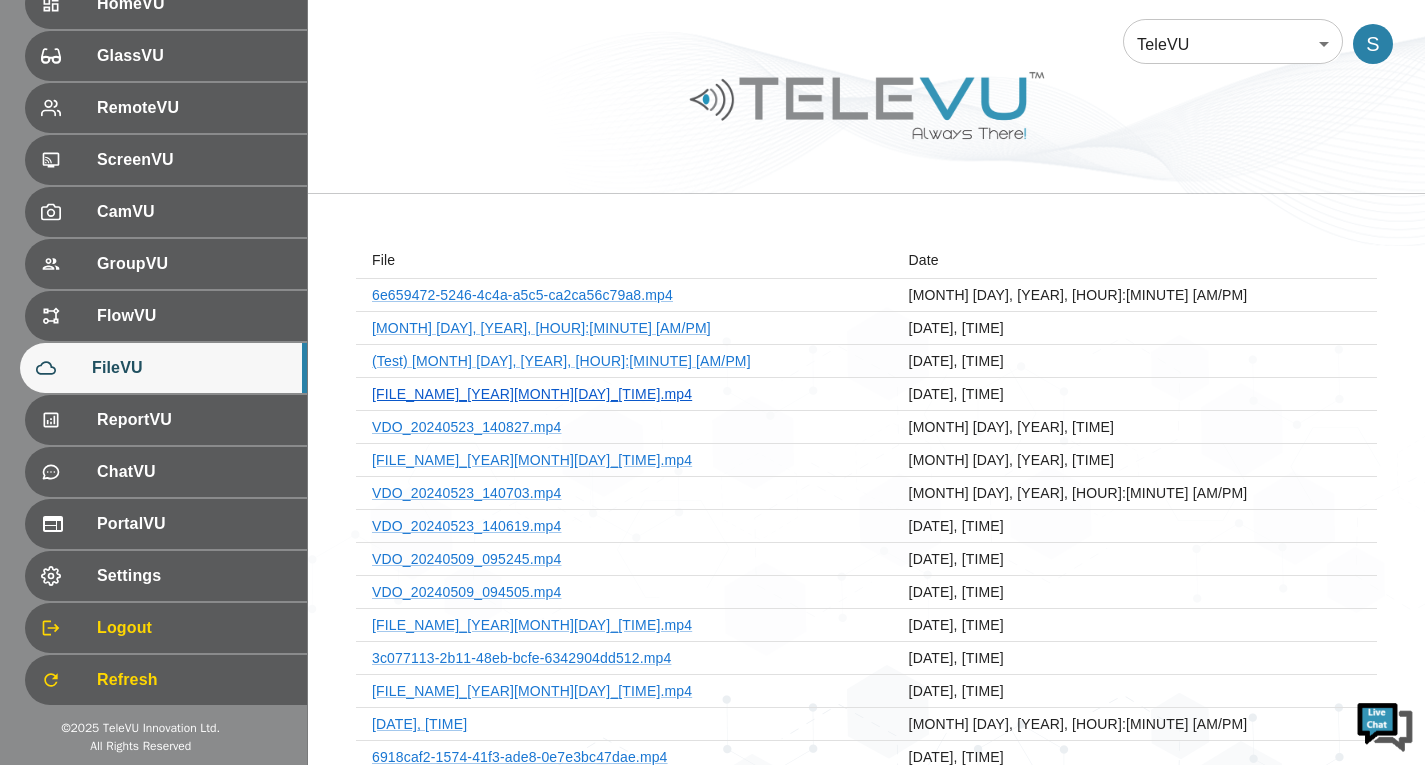 scroll, scrollTop: 0, scrollLeft: 0, axis: both 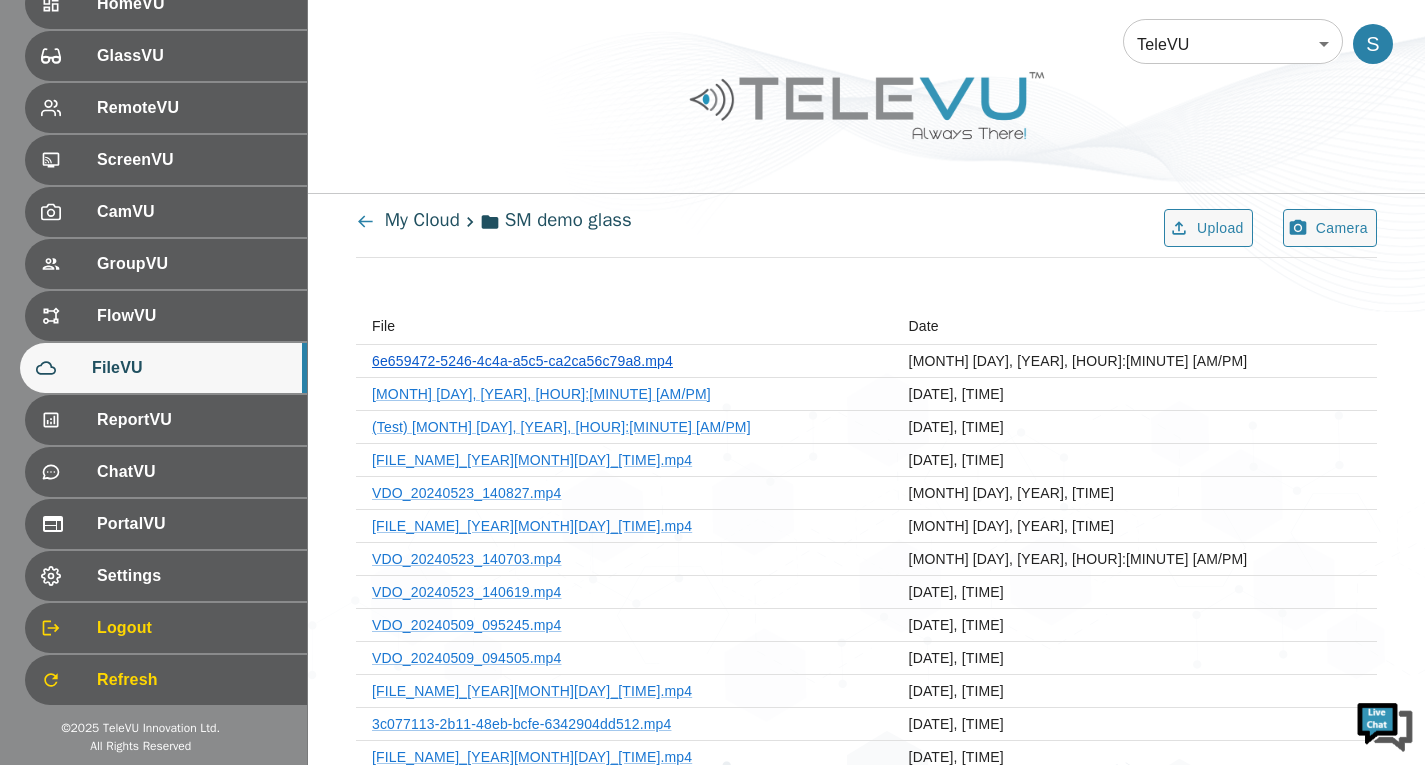 click on "6e659472-5246-4c4a-a5c5-ca2ca56c79a8.mp4" at bounding box center [522, 361] 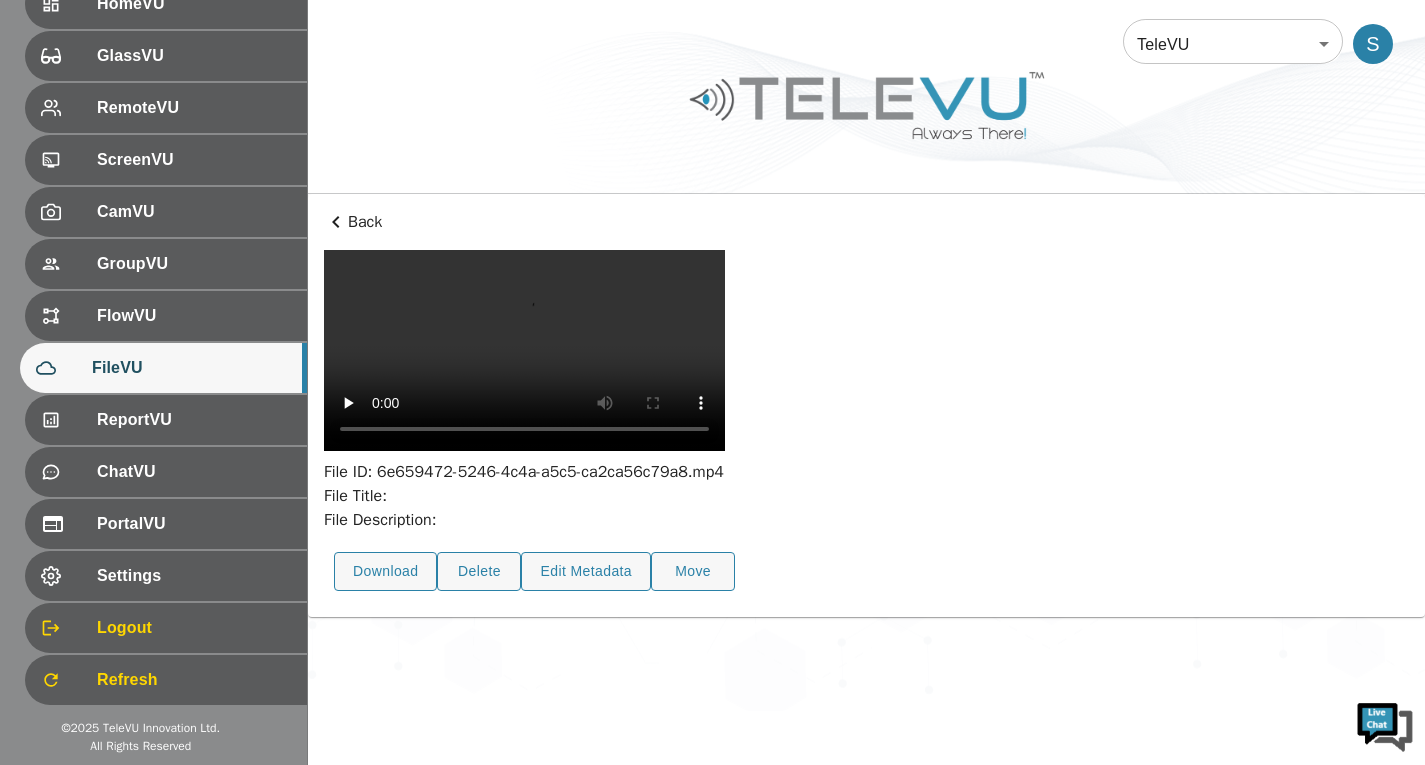 scroll, scrollTop: 73, scrollLeft: 0, axis: vertical 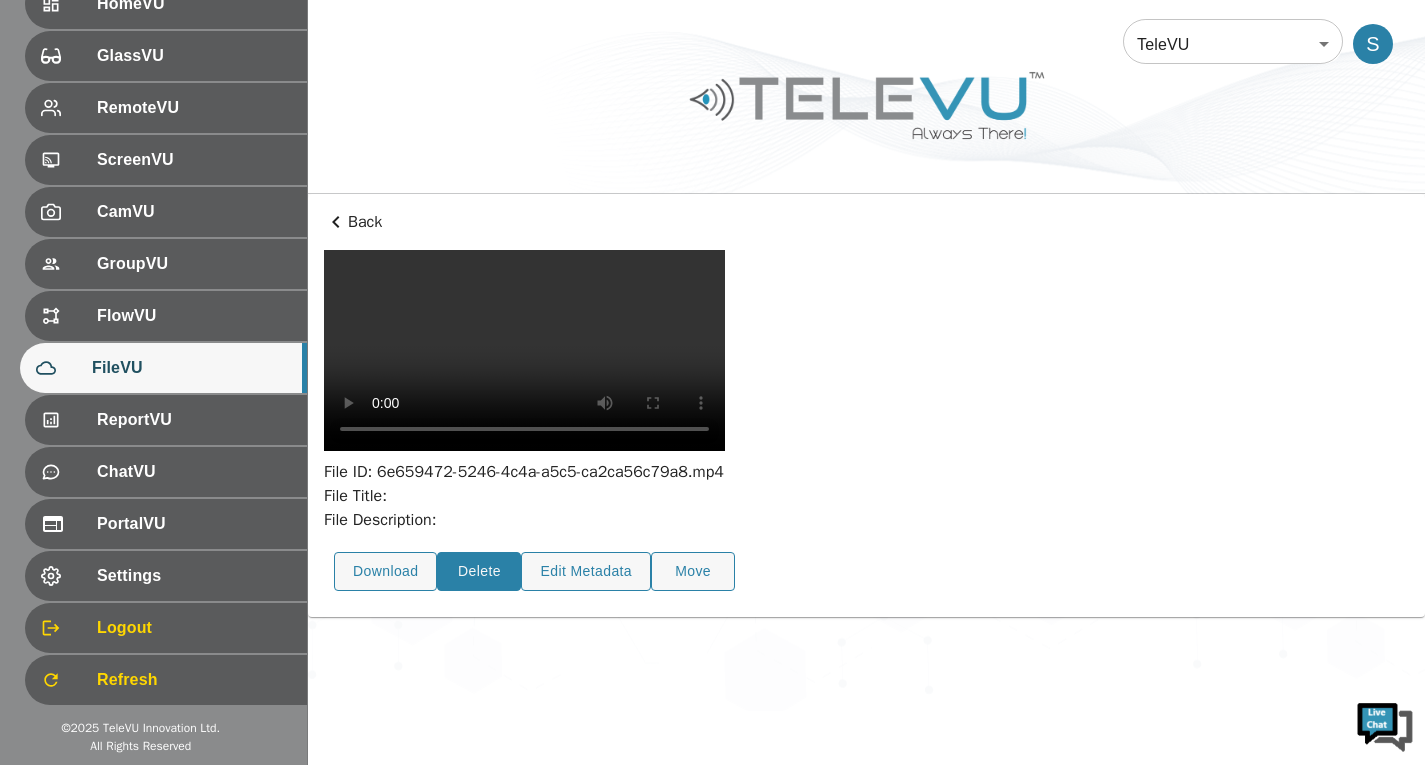 click on "Delete" at bounding box center [479, 571] 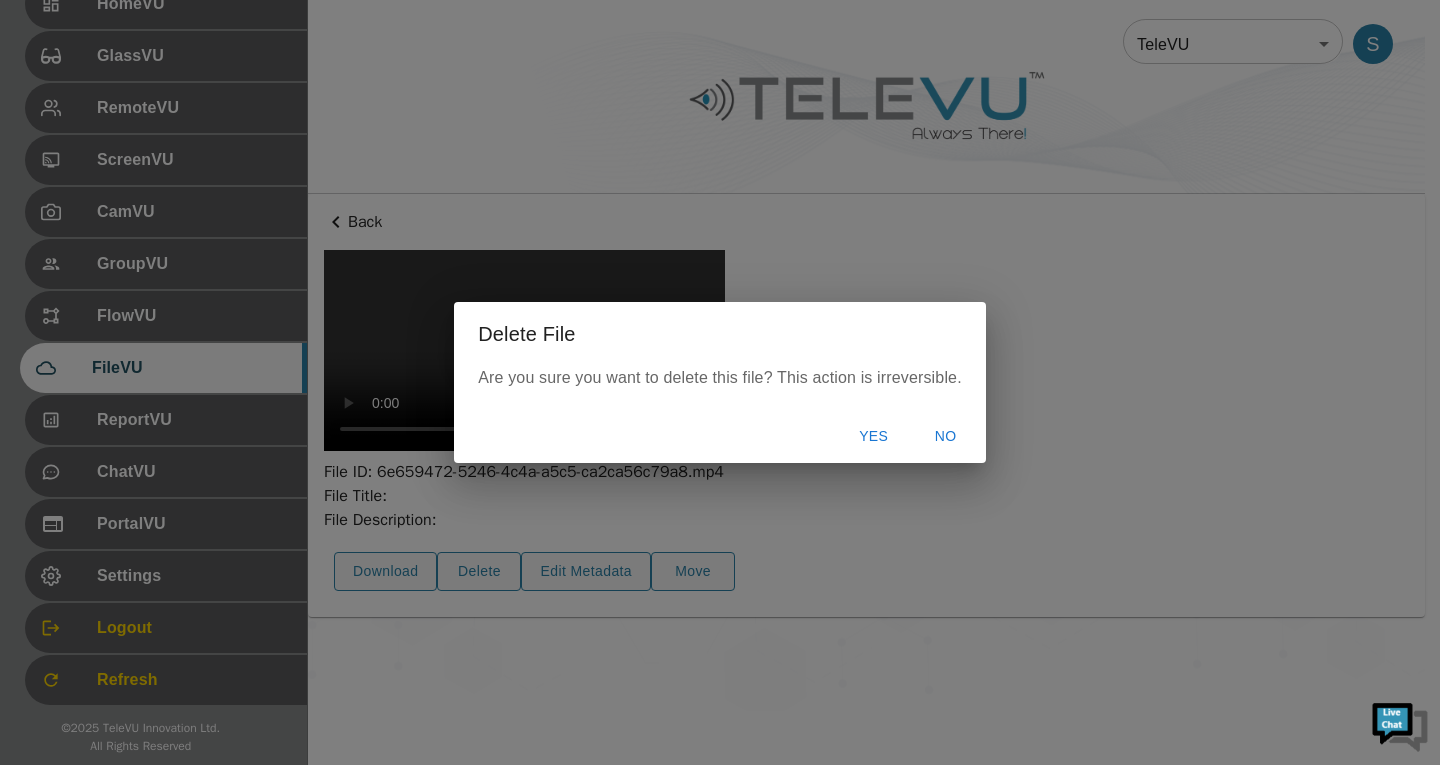 click on "Yes" at bounding box center [874, 436] 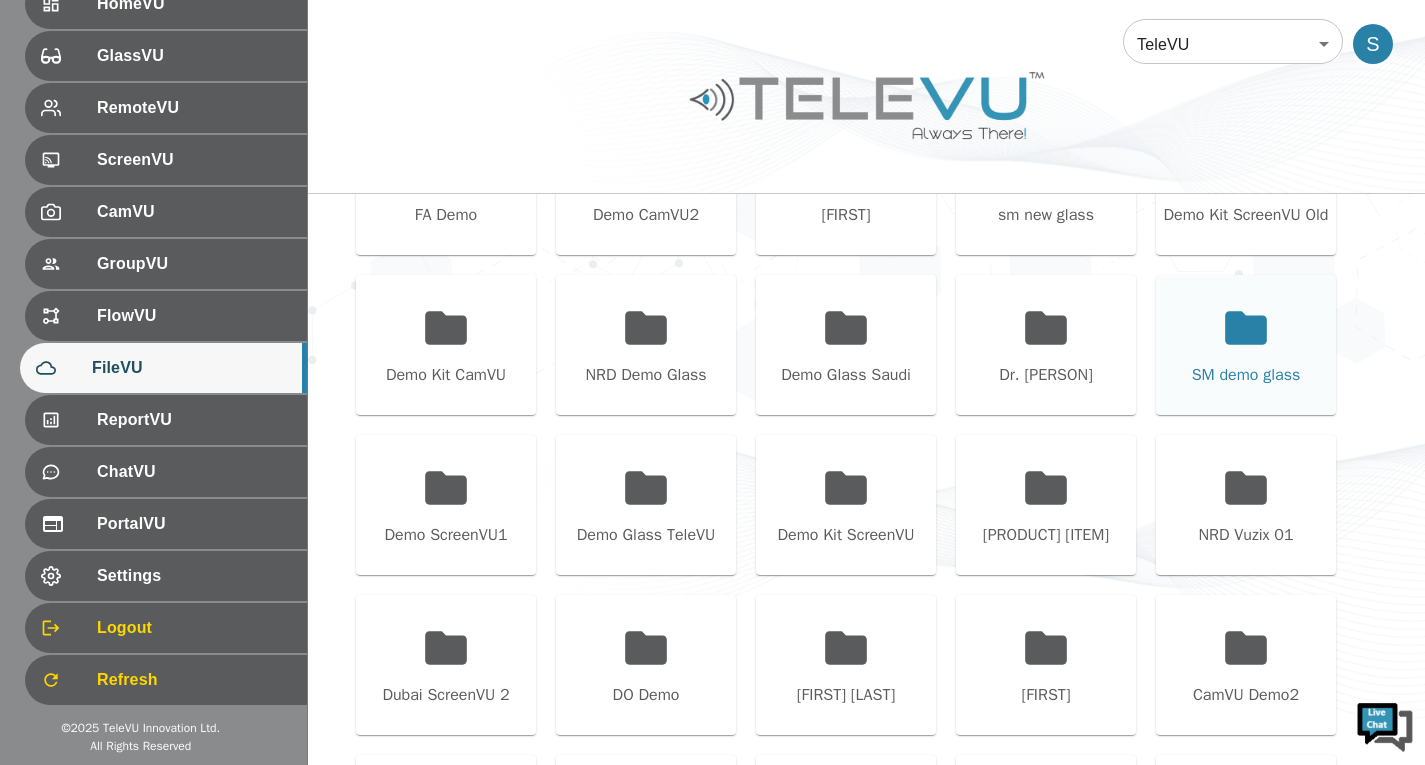 click on "SM demo glass" at bounding box center [1246, 345] 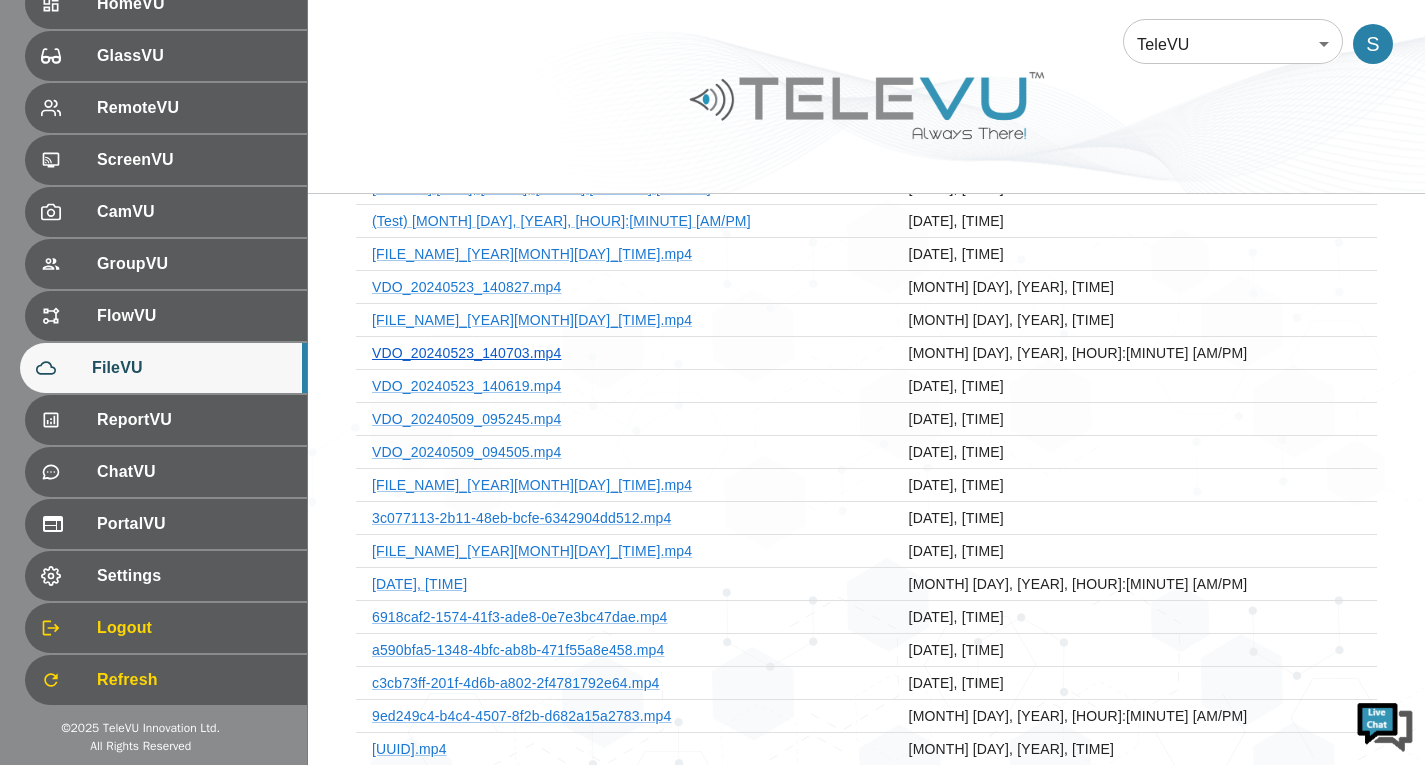scroll, scrollTop: 73, scrollLeft: 0, axis: vertical 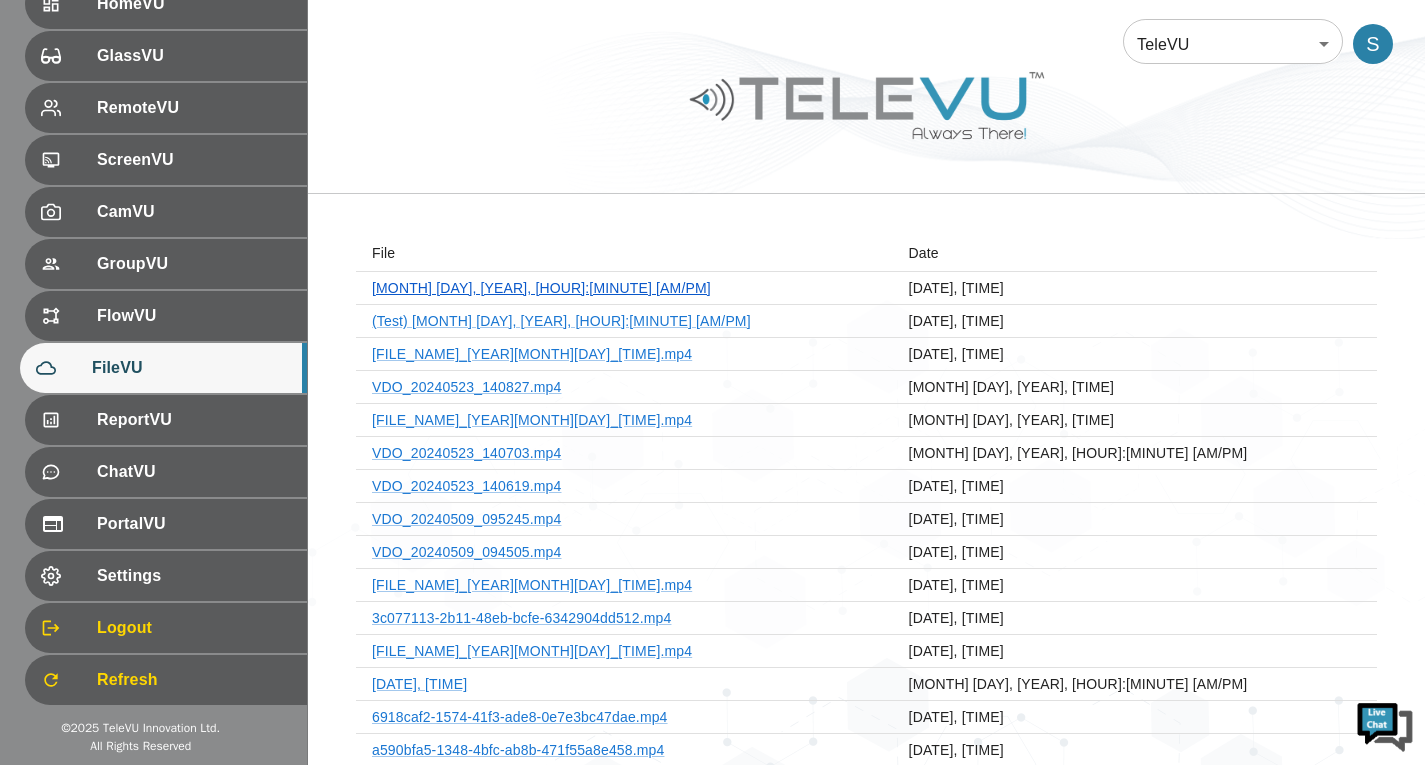 click on "6756df38-6046-449d-9e36-cdc39476e93e.mp4" at bounding box center (541, 288) 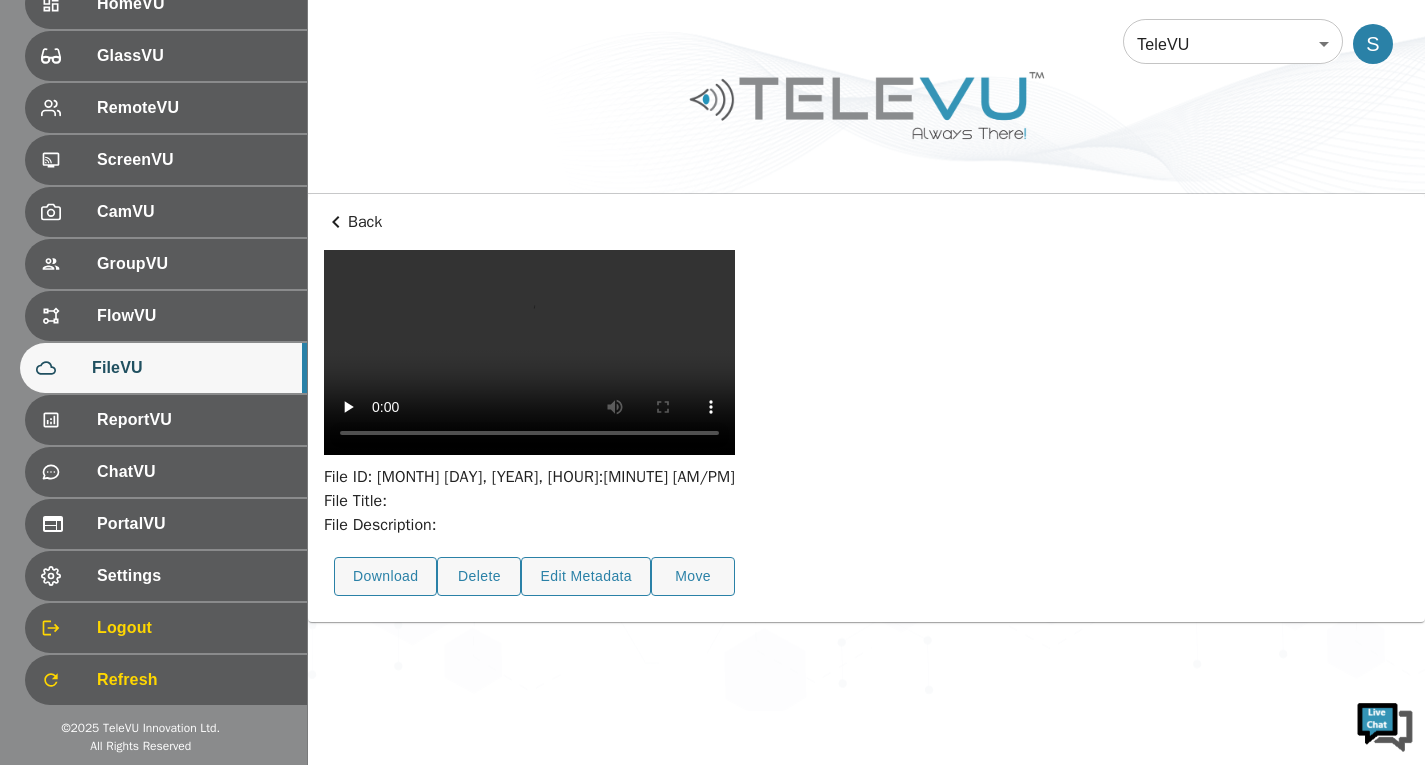 scroll, scrollTop: 73, scrollLeft: 0, axis: vertical 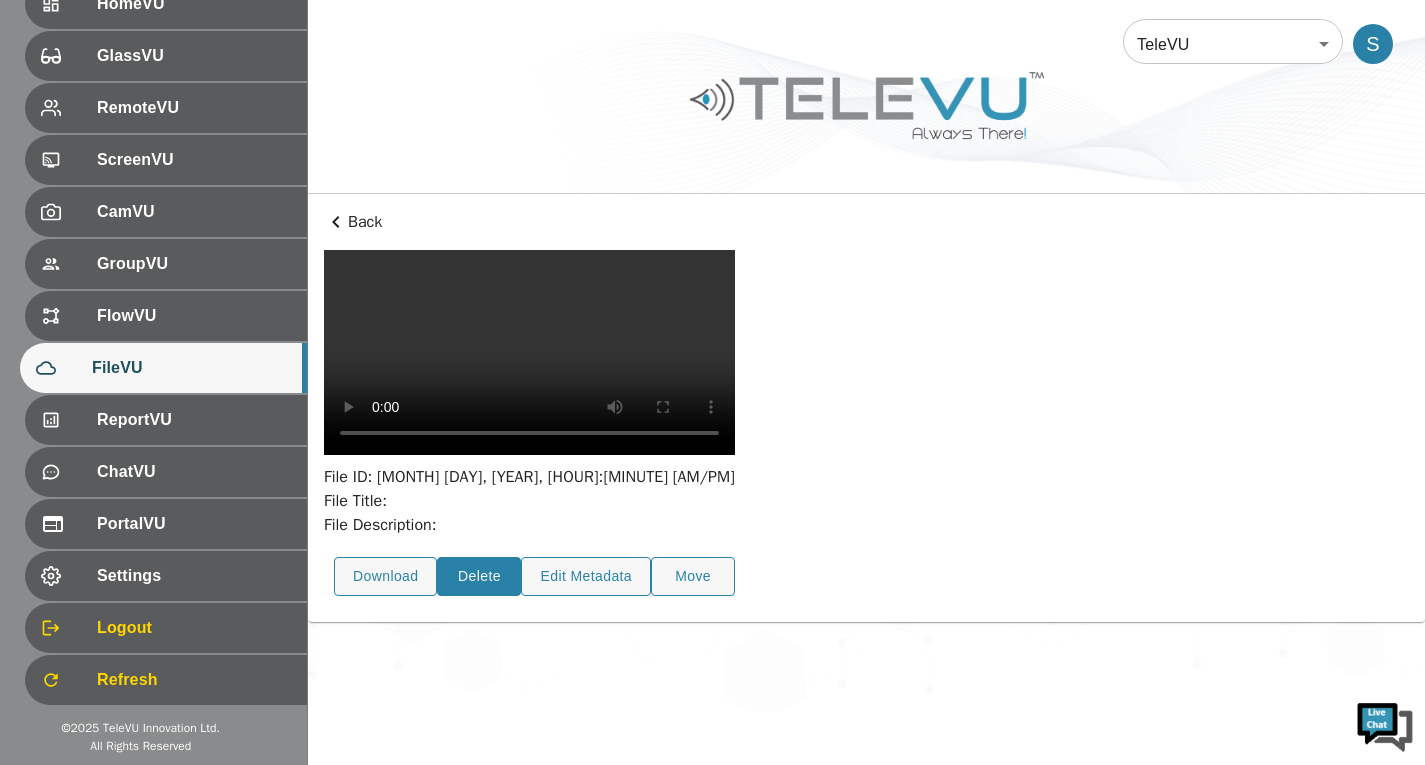click on "Delete" at bounding box center [479, 576] 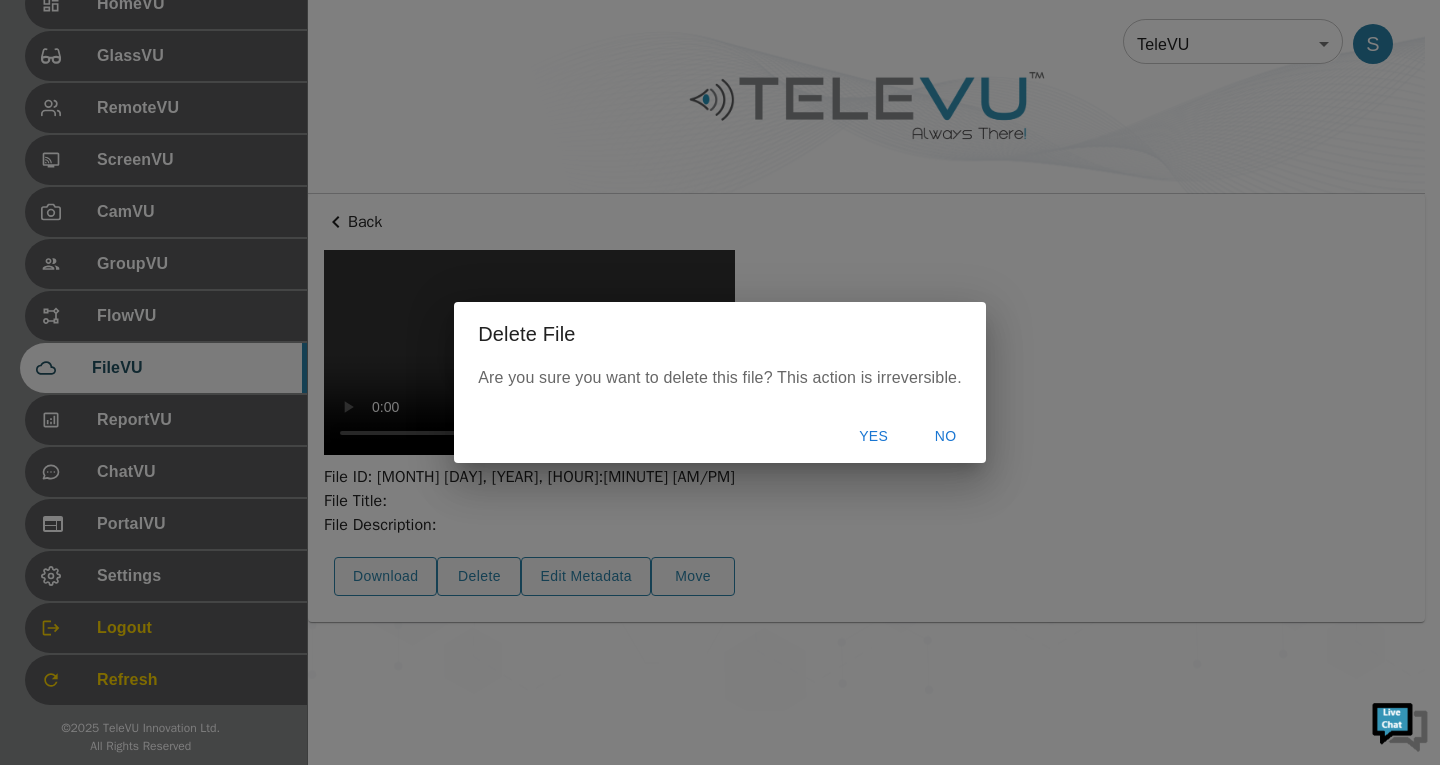click on "Yes" at bounding box center (874, 436) 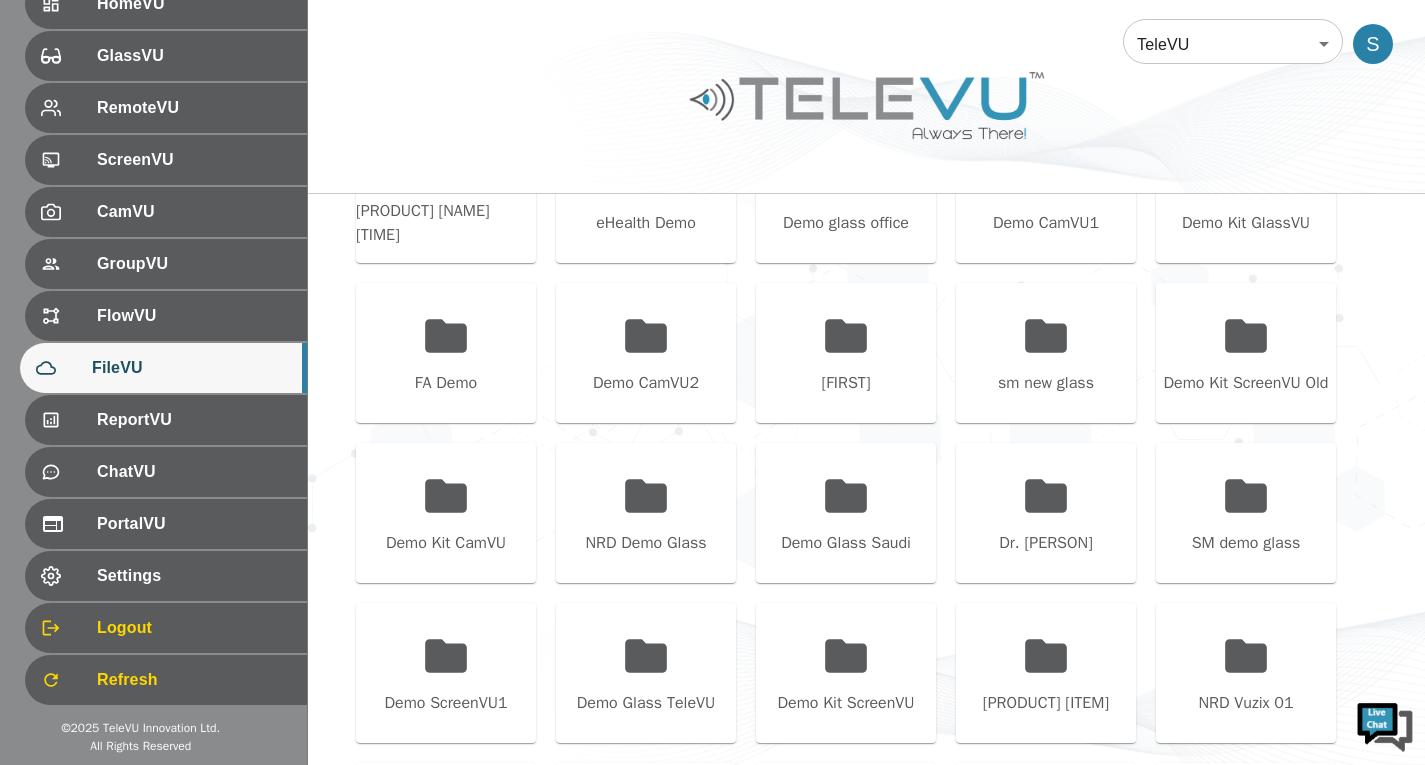 scroll, scrollTop: 573, scrollLeft: 0, axis: vertical 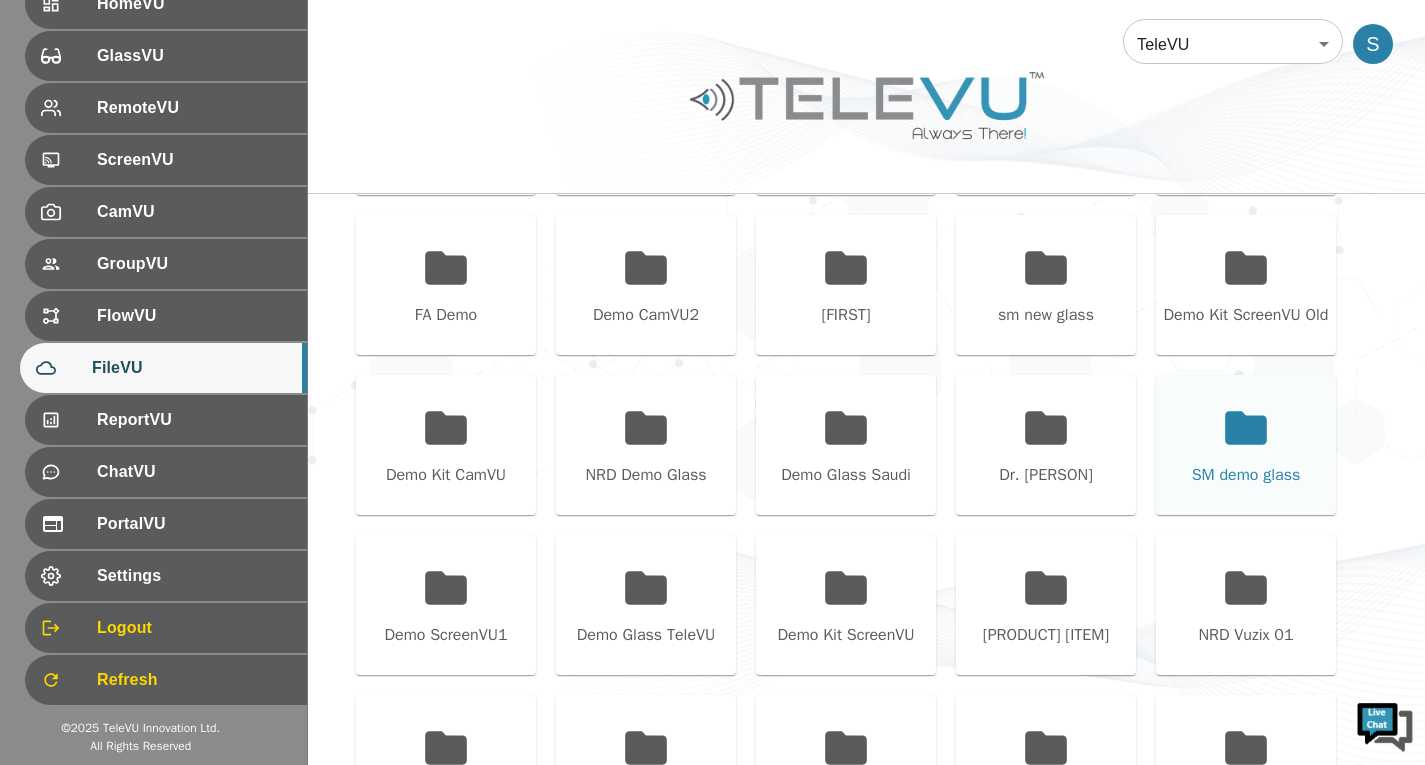 click on "SM demo glass" at bounding box center [1246, 445] 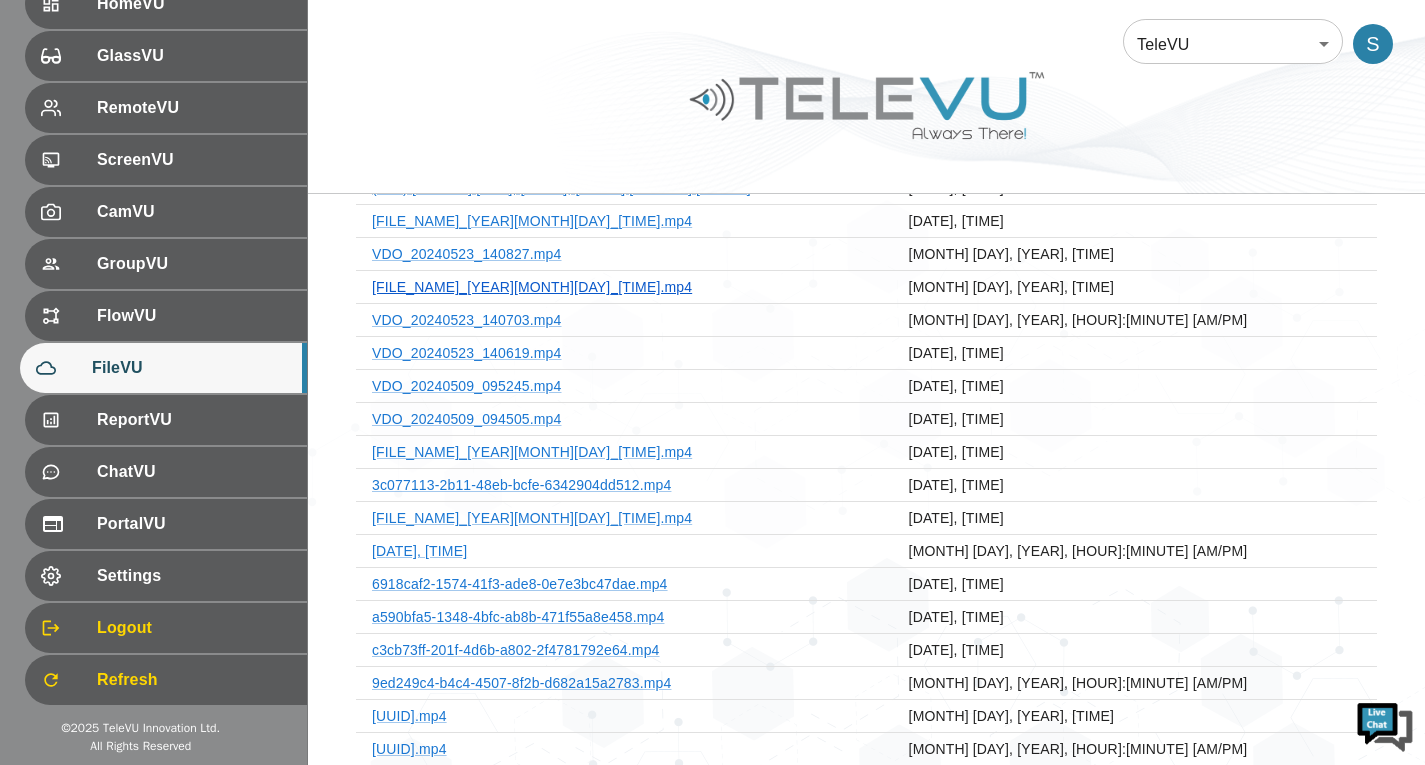 scroll, scrollTop: 0, scrollLeft: 0, axis: both 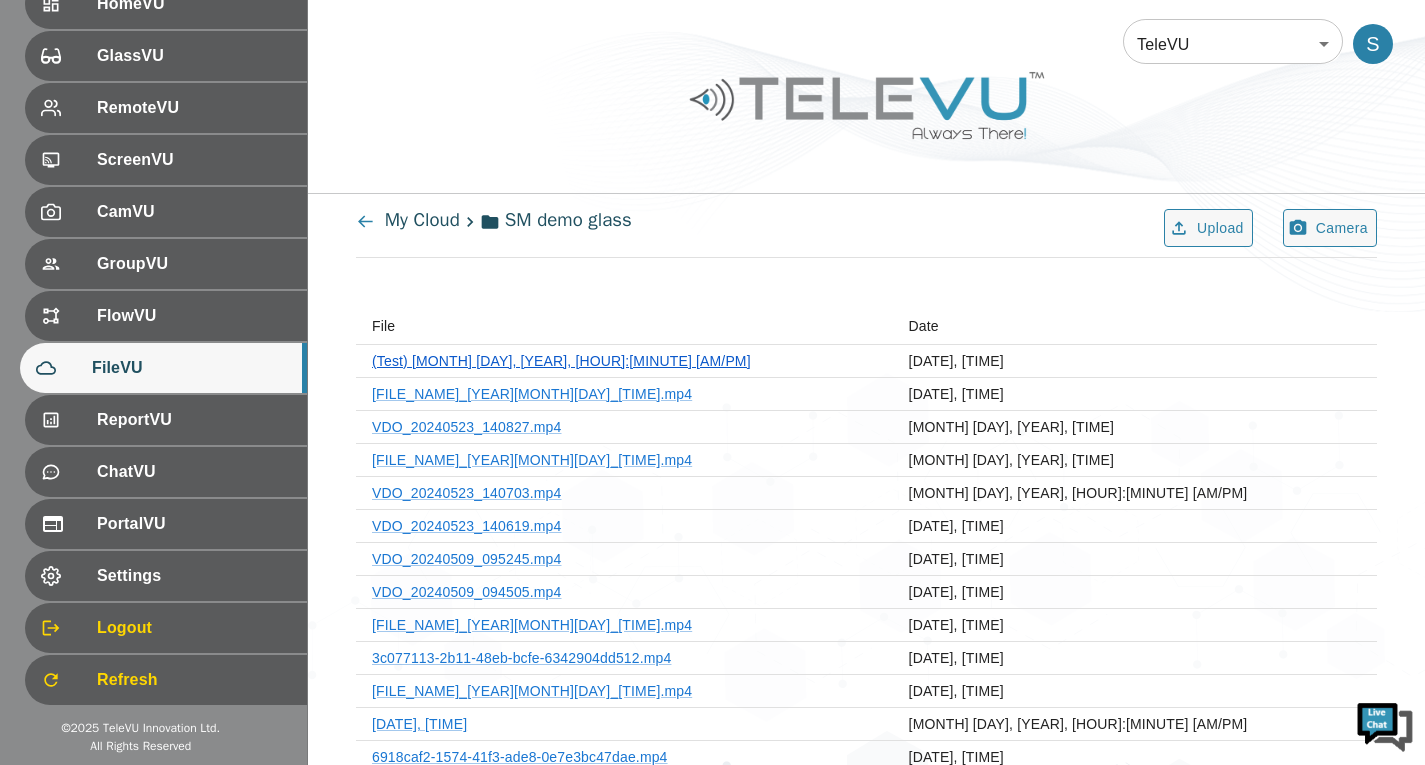 click on "(Test)   1a90cb9b-cf3a-42d7-8446-19d1cad70720.mp4" at bounding box center (561, 361) 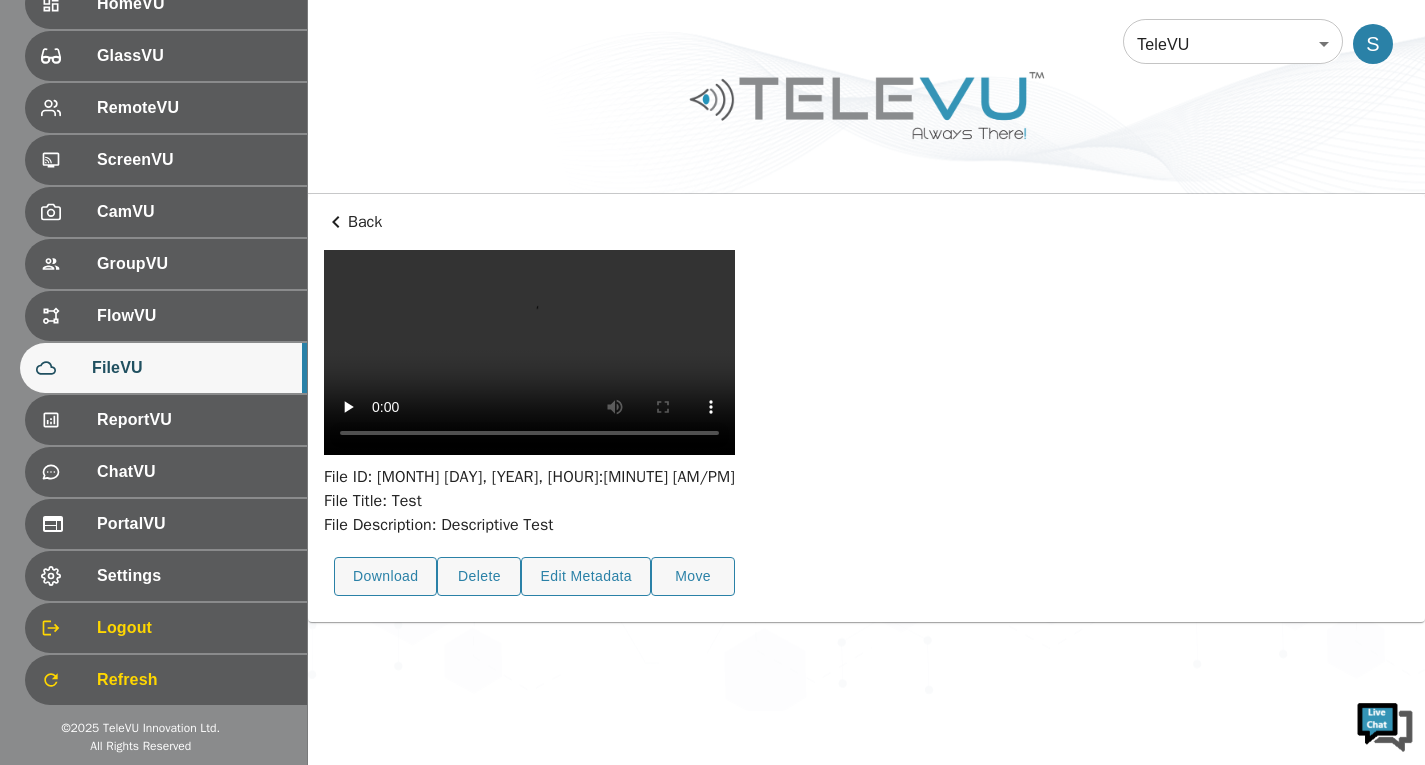 scroll, scrollTop: 73, scrollLeft: 0, axis: vertical 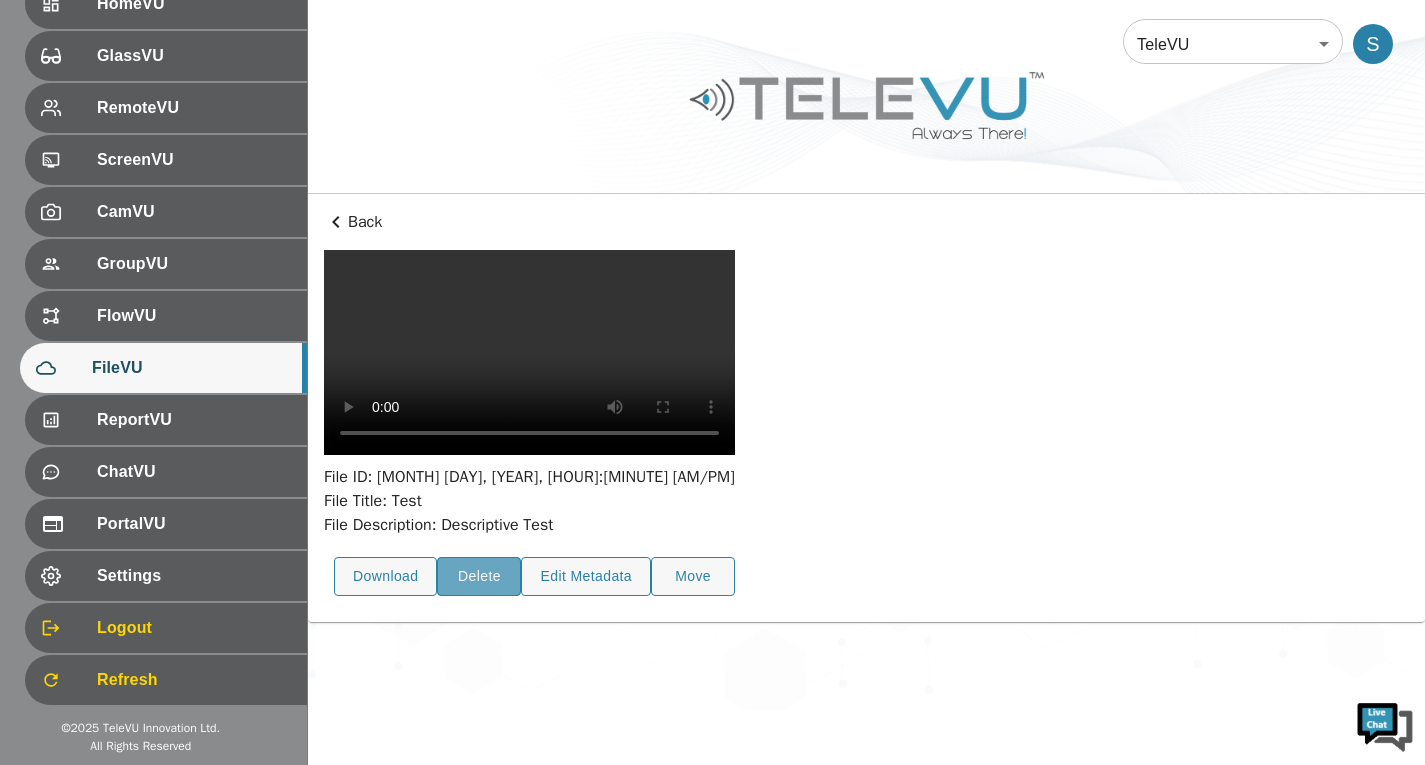 click on "Delete" at bounding box center (479, 576) 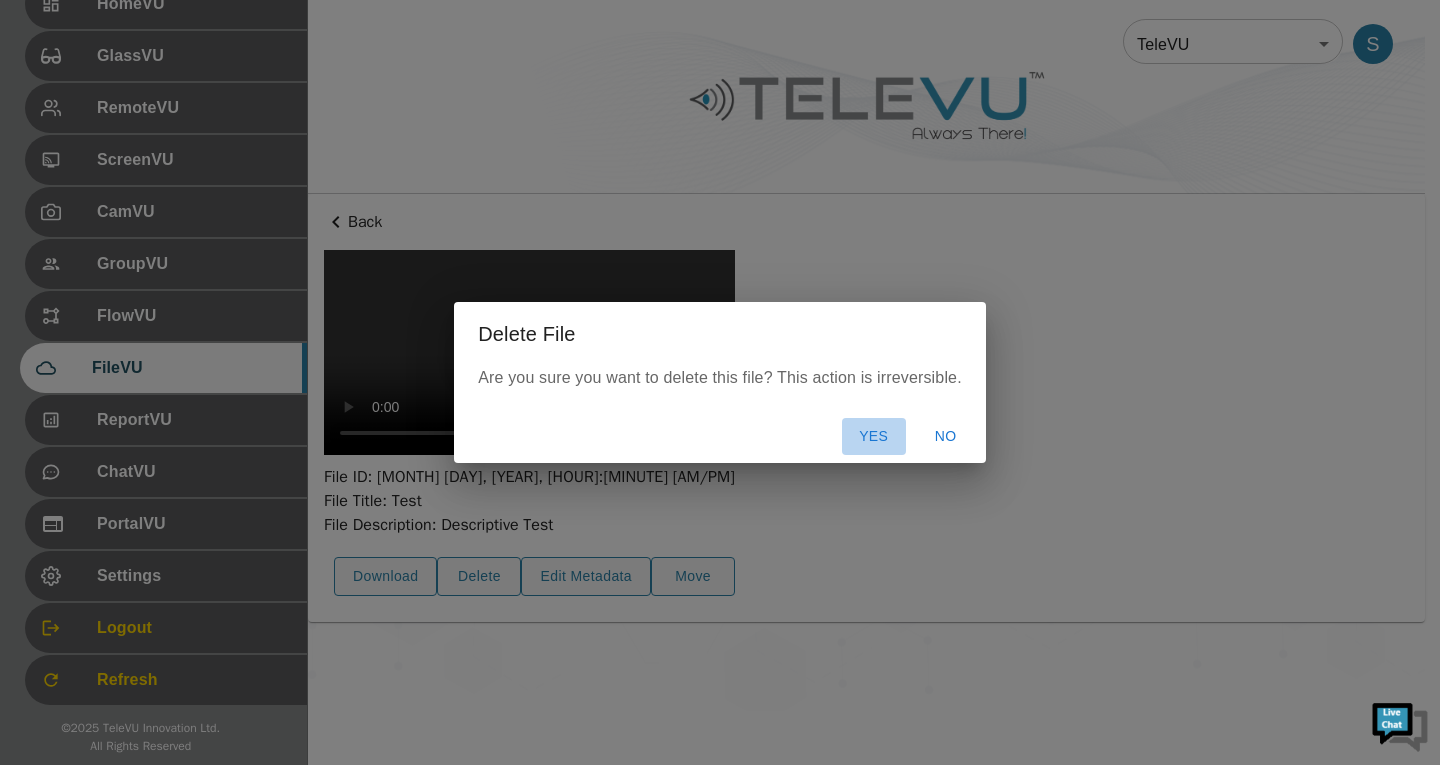 click on "Yes" at bounding box center [874, 436] 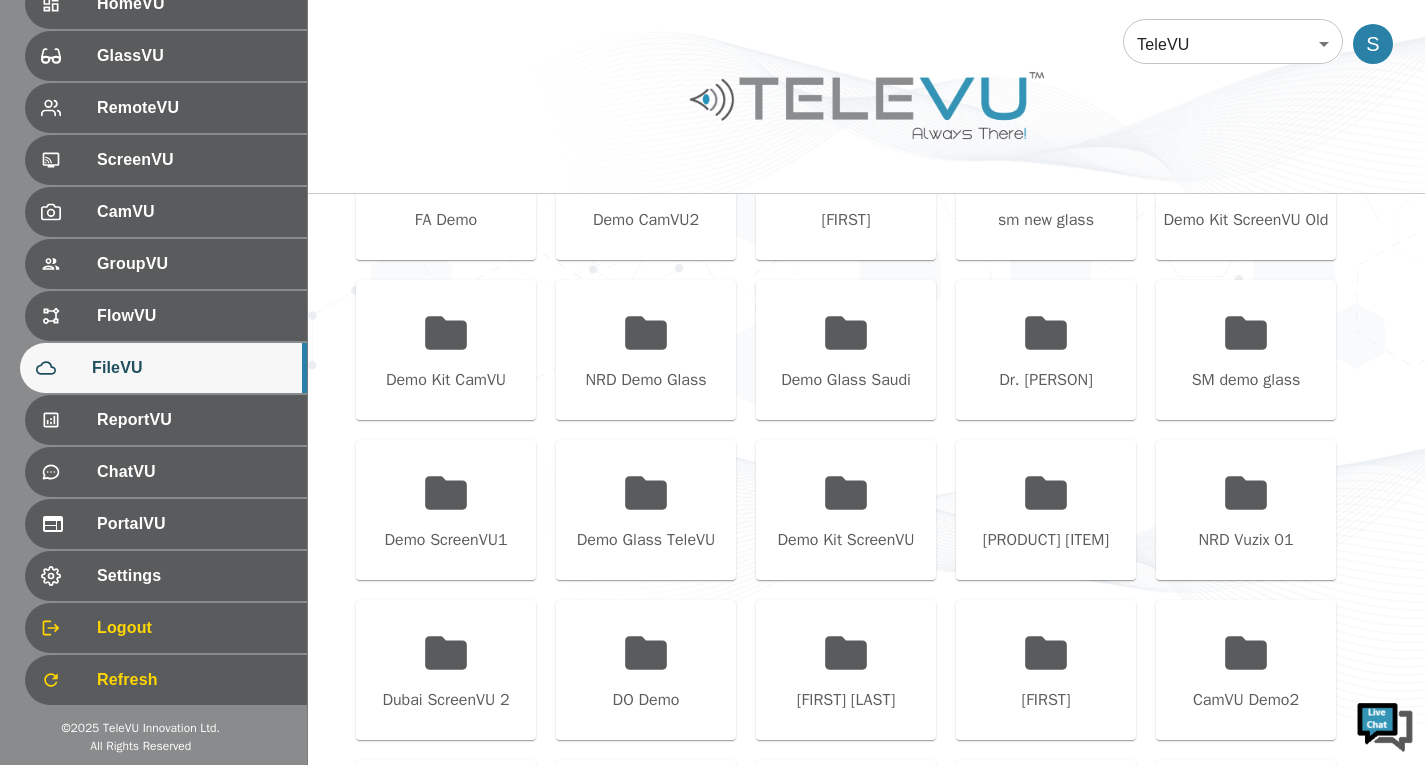 scroll, scrollTop: 673, scrollLeft: 0, axis: vertical 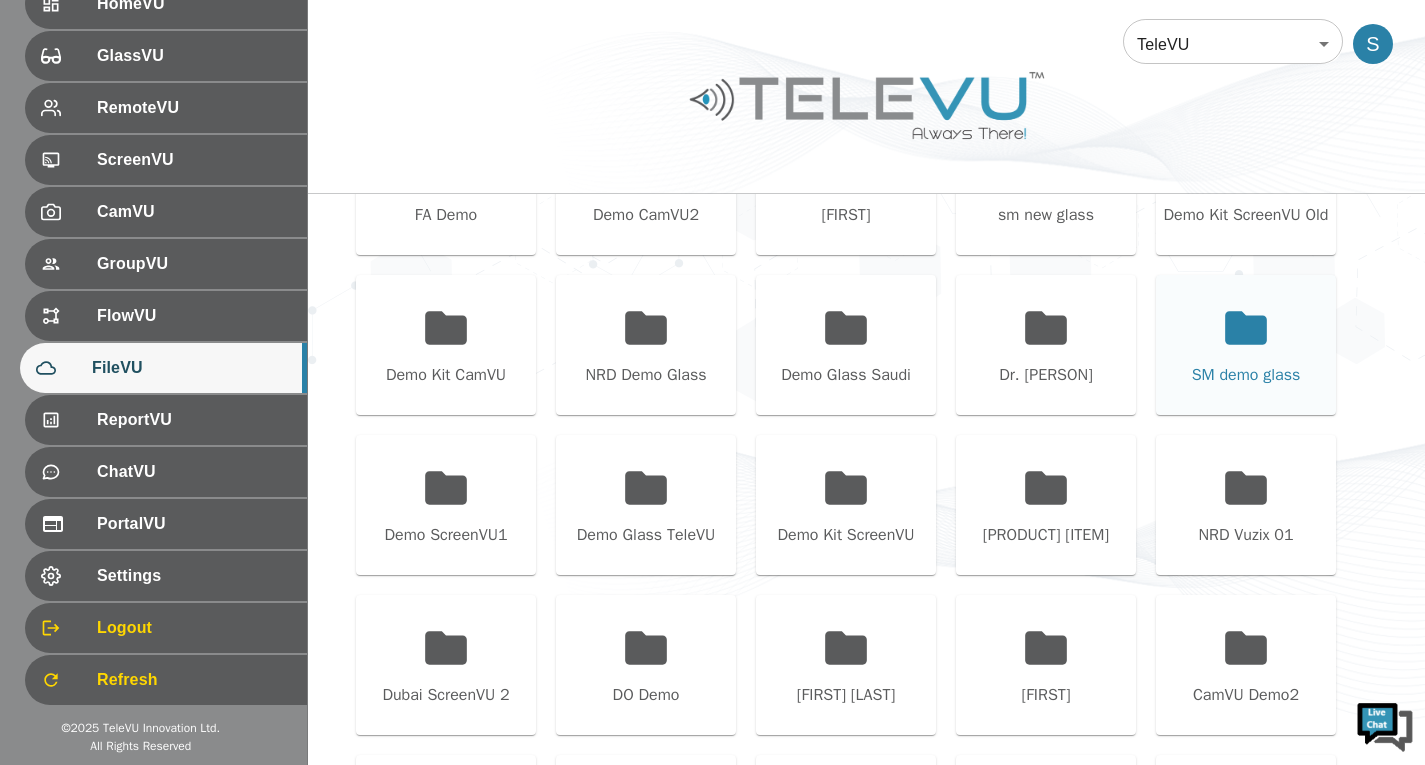 click on "SM demo glass" at bounding box center (1246, 345) 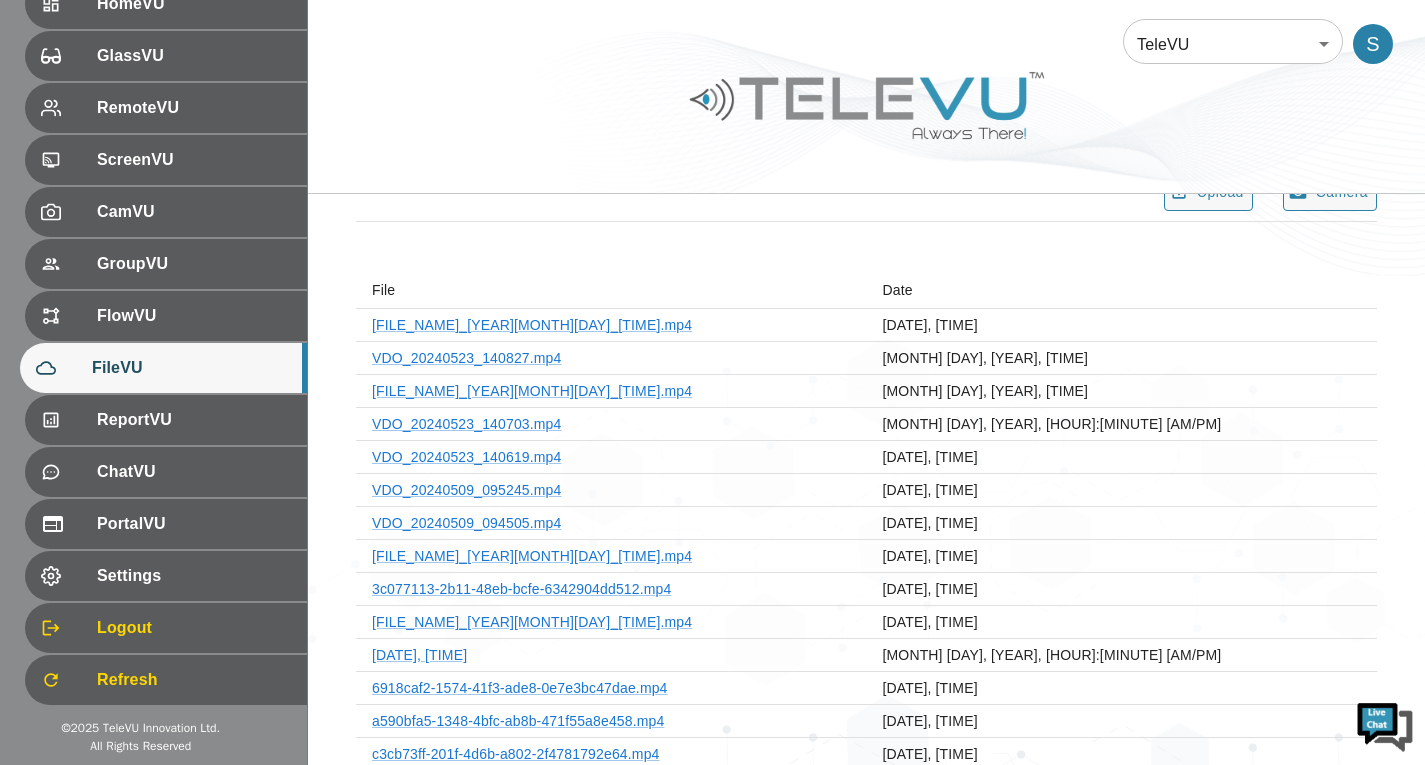 scroll, scrollTop: 0, scrollLeft: 0, axis: both 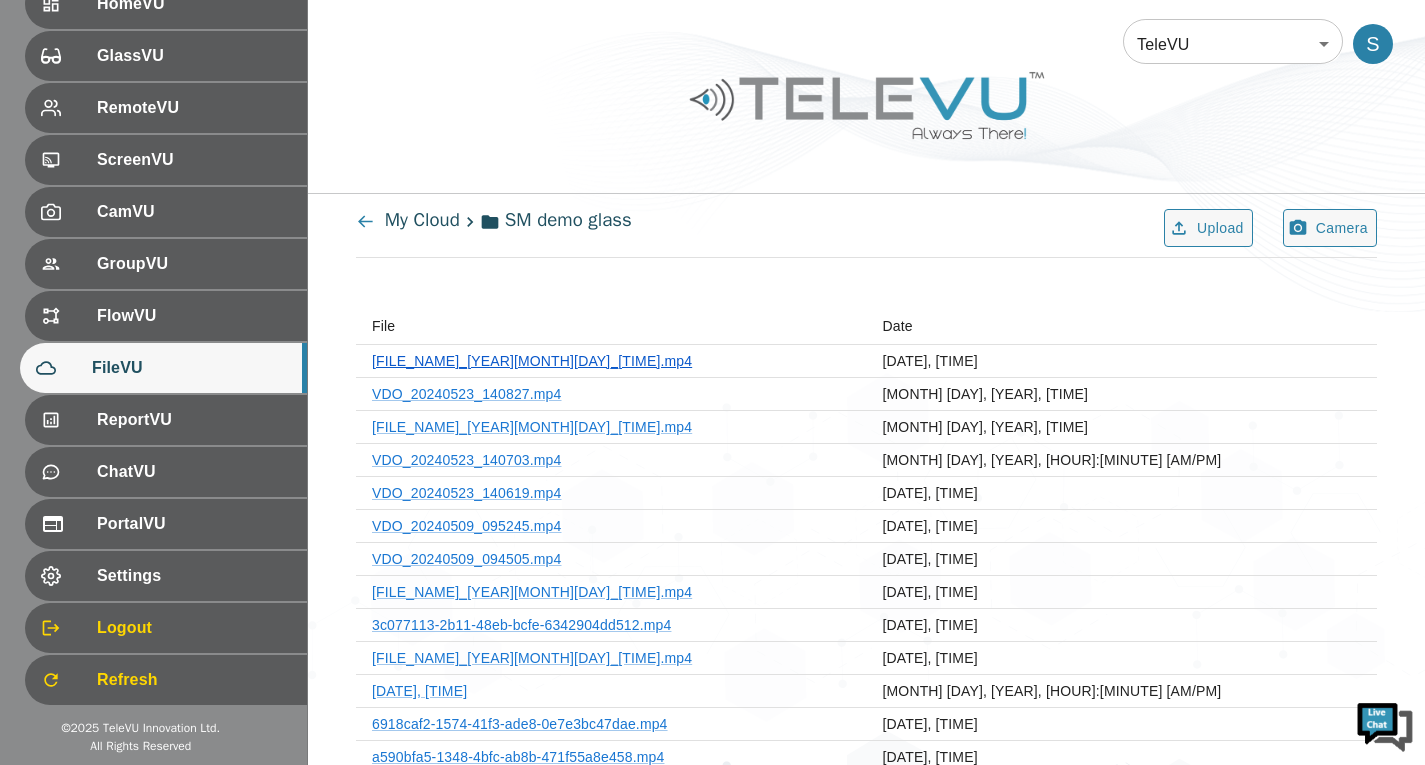 click on "VDO_[YEAR][MONTH][DAY]_[HOUR][MINUTE][SECOND].mp4" at bounding box center (532, 361) 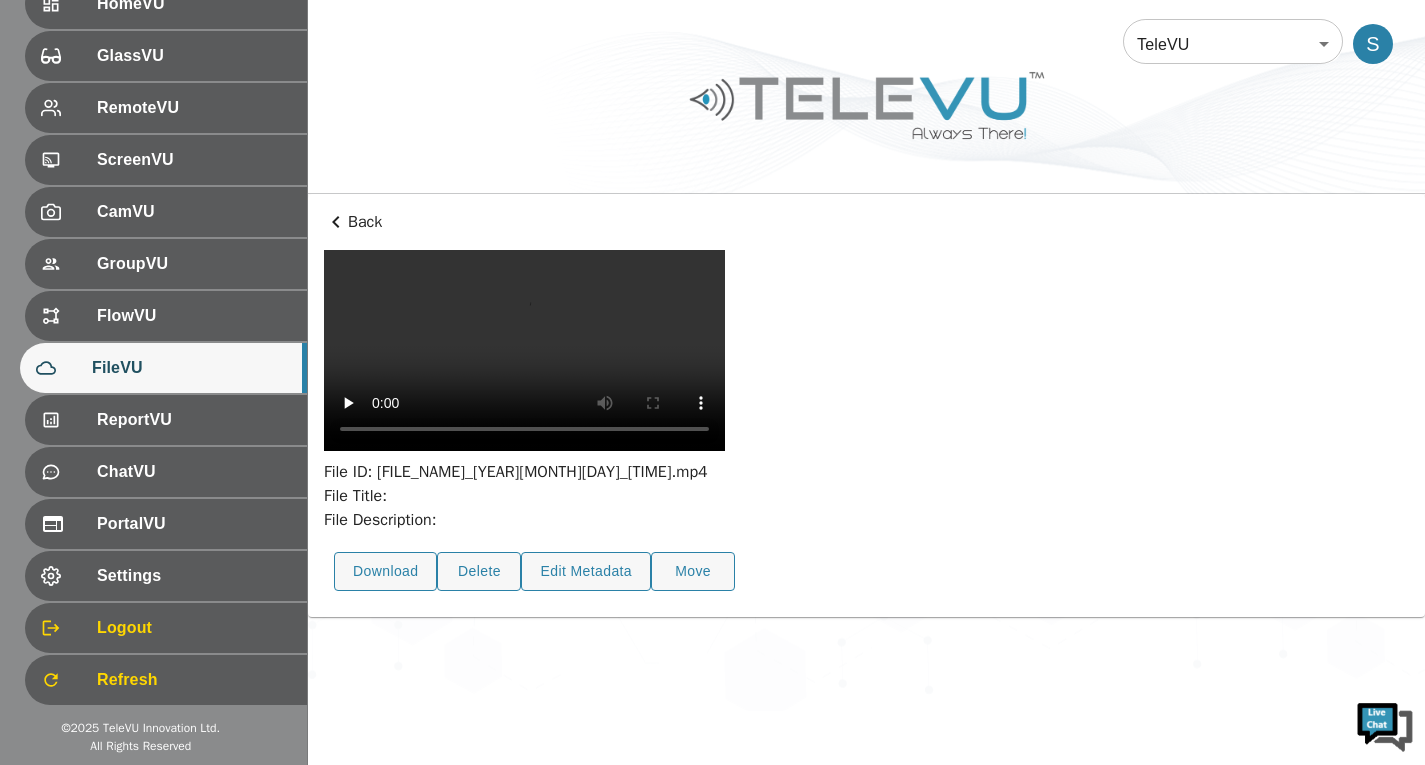 scroll, scrollTop: 73, scrollLeft: 0, axis: vertical 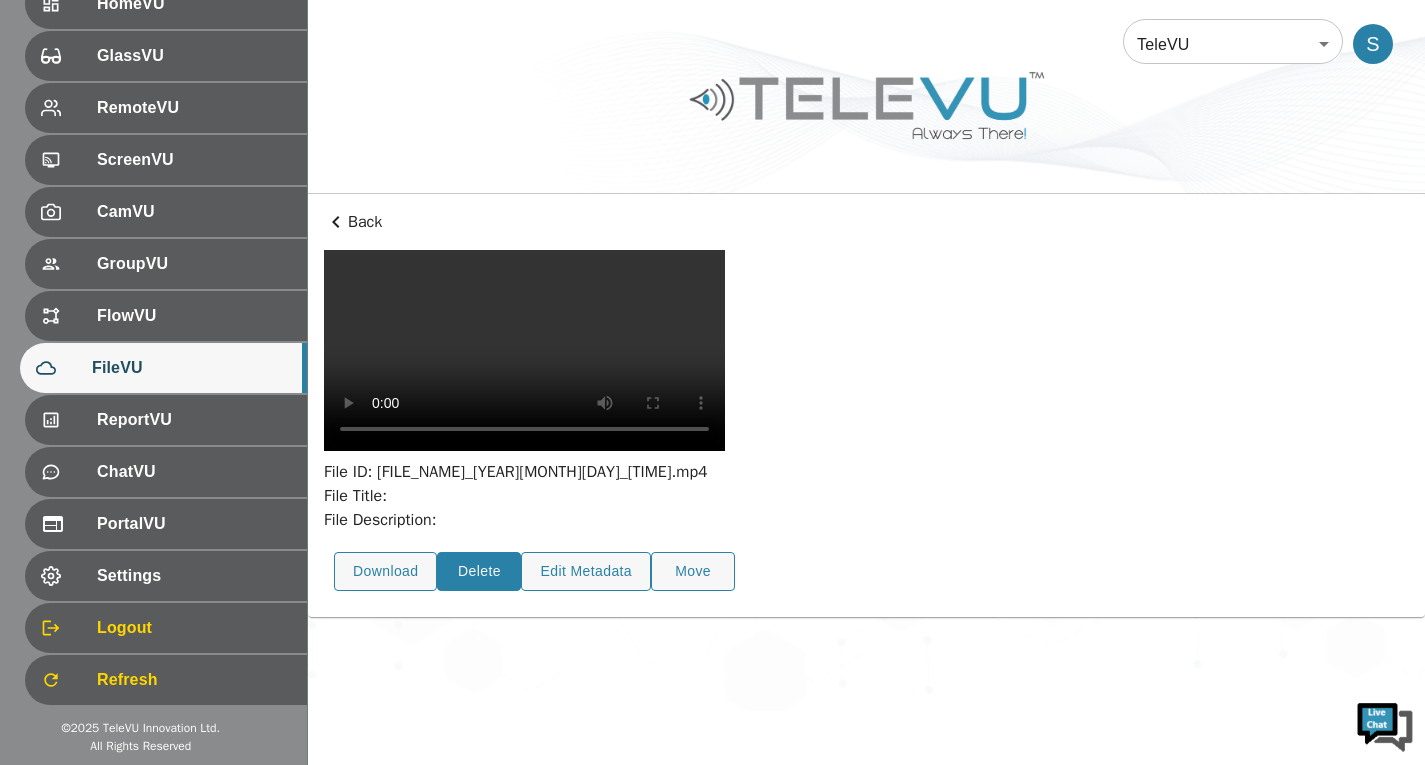 click on "Delete" at bounding box center (479, 571) 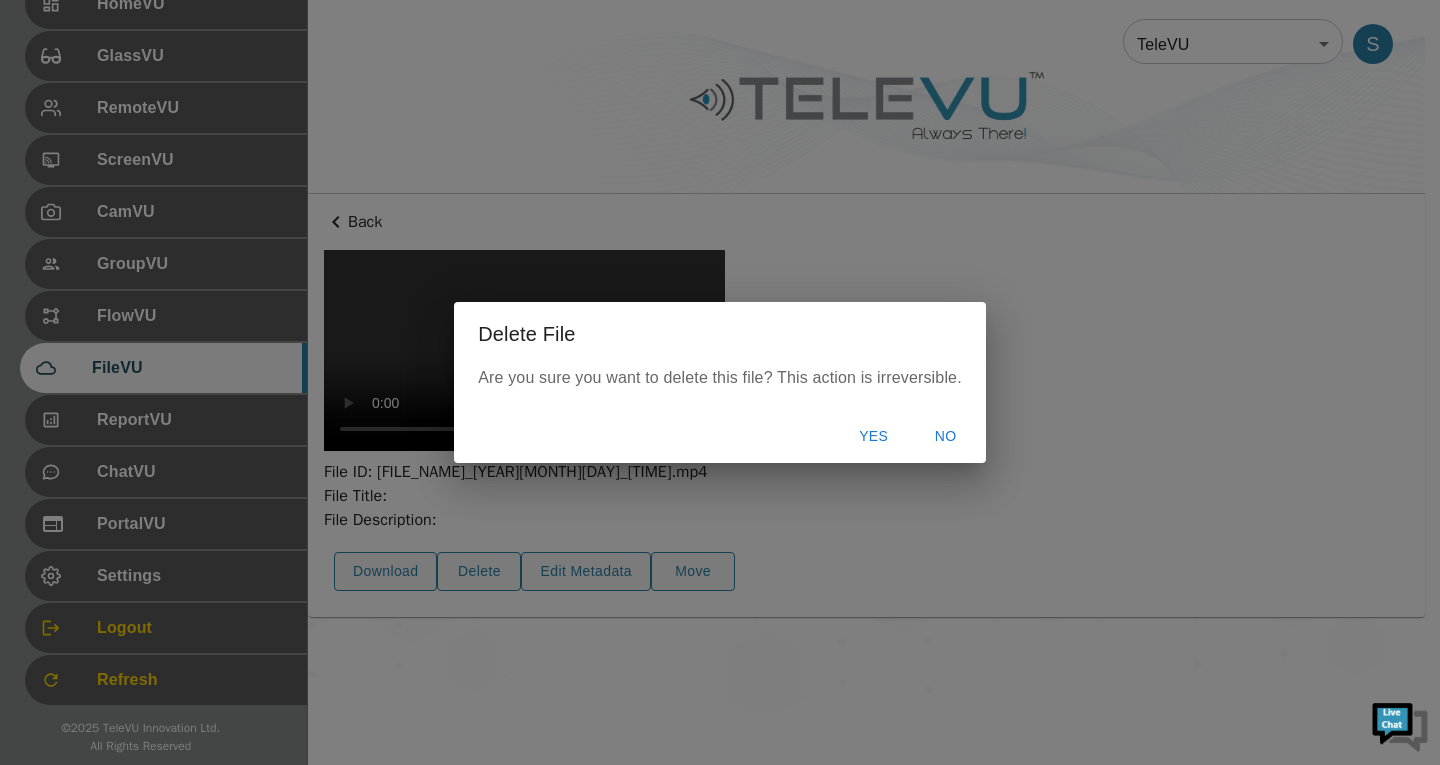 click on "Yes" at bounding box center [874, 436] 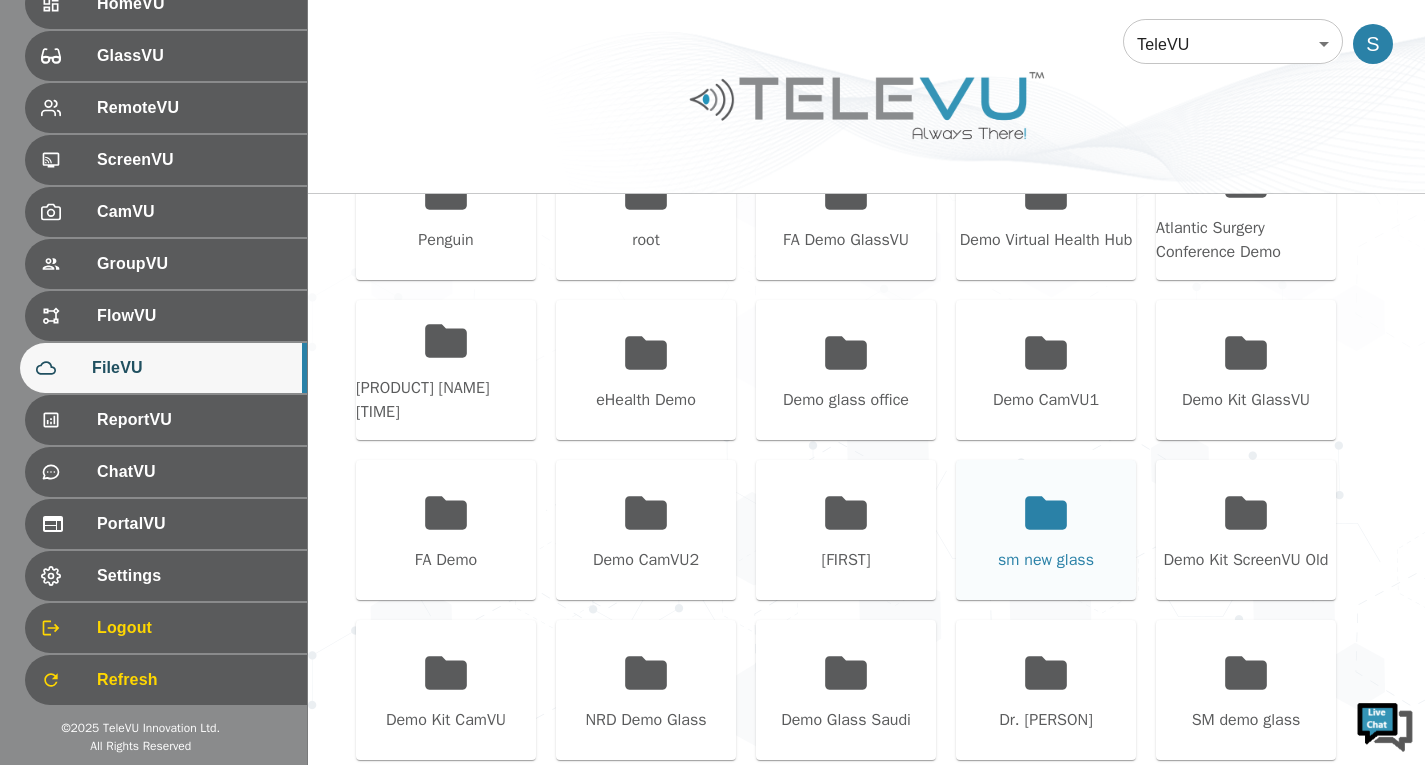 scroll, scrollTop: 573, scrollLeft: 0, axis: vertical 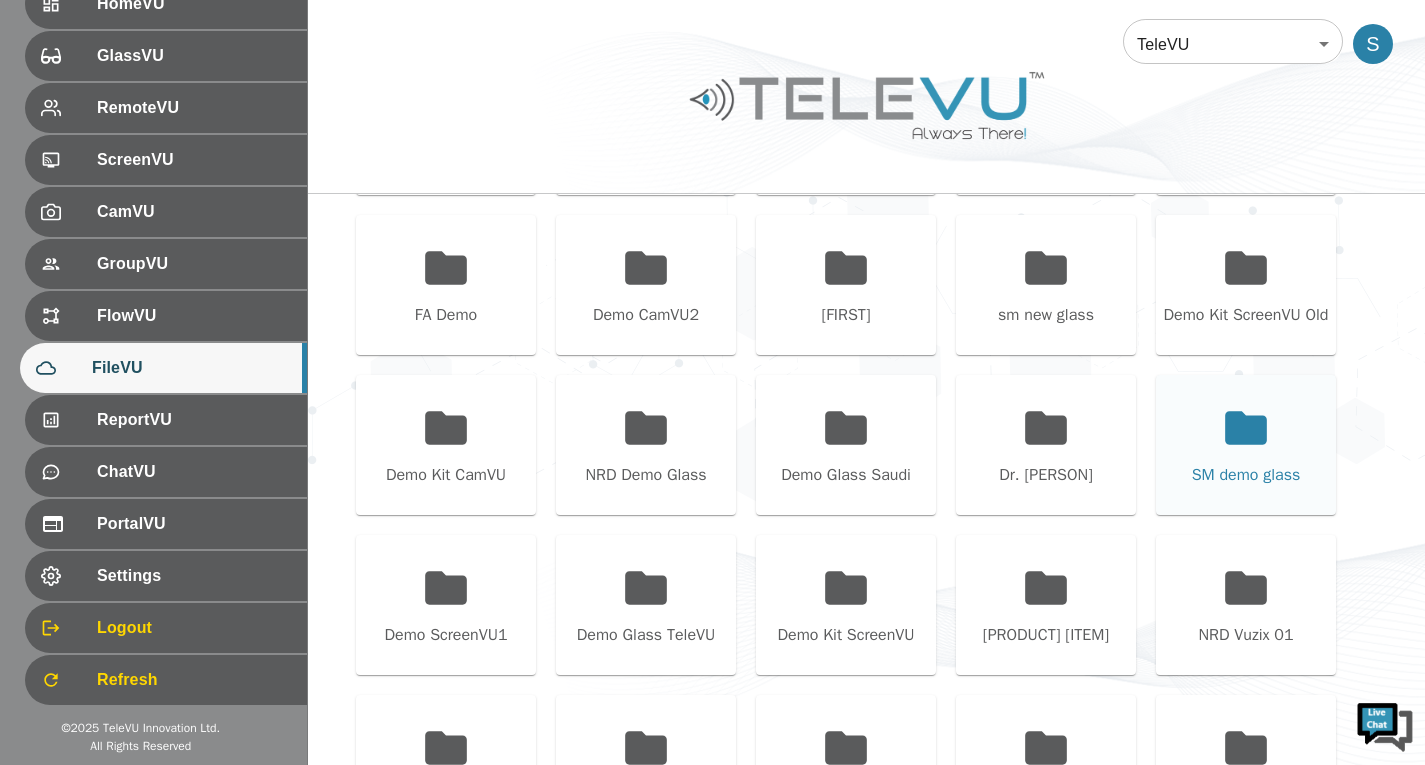 click on "SM demo glass" at bounding box center [1246, 445] 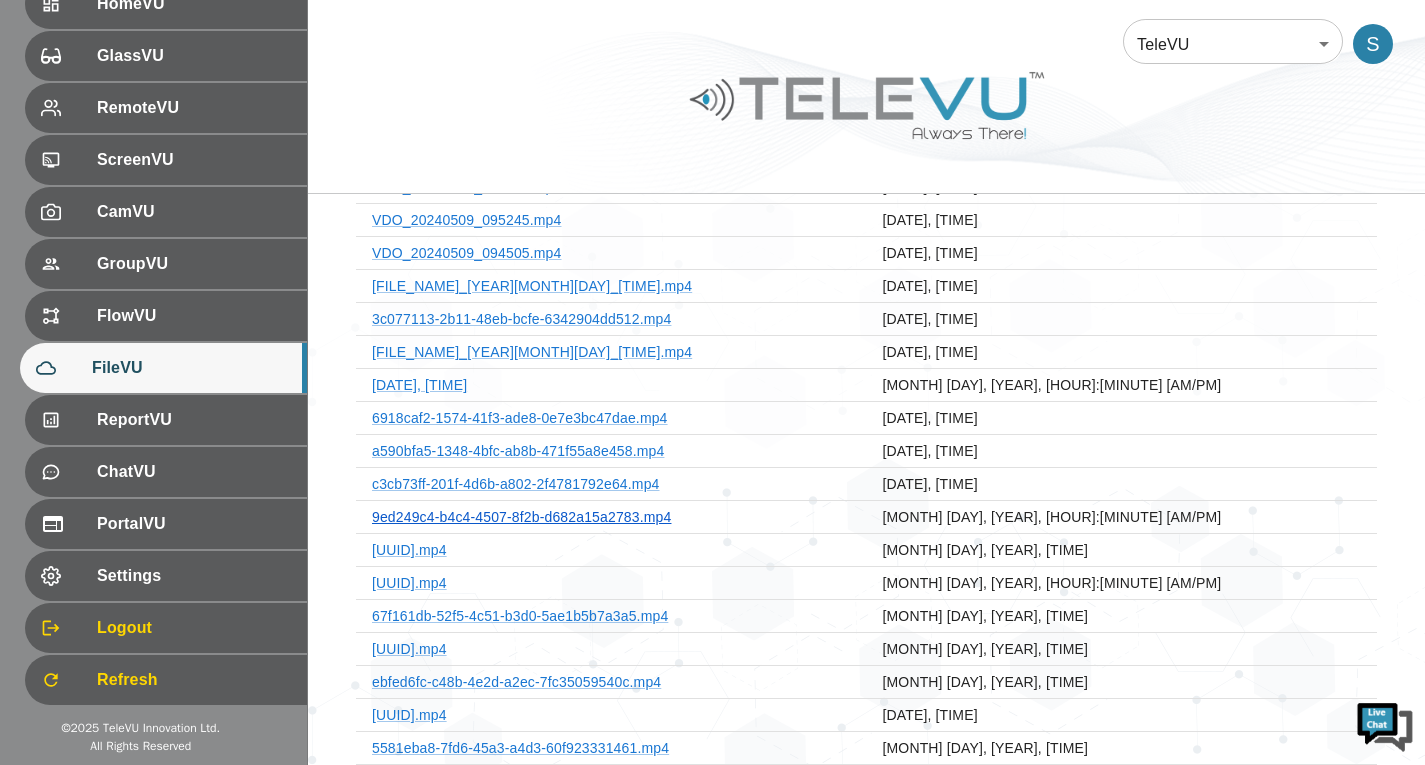 scroll, scrollTop: 0, scrollLeft: 0, axis: both 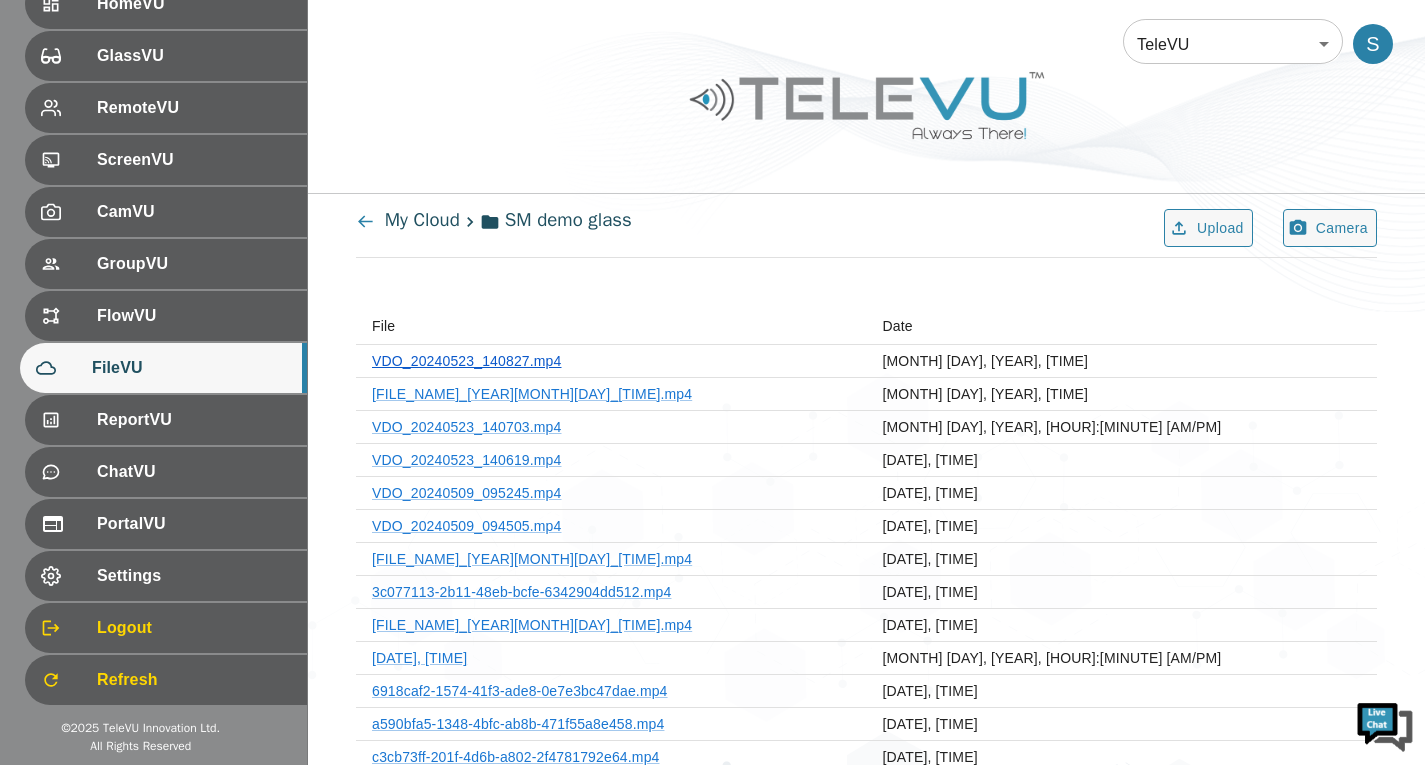 click on "VDO_20240523_140827.mp4" at bounding box center (467, 361) 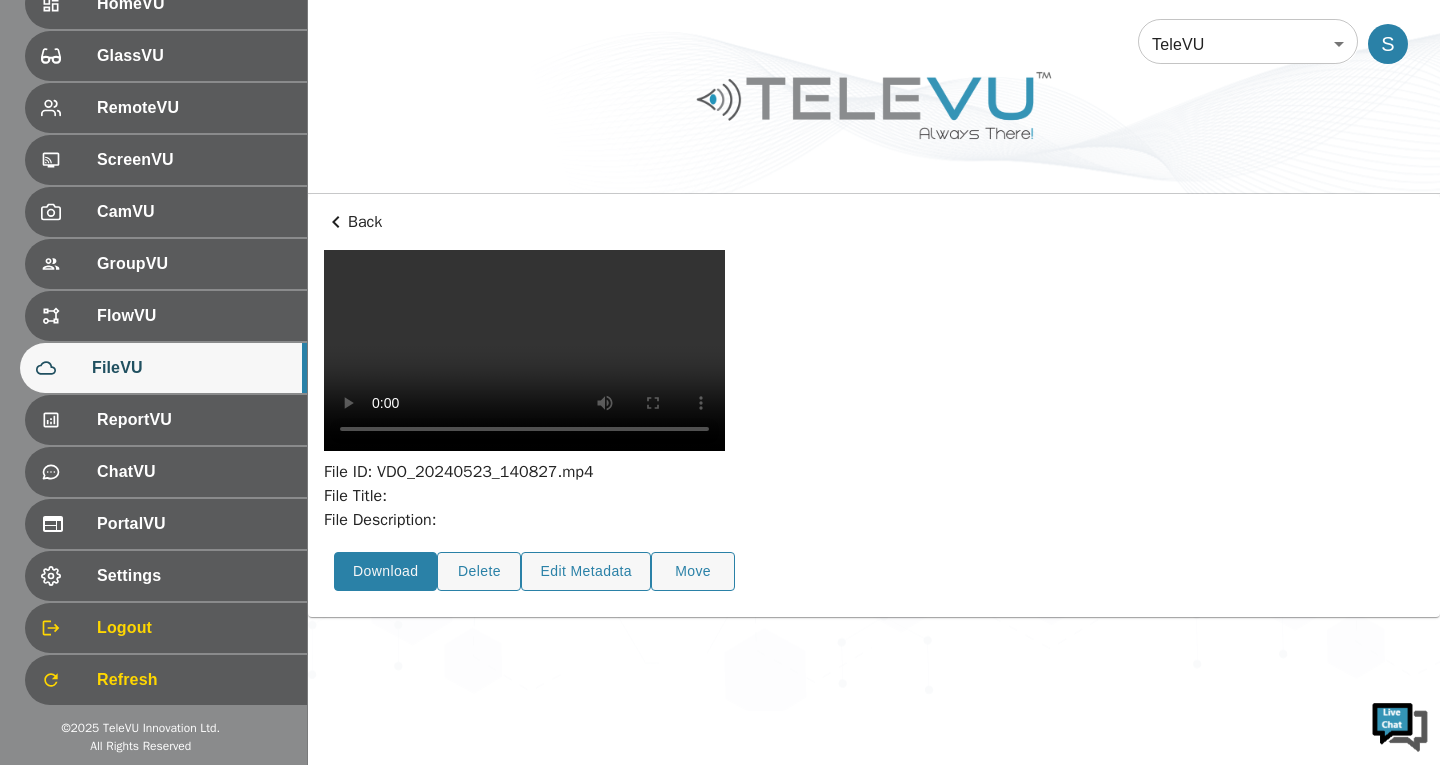 click on "Download" at bounding box center [385, 571] 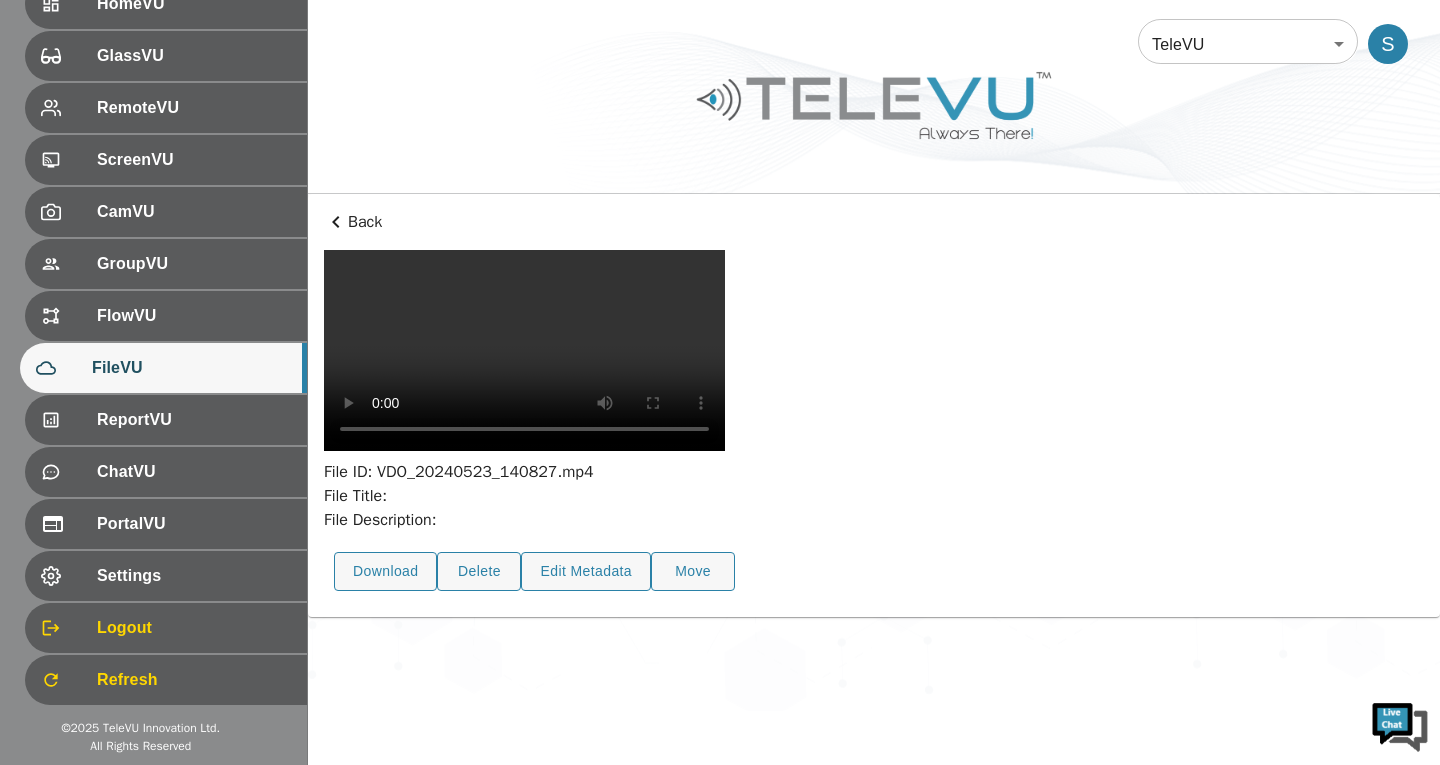 click at bounding box center (874, 120) 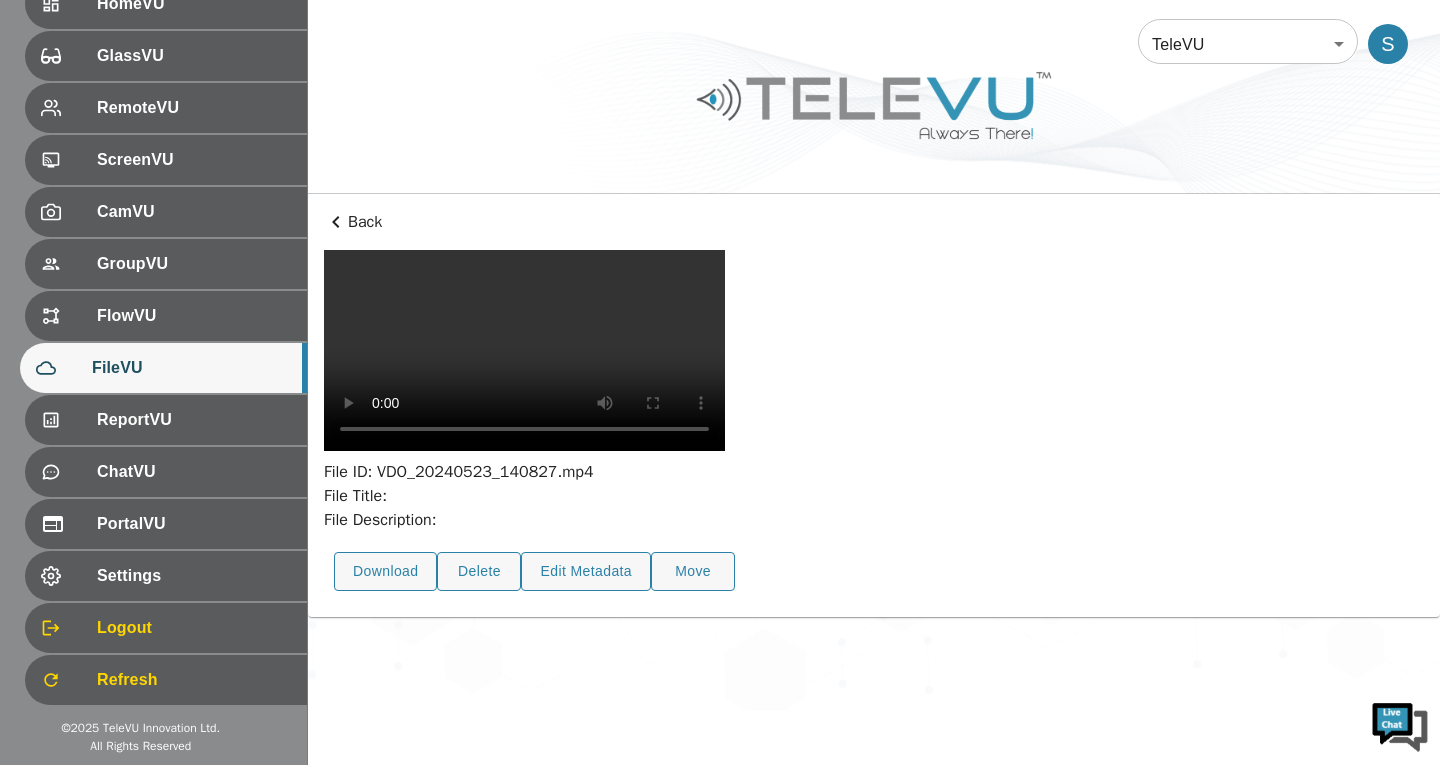 click on "Back" at bounding box center (874, 222) 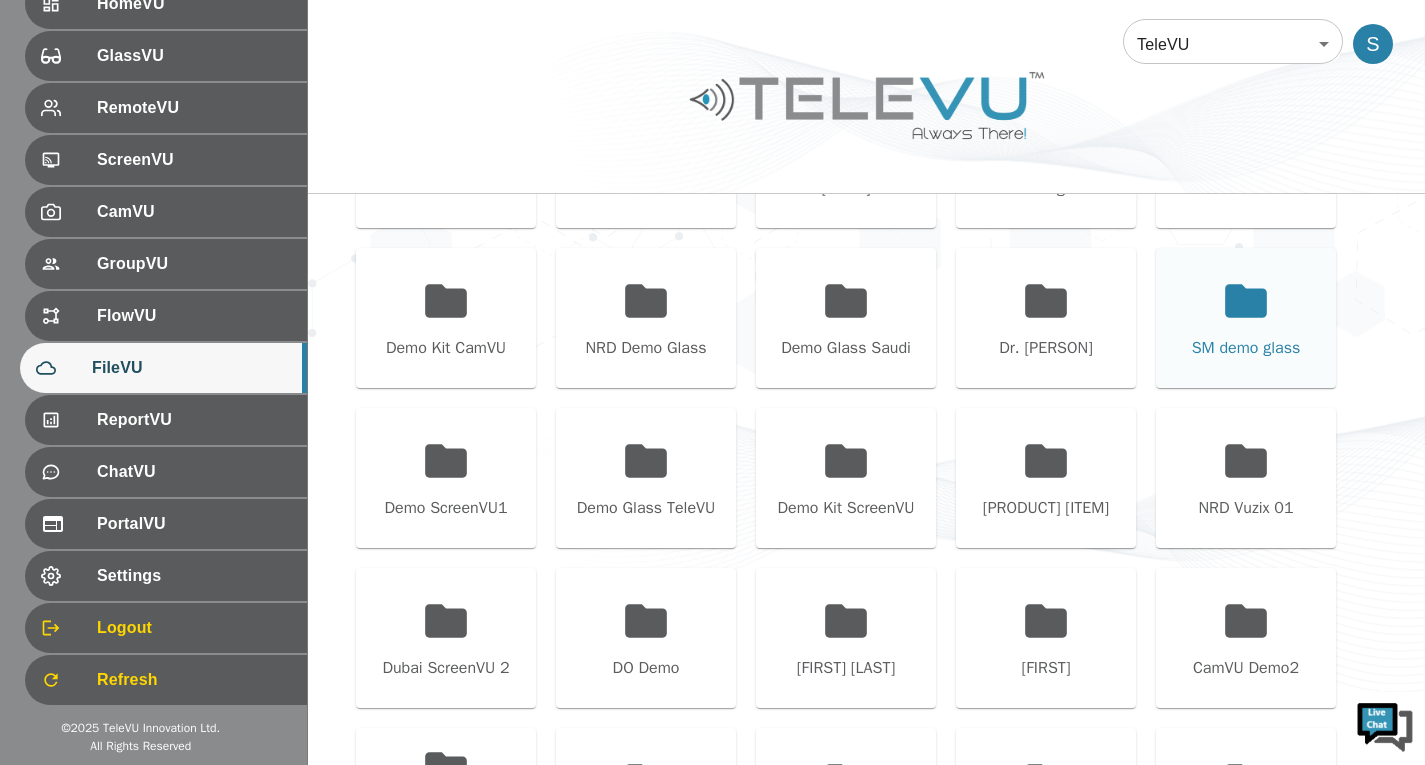click on "SM demo glass" at bounding box center (1246, 318) 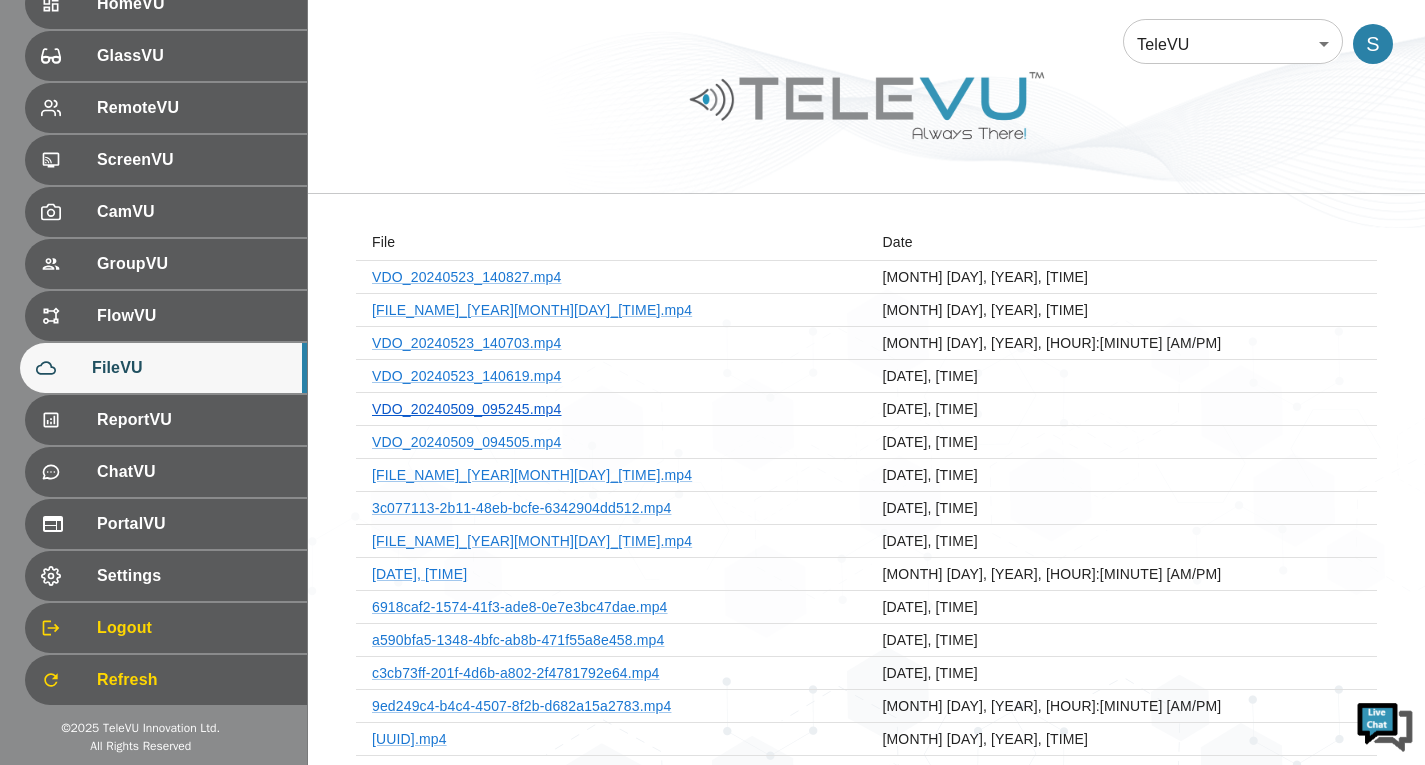scroll, scrollTop: 0, scrollLeft: 0, axis: both 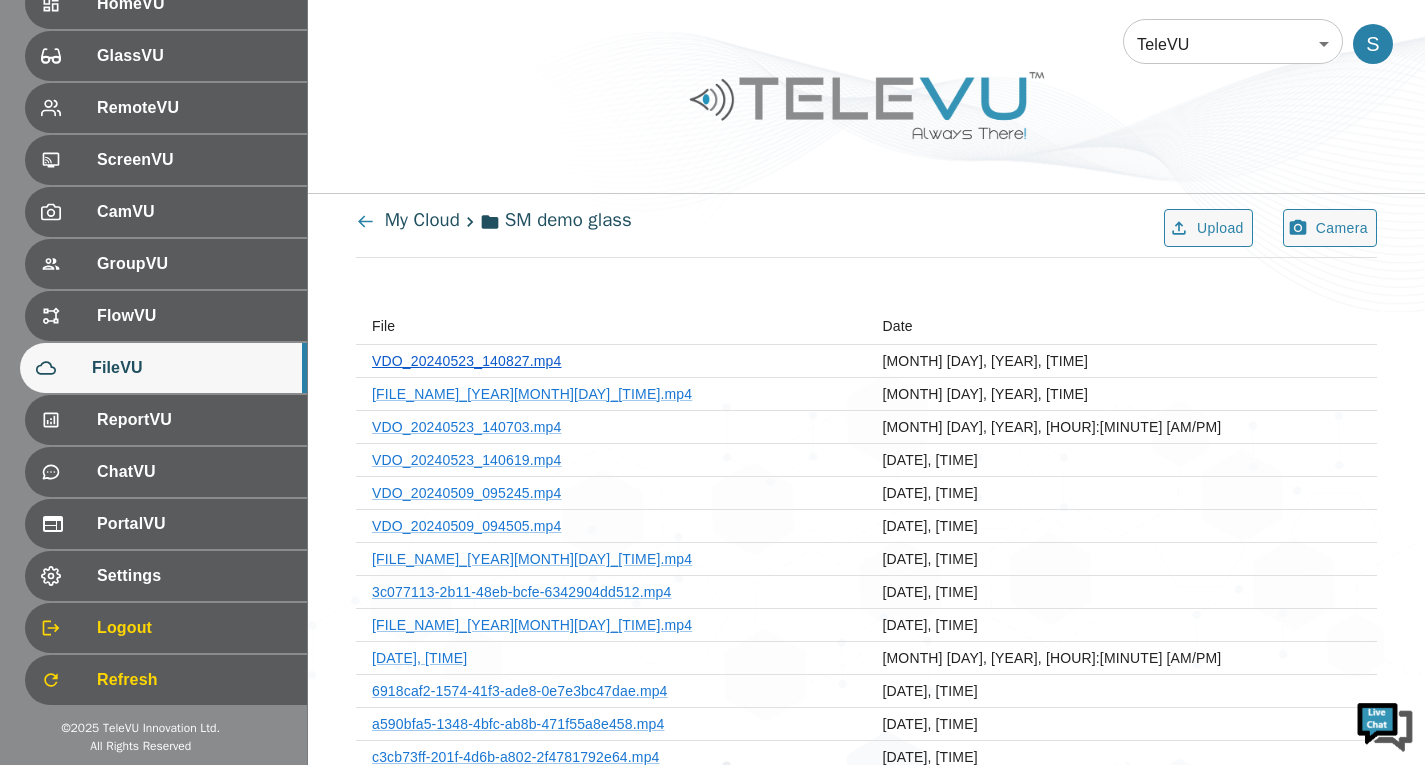 click on "VDO_20240523_140827.mp4" at bounding box center [467, 361] 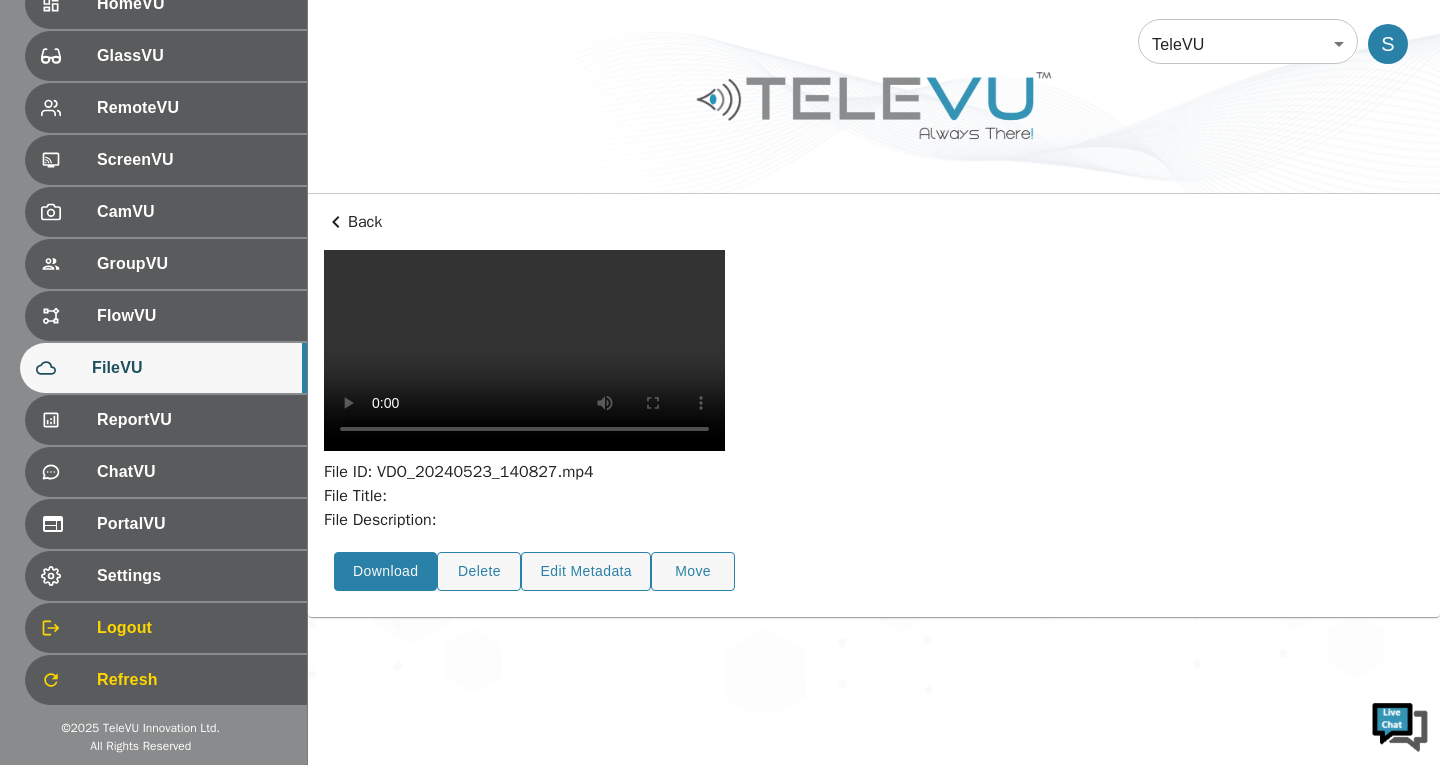 click on "Download" at bounding box center [385, 571] 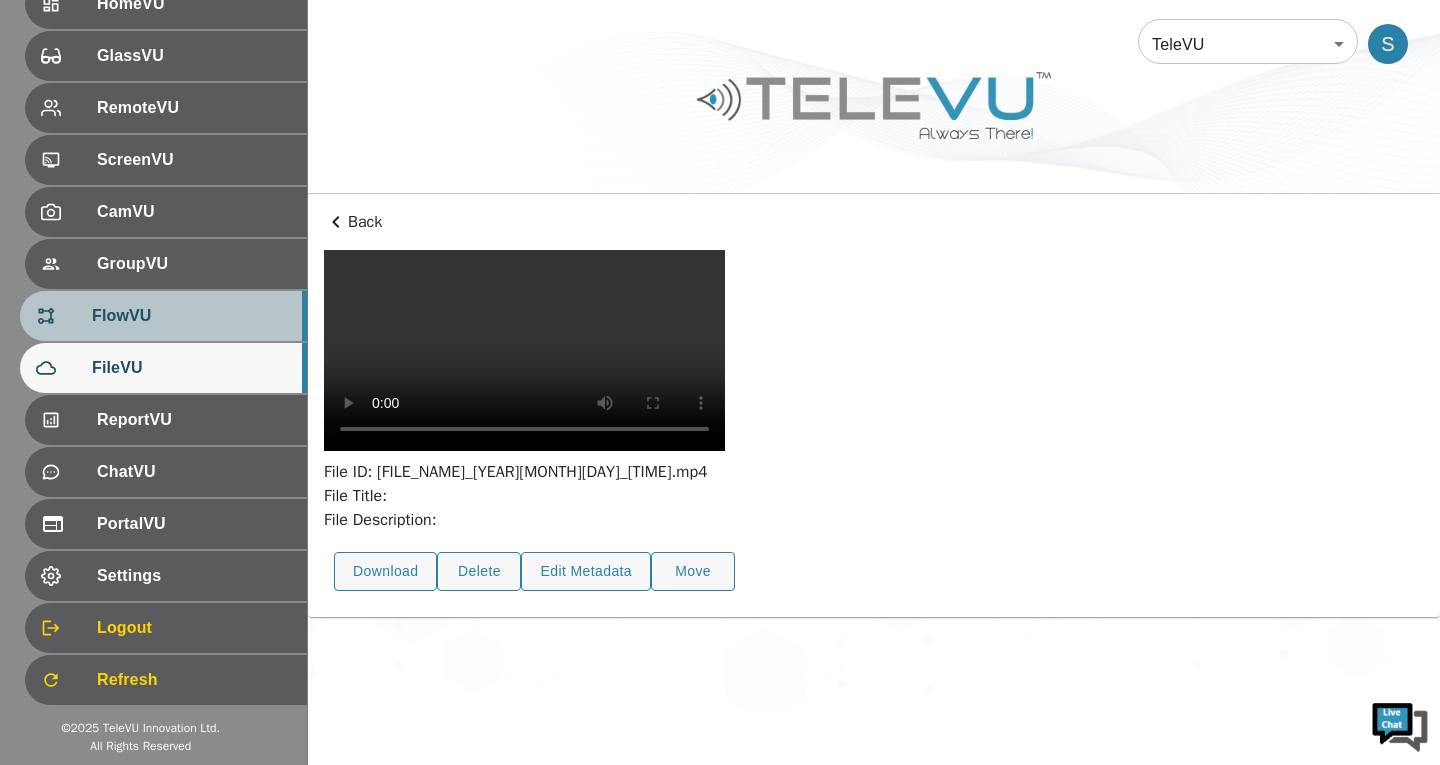 click on "FlowVU" at bounding box center [163, 316] 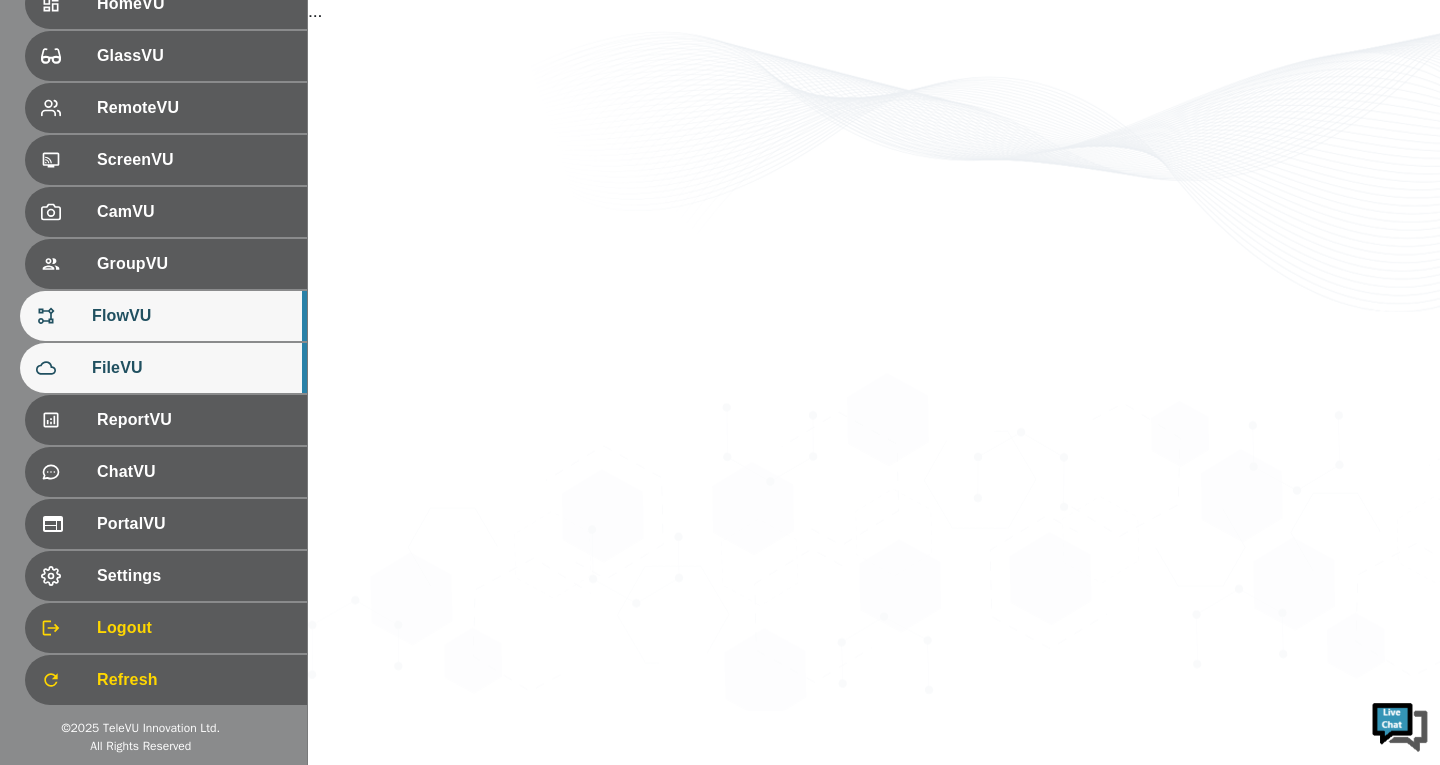 click on "FileVU" at bounding box center (191, 368) 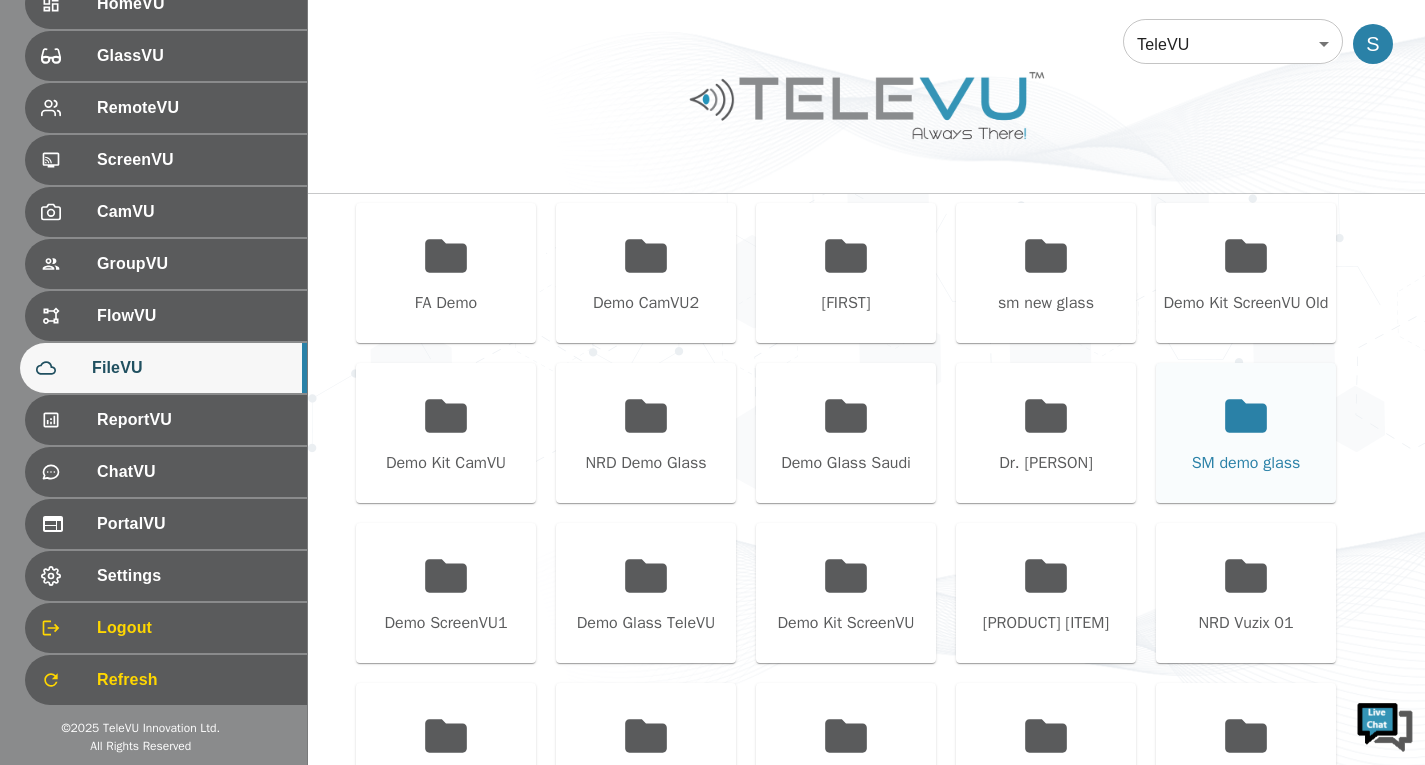 scroll, scrollTop: 600, scrollLeft: 0, axis: vertical 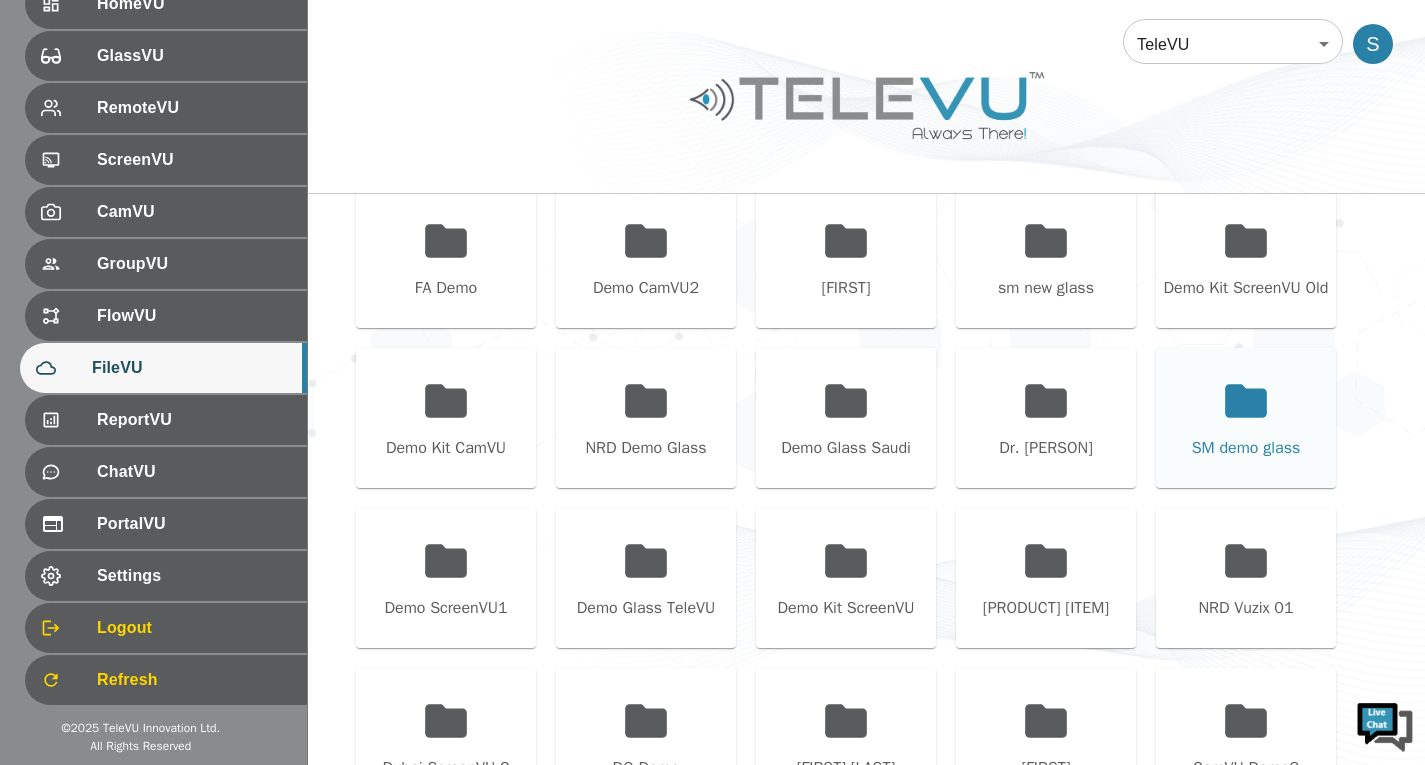 click on "SM demo glass" at bounding box center [1246, 448] 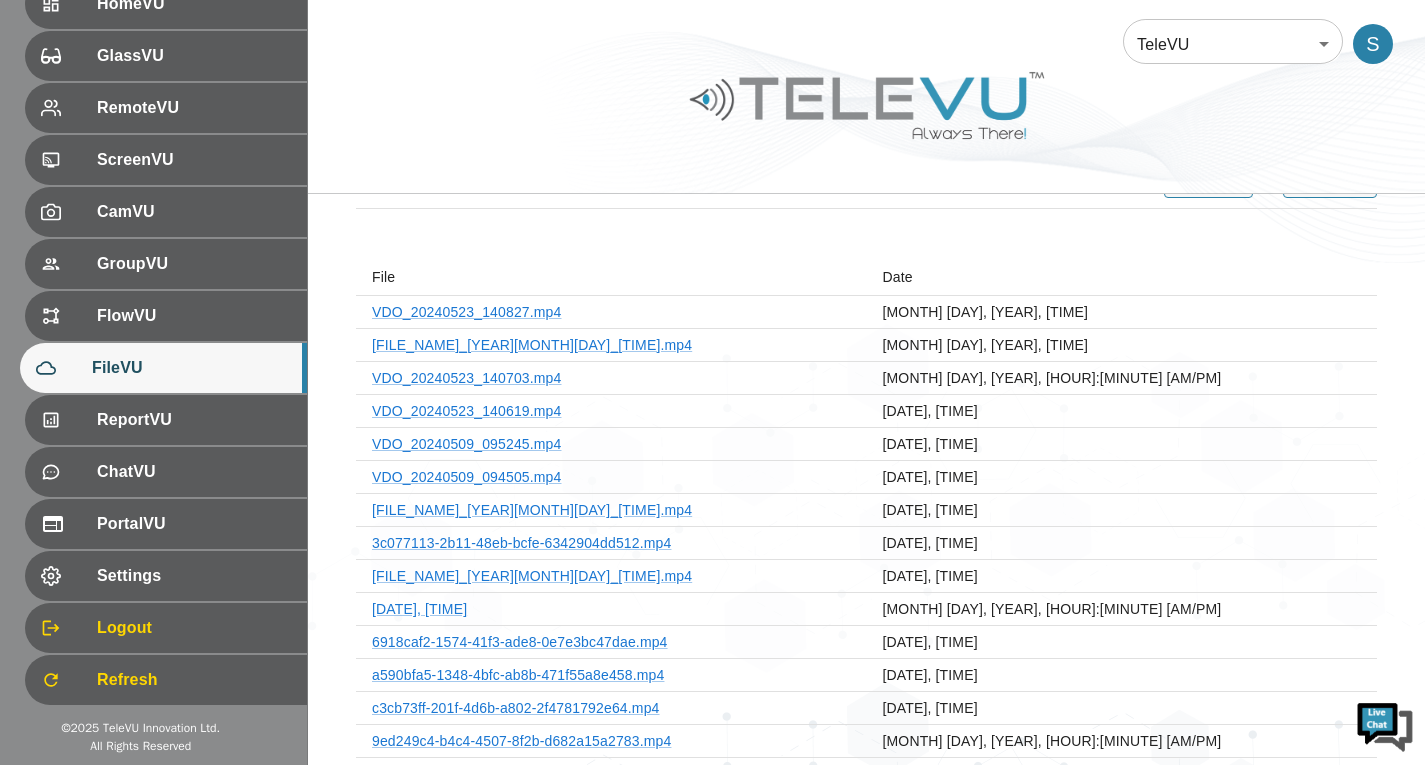 scroll, scrollTop: 0, scrollLeft: 0, axis: both 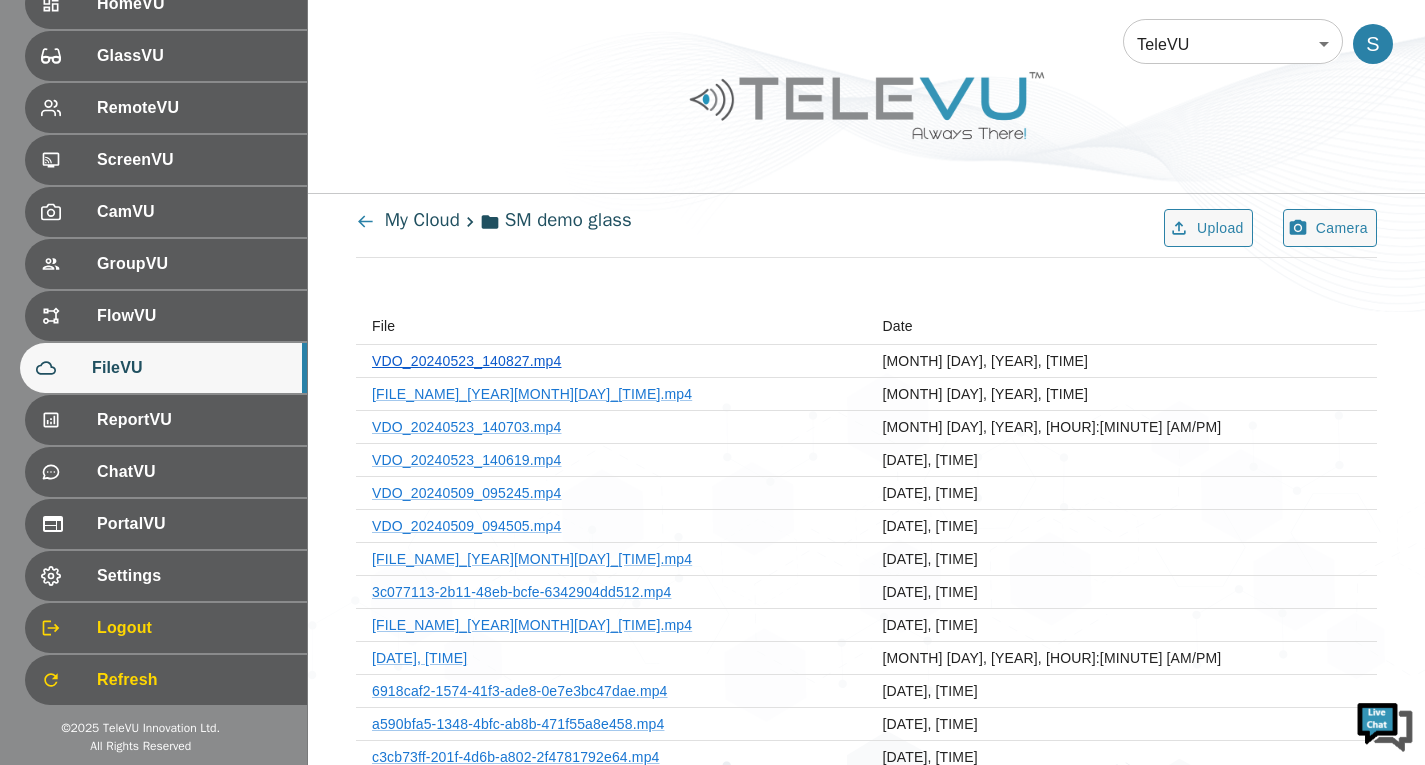 click on "VDO_20240523_140827.mp4" at bounding box center (467, 361) 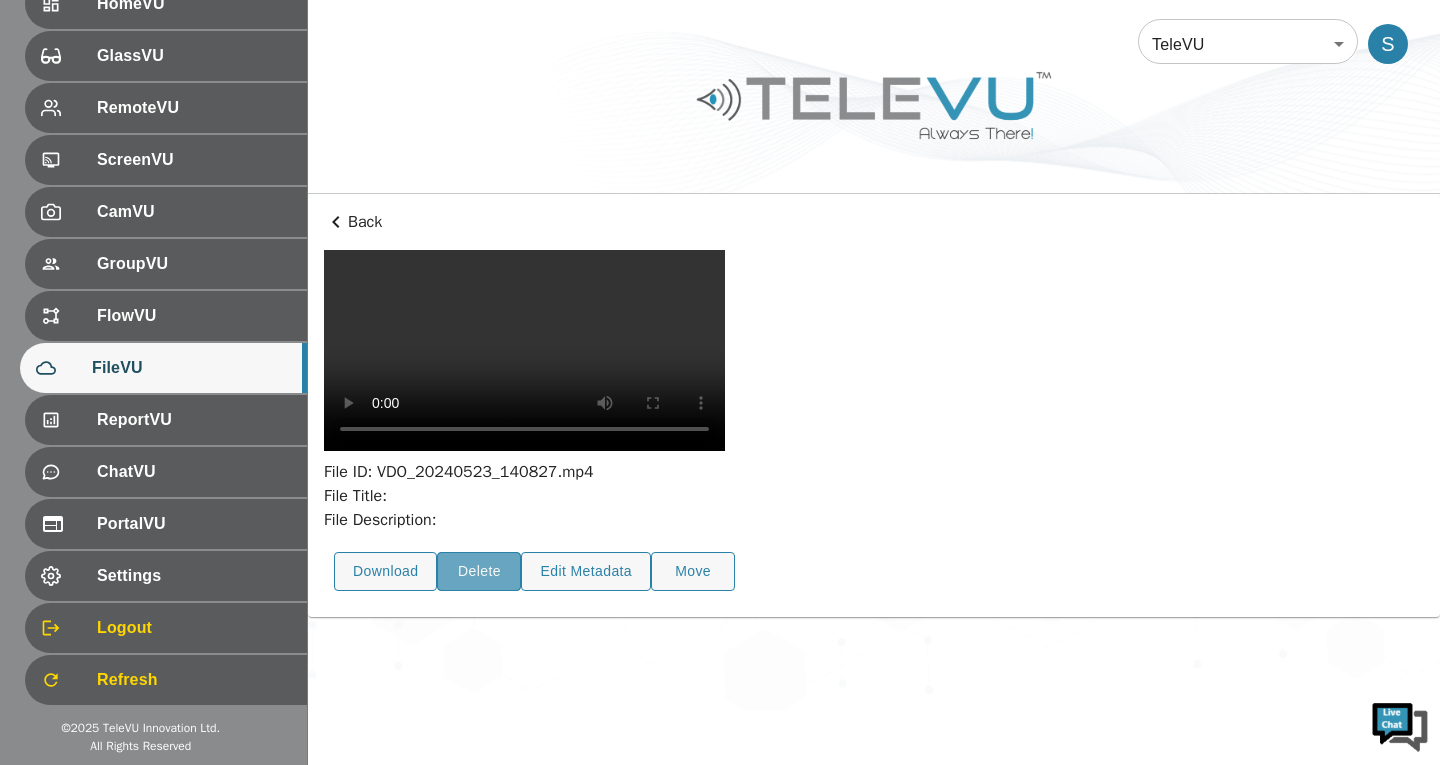 click on "Delete" at bounding box center [479, 571] 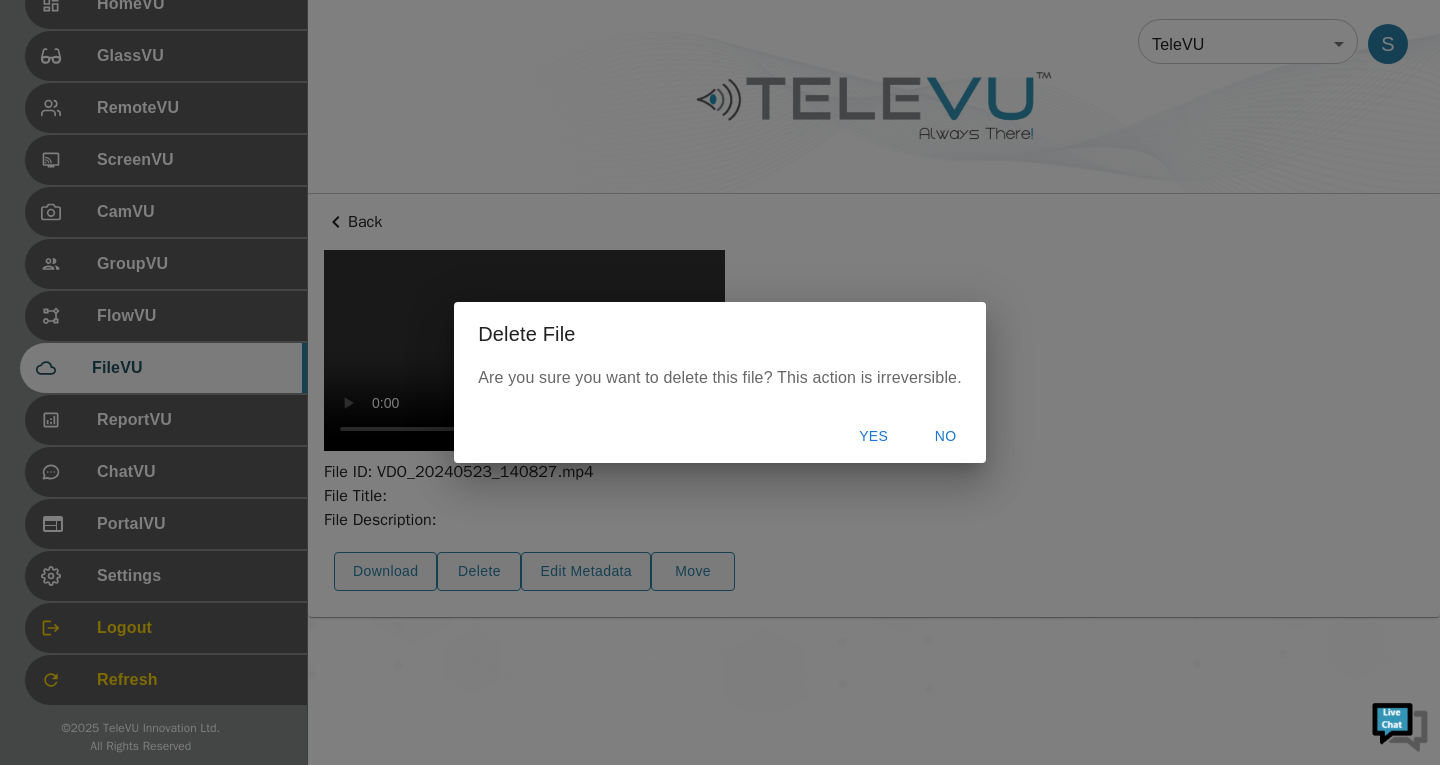 click on "Yes" at bounding box center (874, 436) 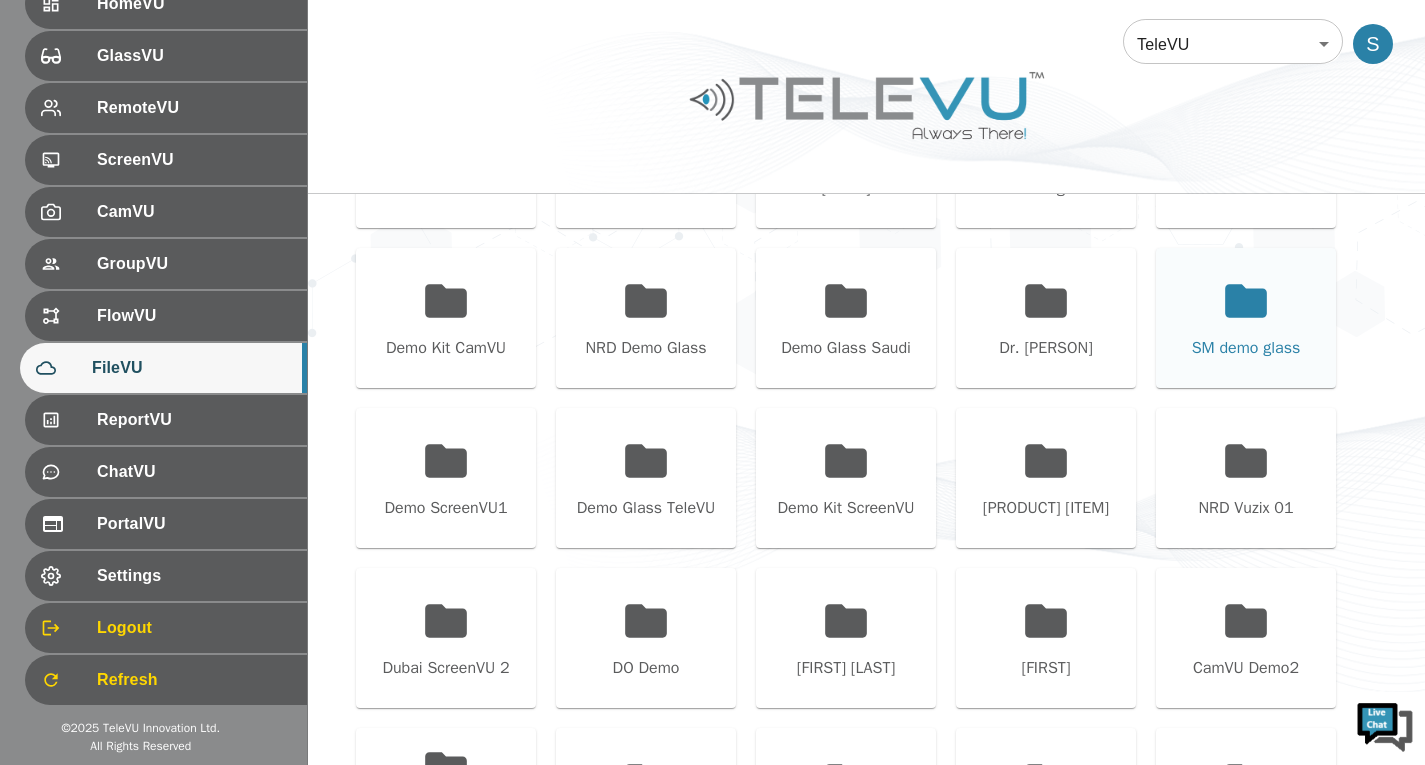 click on "SM demo glass" at bounding box center [1246, 318] 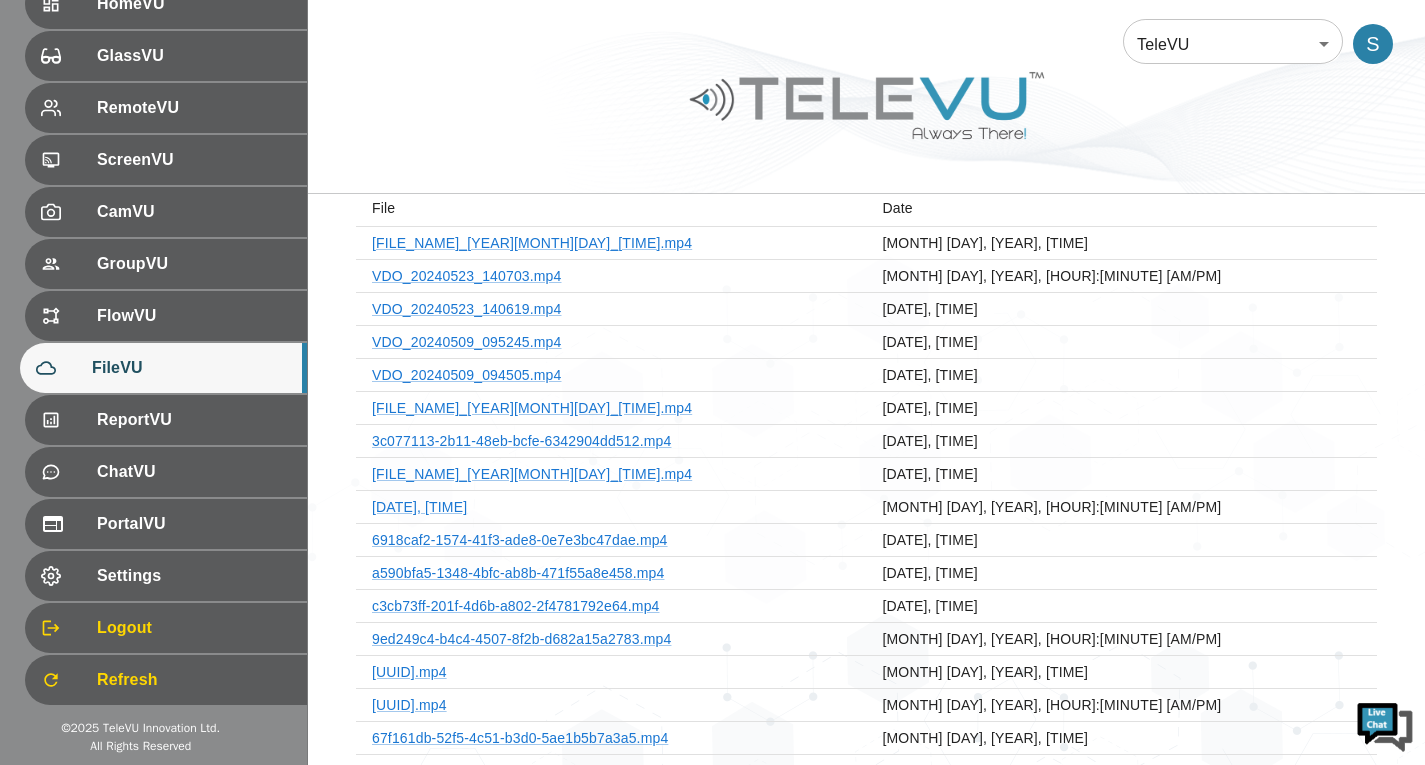scroll, scrollTop: 0, scrollLeft: 0, axis: both 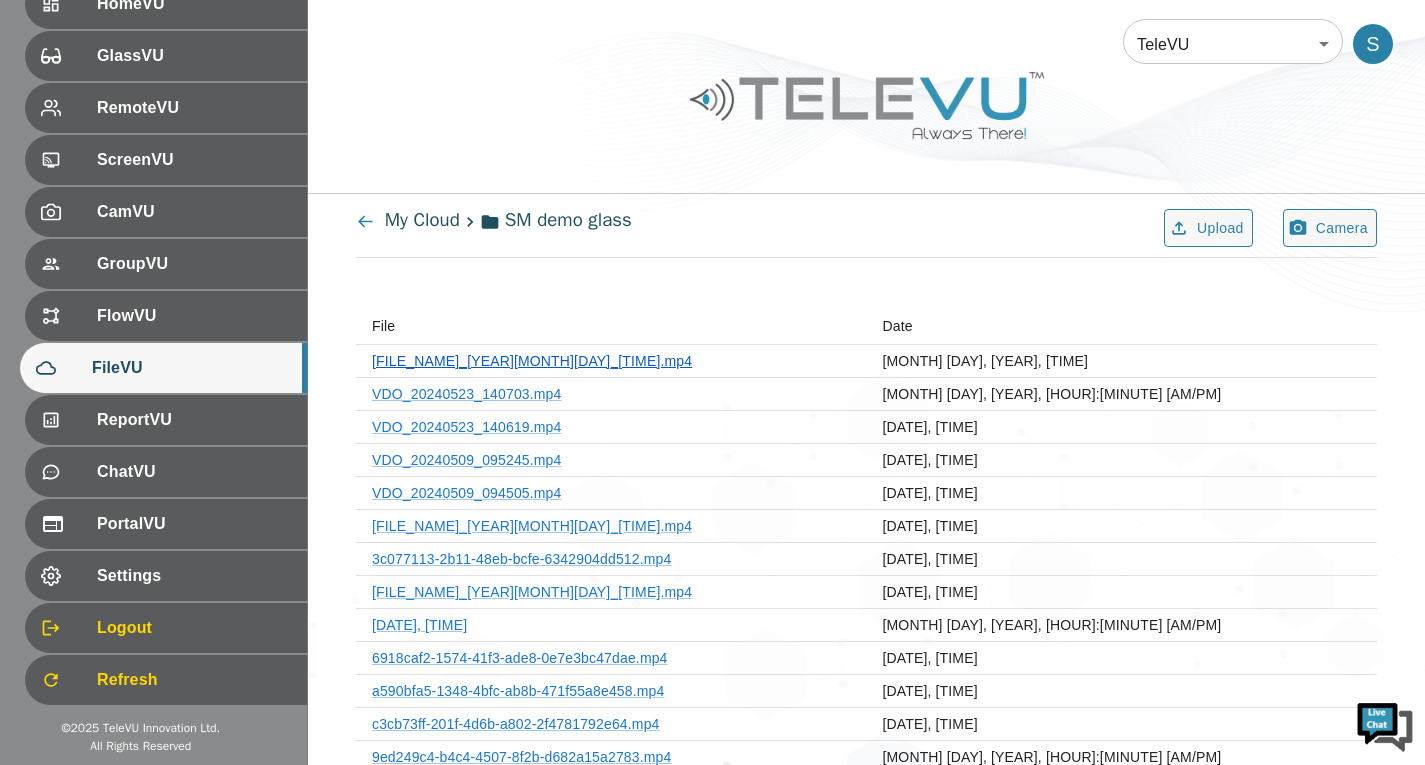 click on "VDO_[YEAR][MONTH][DAY]_[HOUR][MINUTE][SECOND].mp4" at bounding box center (532, 361) 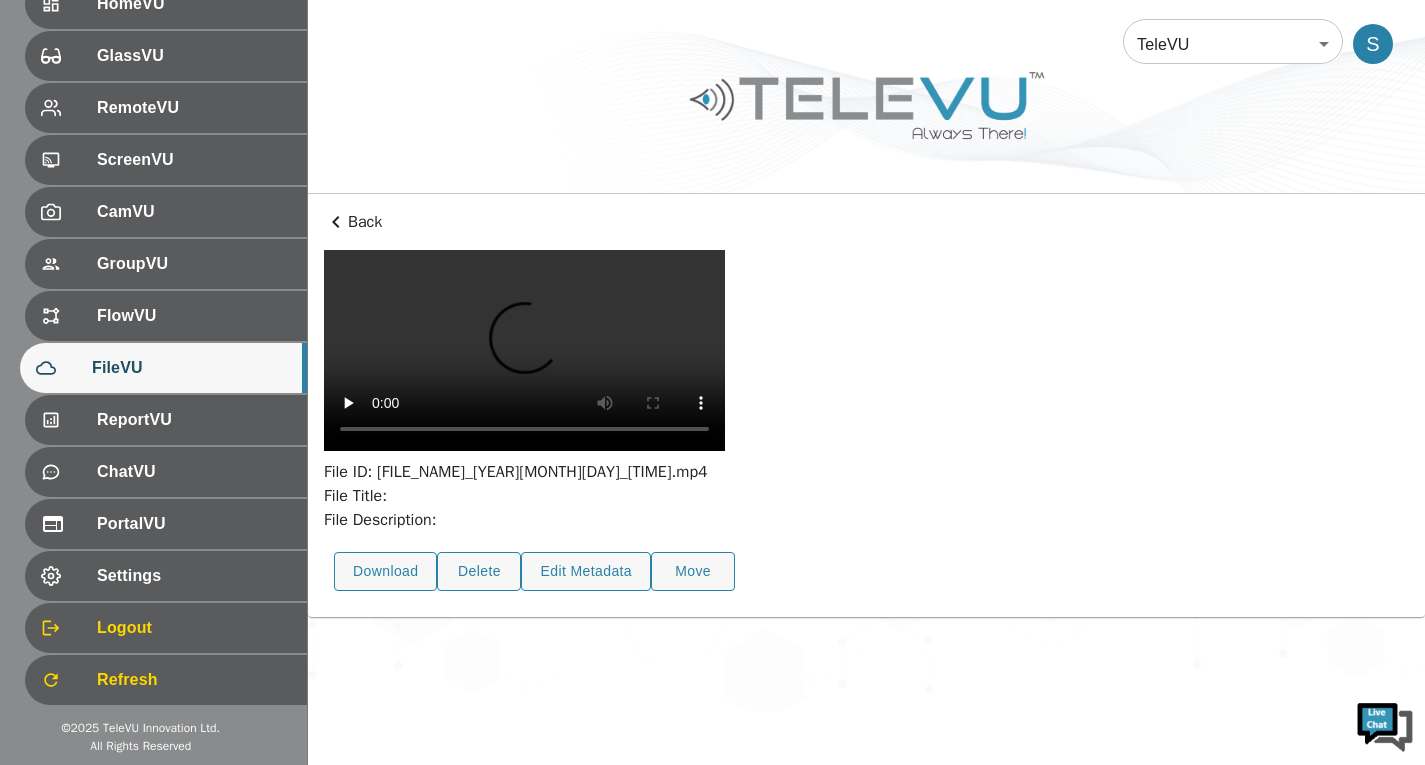 scroll, scrollTop: 73, scrollLeft: 0, axis: vertical 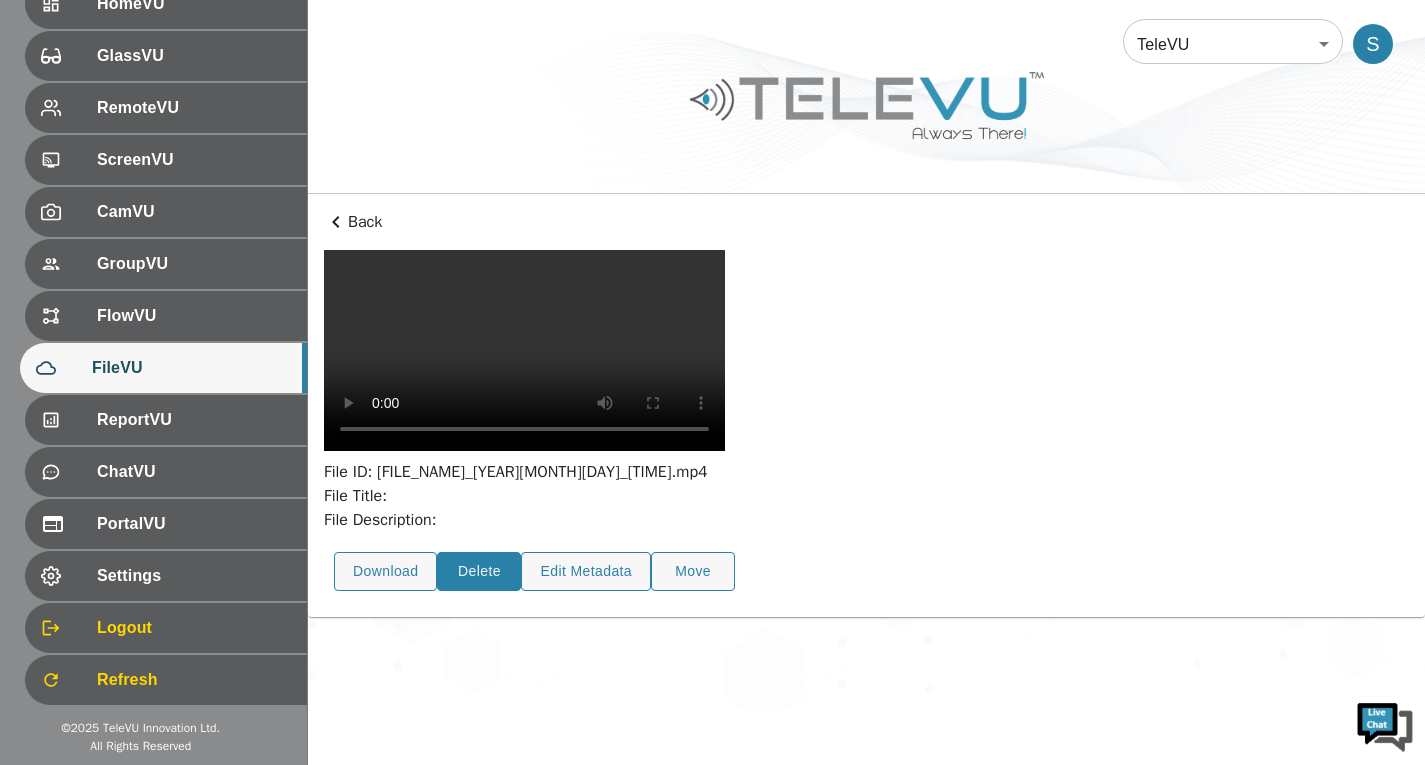 click on "Delete" at bounding box center (479, 571) 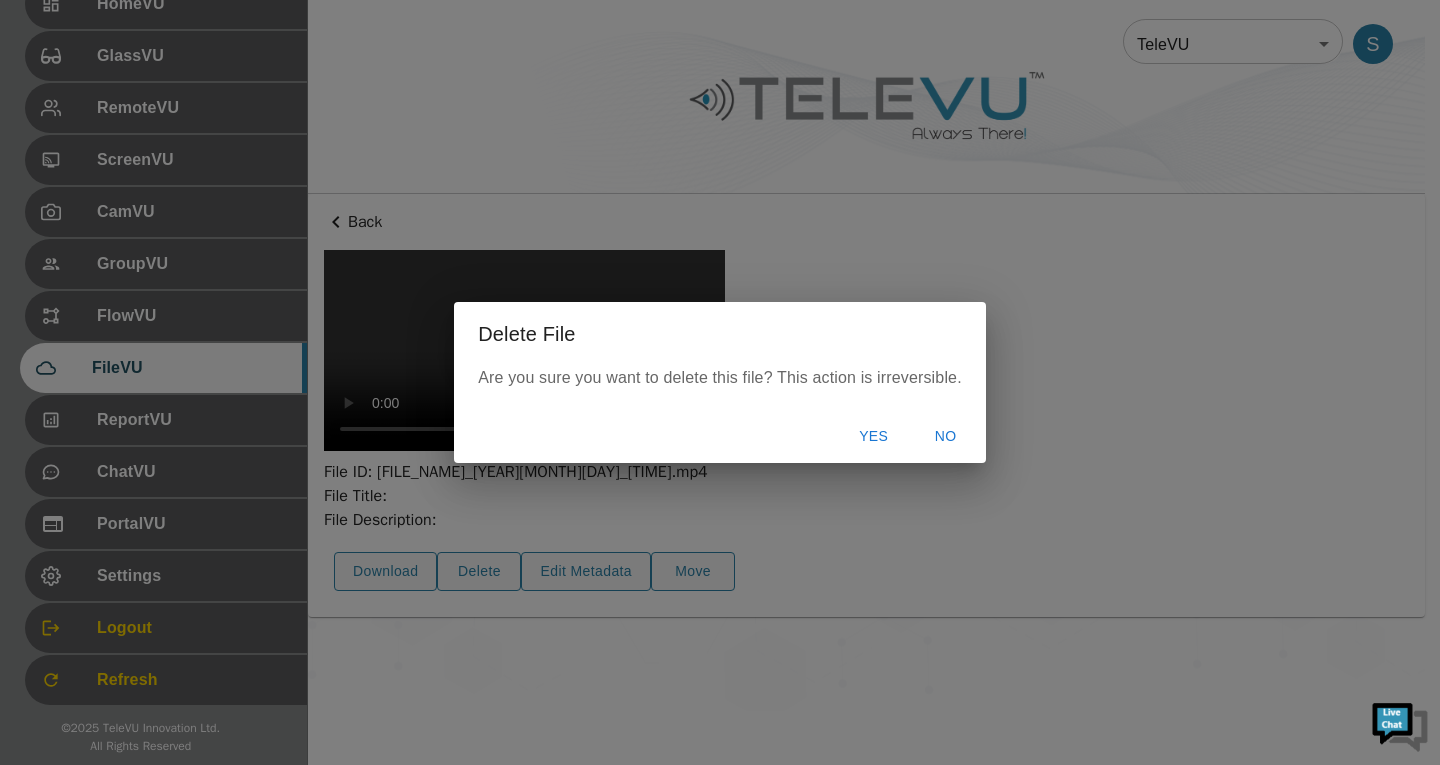 click on "Yes" at bounding box center (874, 436) 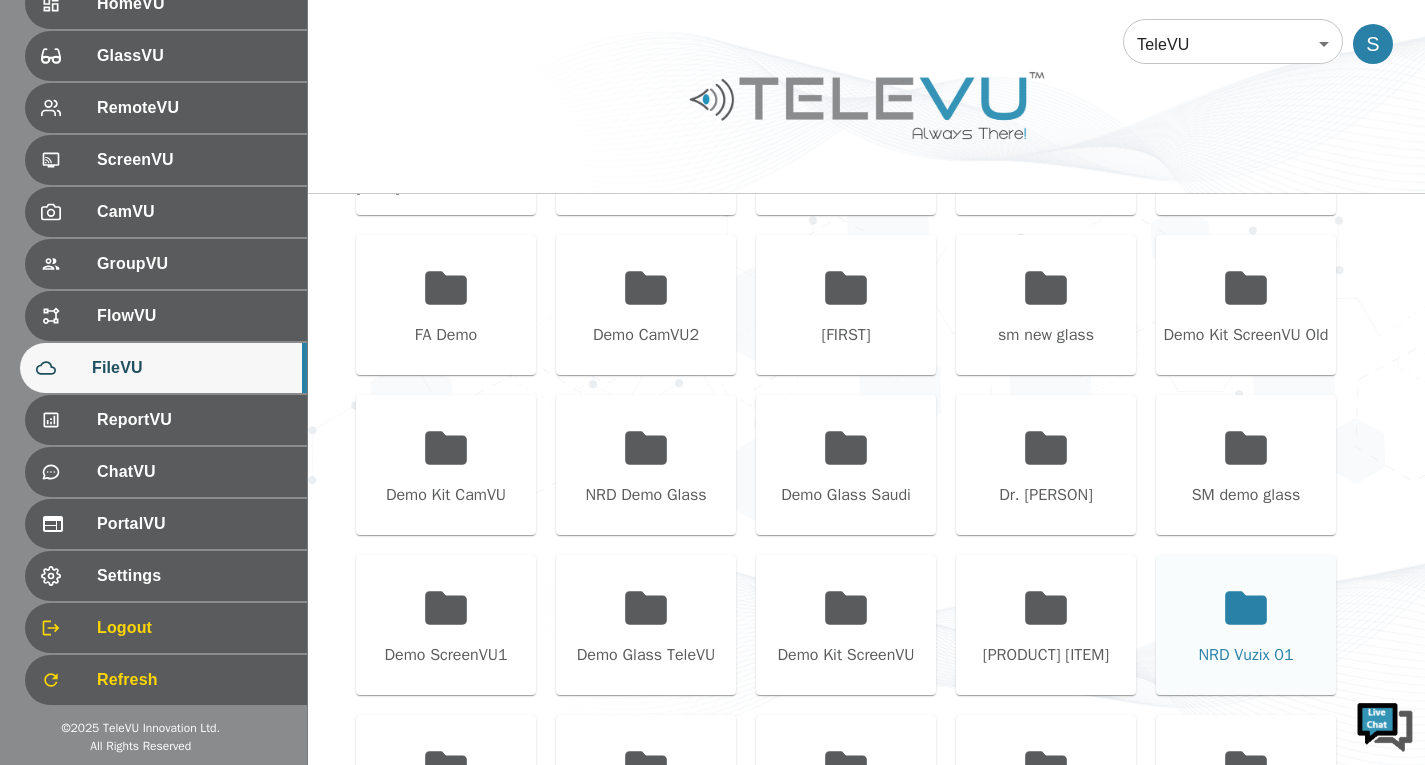 scroll, scrollTop: 573, scrollLeft: 0, axis: vertical 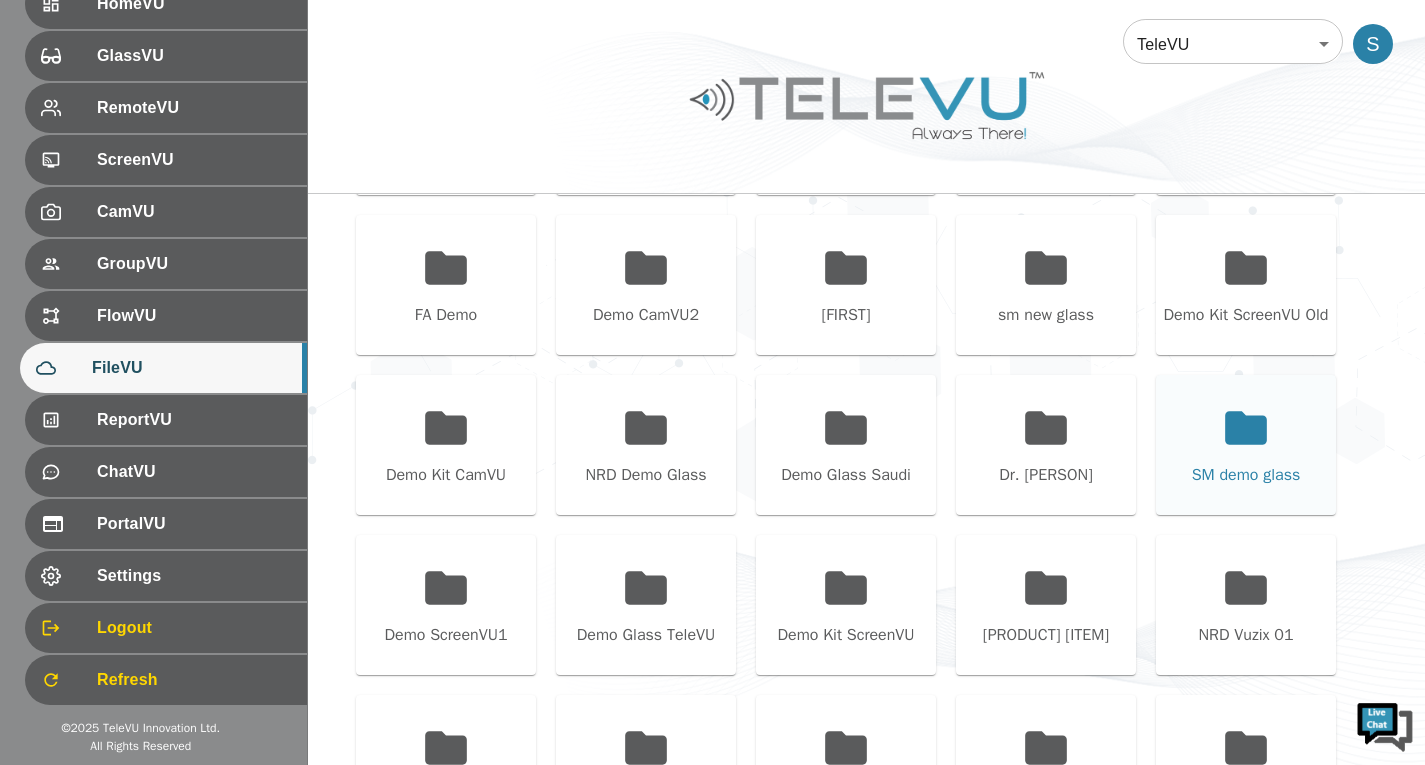 click on "SM demo glass" at bounding box center [1246, 445] 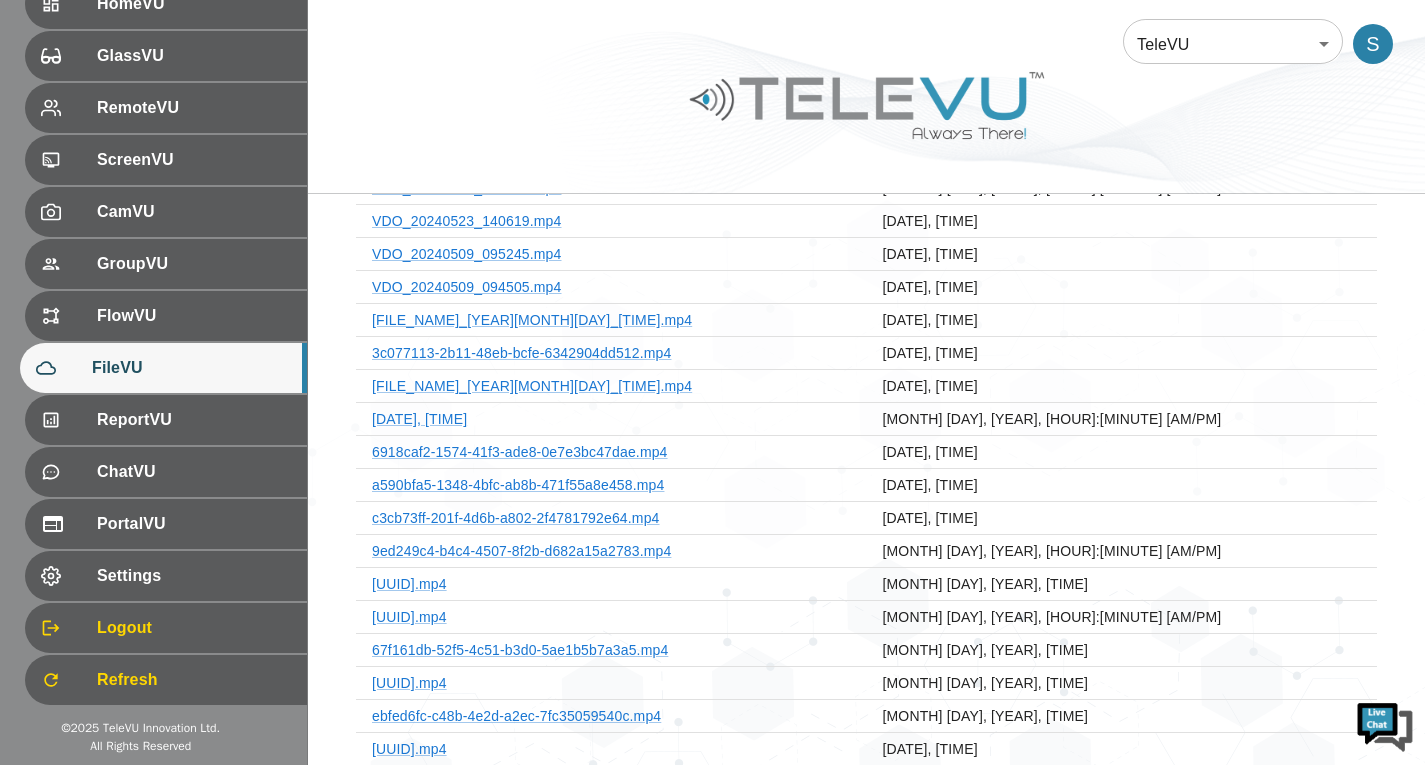 scroll, scrollTop: 0, scrollLeft: 0, axis: both 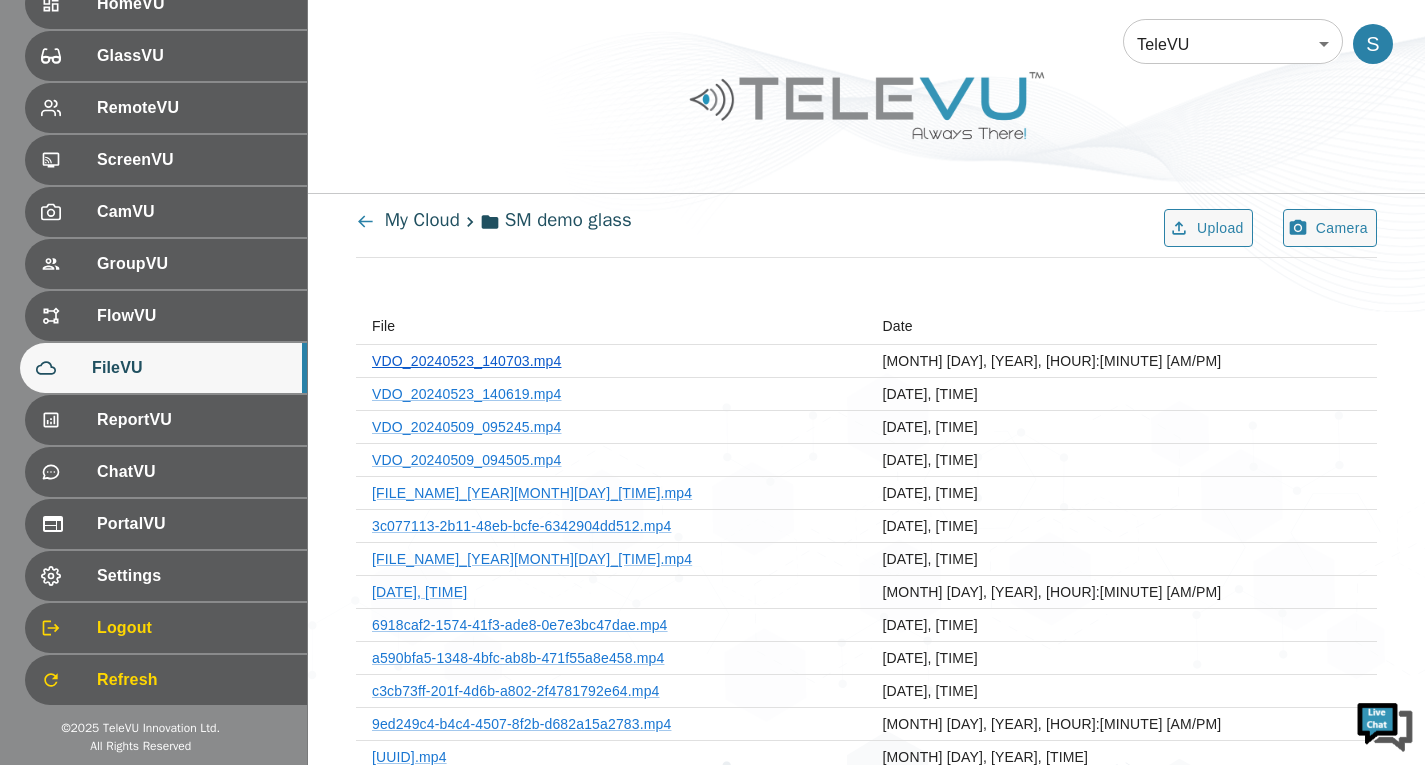 click on "VDO_20240523_140703.mp4" at bounding box center (467, 361) 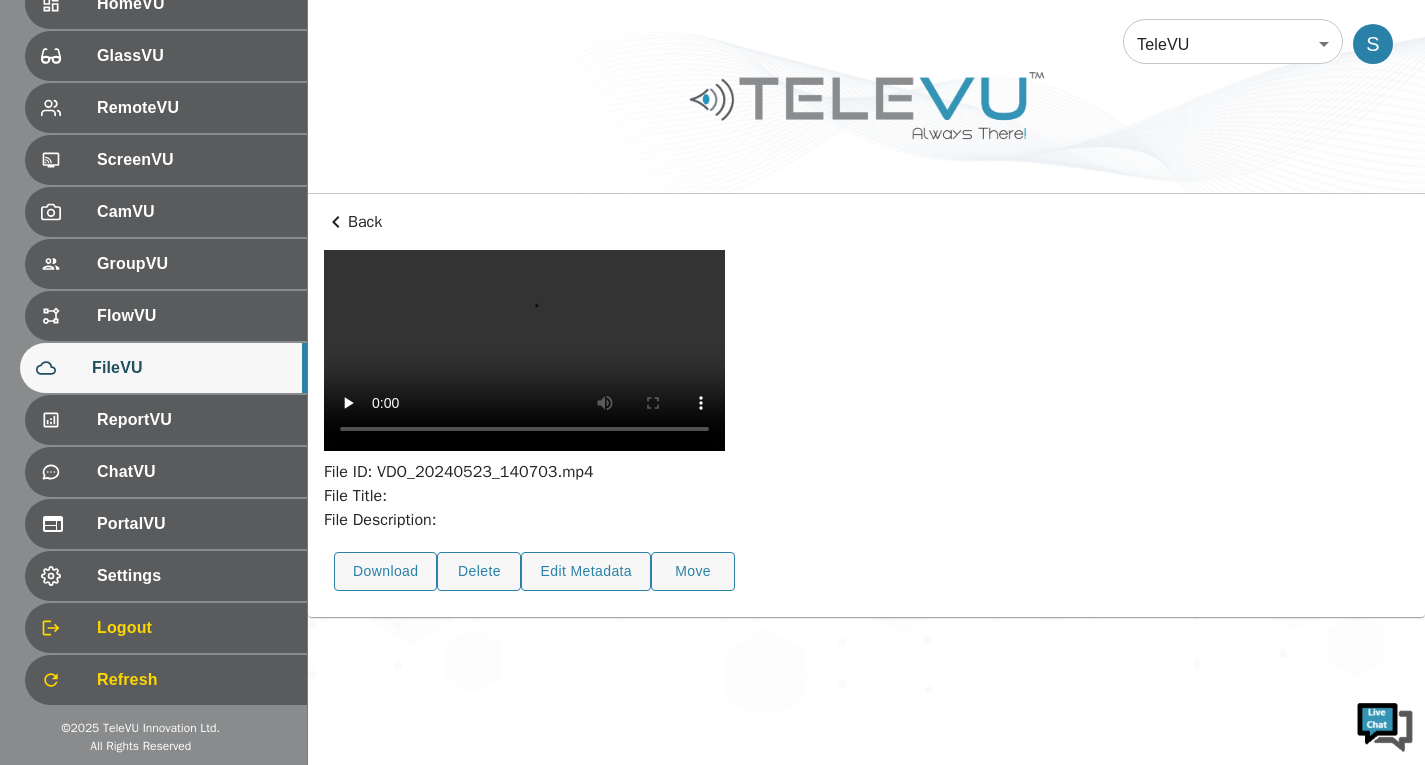 scroll, scrollTop: 73, scrollLeft: 0, axis: vertical 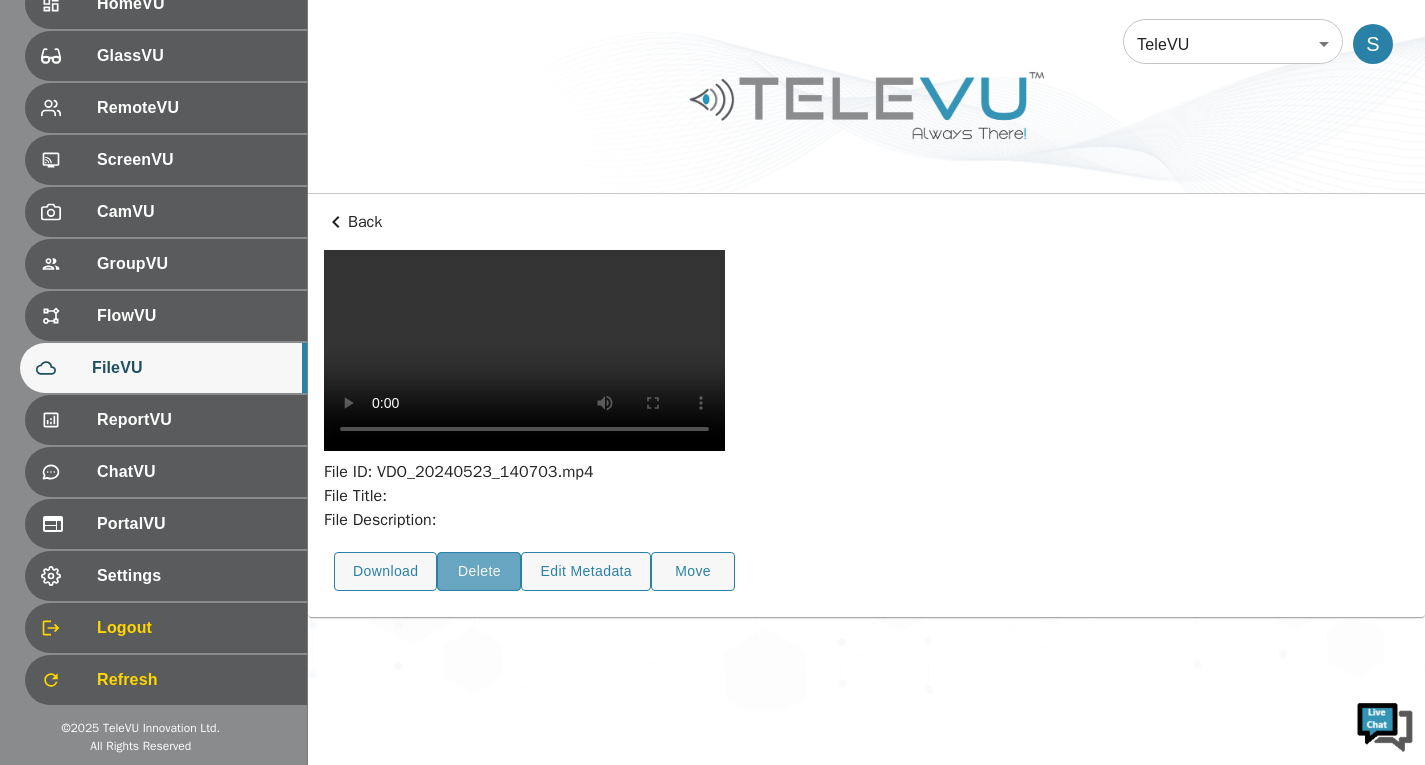 click on "Delete" at bounding box center (479, 571) 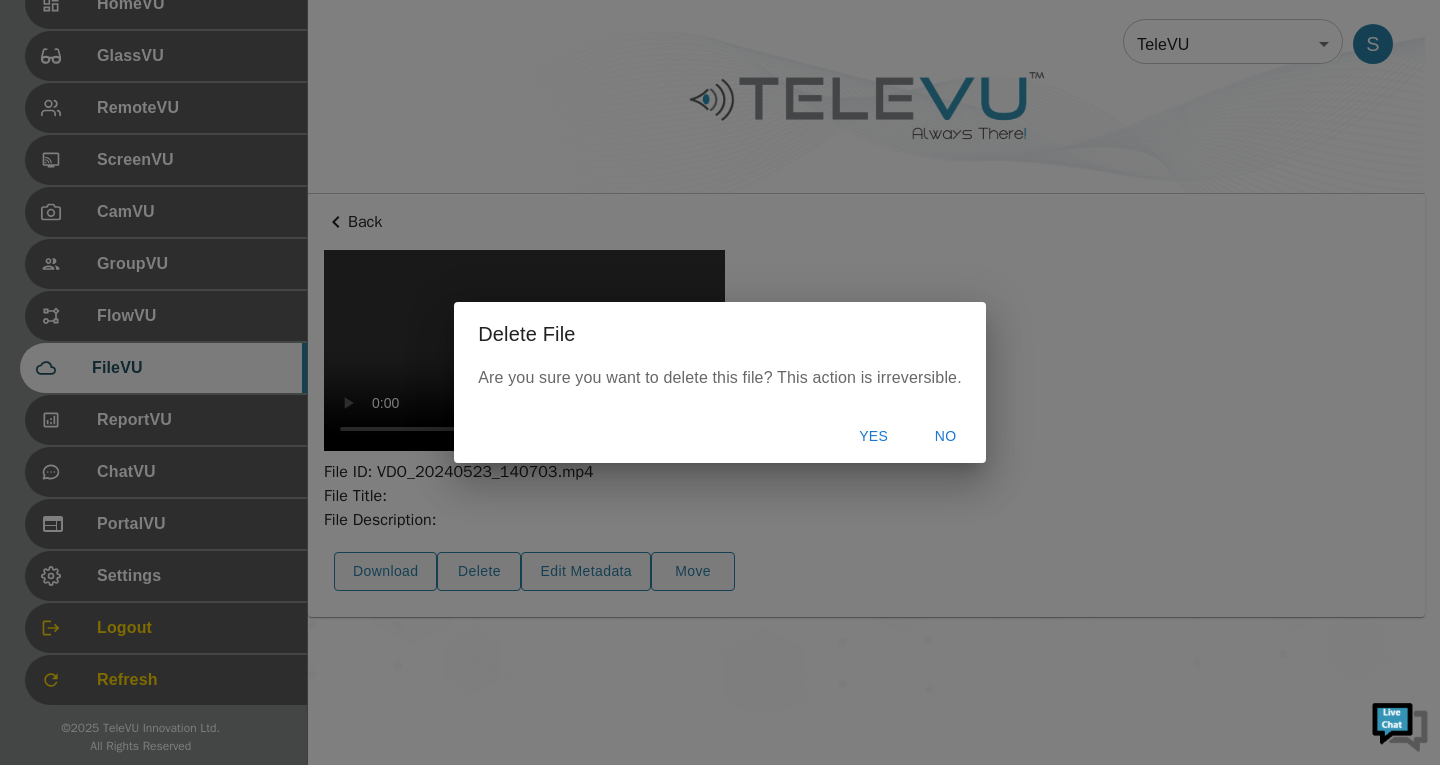 click on "Yes" at bounding box center [874, 436] 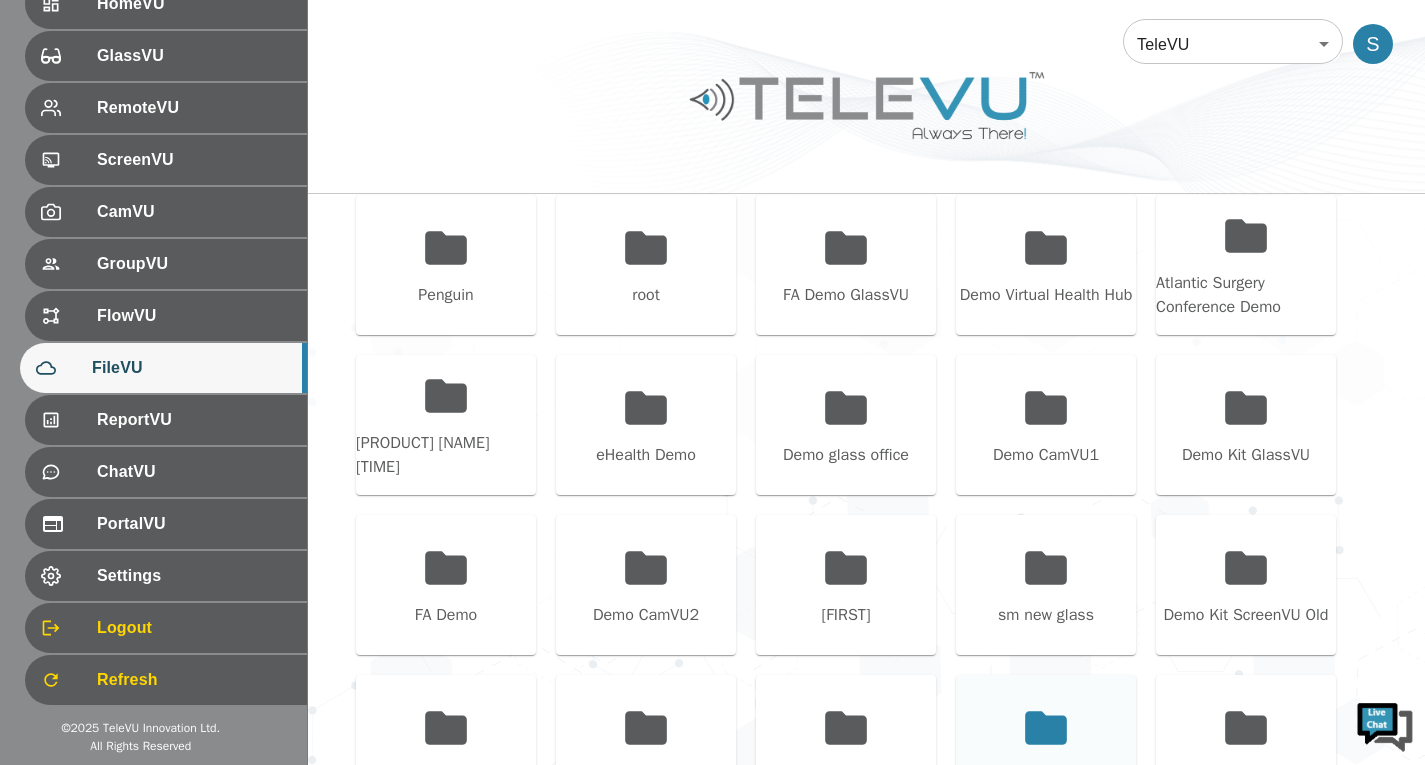 scroll, scrollTop: 473, scrollLeft: 0, axis: vertical 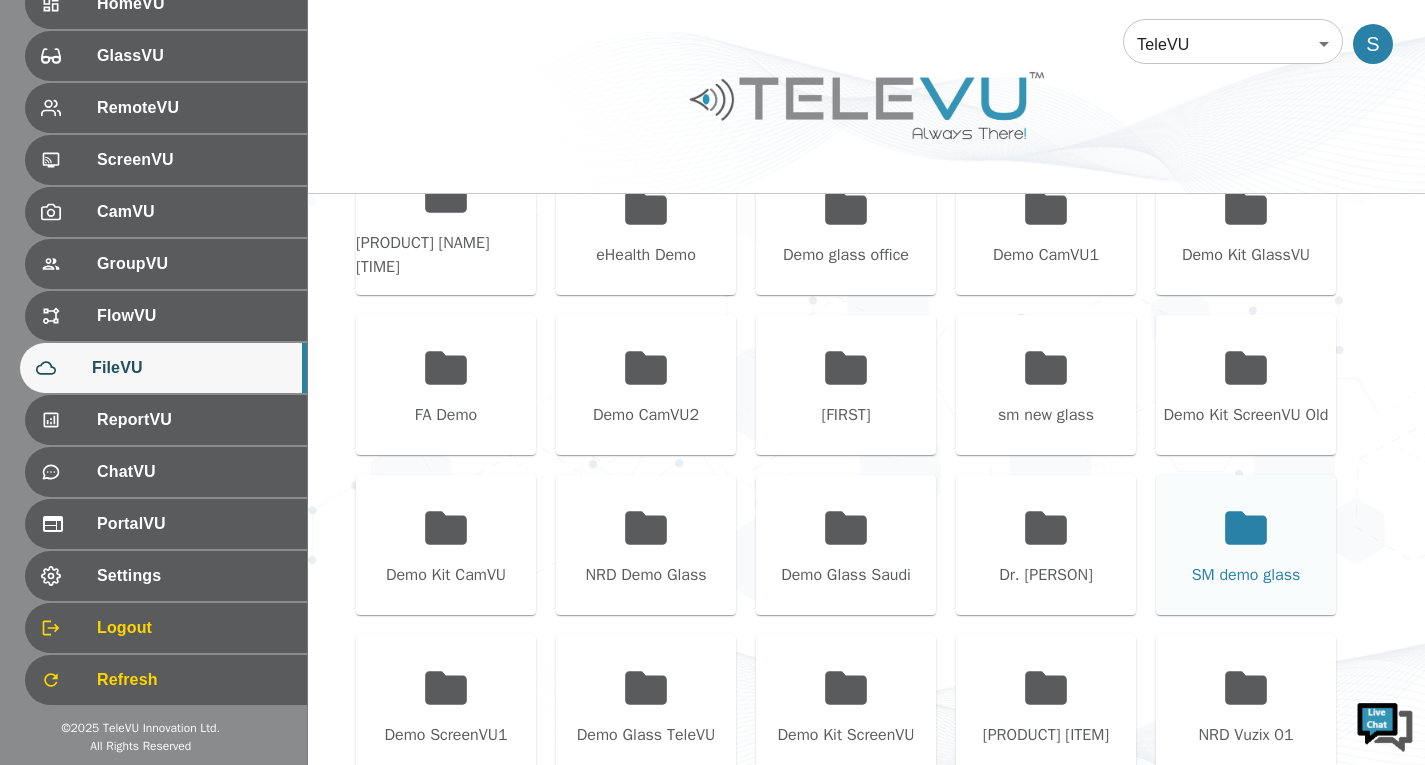 click on "SM demo glass" at bounding box center (1246, 545) 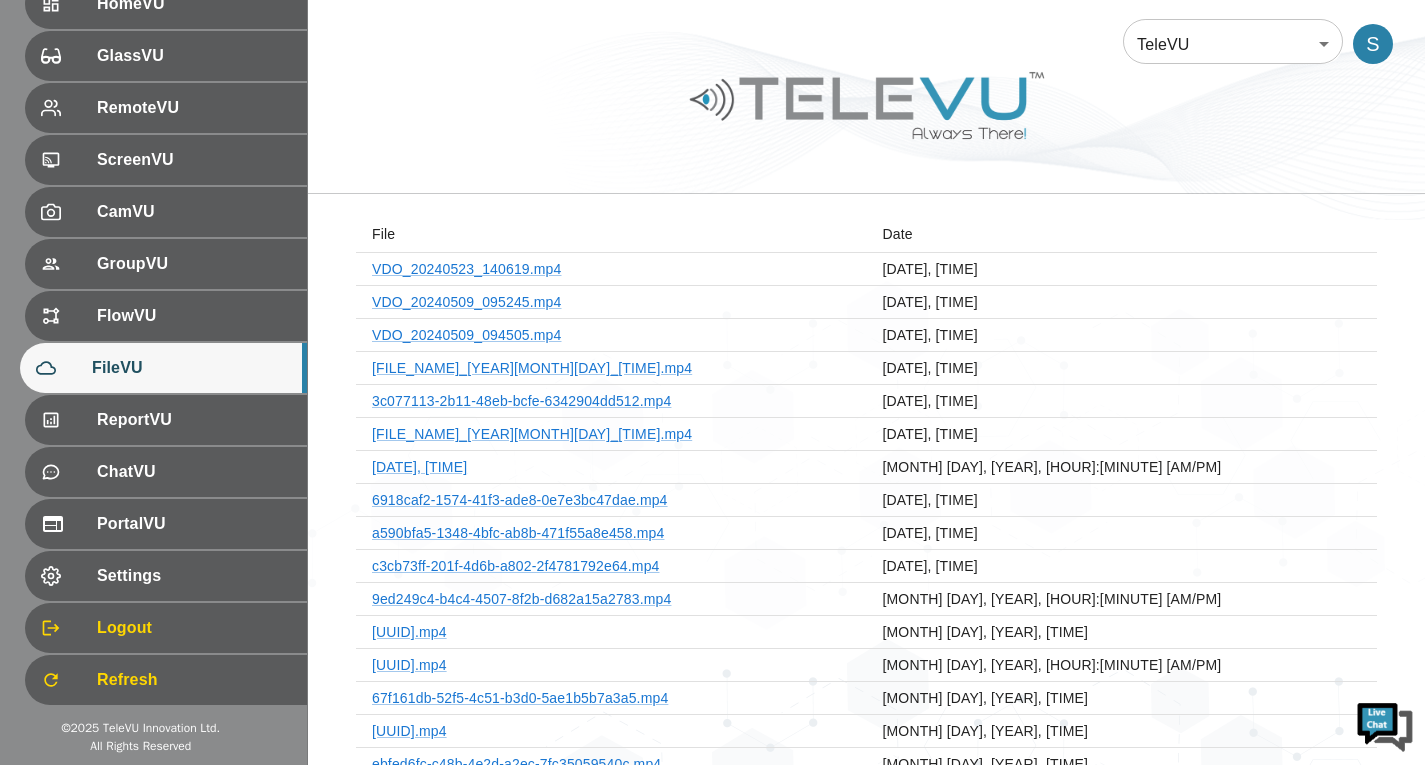scroll, scrollTop: 73, scrollLeft: 0, axis: vertical 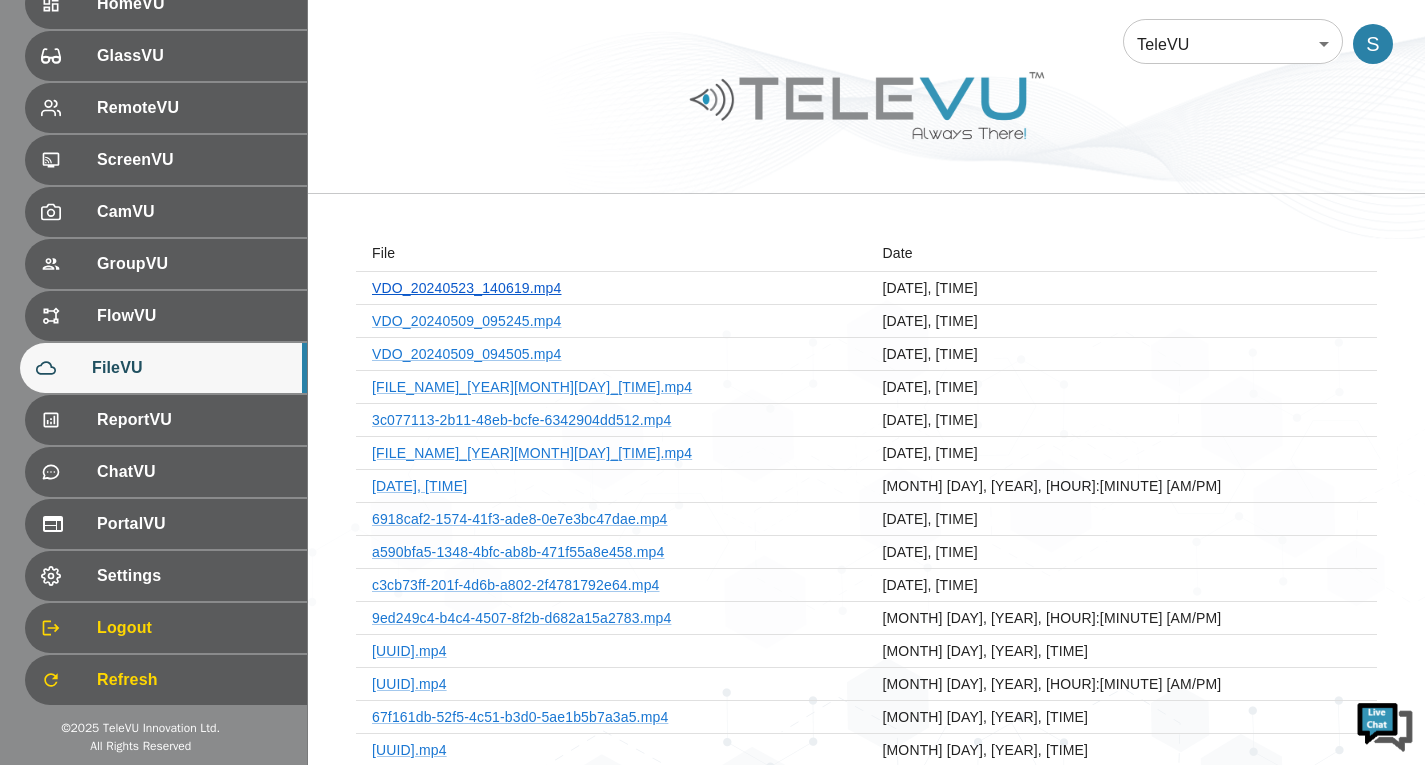 click on "[FILENAME]" at bounding box center [467, 288] 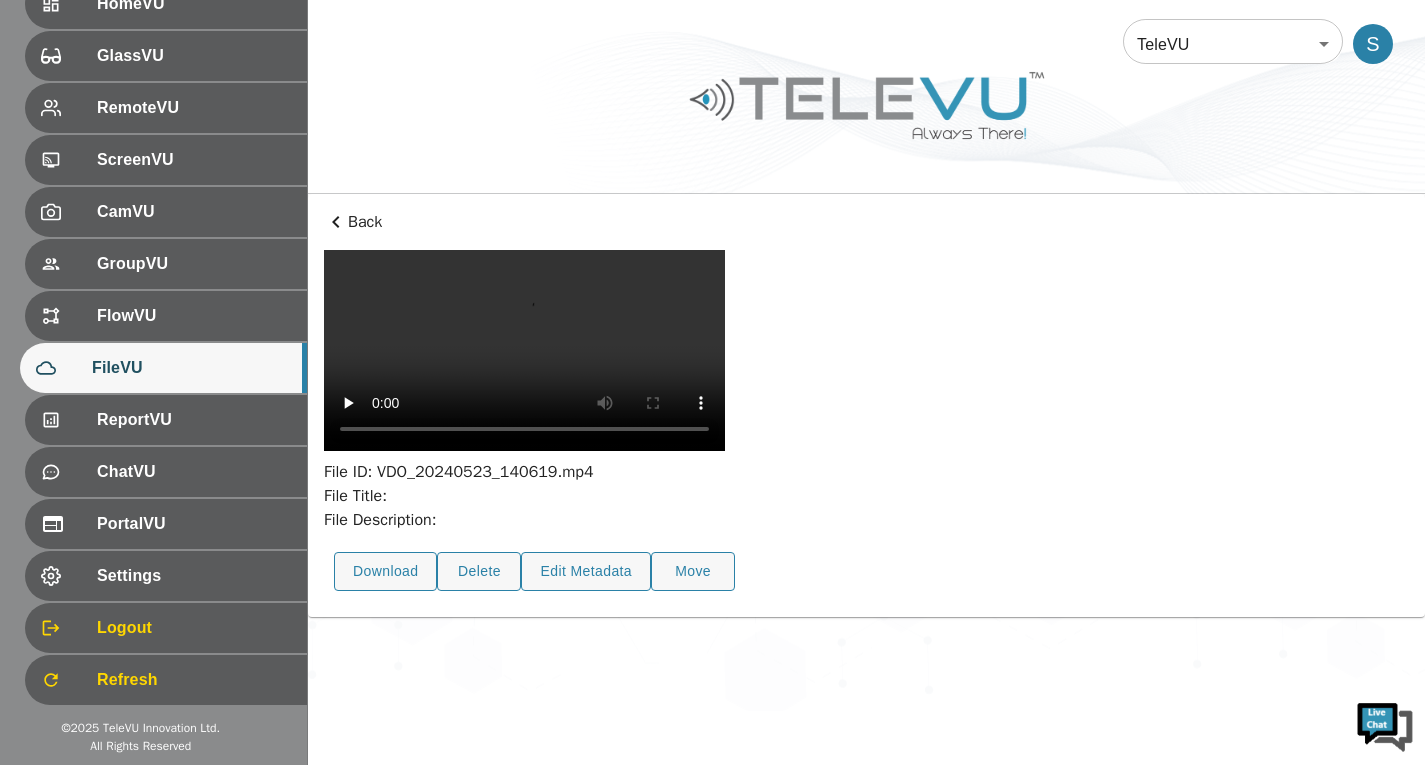 scroll, scrollTop: 73, scrollLeft: 0, axis: vertical 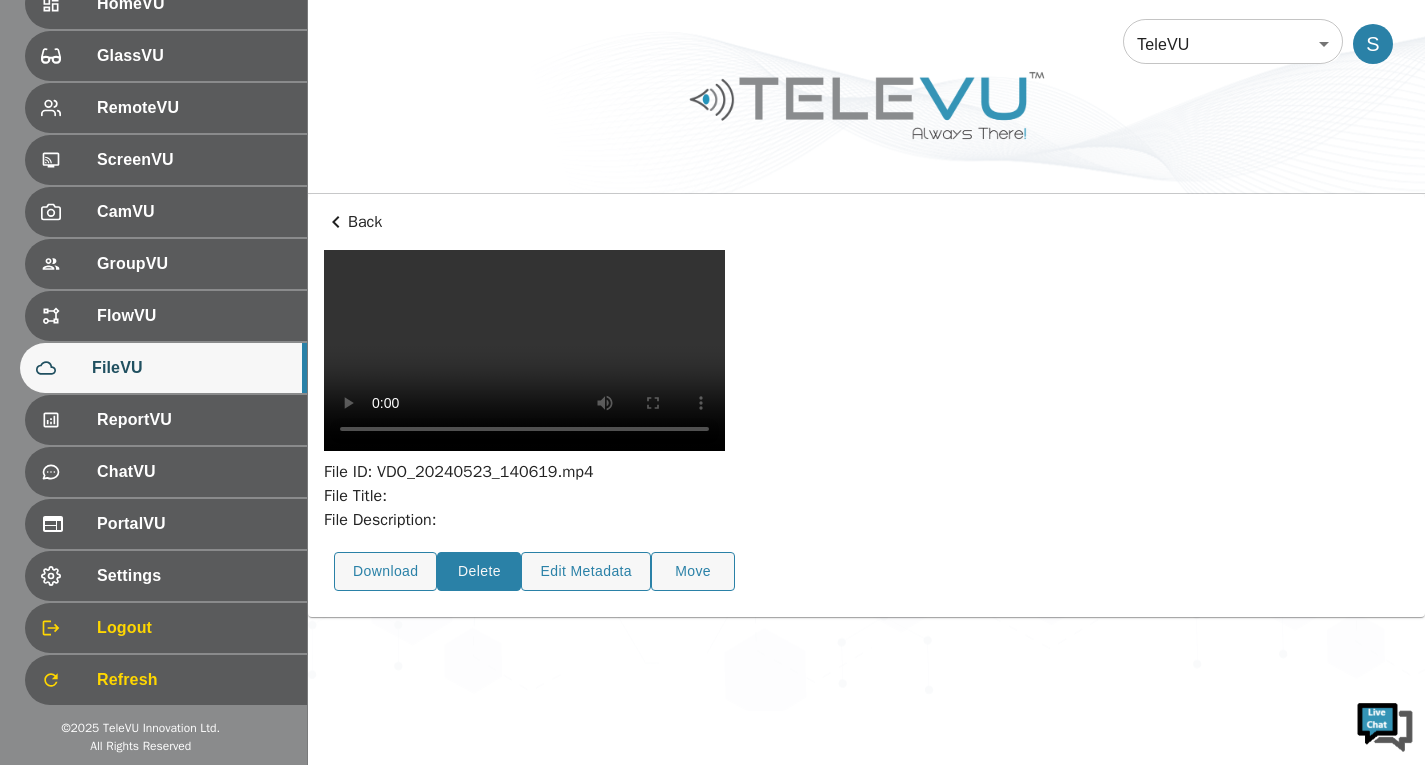 click on "Delete" at bounding box center (479, 571) 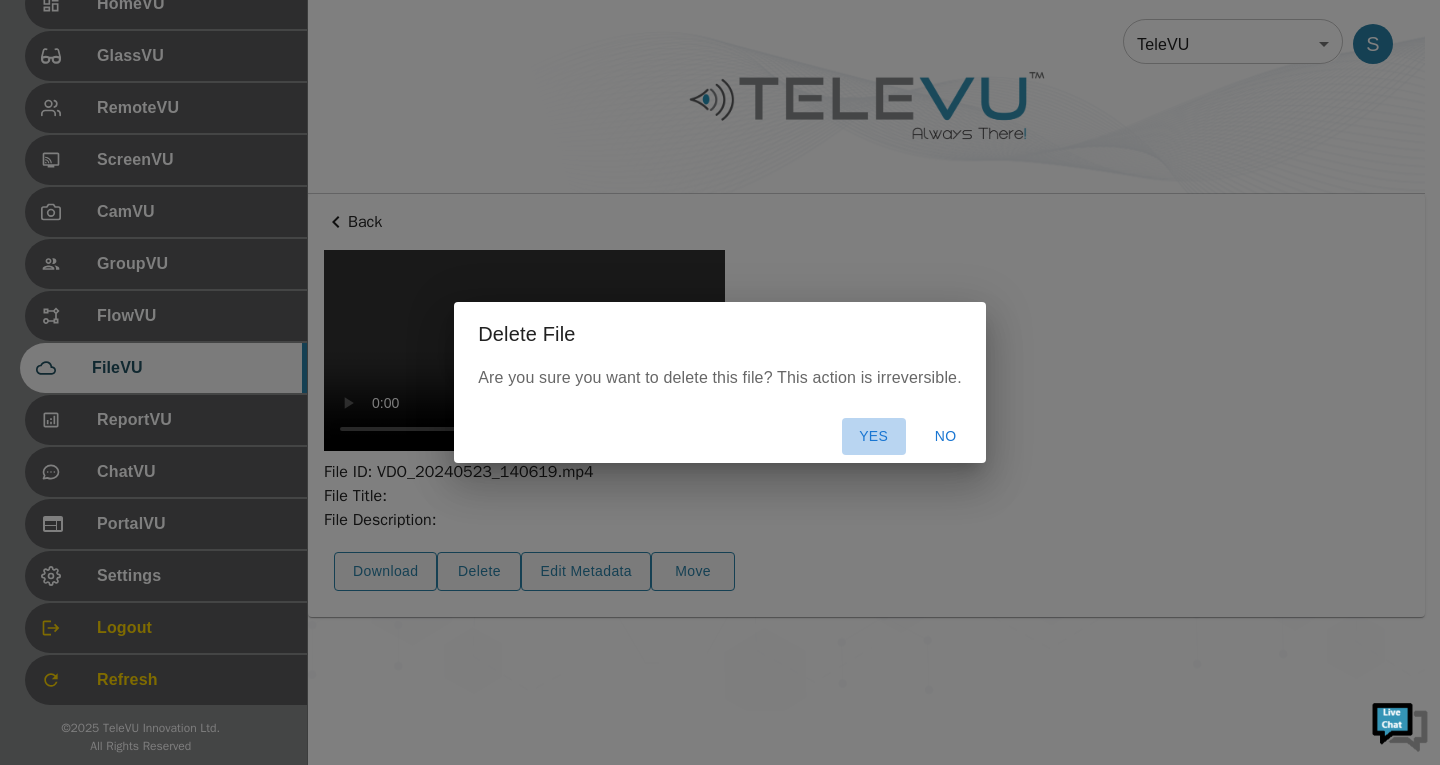 click on "Yes" at bounding box center (874, 436) 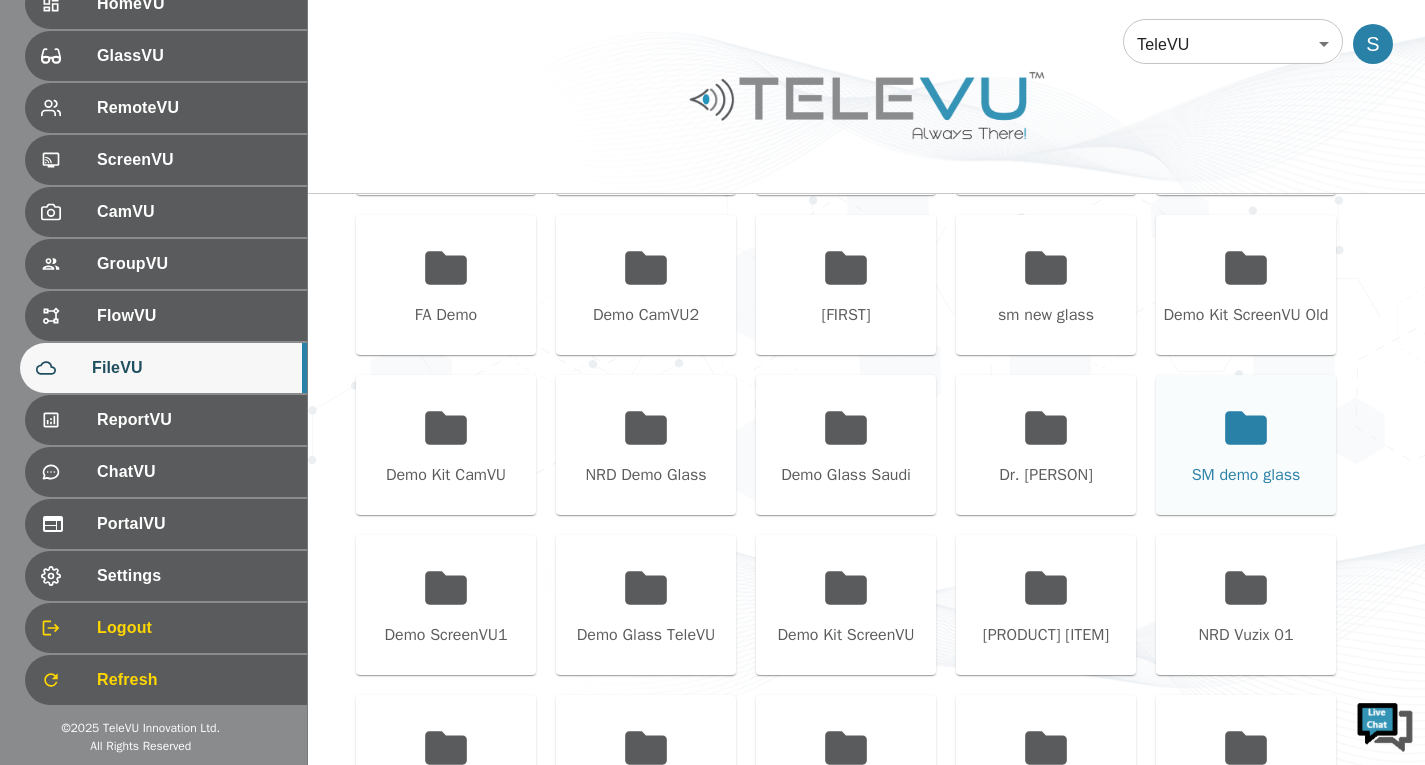 click on "SM demo glass" at bounding box center [1246, 445] 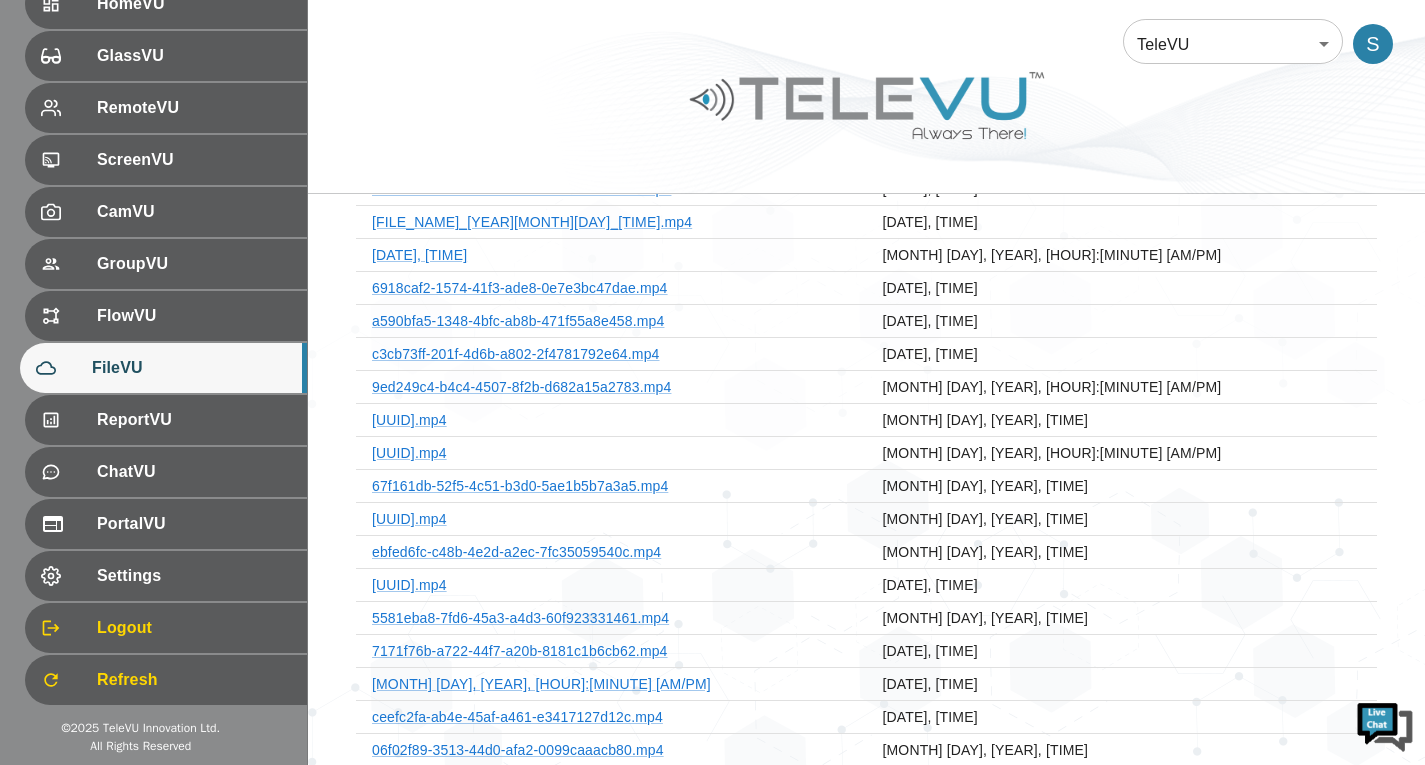scroll, scrollTop: 19, scrollLeft: 0, axis: vertical 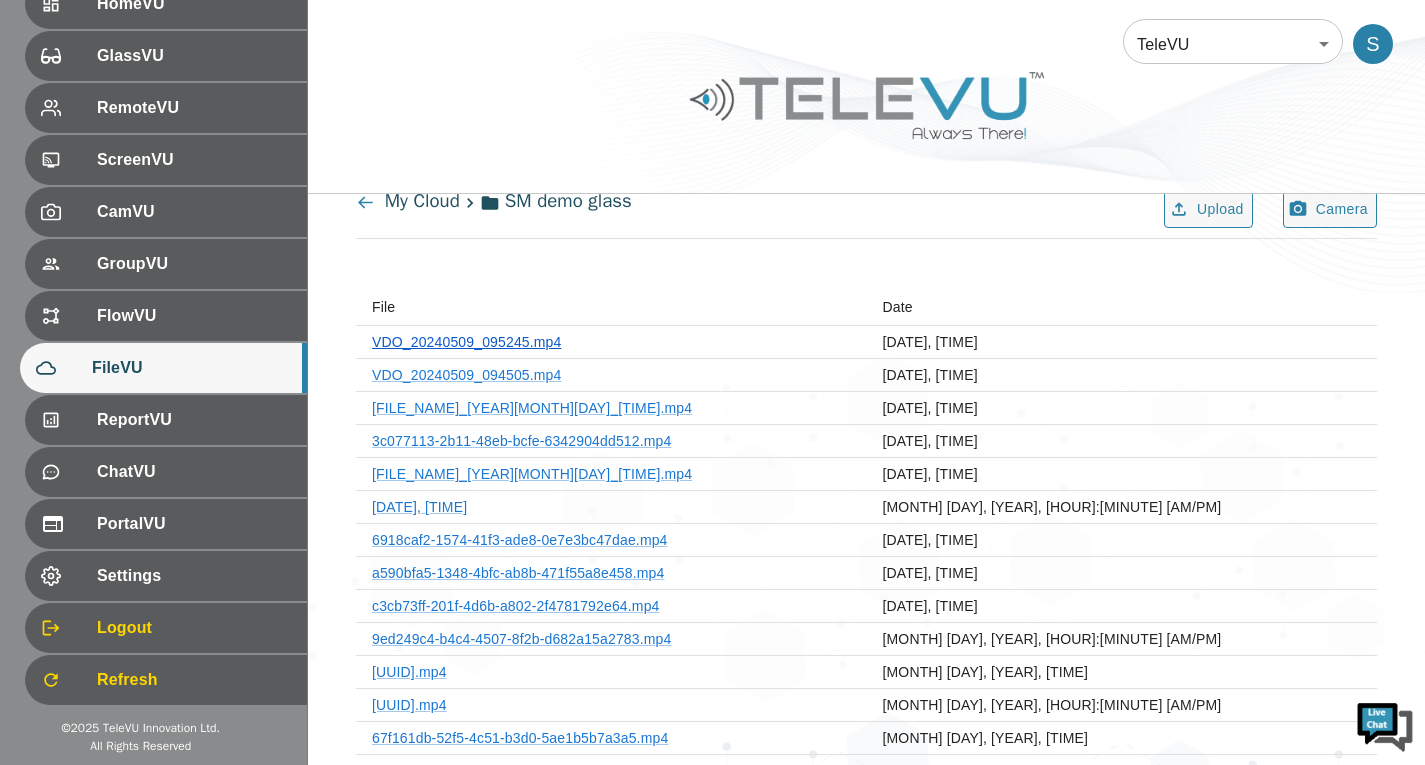 click on "VDO_20240509_095245.mp4" at bounding box center (467, 342) 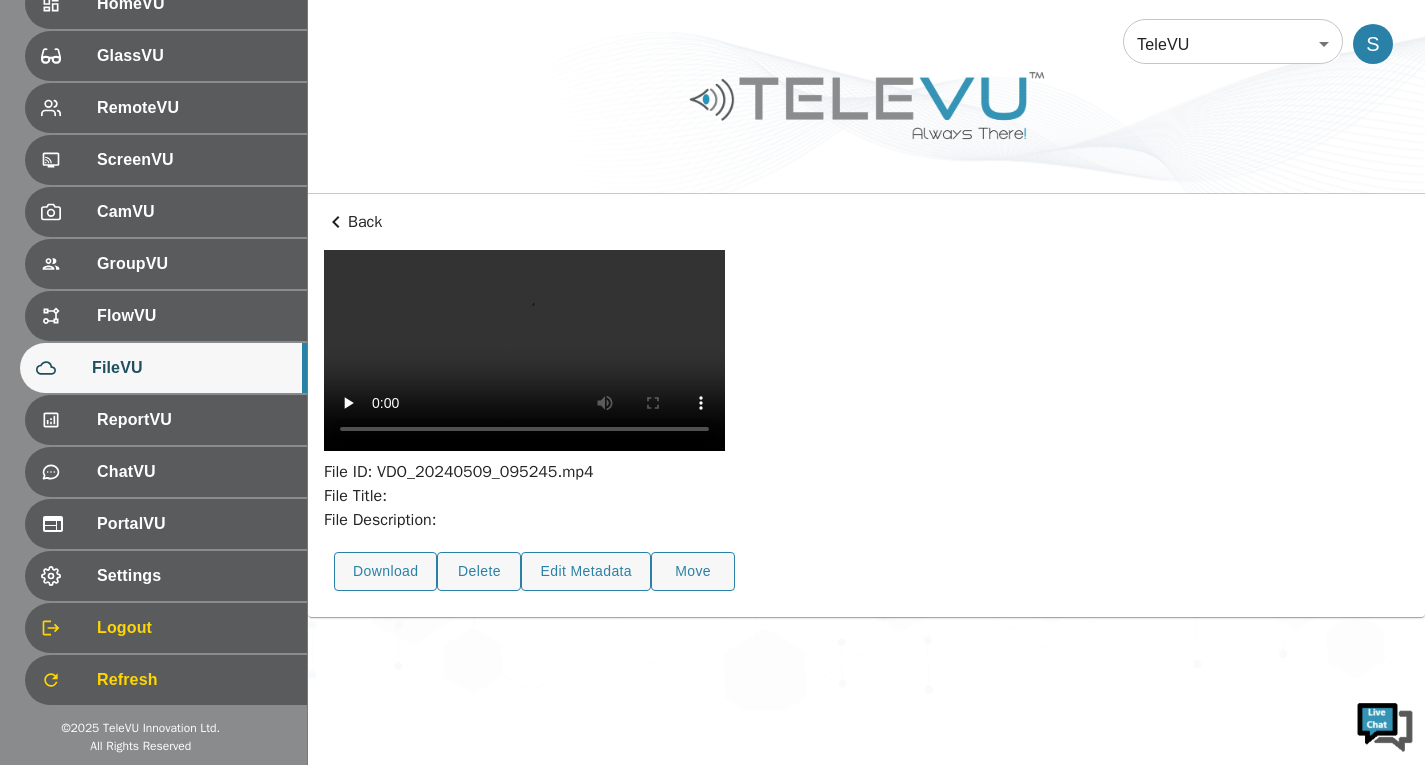 scroll, scrollTop: 73, scrollLeft: 0, axis: vertical 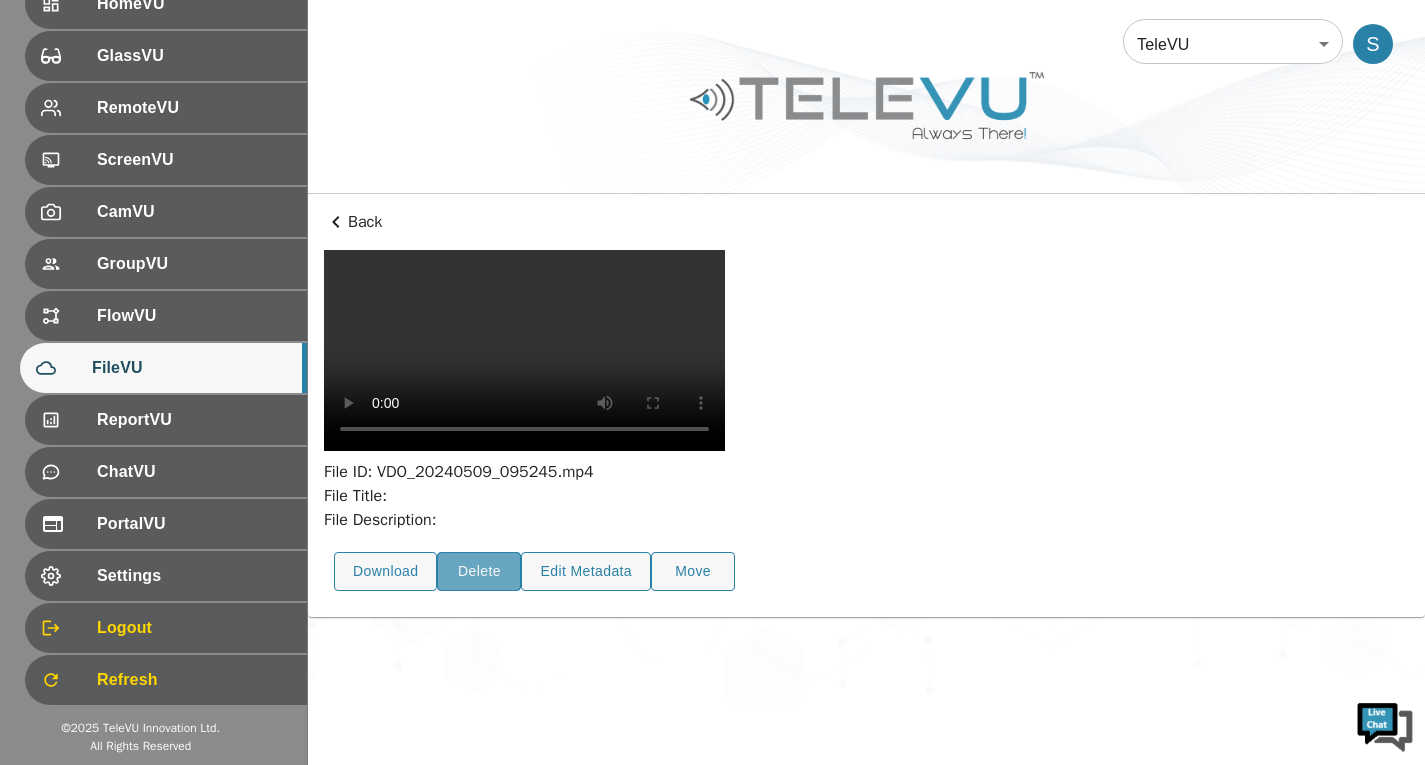 click on "Delete" at bounding box center (479, 571) 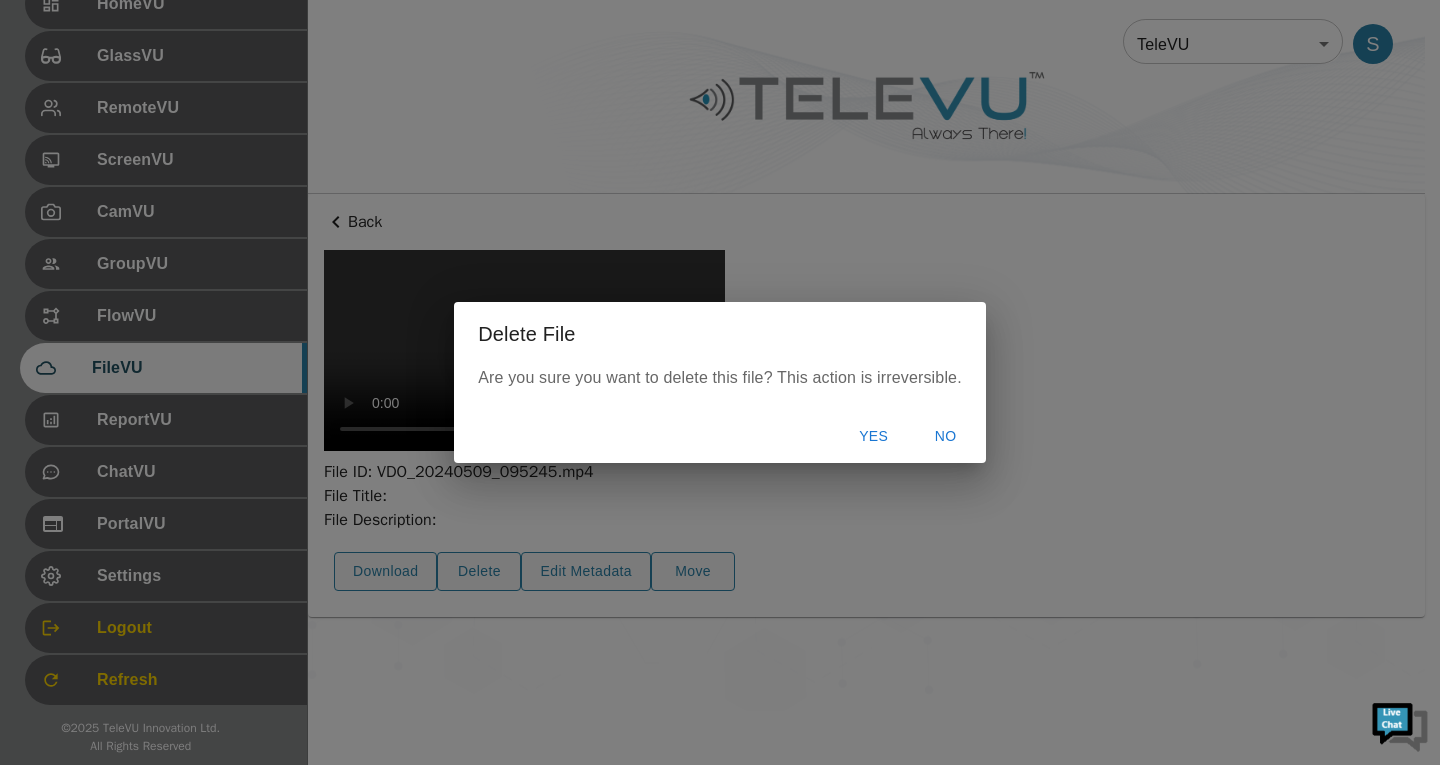 click on "Yes" at bounding box center (874, 436) 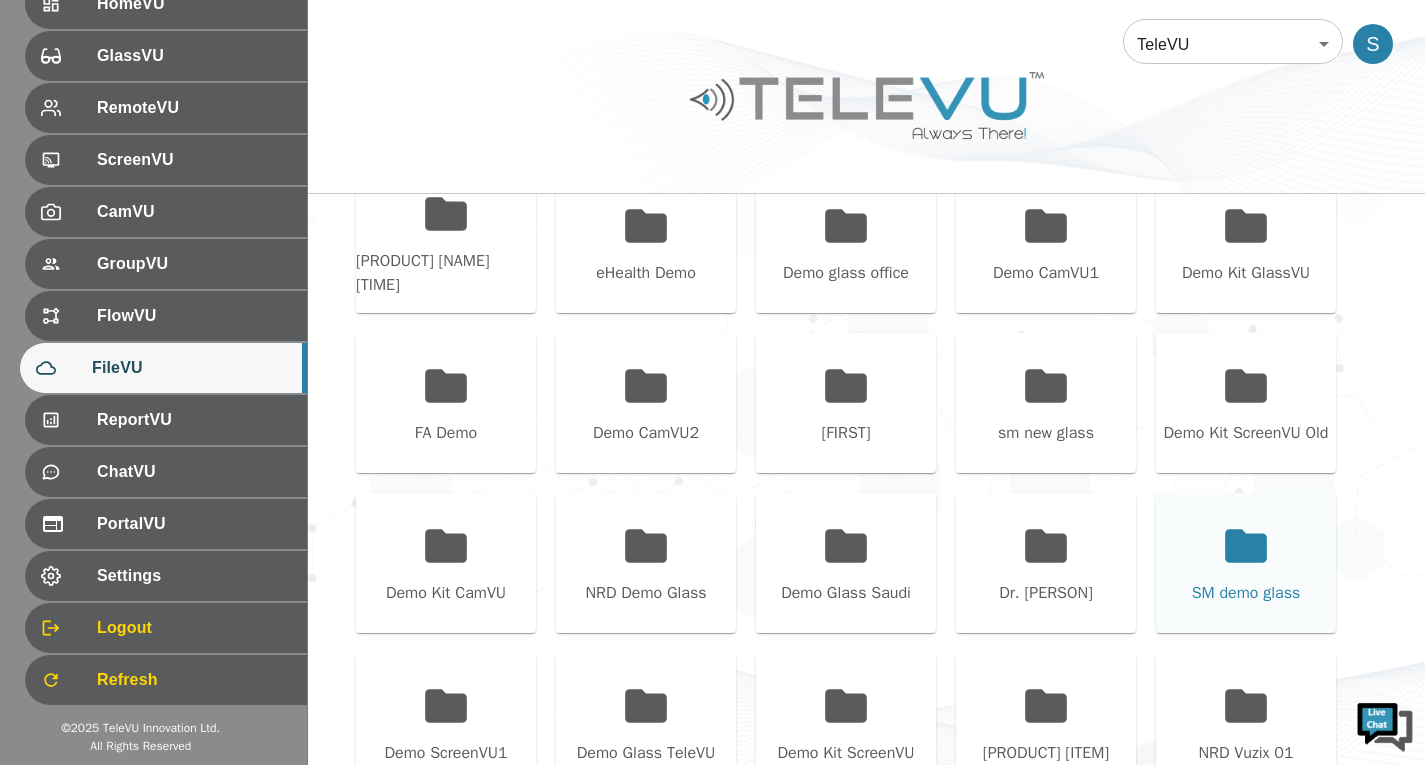 scroll, scrollTop: 473, scrollLeft: 0, axis: vertical 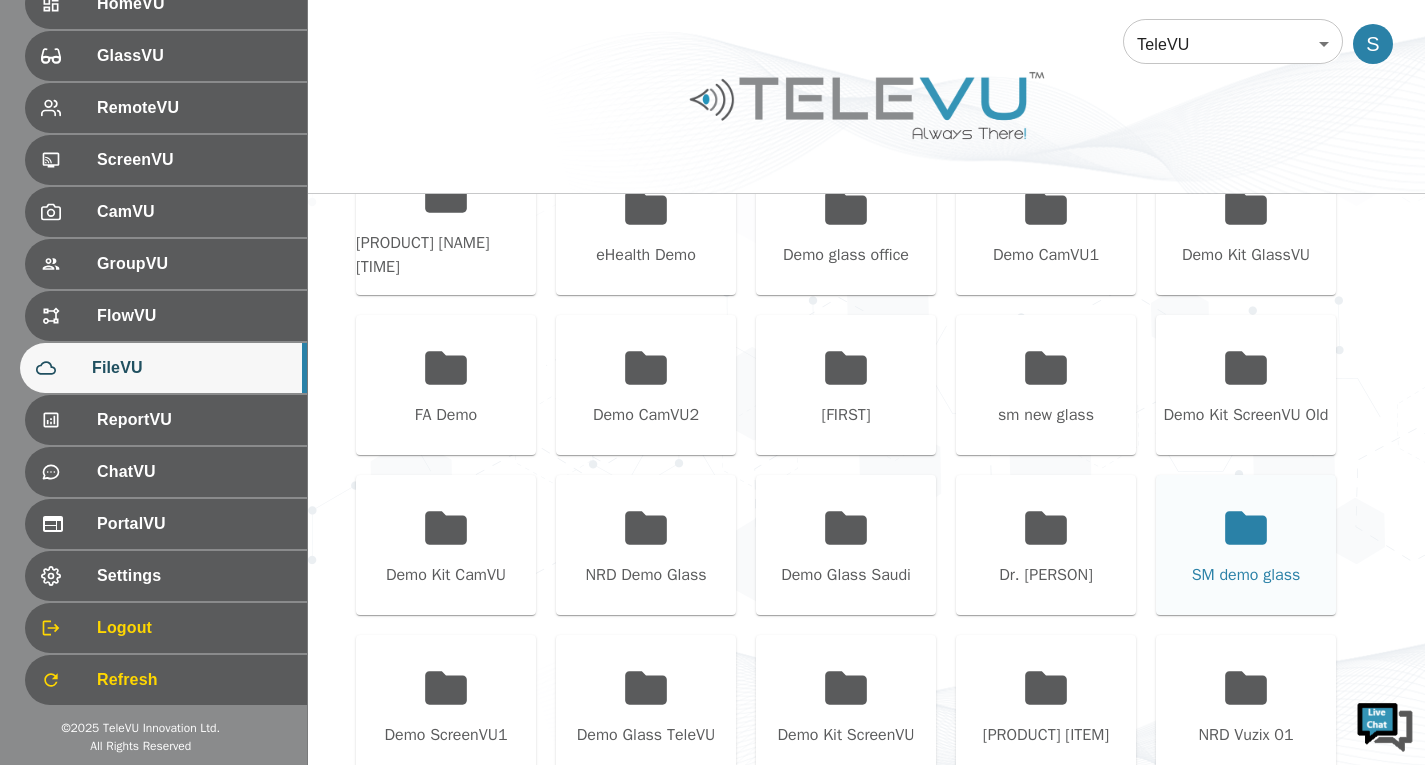 click on "SM demo glass" at bounding box center (1246, 545) 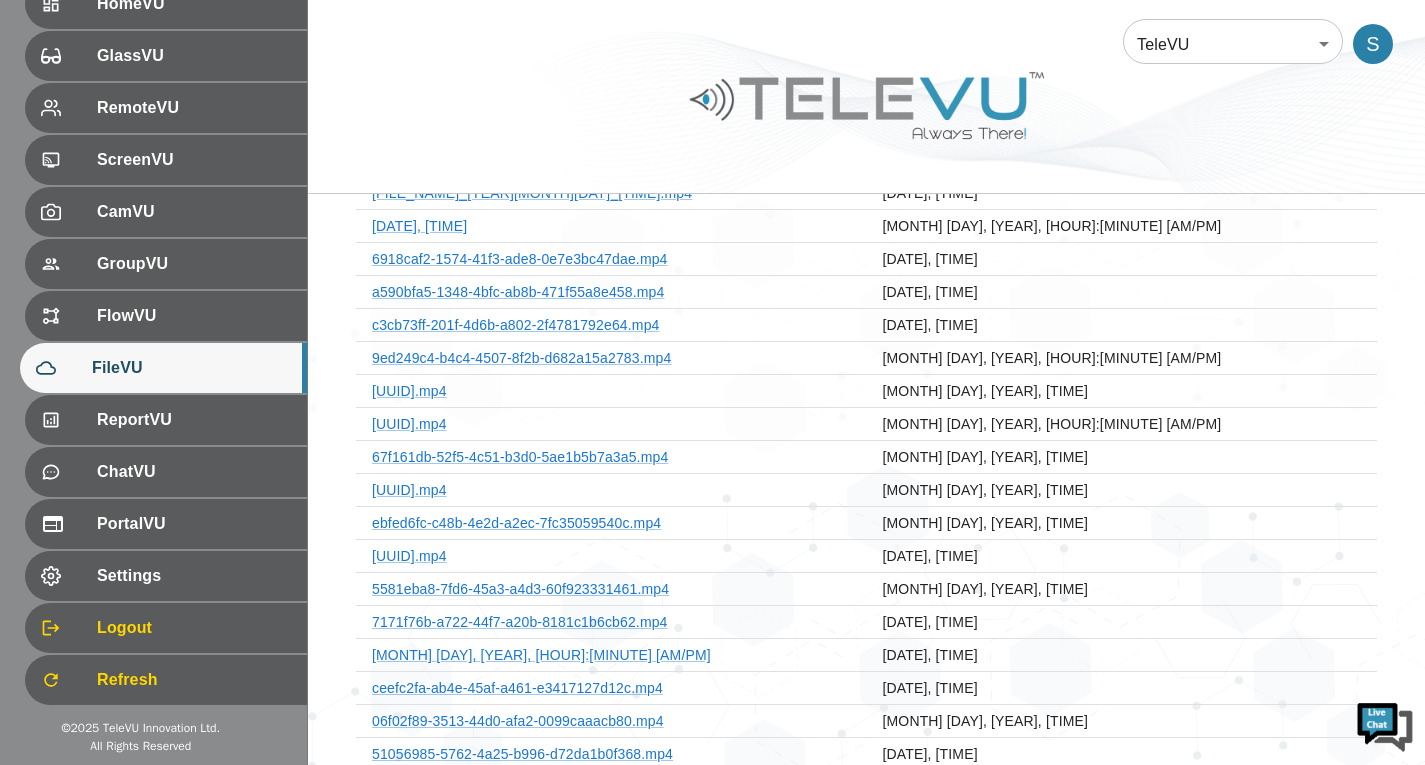 scroll, scrollTop: 73, scrollLeft: 0, axis: vertical 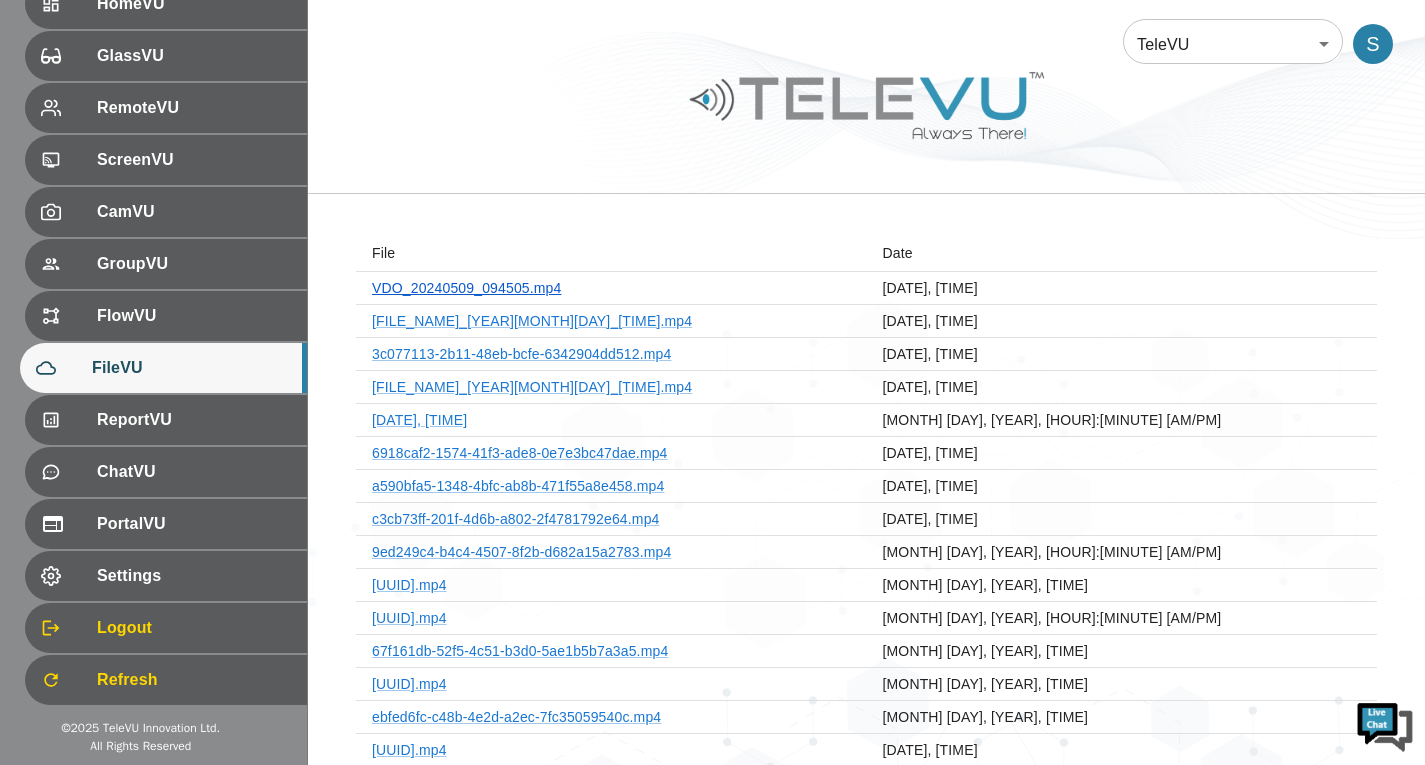 click on "VDO_20240509_094505.mp4" at bounding box center (467, 288) 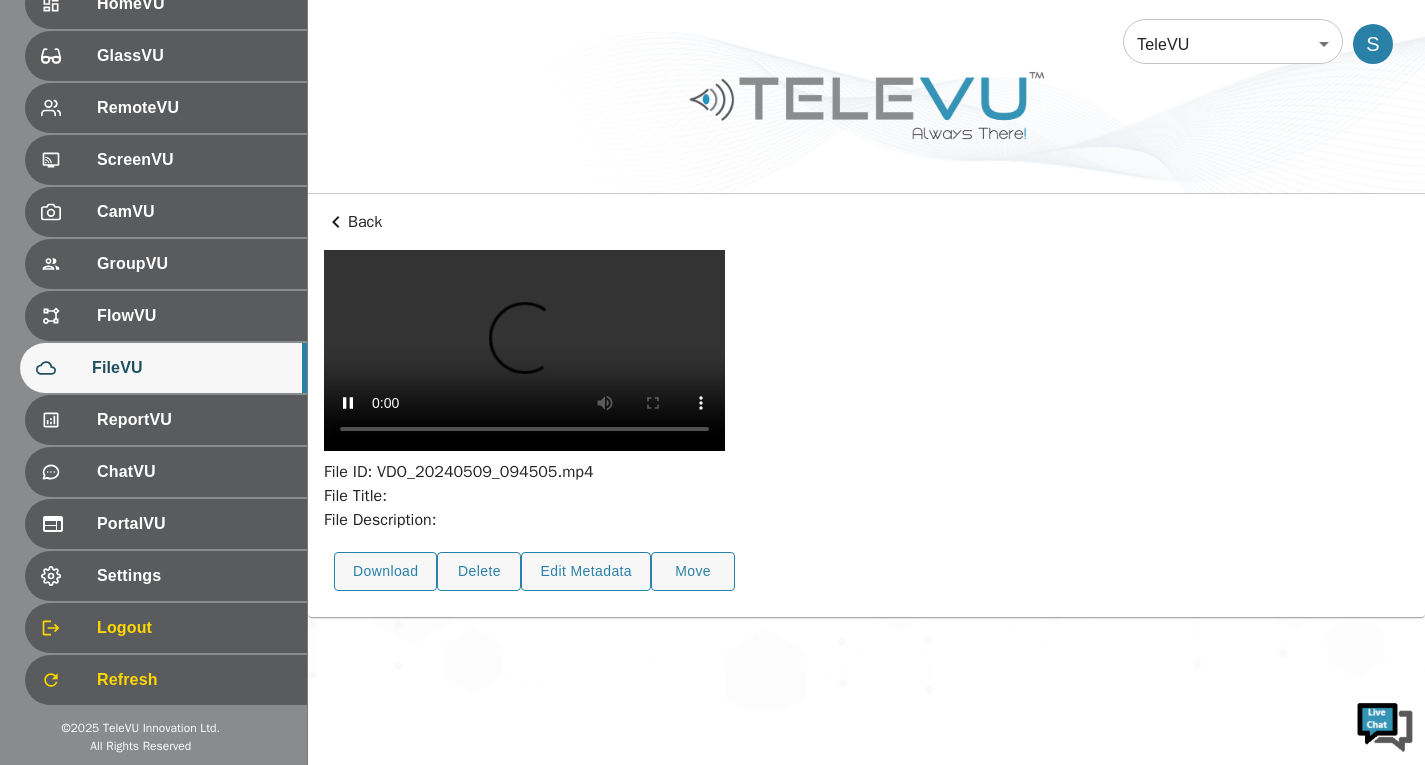 scroll, scrollTop: 73, scrollLeft: 0, axis: vertical 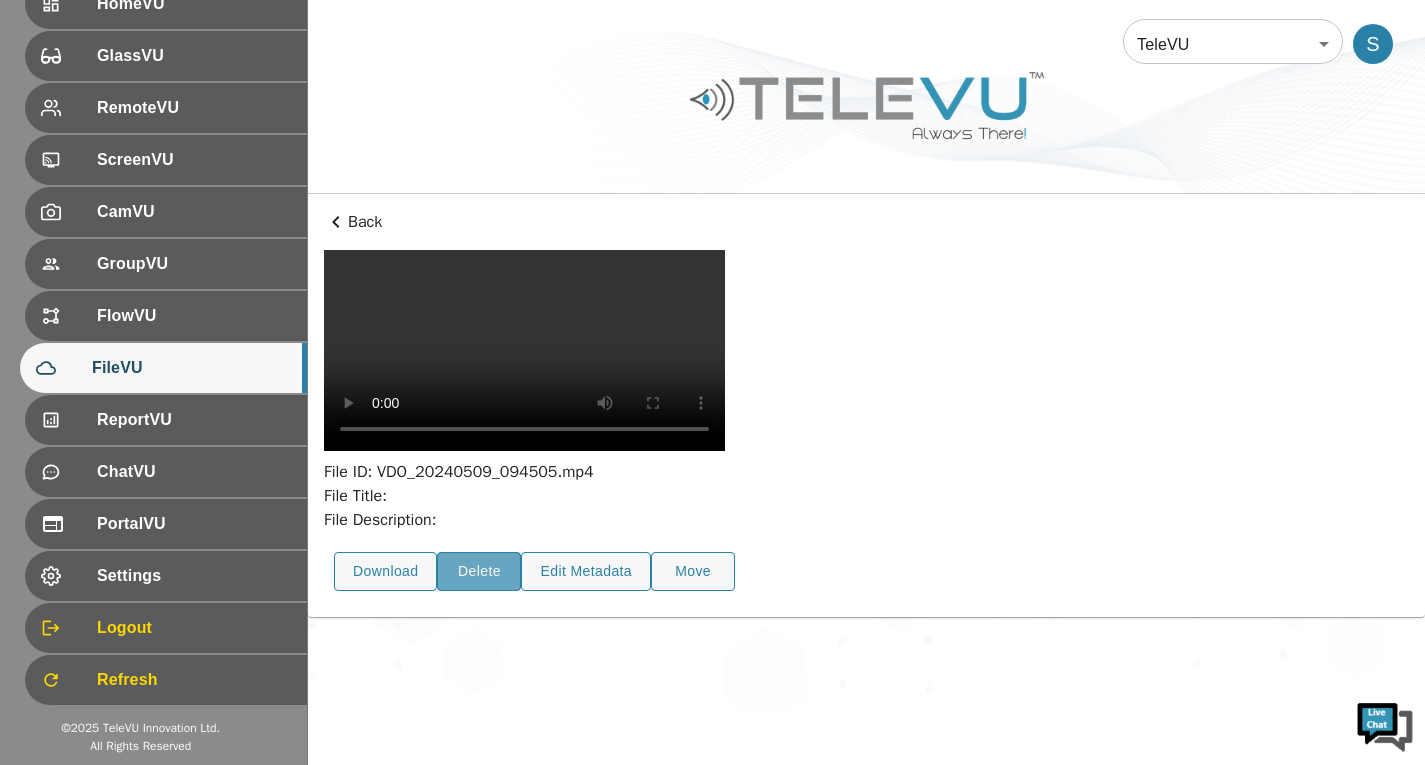 click on "Delete" at bounding box center (479, 571) 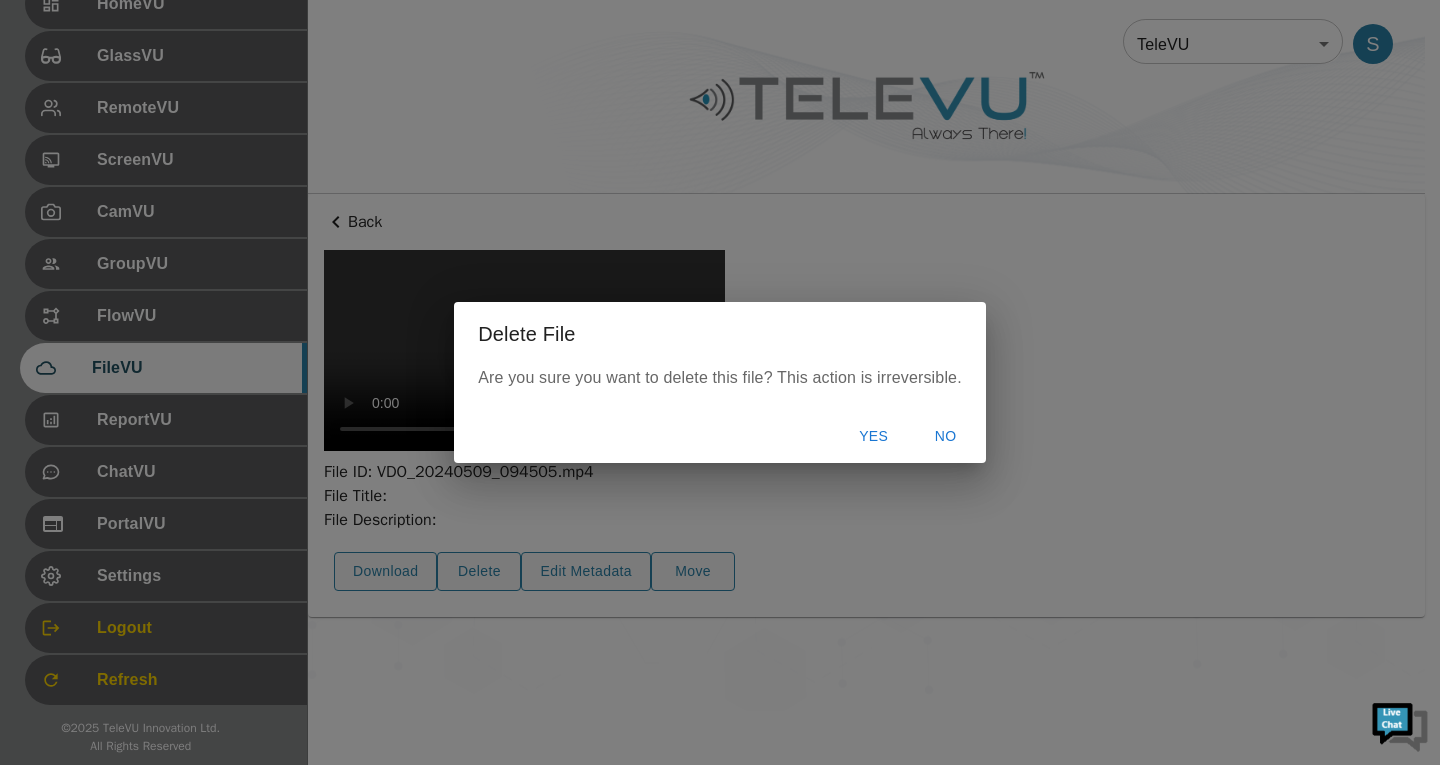 click on "Yes" at bounding box center (874, 436) 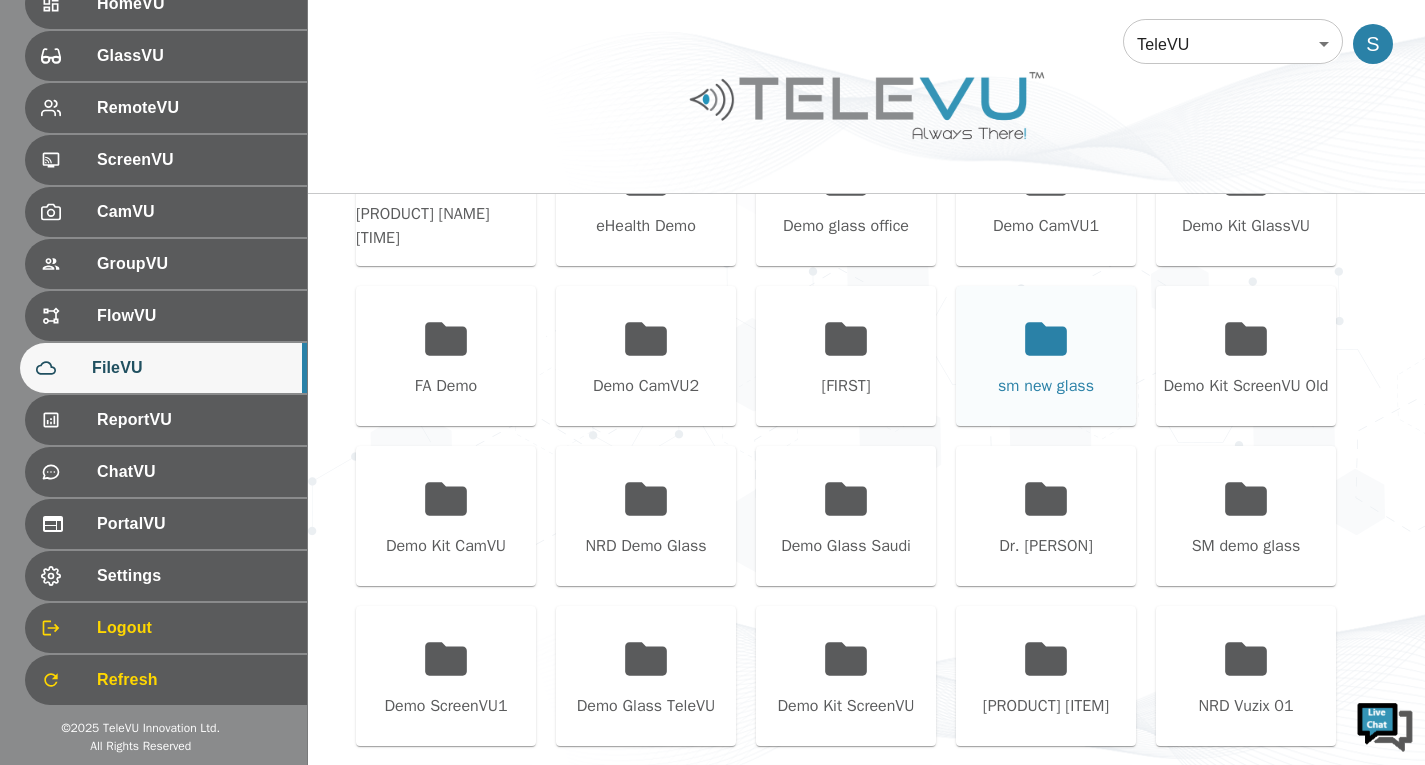 scroll, scrollTop: 673, scrollLeft: 0, axis: vertical 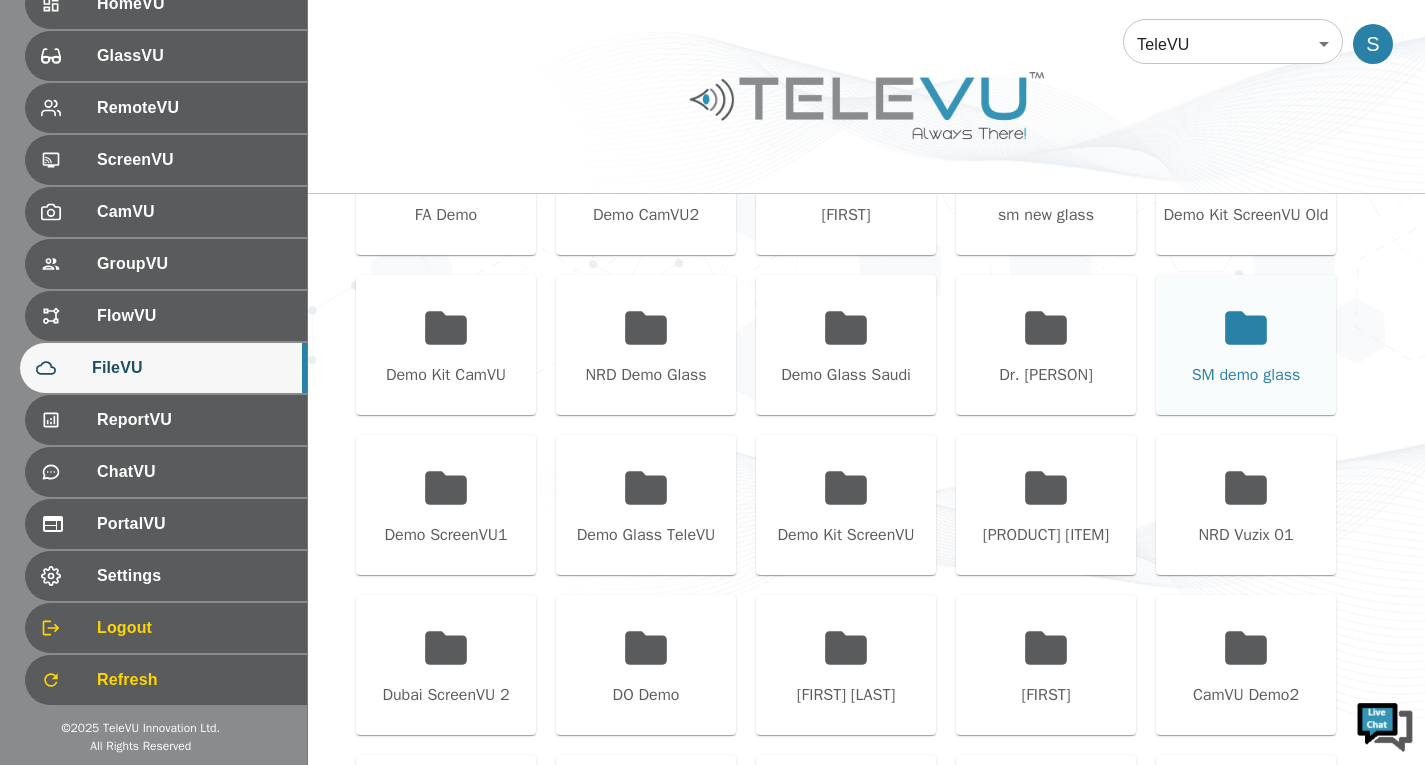 click on "SM demo glass" at bounding box center (1246, 375) 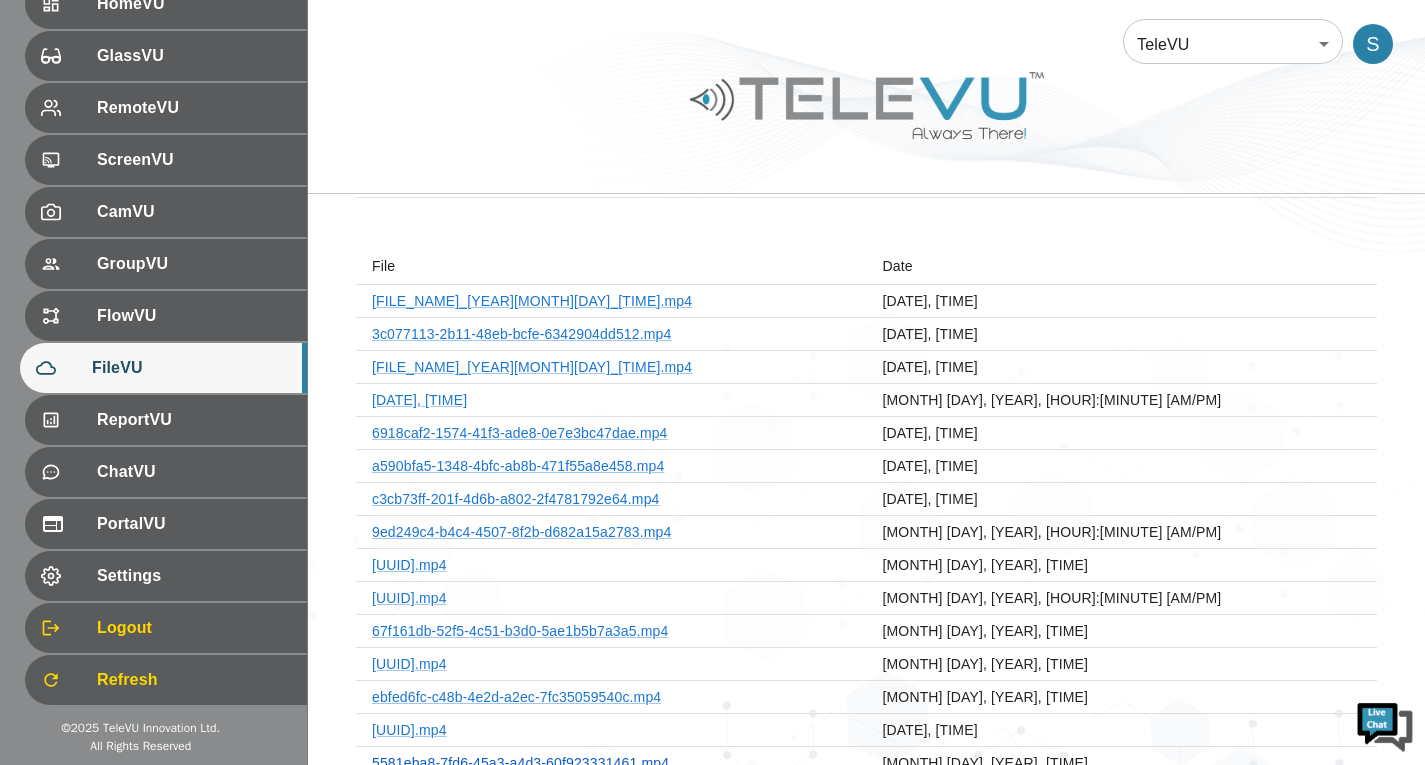 scroll, scrollTop: 0, scrollLeft: 0, axis: both 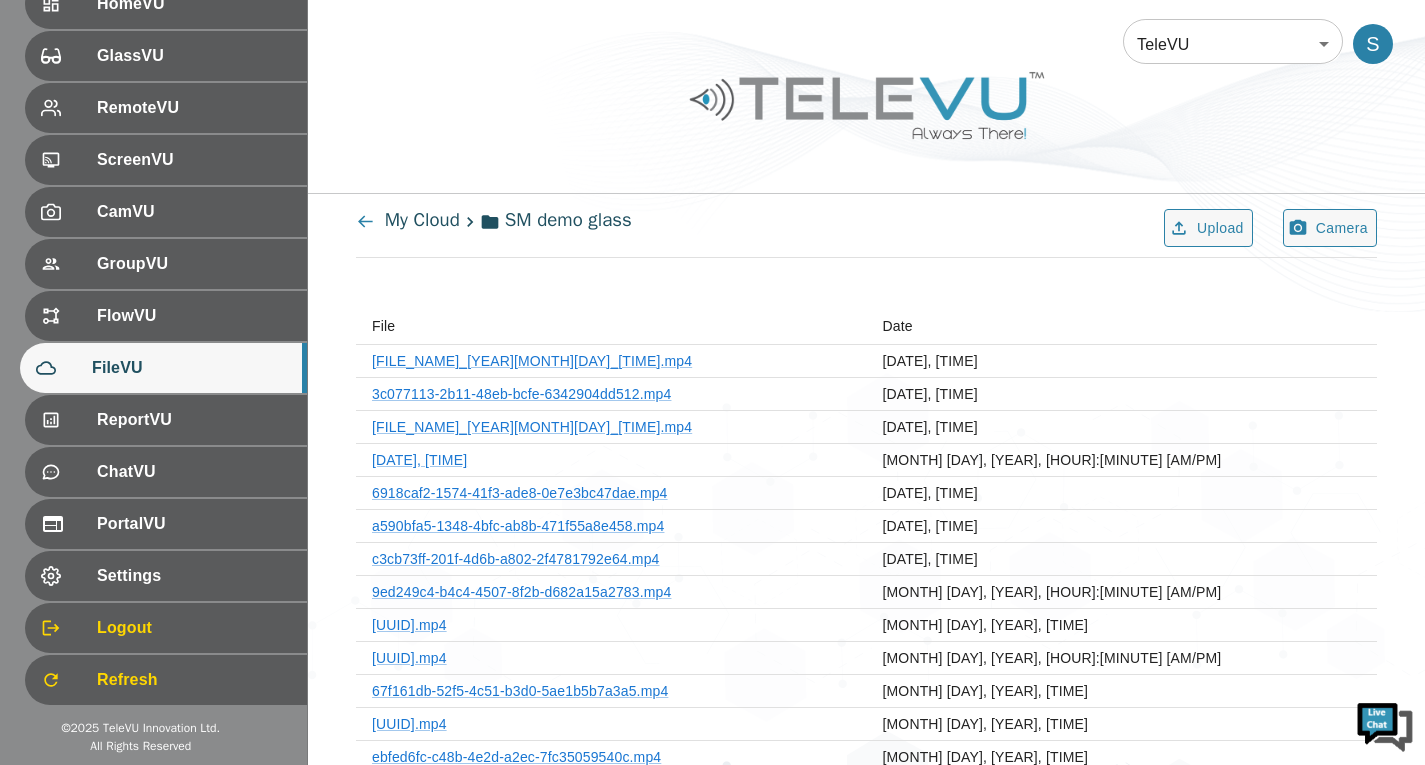click on "[VIDEO_PREFIX]_[YEAR][MONTH][DAY]_[HOUR][MINUTE][SECOND].mp4" at bounding box center [611, 361] 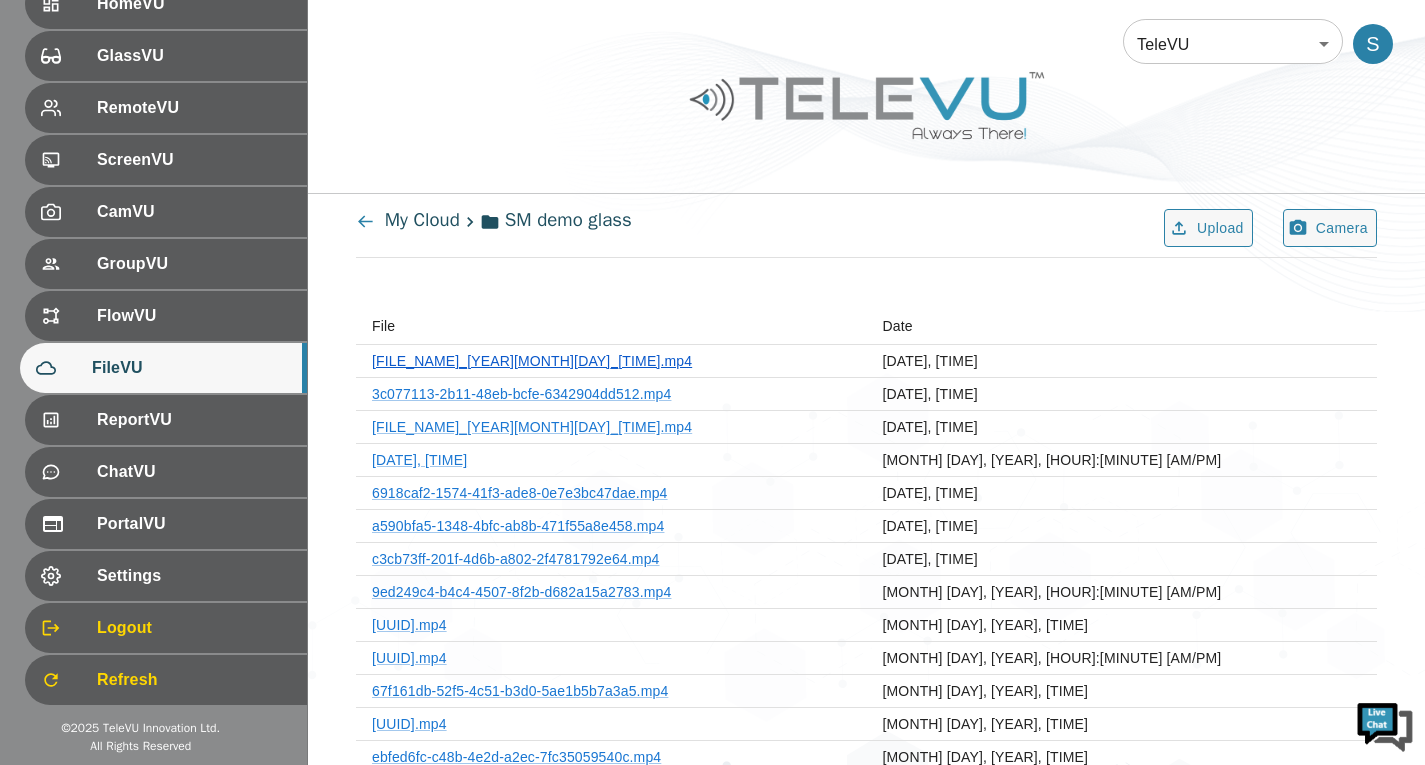 click on "[VIDEO_PREFIX]_[YEAR][MONTH][DAY]_[HOUR][MINUTE][SECOND].mp4" at bounding box center [532, 361] 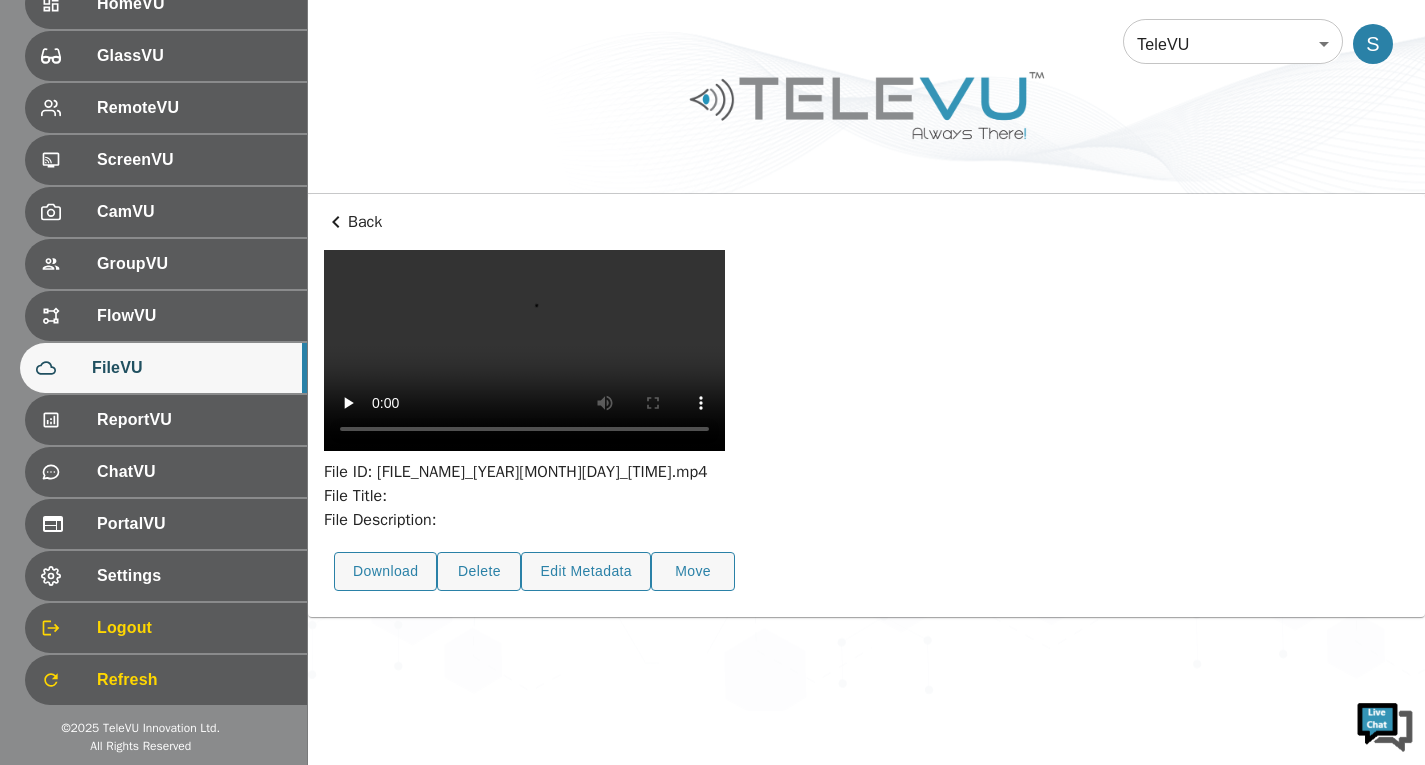 scroll, scrollTop: 73, scrollLeft: 0, axis: vertical 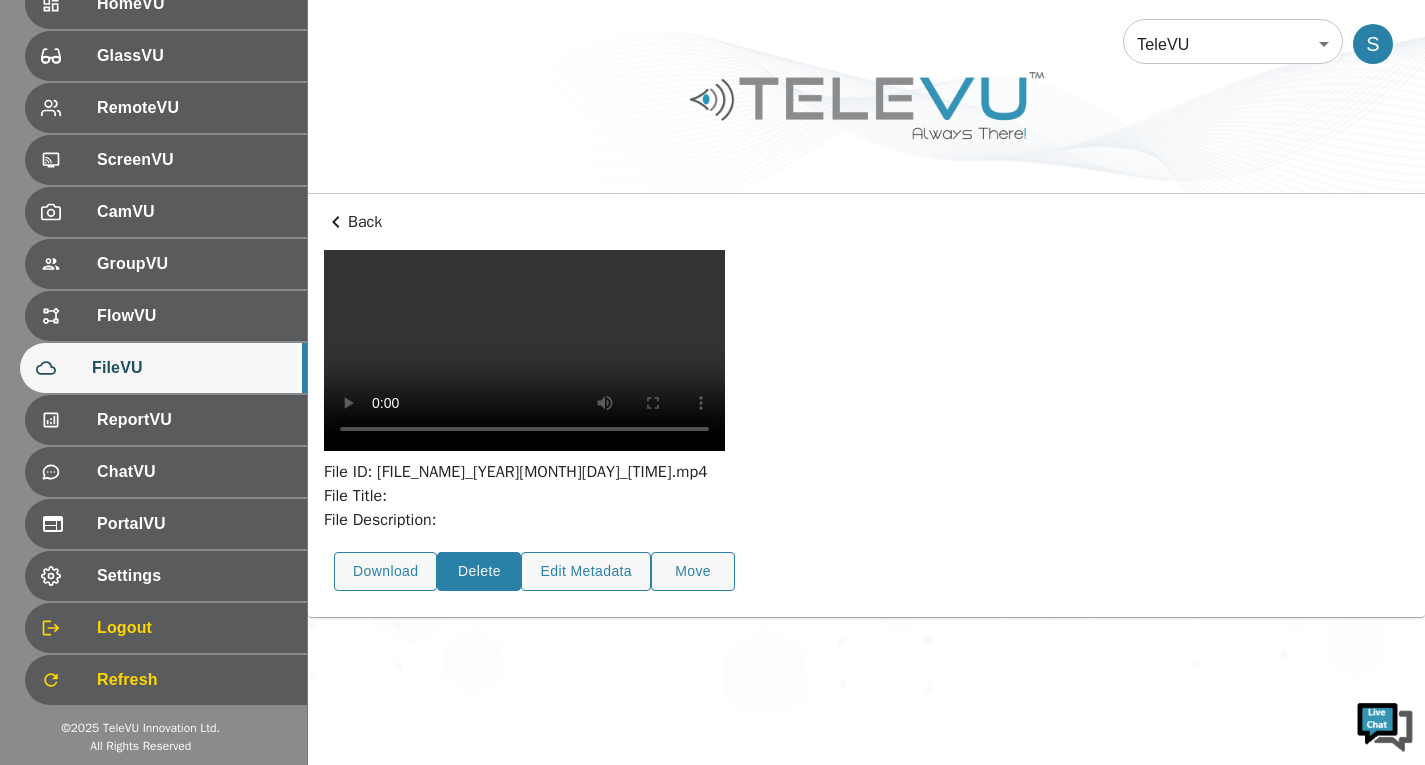 click on "Delete" at bounding box center (479, 571) 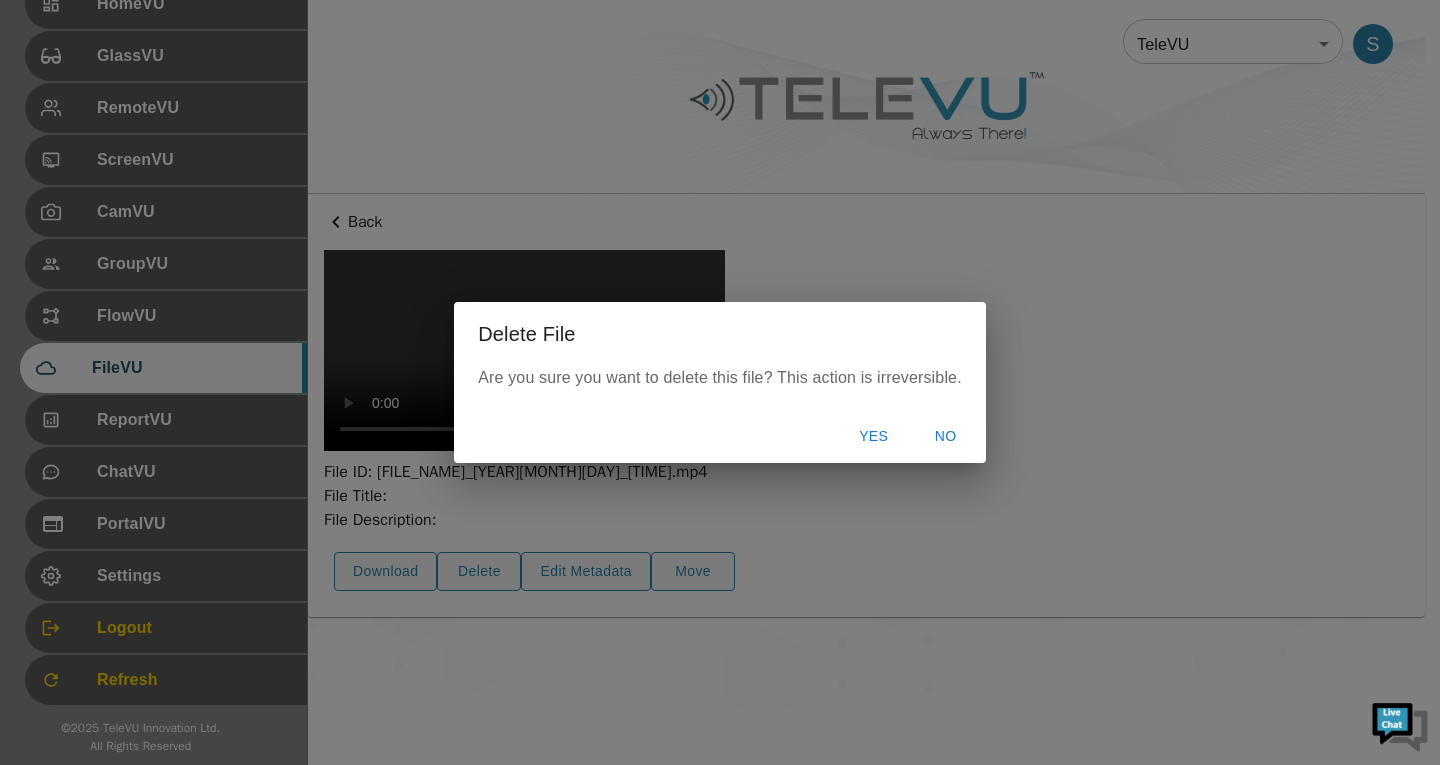 click on "Yes" at bounding box center [874, 436] 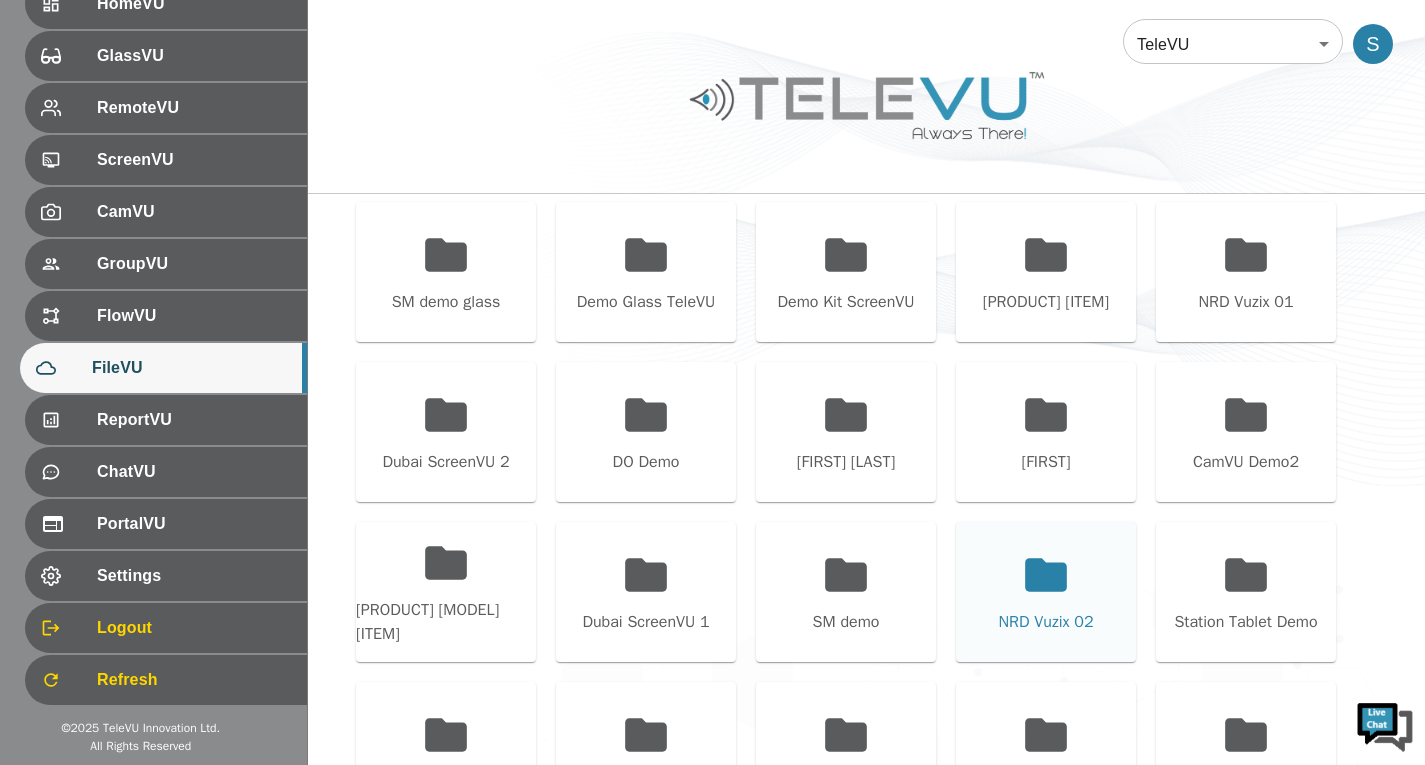 scroll, scrollTop: 1011, scrollLeft: 0, axis: vertical 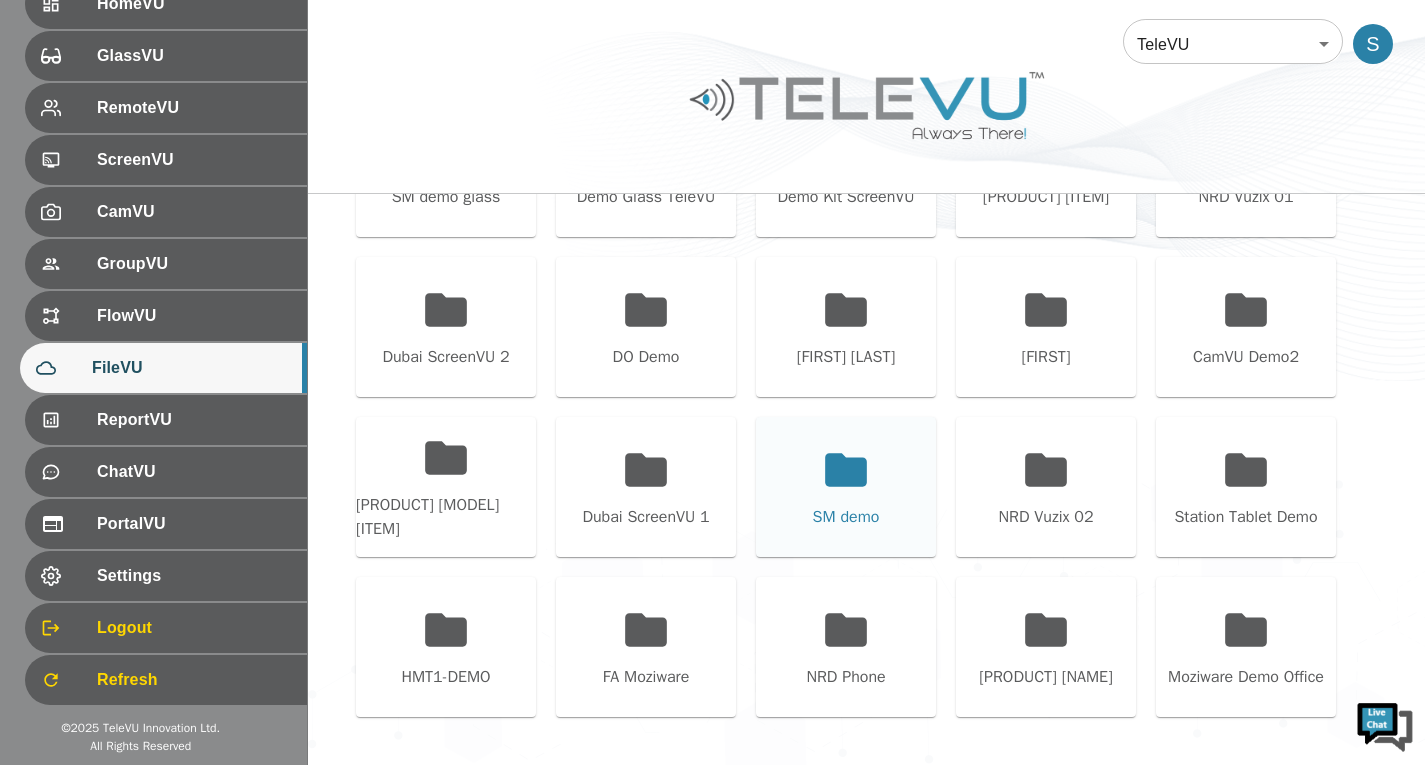 click on "SM demo" at bounding box center (846, 487) 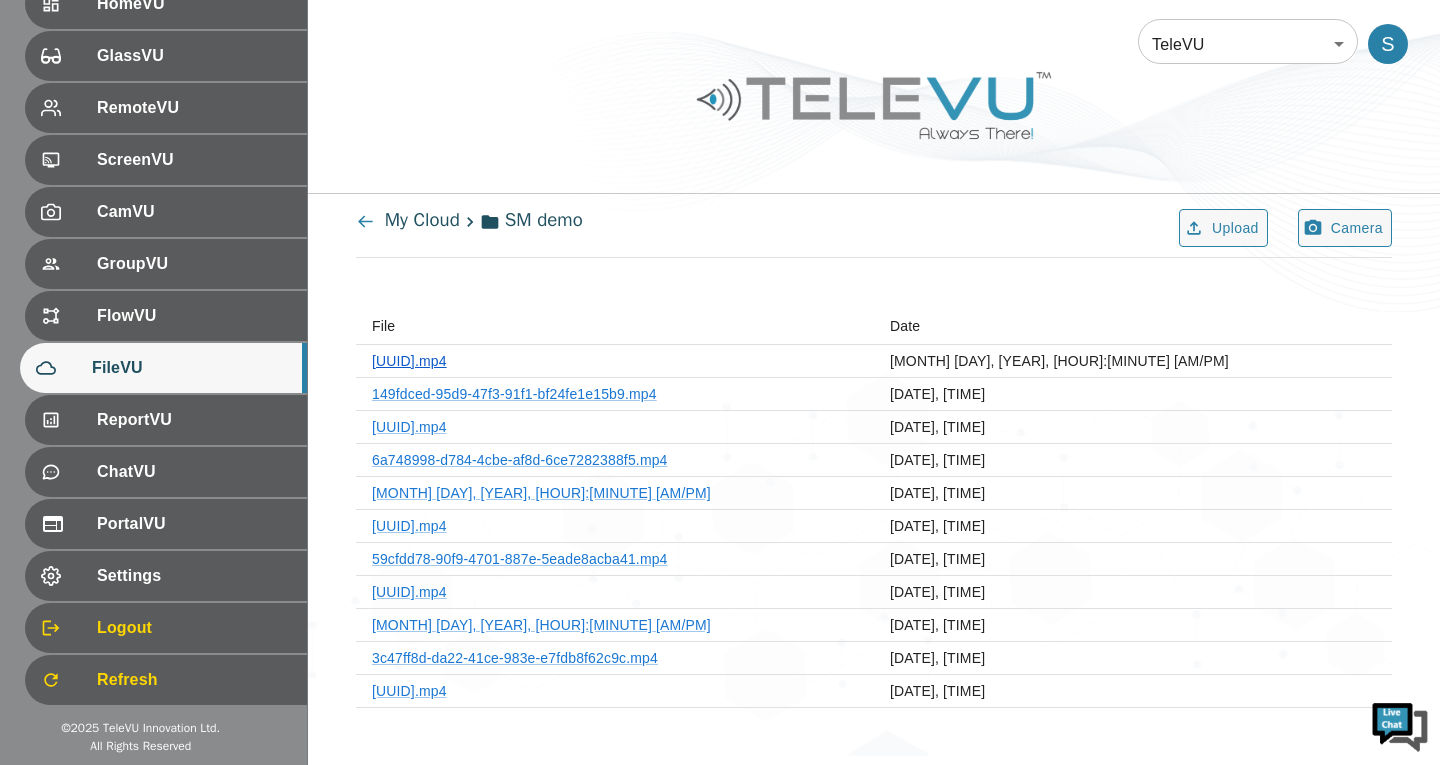 click on "[FILENAME]" at bounding box center [409, 361] 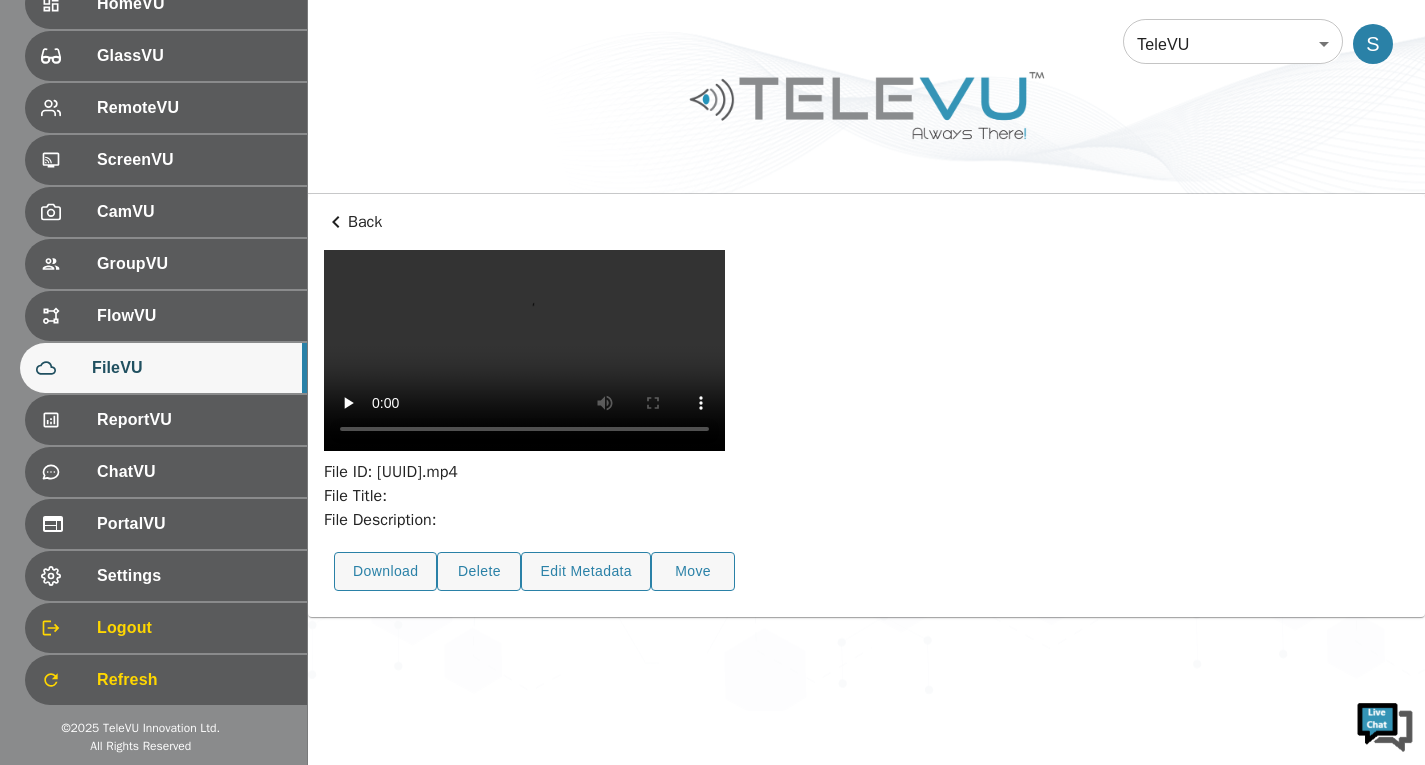 scroll, scrollTop: 73, scrollLeft: 0, axis: vertical 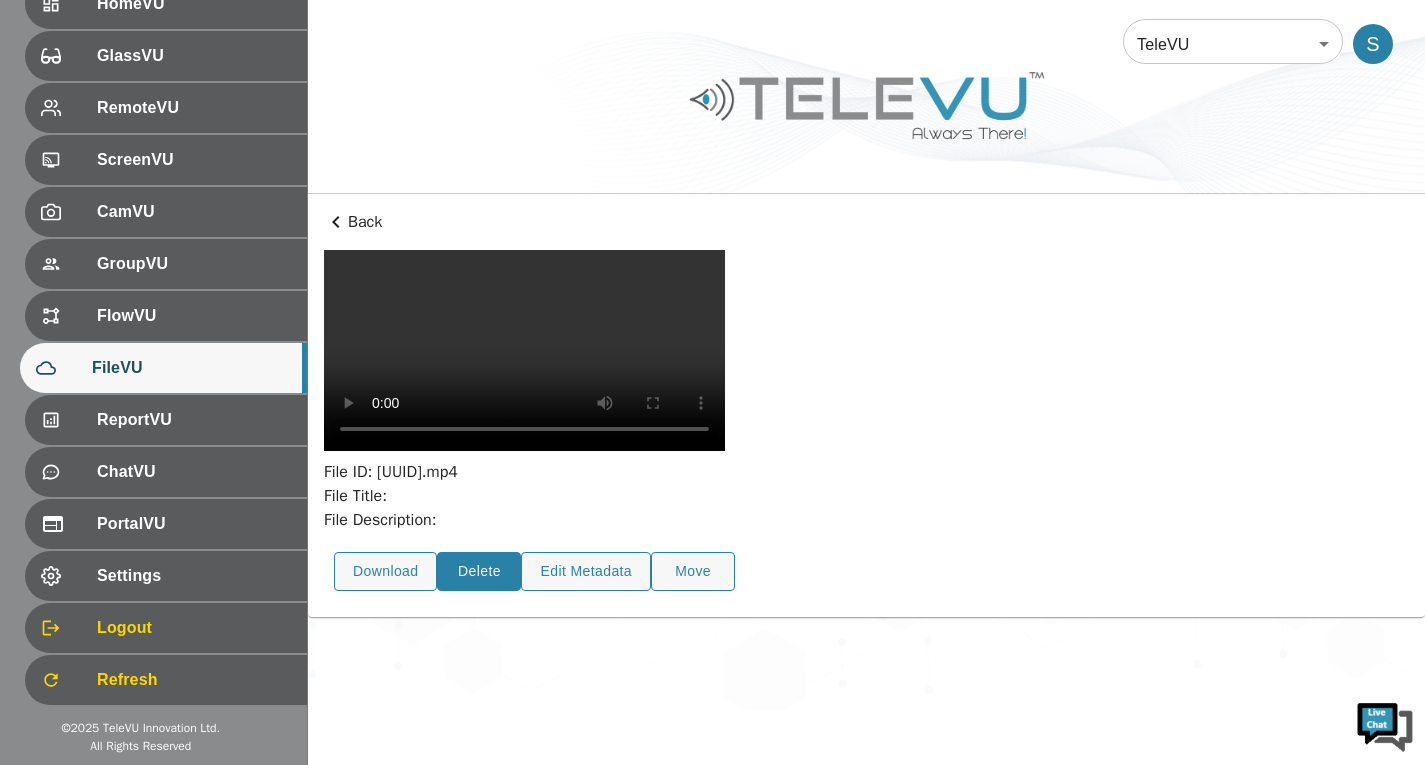 click on "Delete" at bounding box center [479, 571] 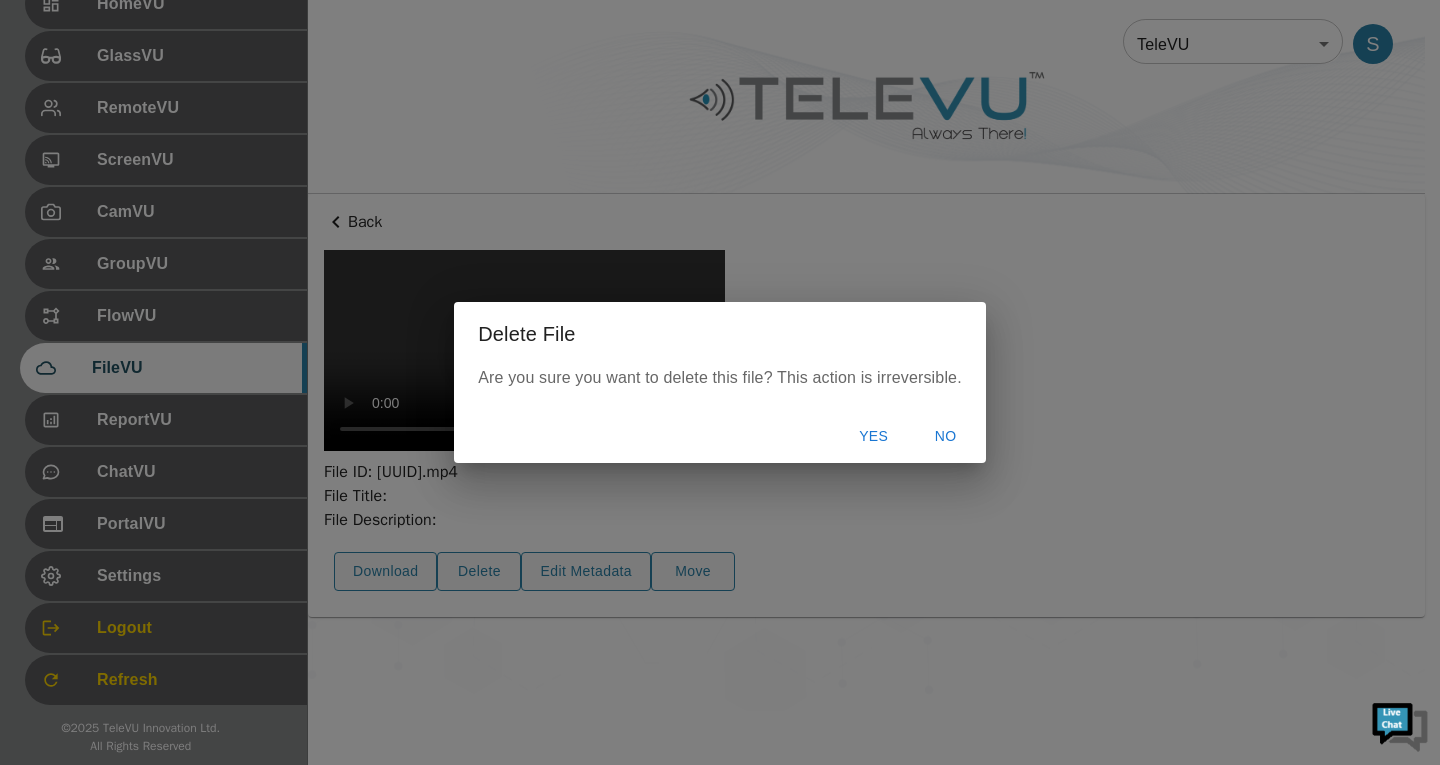 click on "Yes" at bounding box center [874, 436] 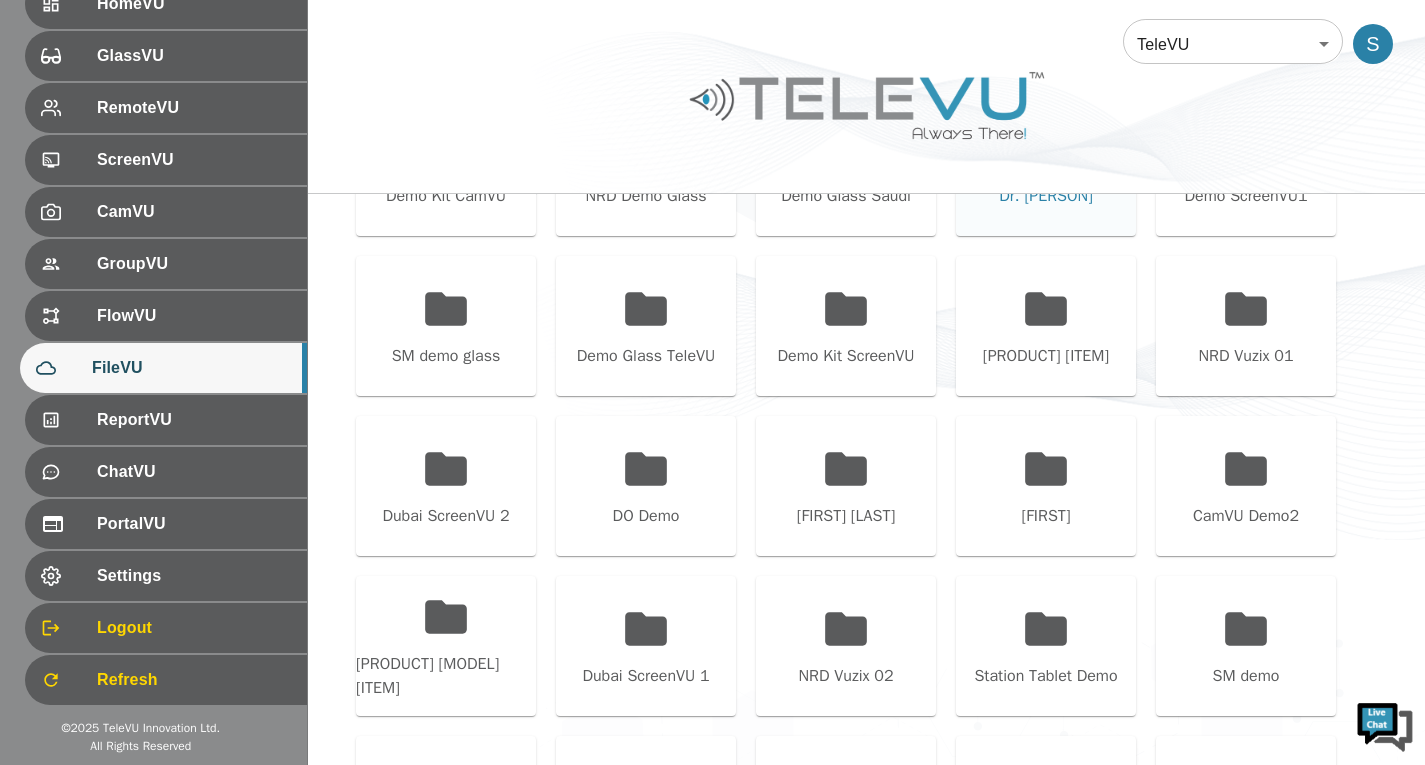 scroll, scrollTop: 873, scrollLeft: 0, axis: vertical 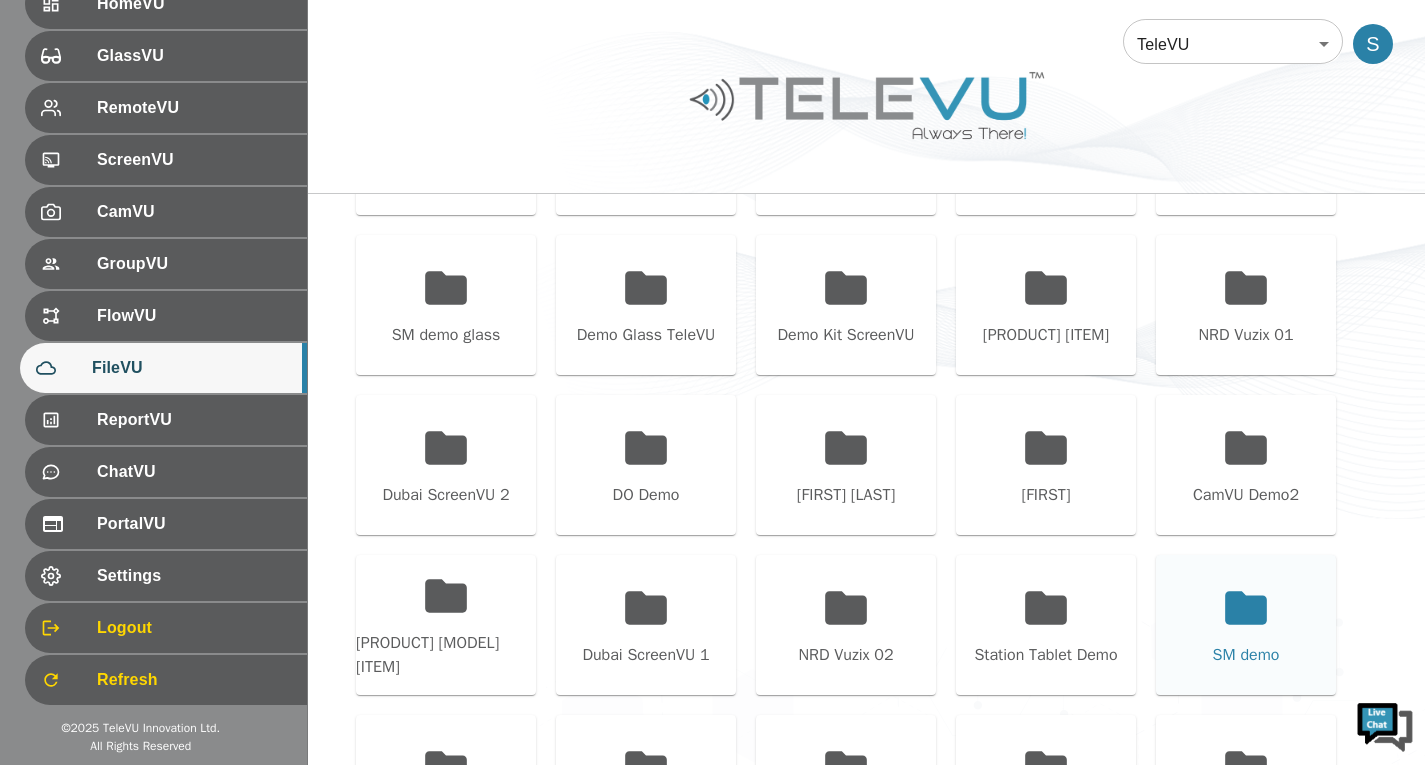 click on "SM demo" at bounding box center [1246, 625] 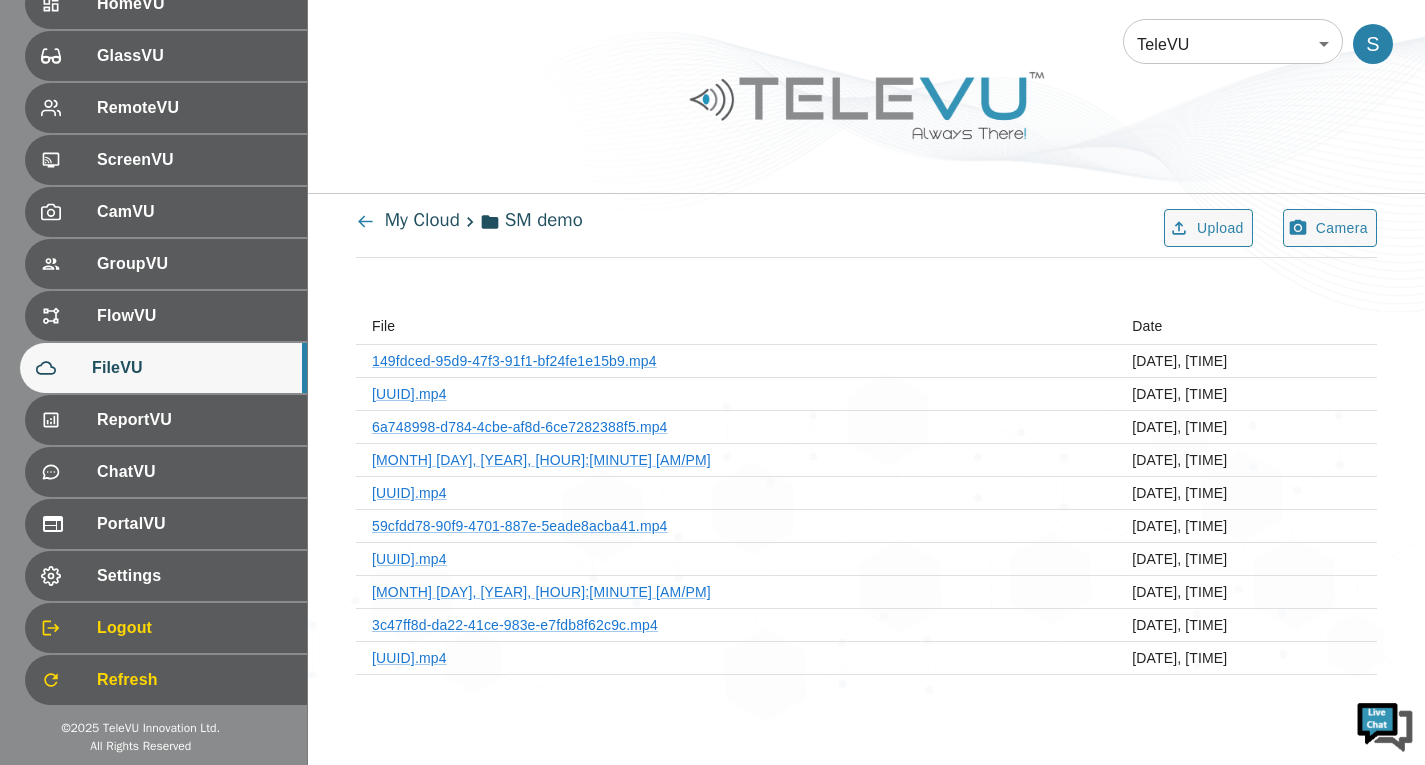 scroll, scrollTop: 0, scrollLeft: 0, axis: both 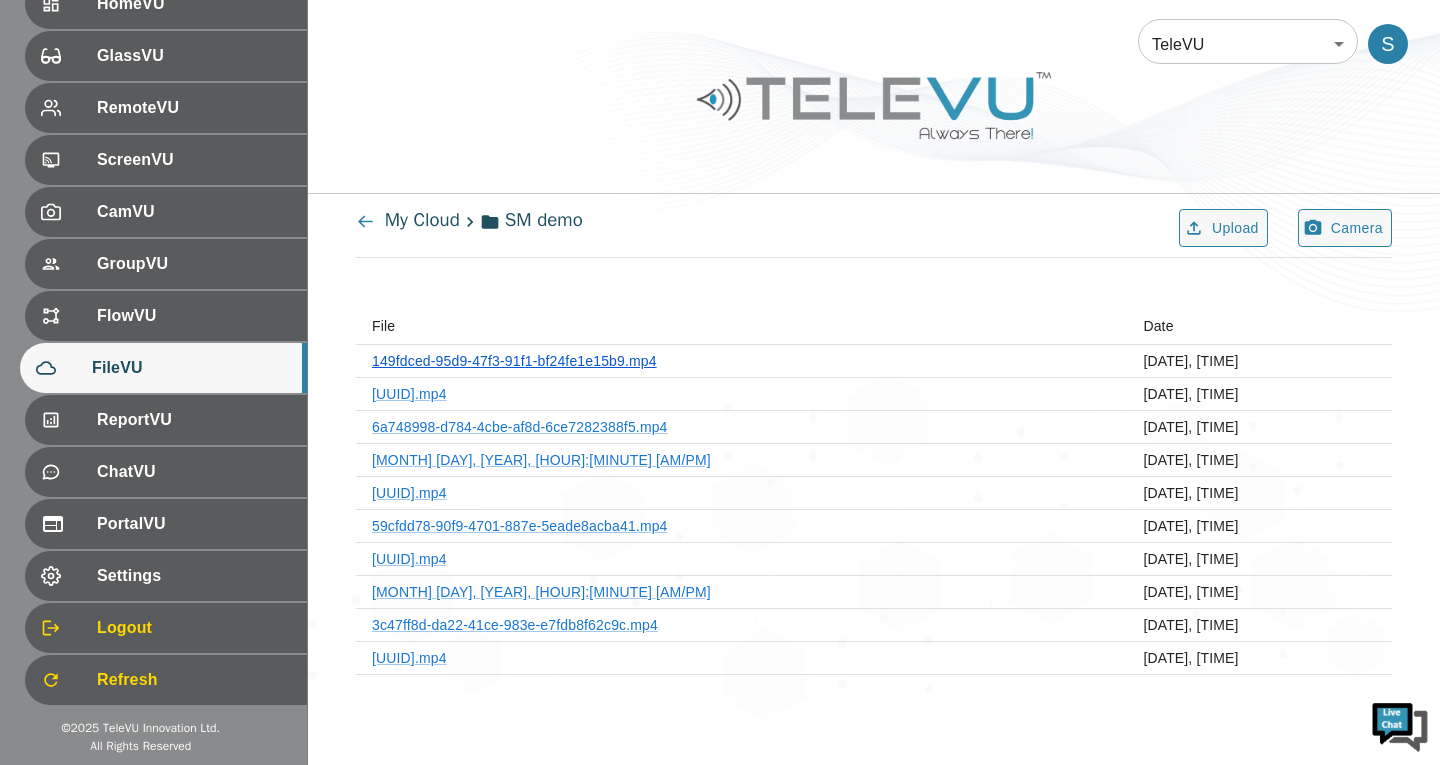 click on "[FILENAME]" at bounding box center (514, 361) 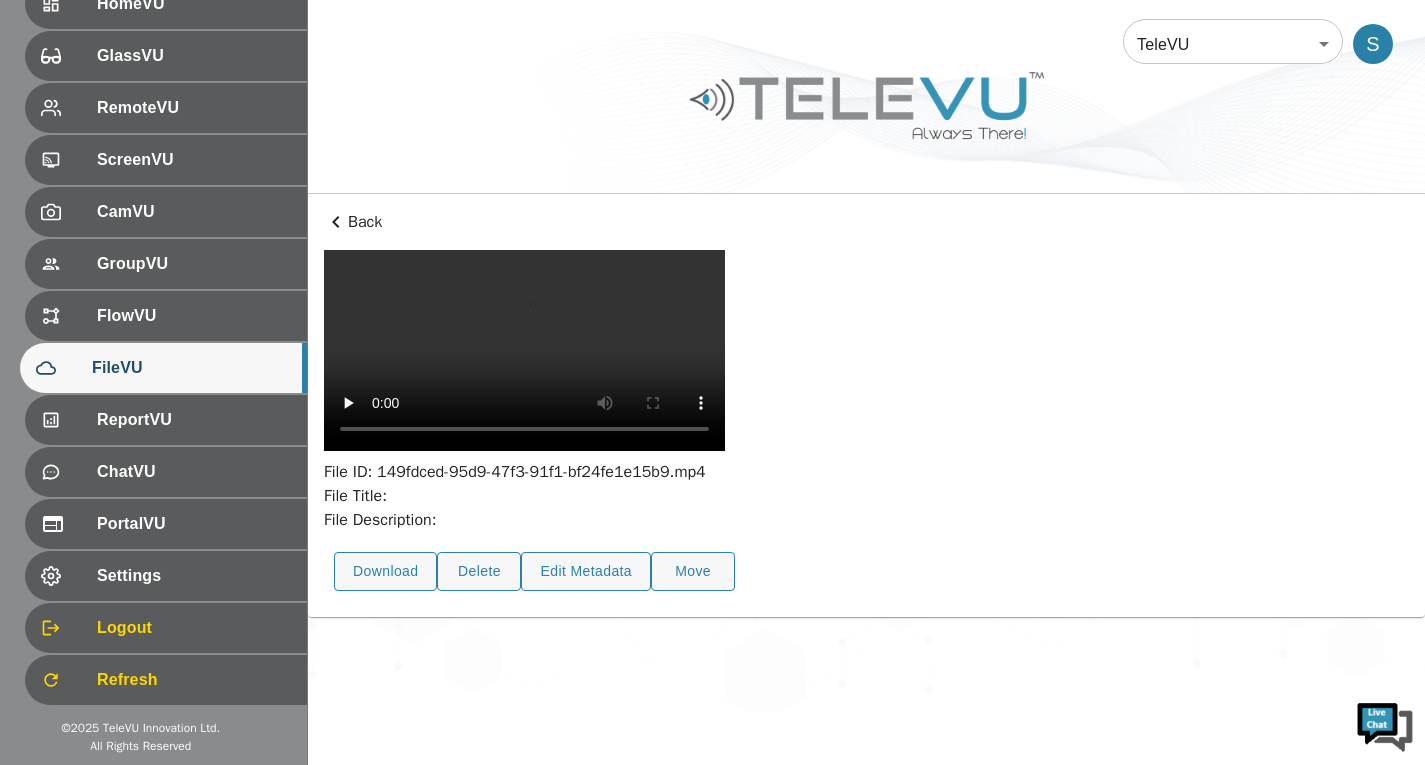 scroll, scrollTop: 73, scrollLeft: 0, axis: vertical 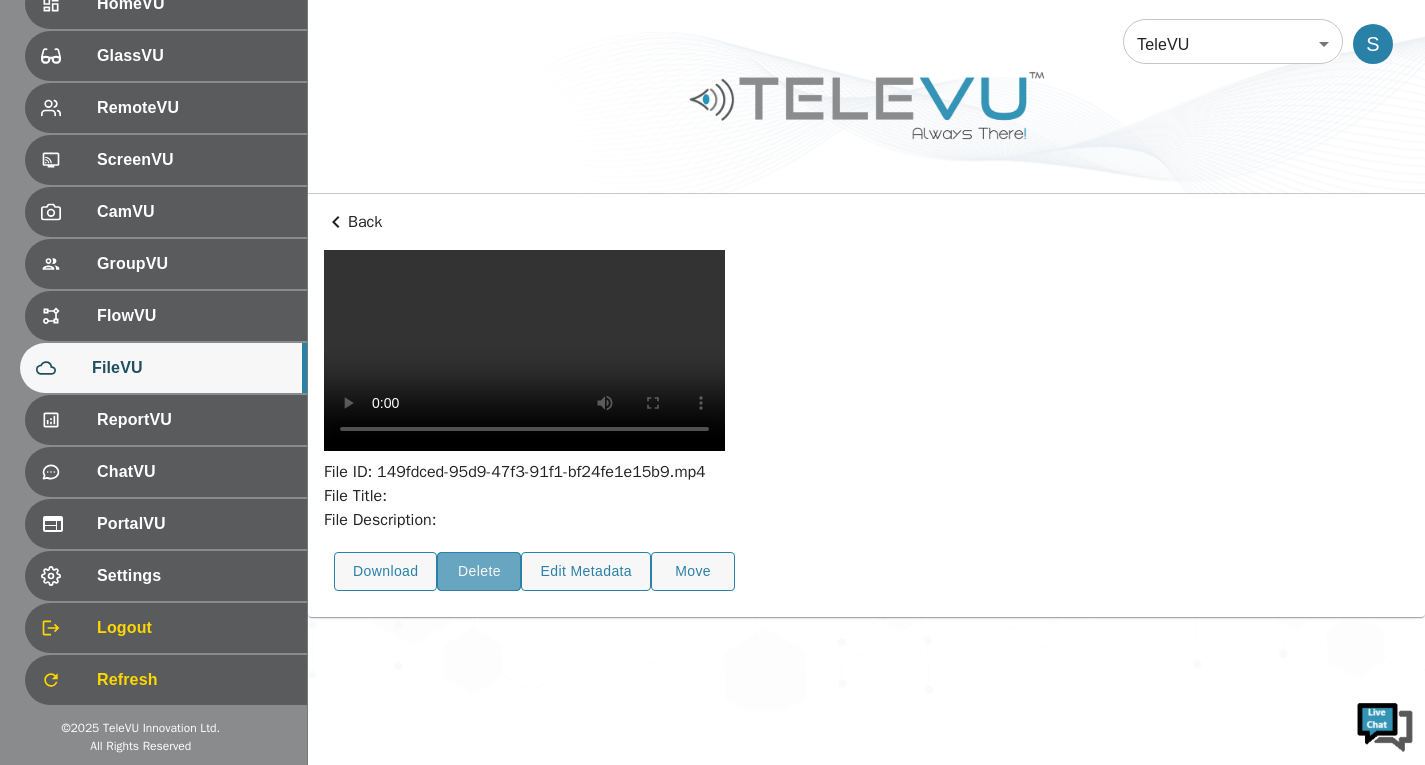 click on "Delete" at bounding box center (479, 571) 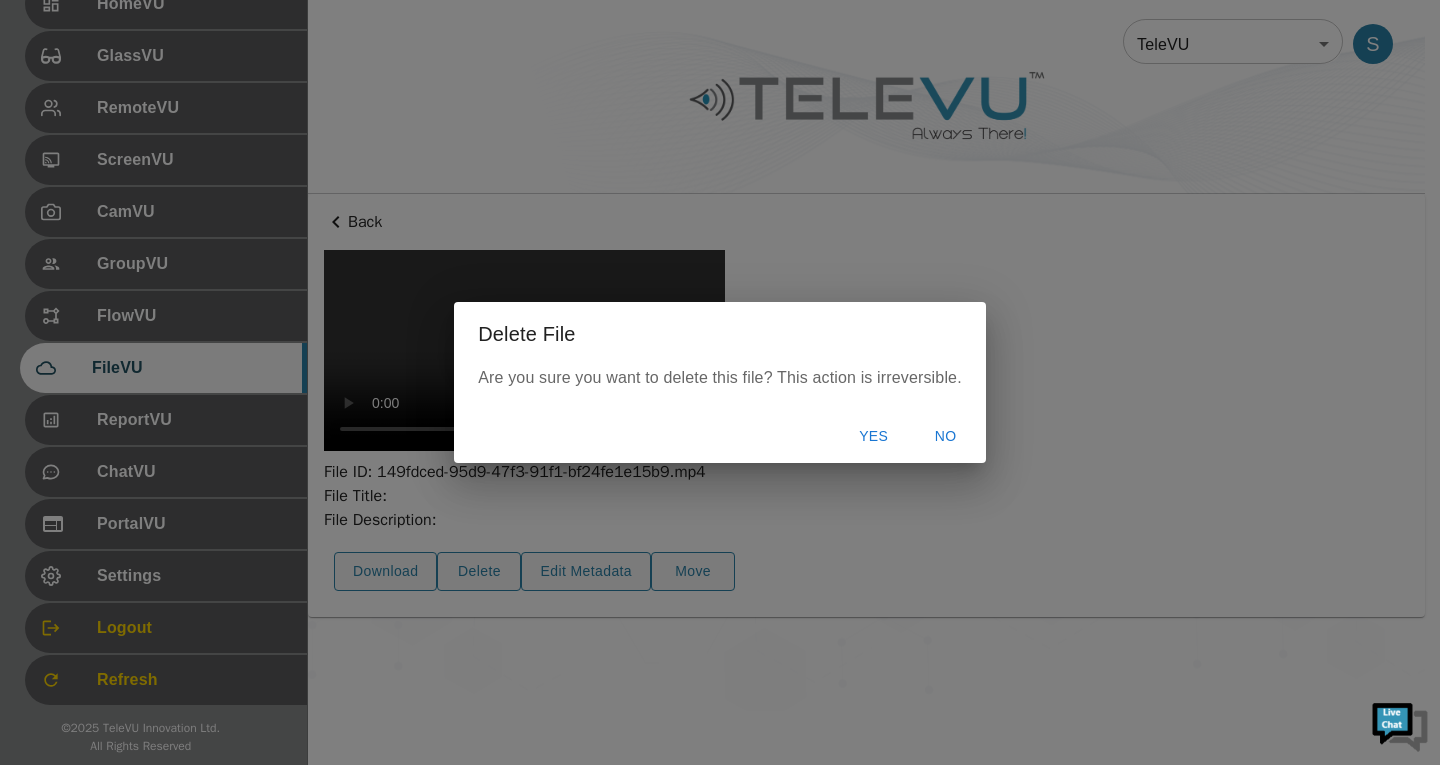 click on "Yes" at bounding box center (874, 436) 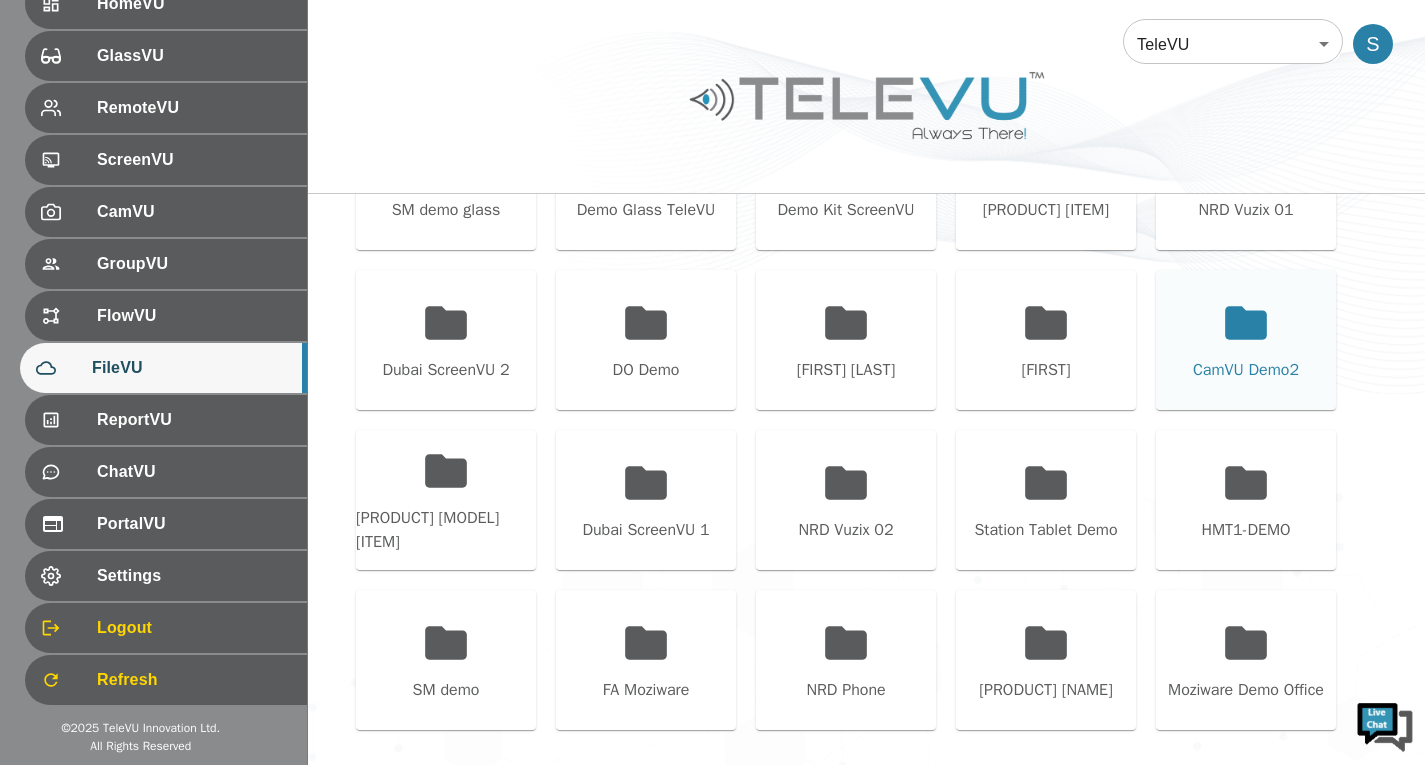 scroll, scrollTop: 1011, scrollLeft: 0, axis: vertical 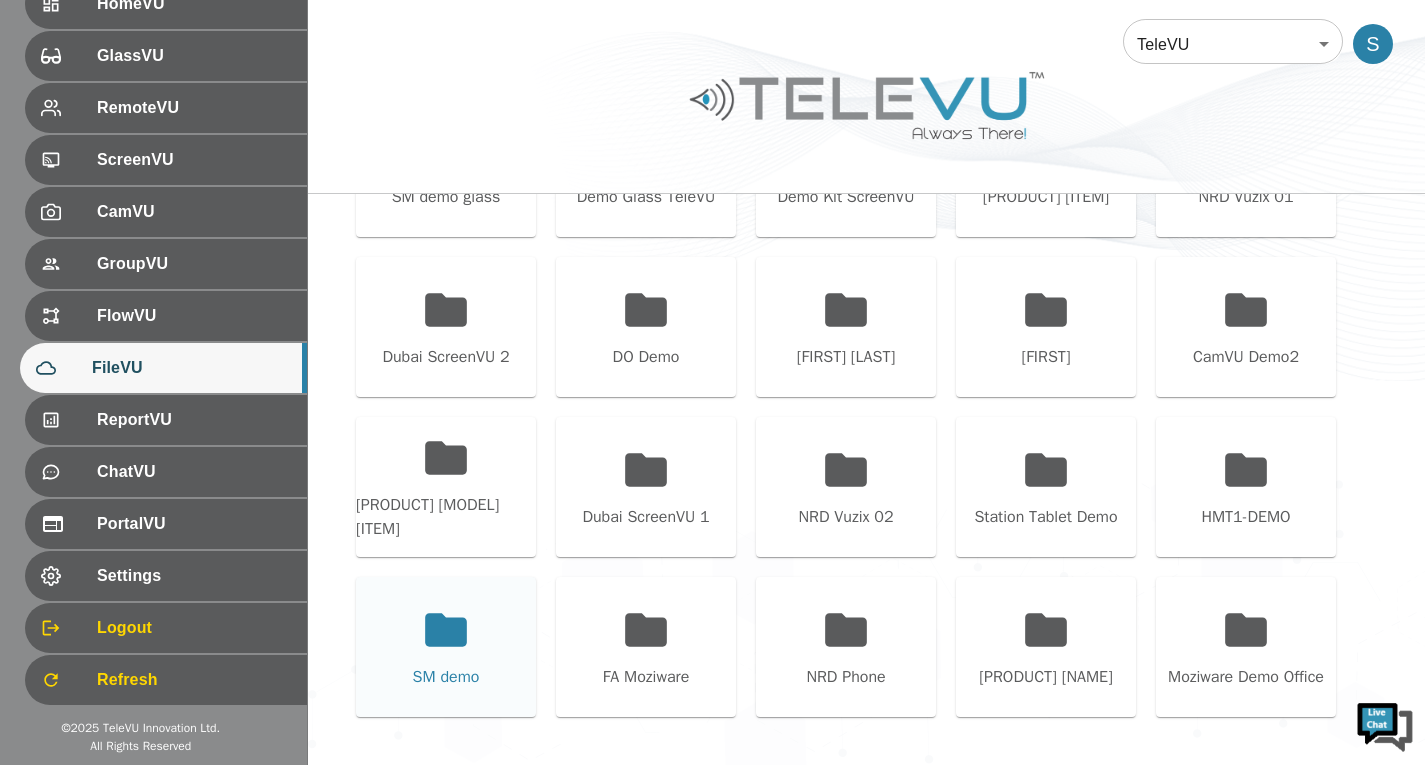 click on "SM demo" at bounding box center [446, 647] 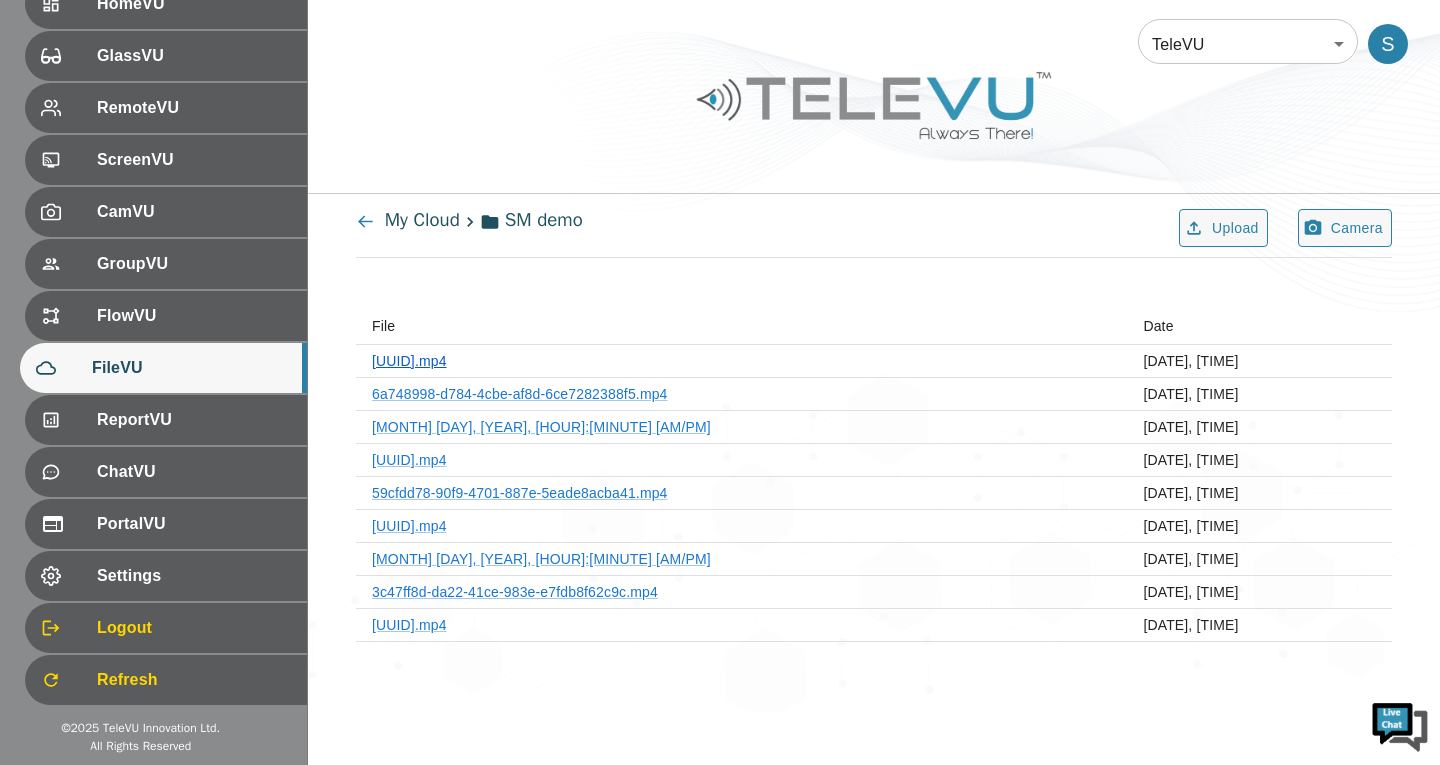 click on "b49c217b-1da6-49a6-9bad-b94791f99816.mp4" at bounding box center [409, 361] 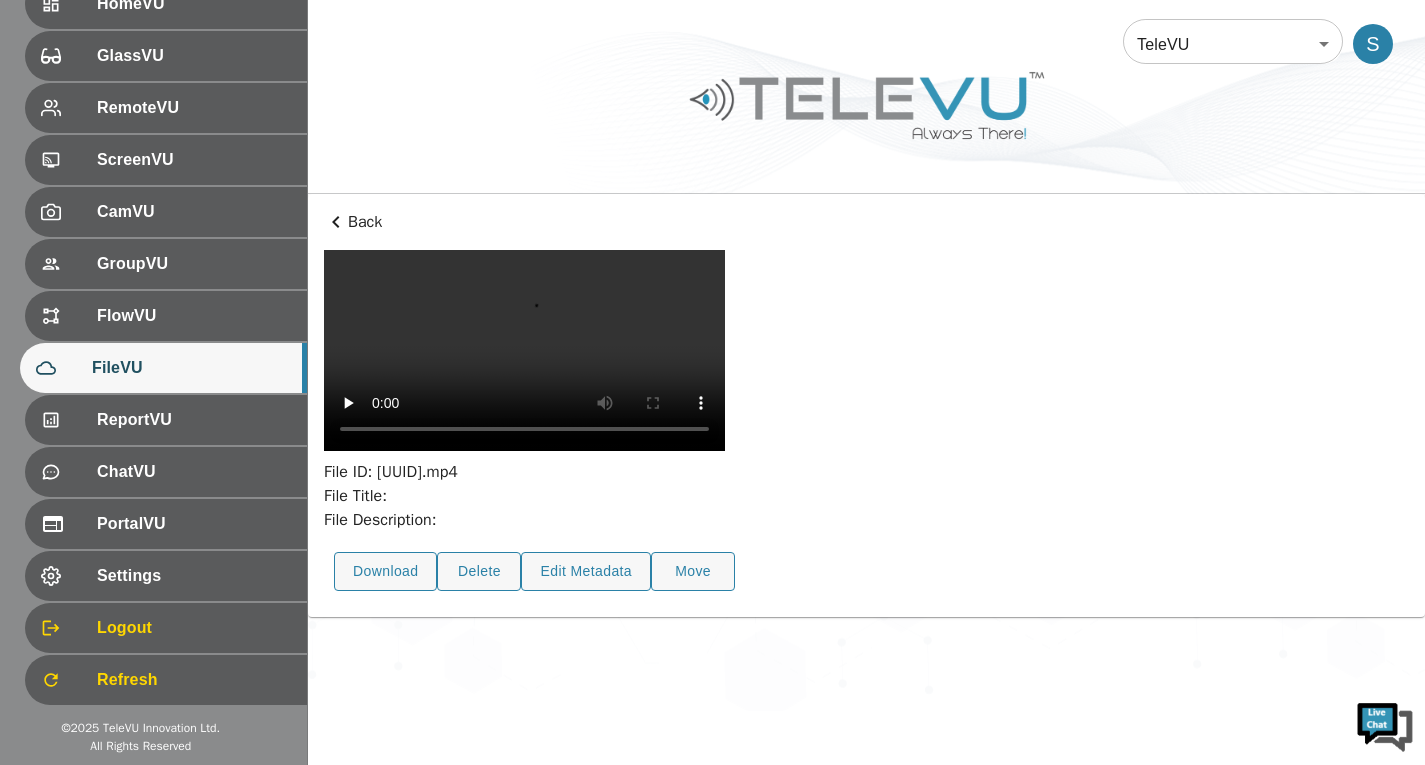 scroll, scrollTop: 73, scrollLeft: 0, axis: vertical 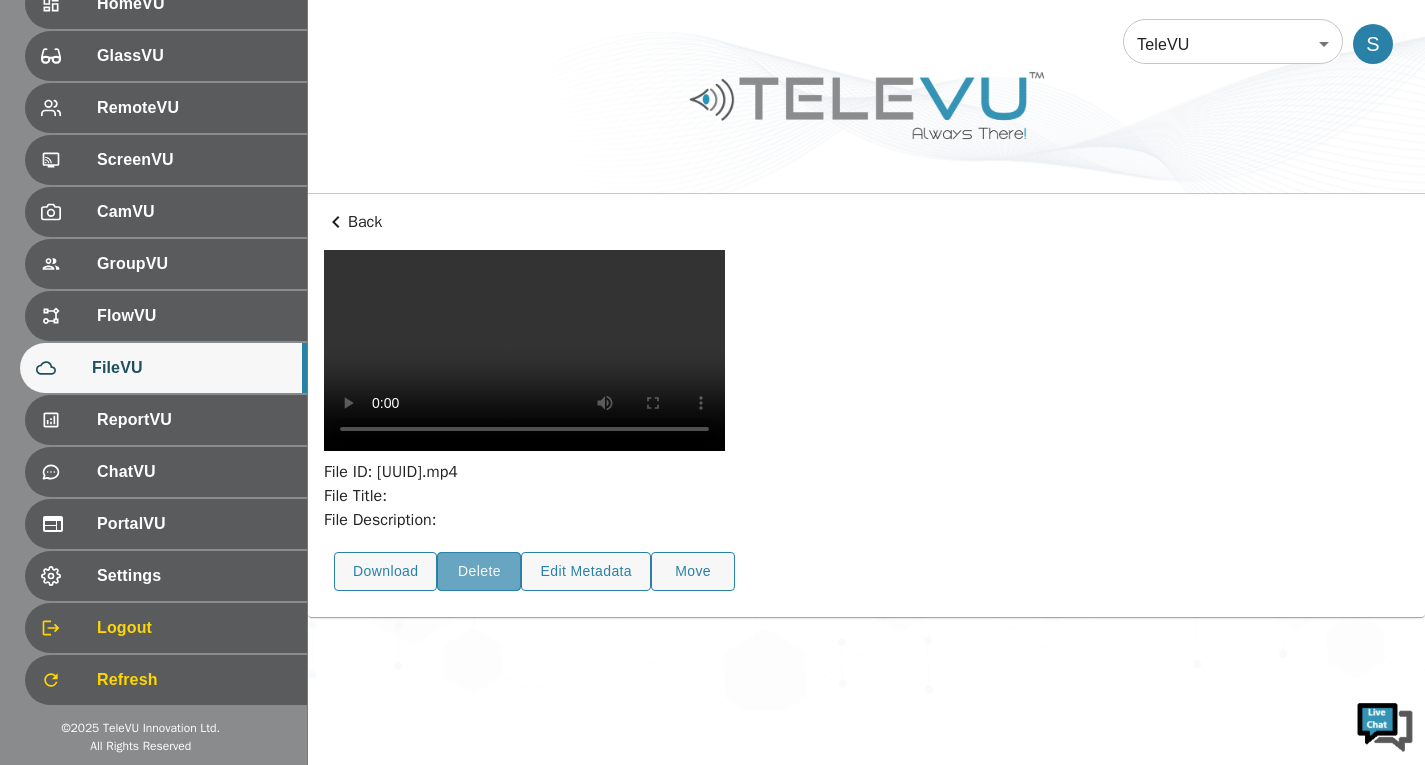 click on "Delete" at bounding box center [479, 571] 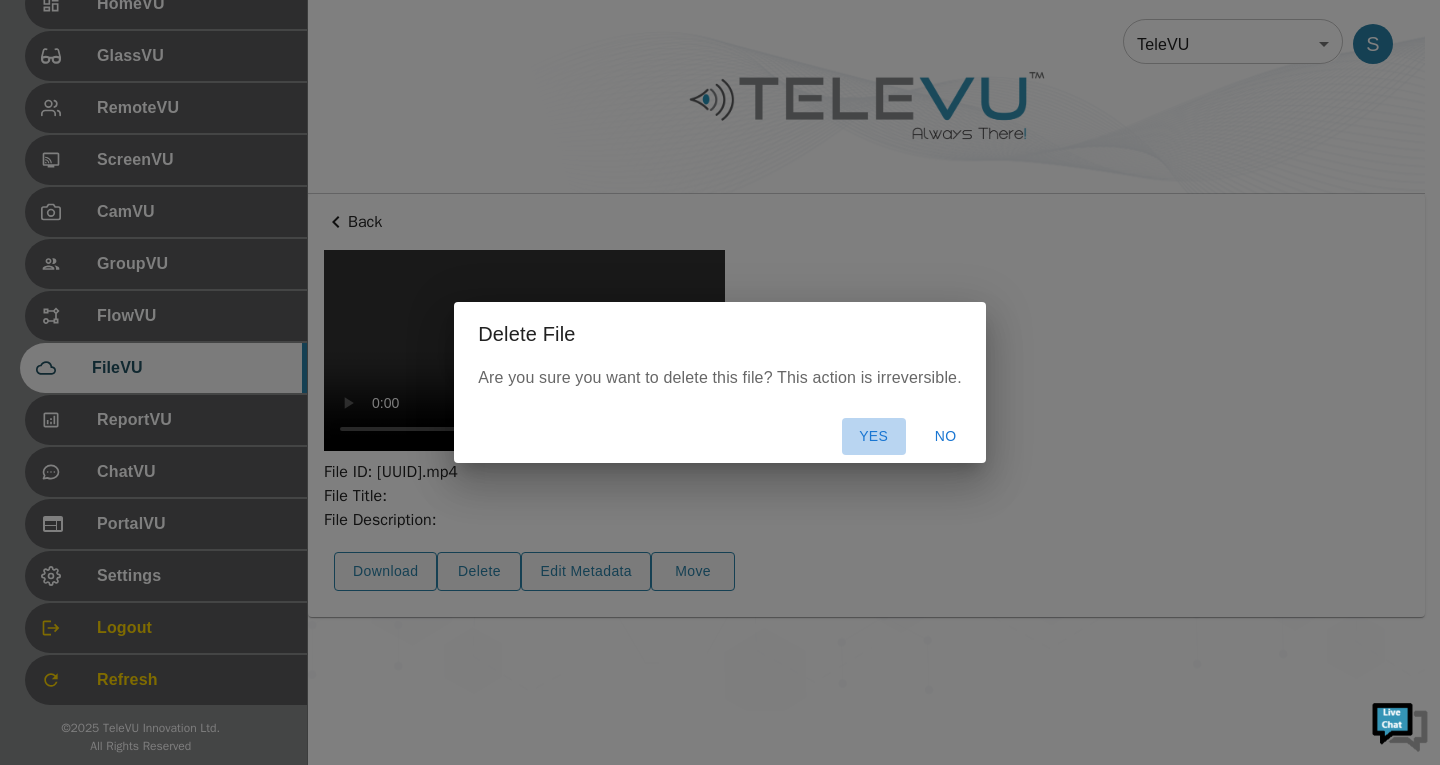 click on "Yes" at bounding box center [874, 436] 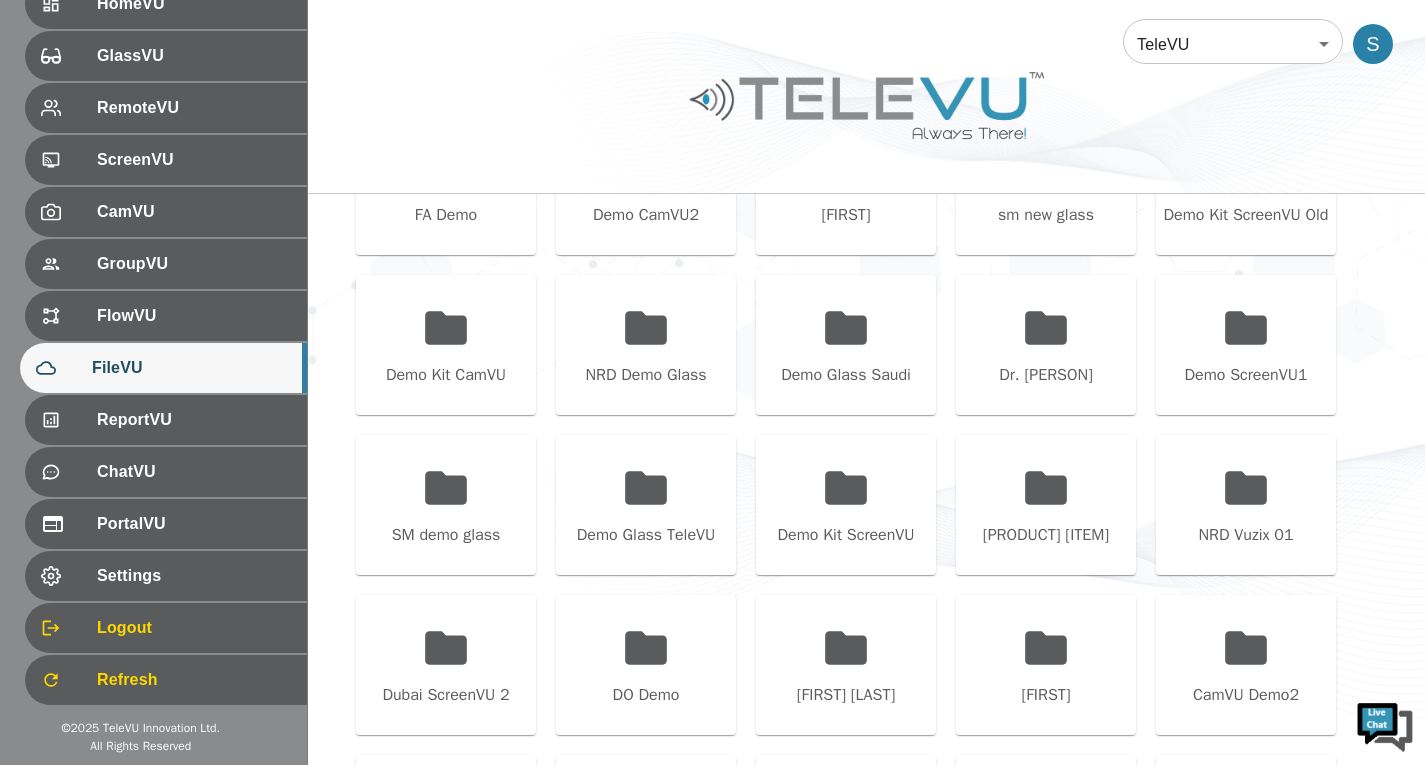 scroll, scrollTop: 1011, scrollLeft: 0, axis: vertical 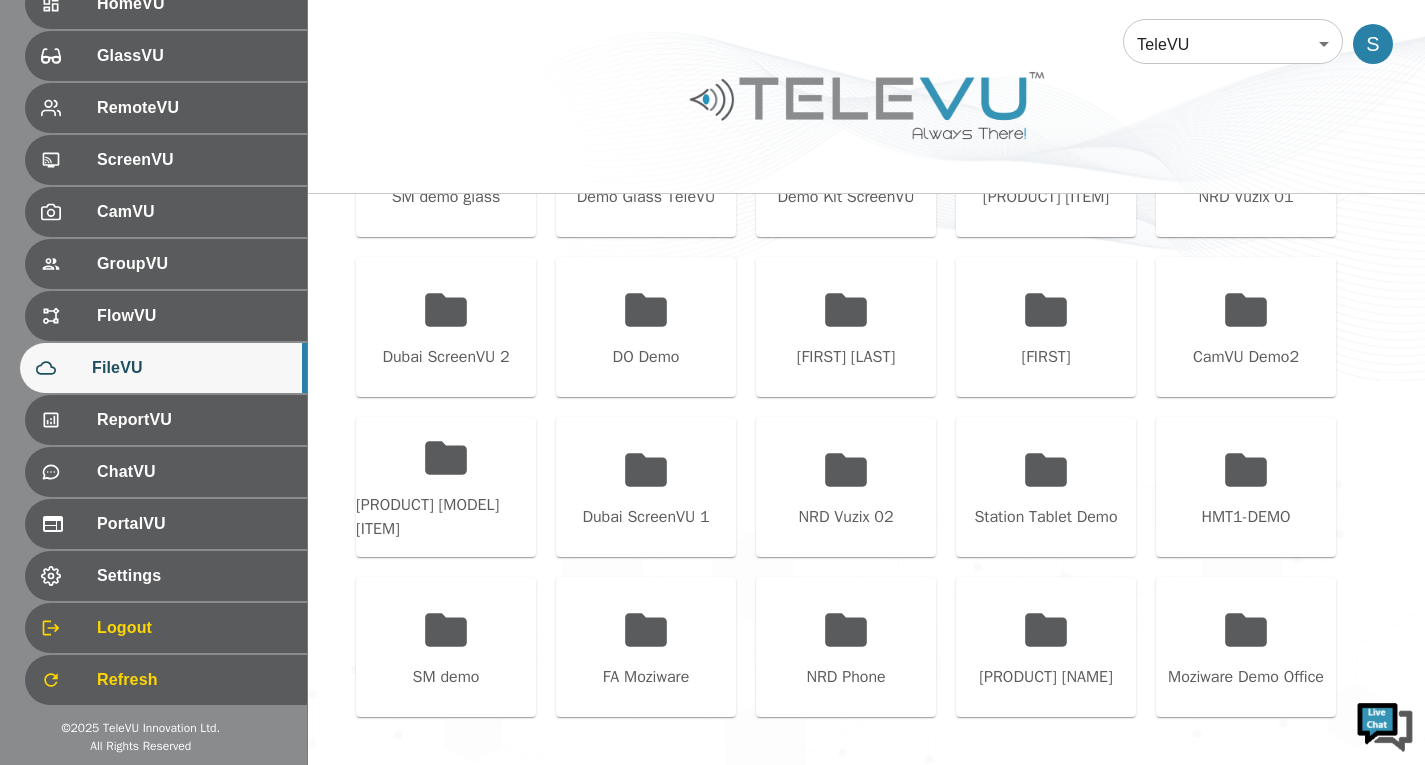 click on "SM demo" at bounding box center [446, 647] 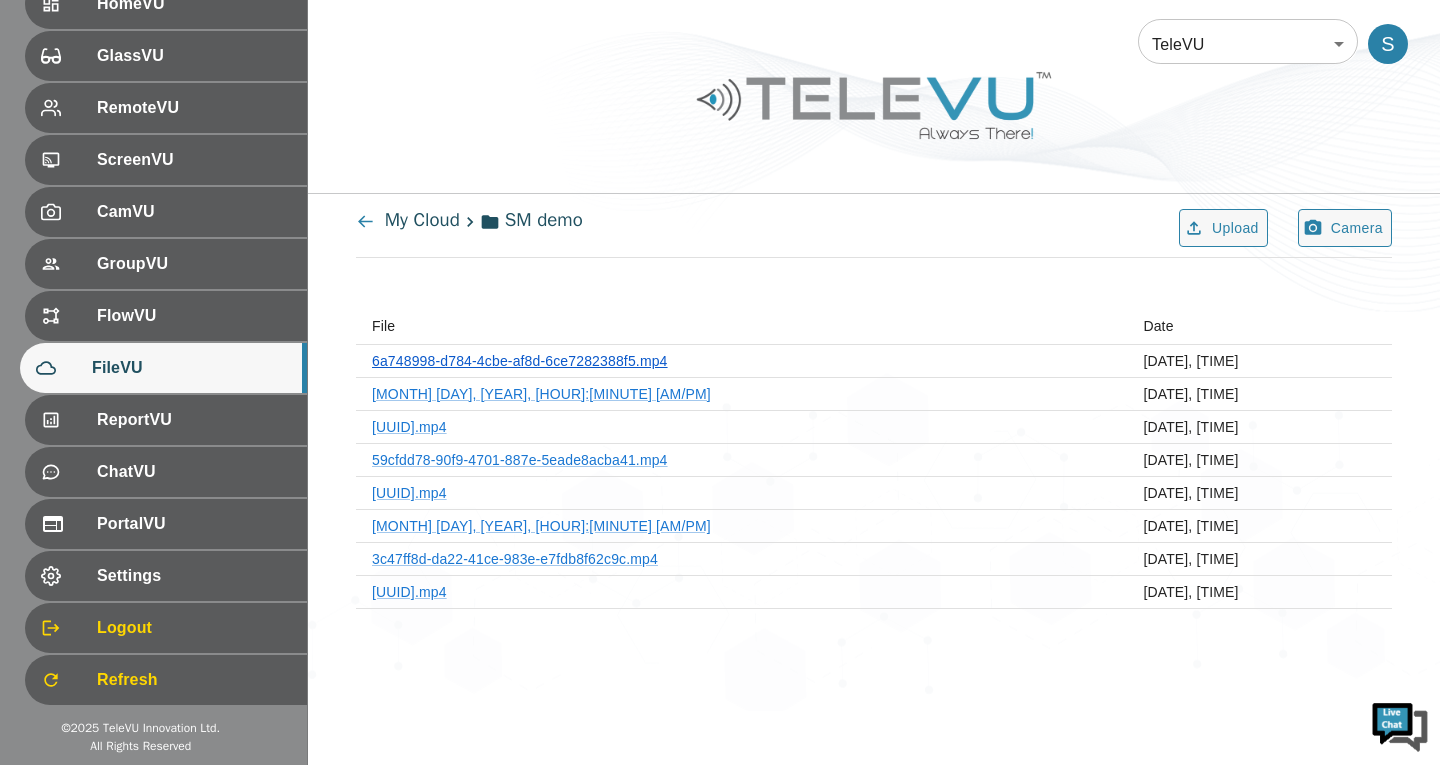 click on "[FILENAME]" at bounding box center [520, 361] 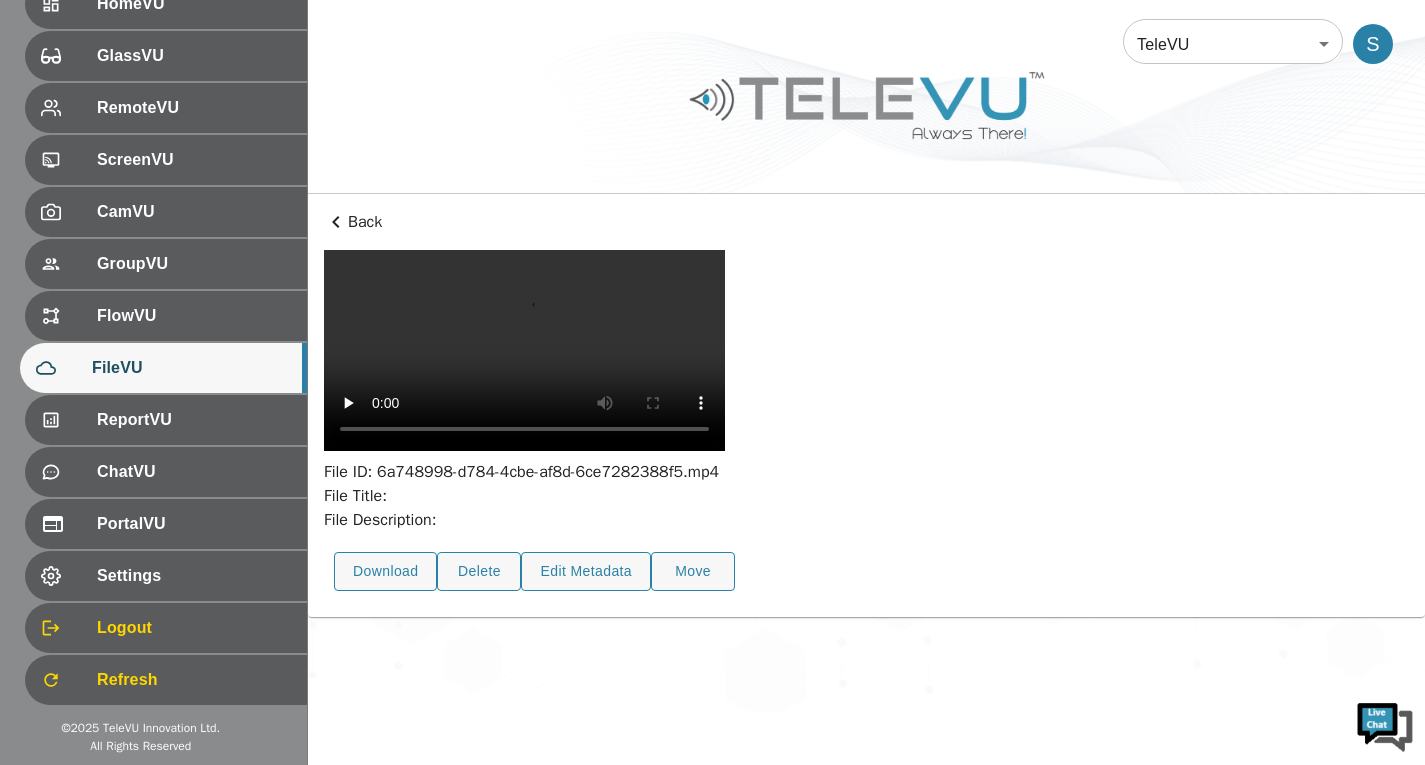 scroll, scrollTop: 73, scrollLeft: 0, axis: vertical 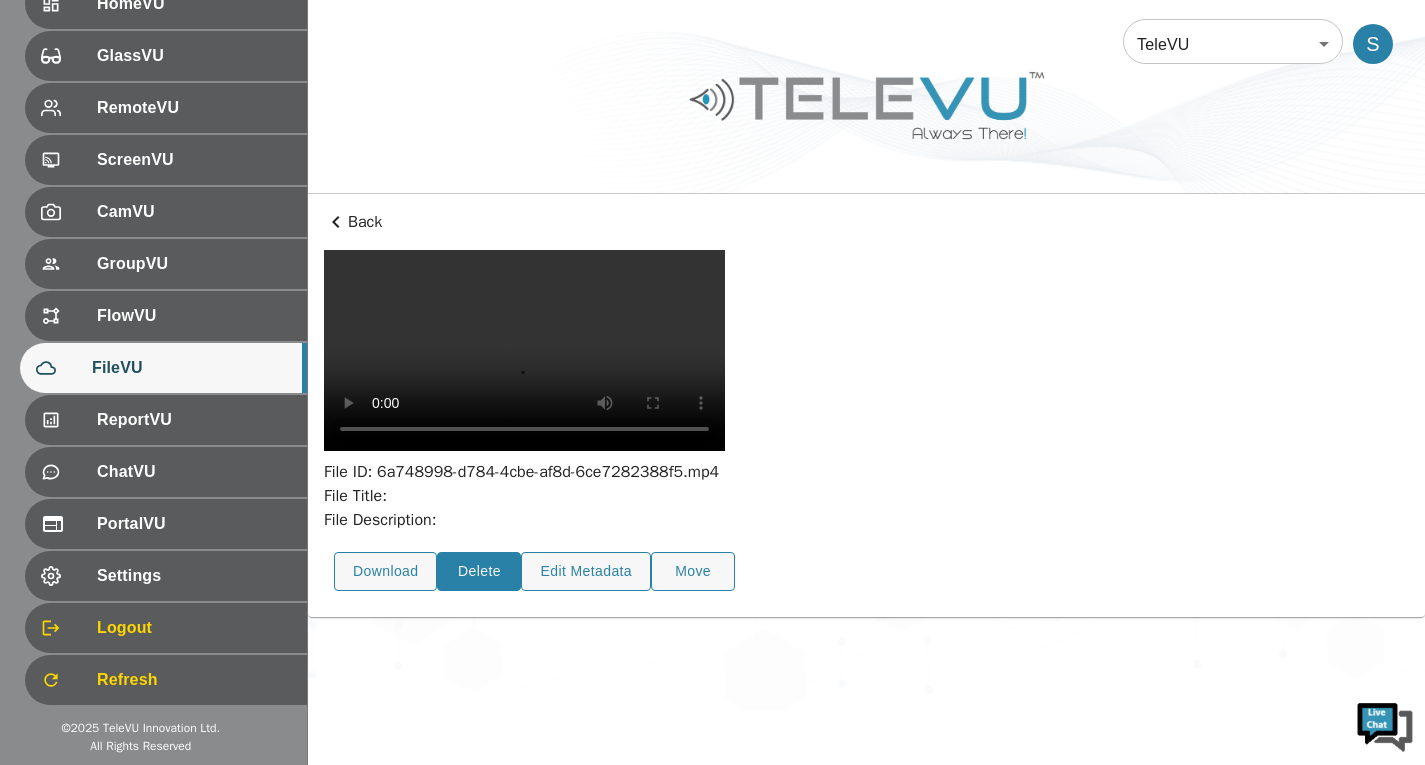 click on "Delete" at bounding box center (479, 571) 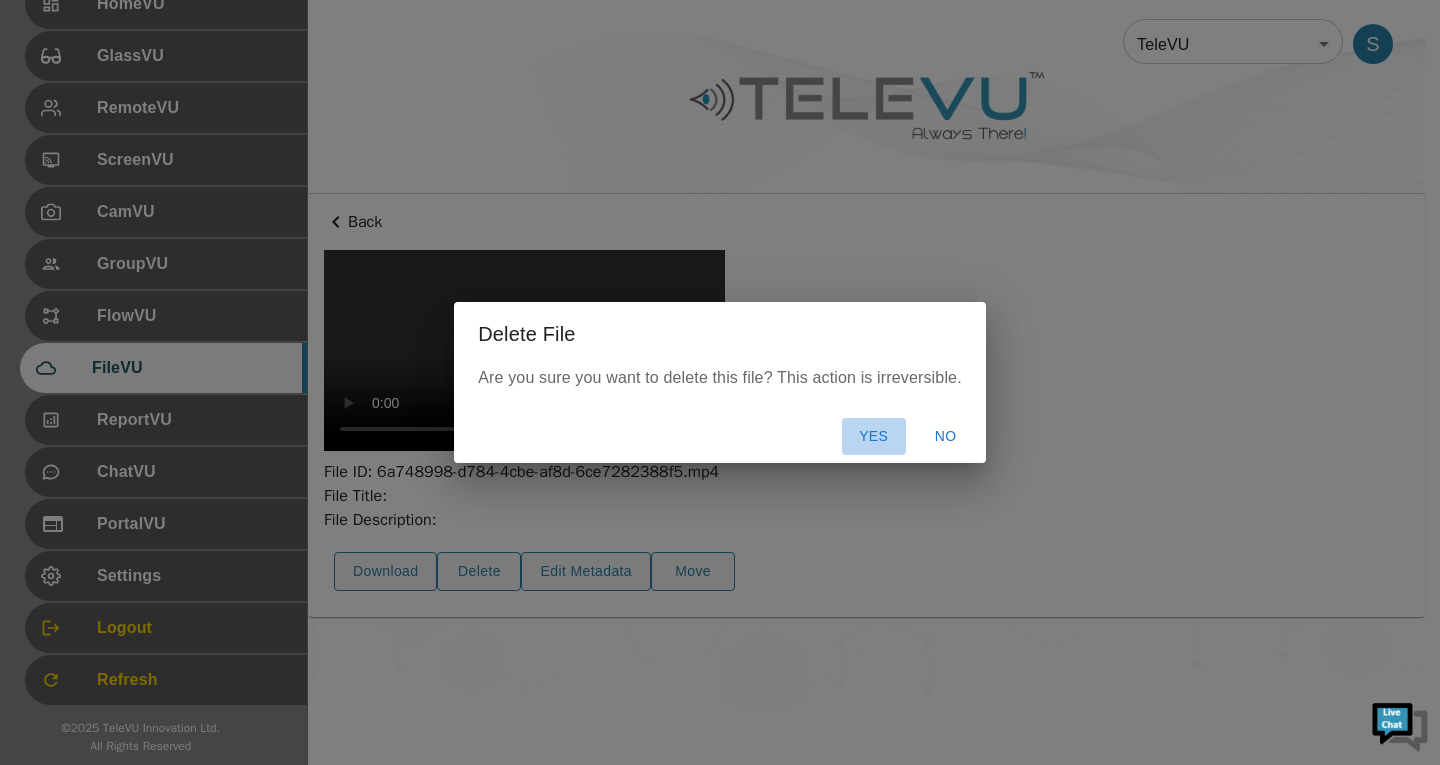 click on "Yes" at bounding box center (874, 436) 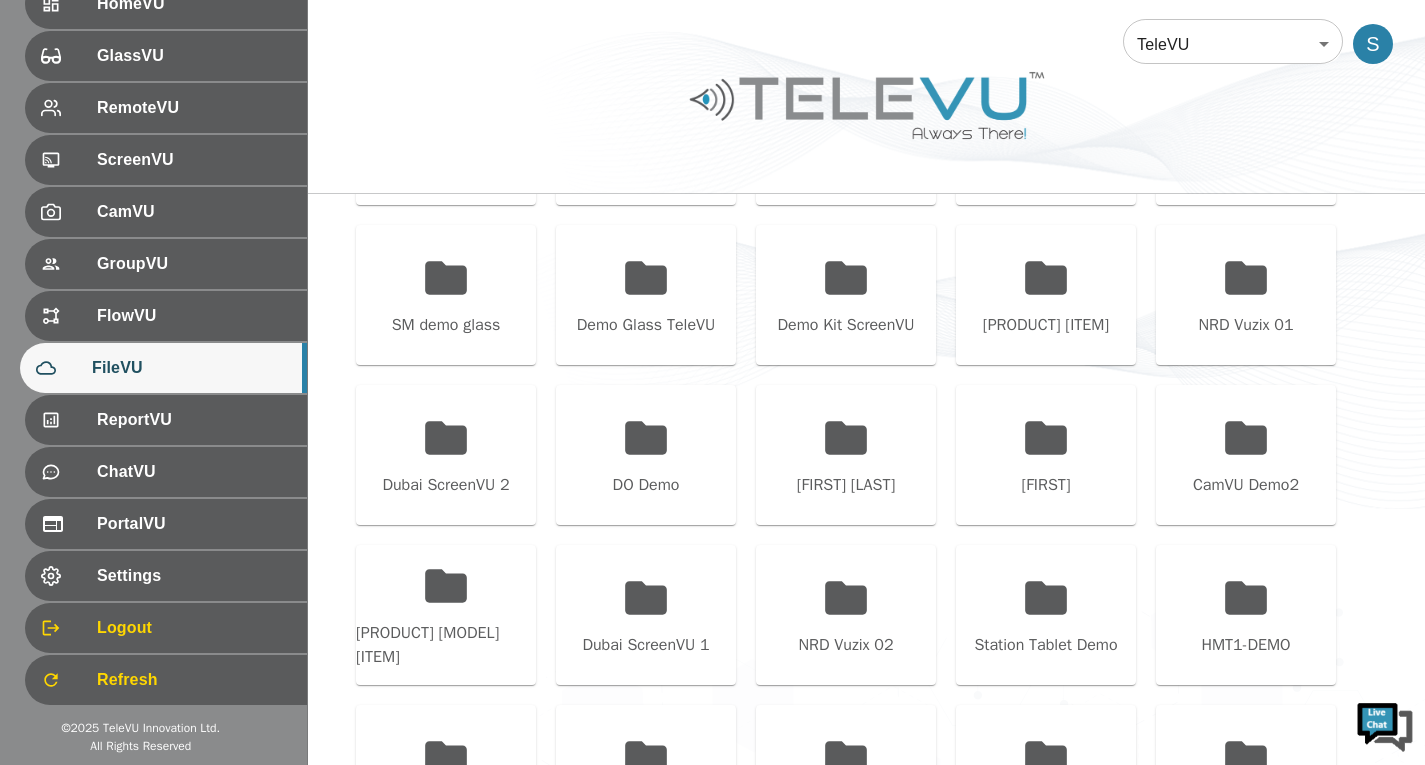 scroll, scrollTop: 1011, scrollLeft: 0, axis: vertical 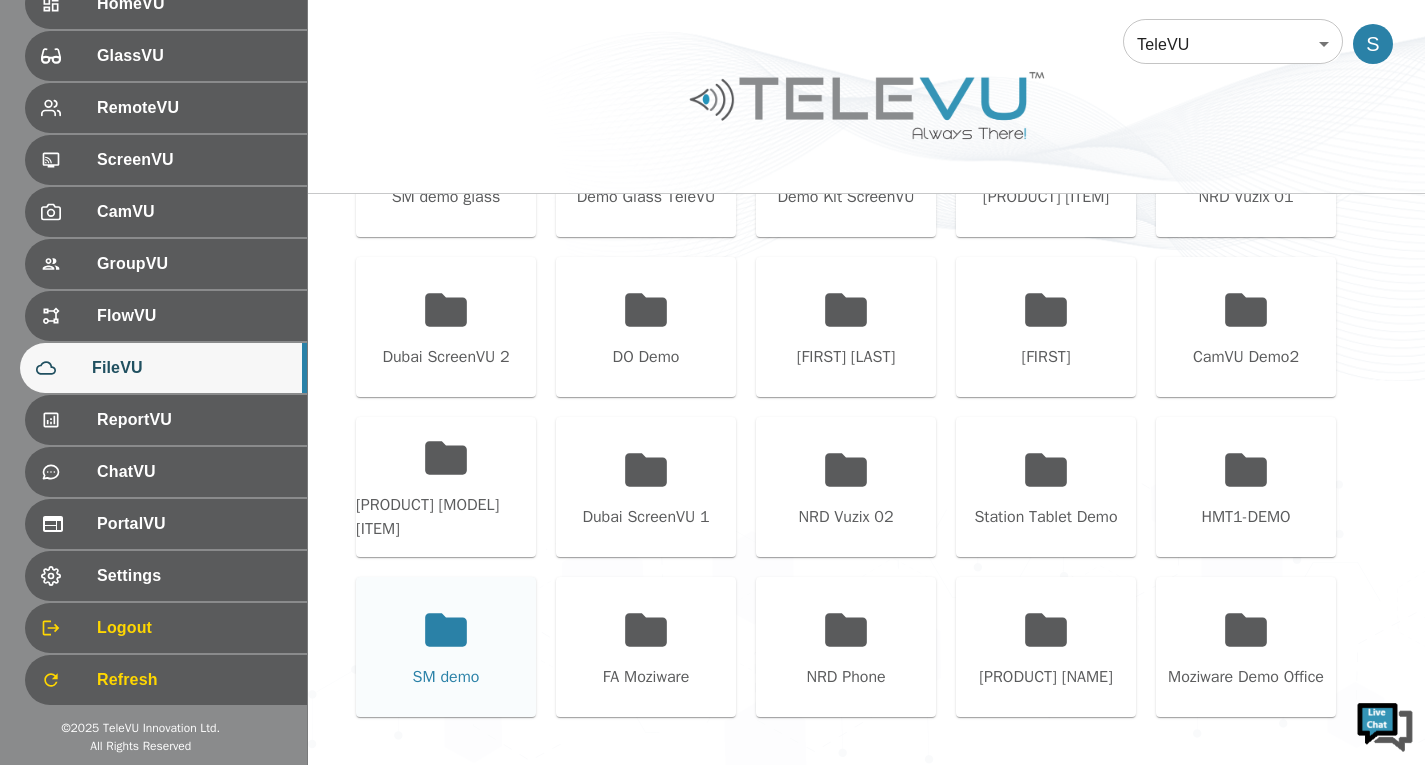 click on "SM demo" at bounding box center [446, 647] 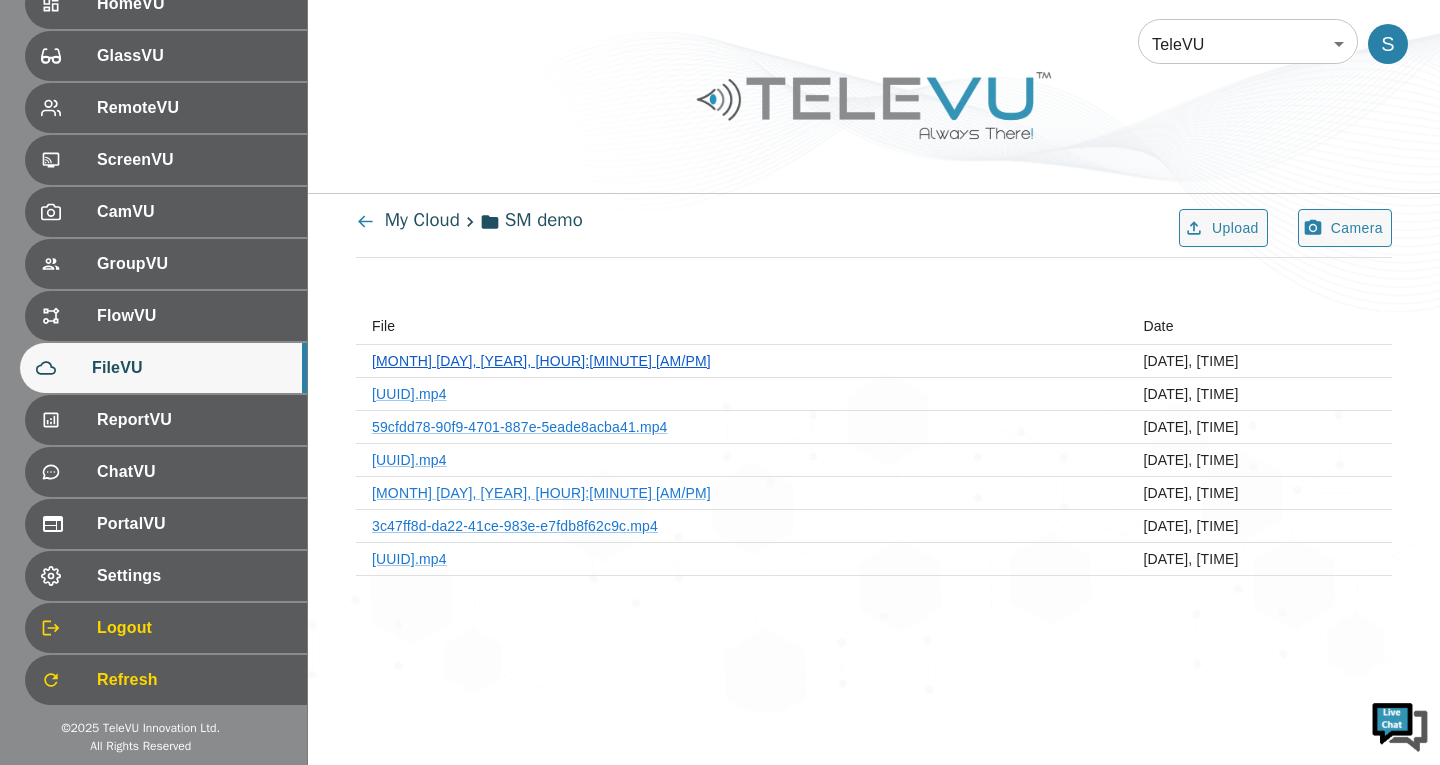 click on "ad7b2342-bd89-4bfc-8ba8-46fdc1aee115.mp4" at bounding box center (541, 361) 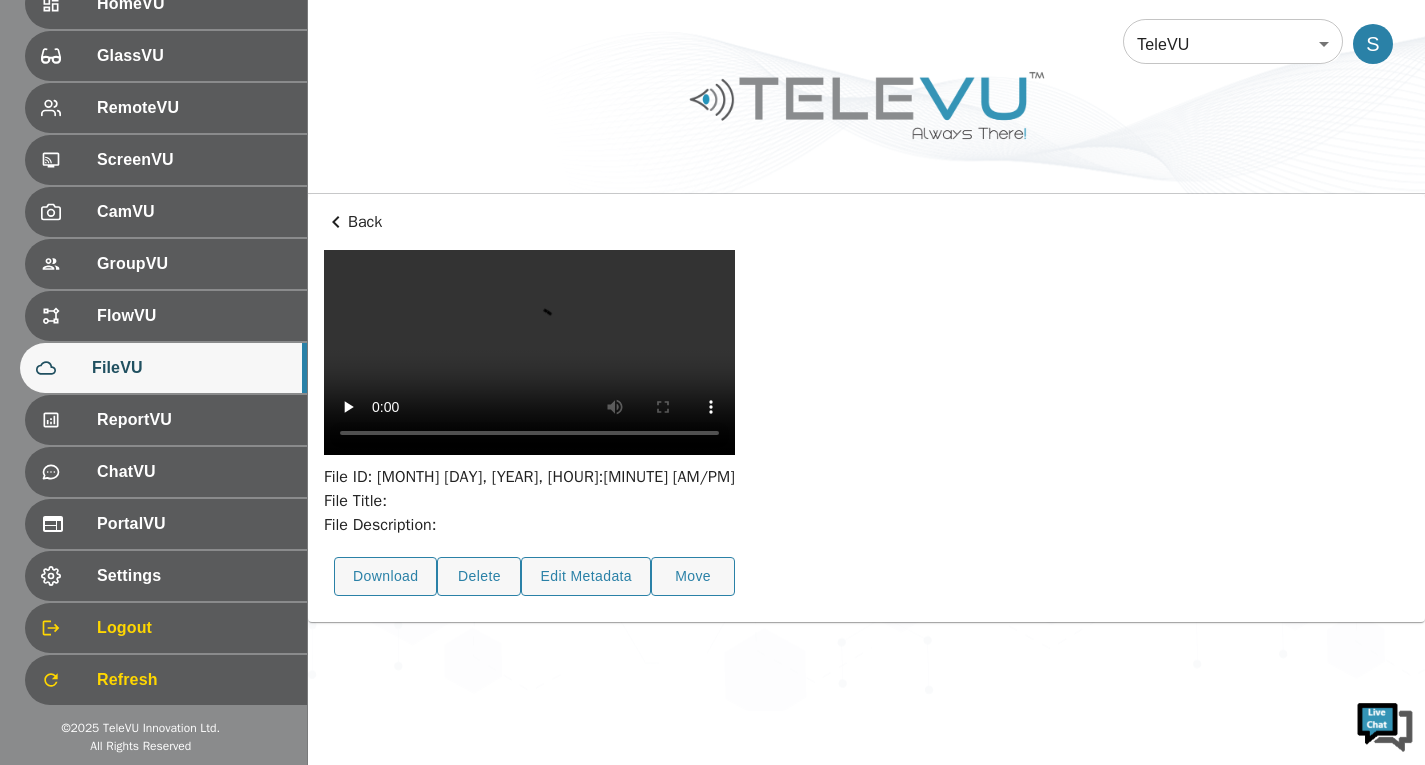 scroll, scrollTop: 73, scrollLeft: 0, axis: vertical 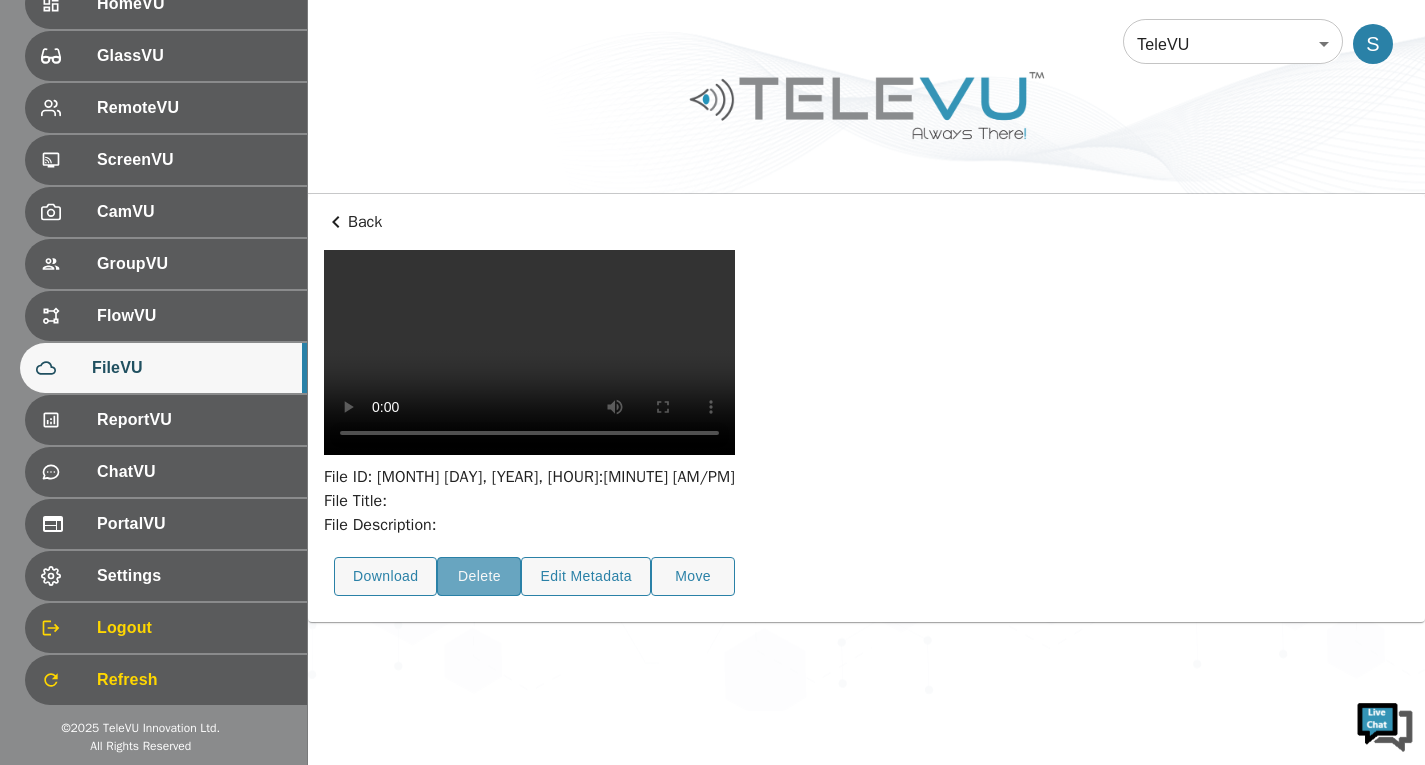 click on "Delete" at bounding box center [479, 576] 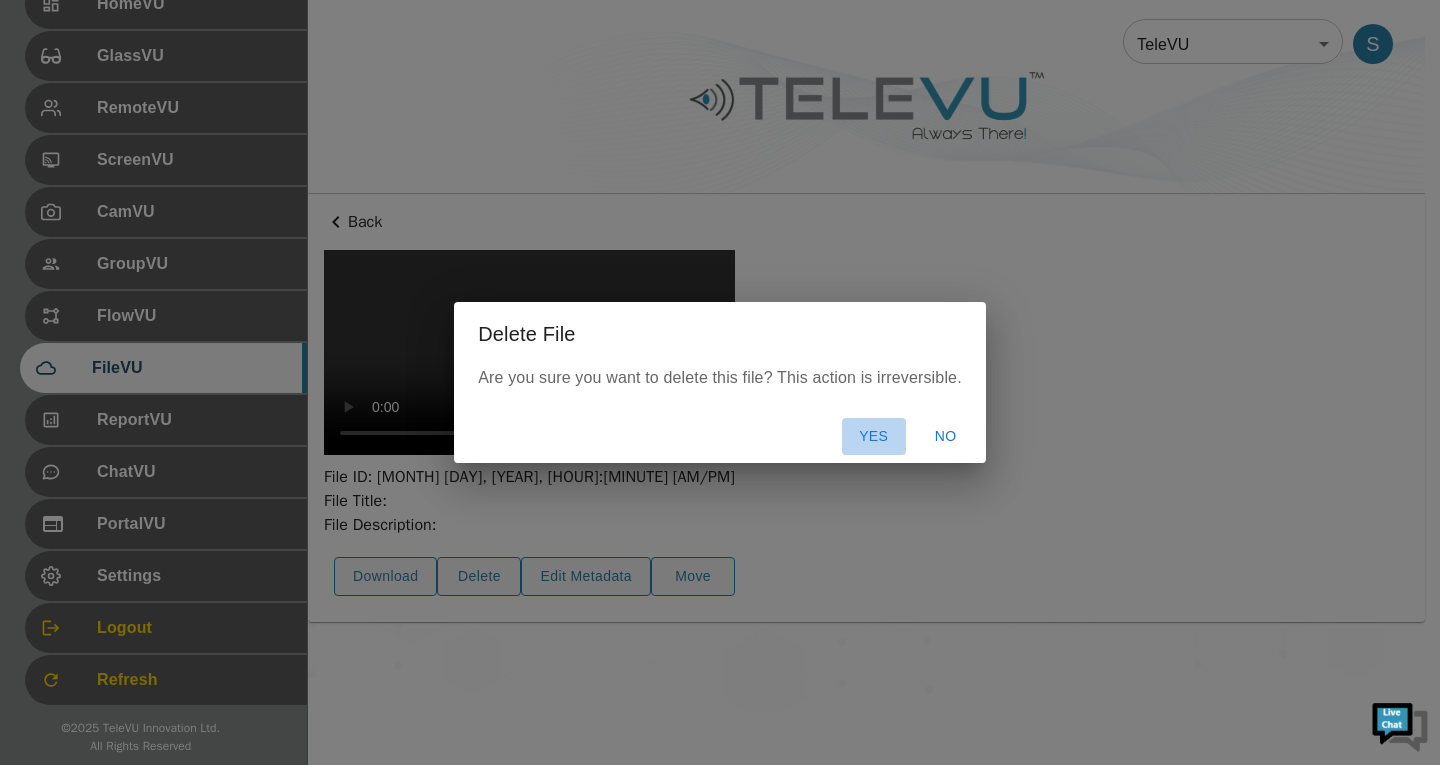 click on "Yes" at bounding box center (874, 436) 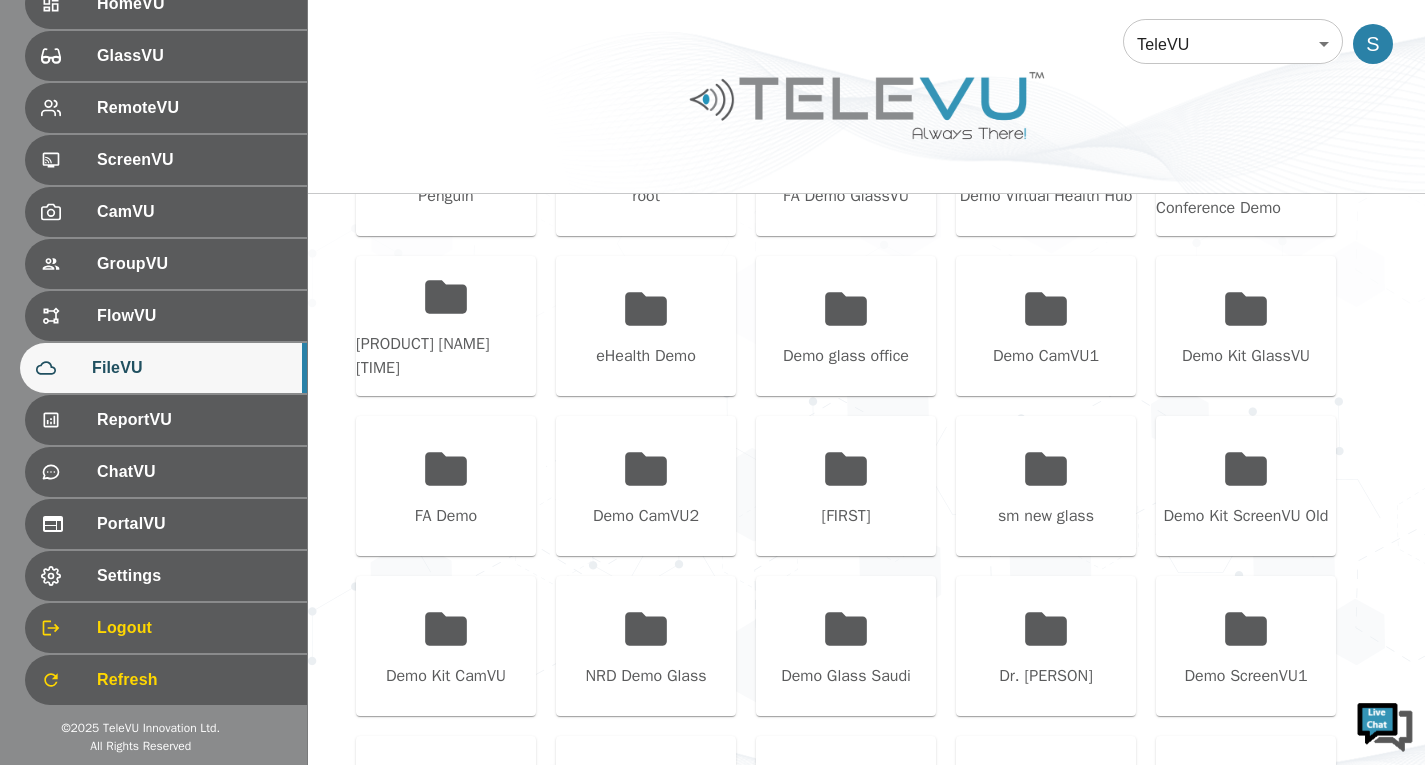 scroll, scrollTop: 373, scrollLeft: 0, axis: vertical 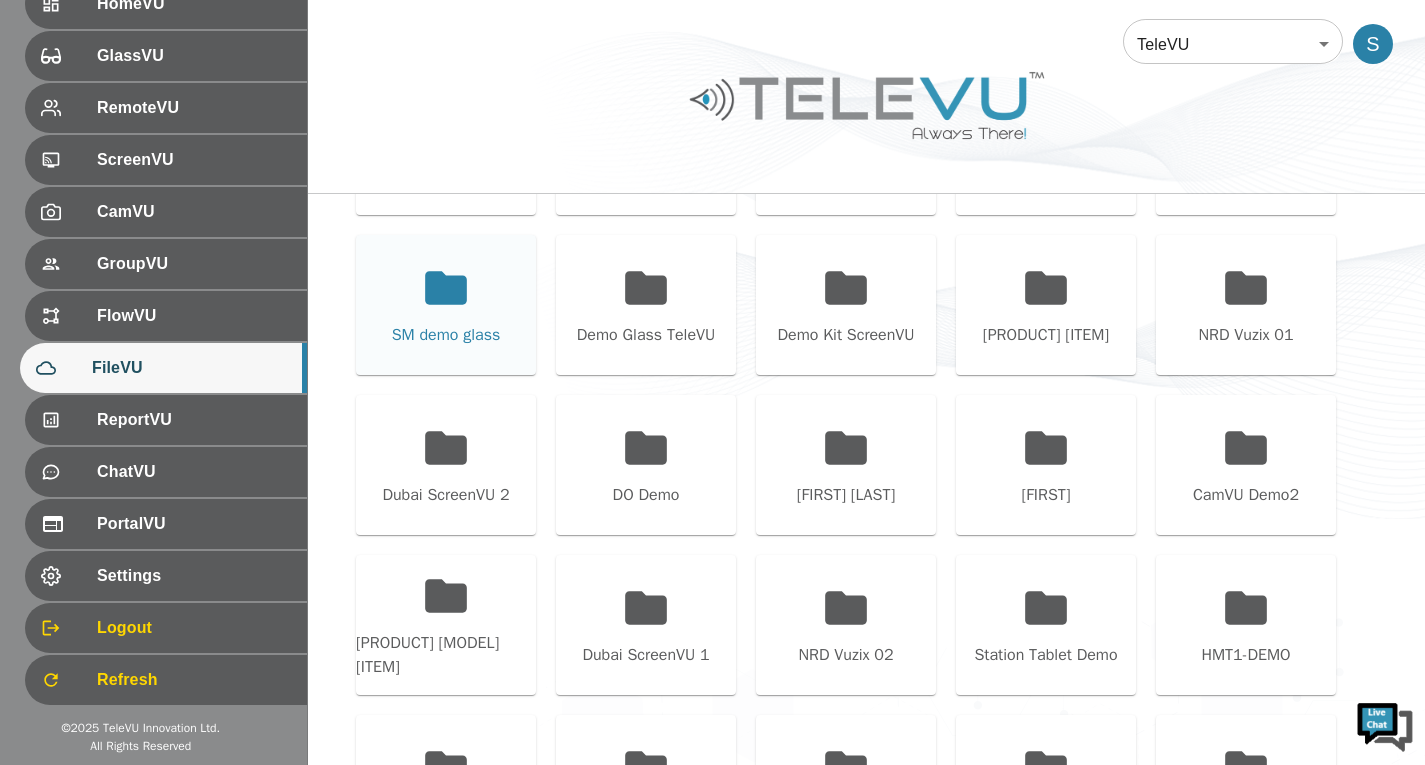 click on "SM demo glass" at bounding box center (446, 335) 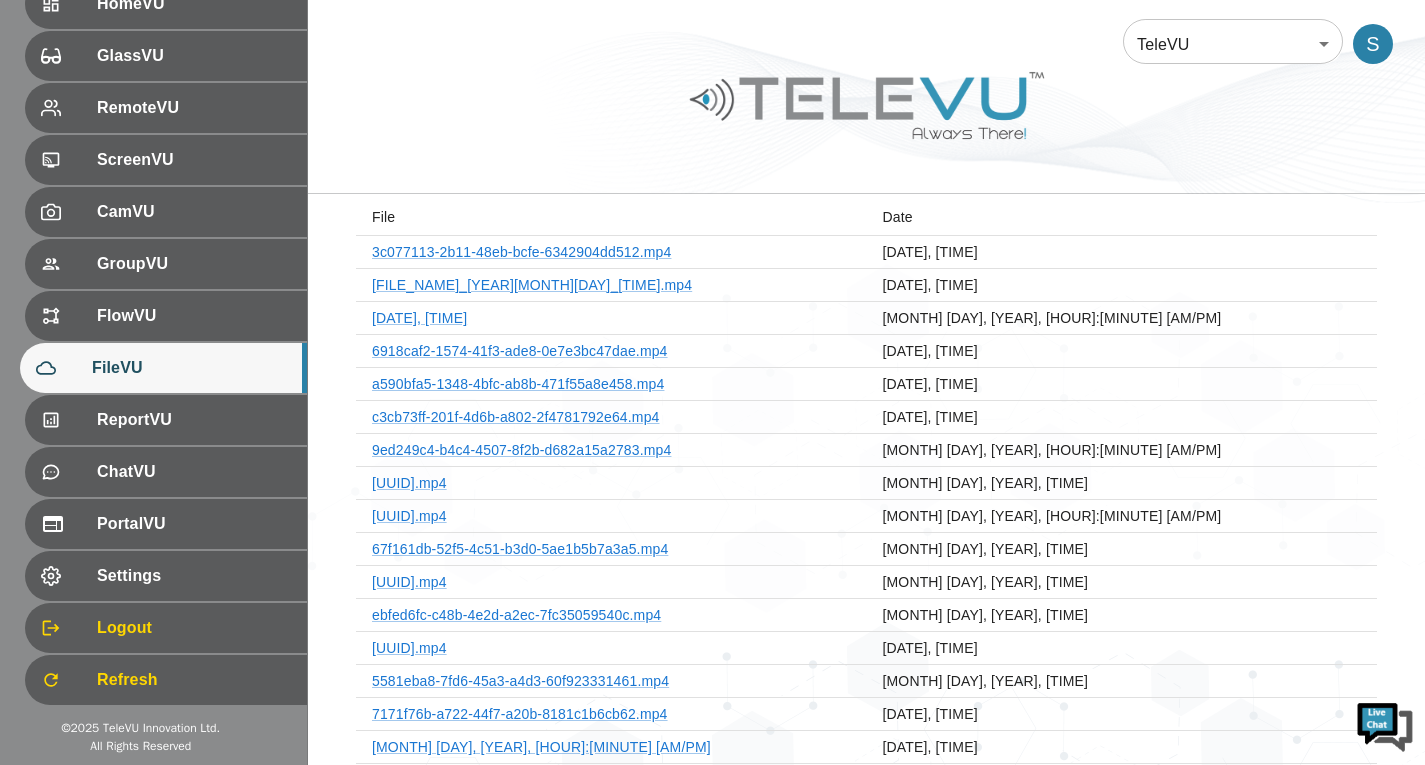 scroll, scrollTop: 0, scrollLeft: 0, axis: both 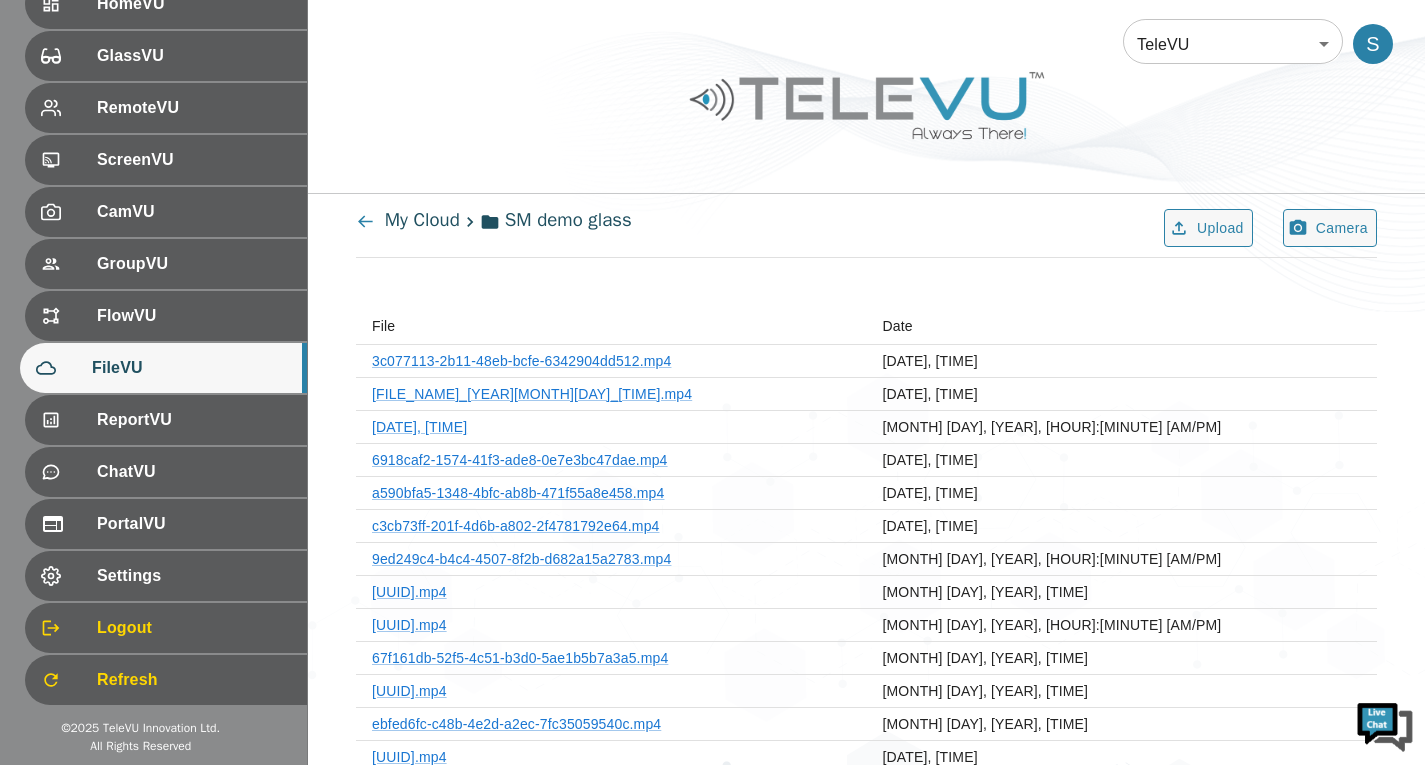 drag, startPoint x: 573, startPoint y: 358, endPoint x: 491, endPoint y: 303, distance: 98.73702 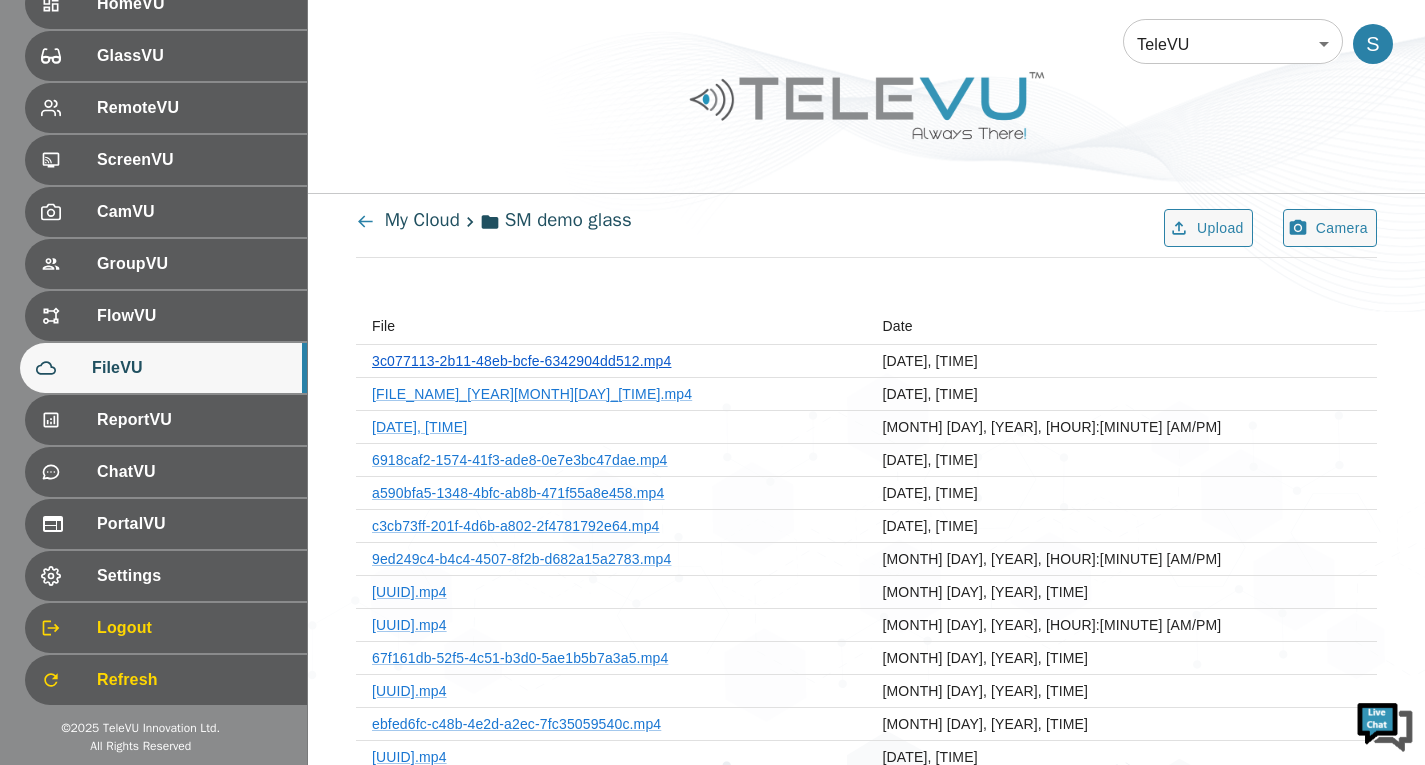 click on "3c077113-2b11-48eb-bcfe-6342904dd512.mp4" at bounding box center [521, 361] 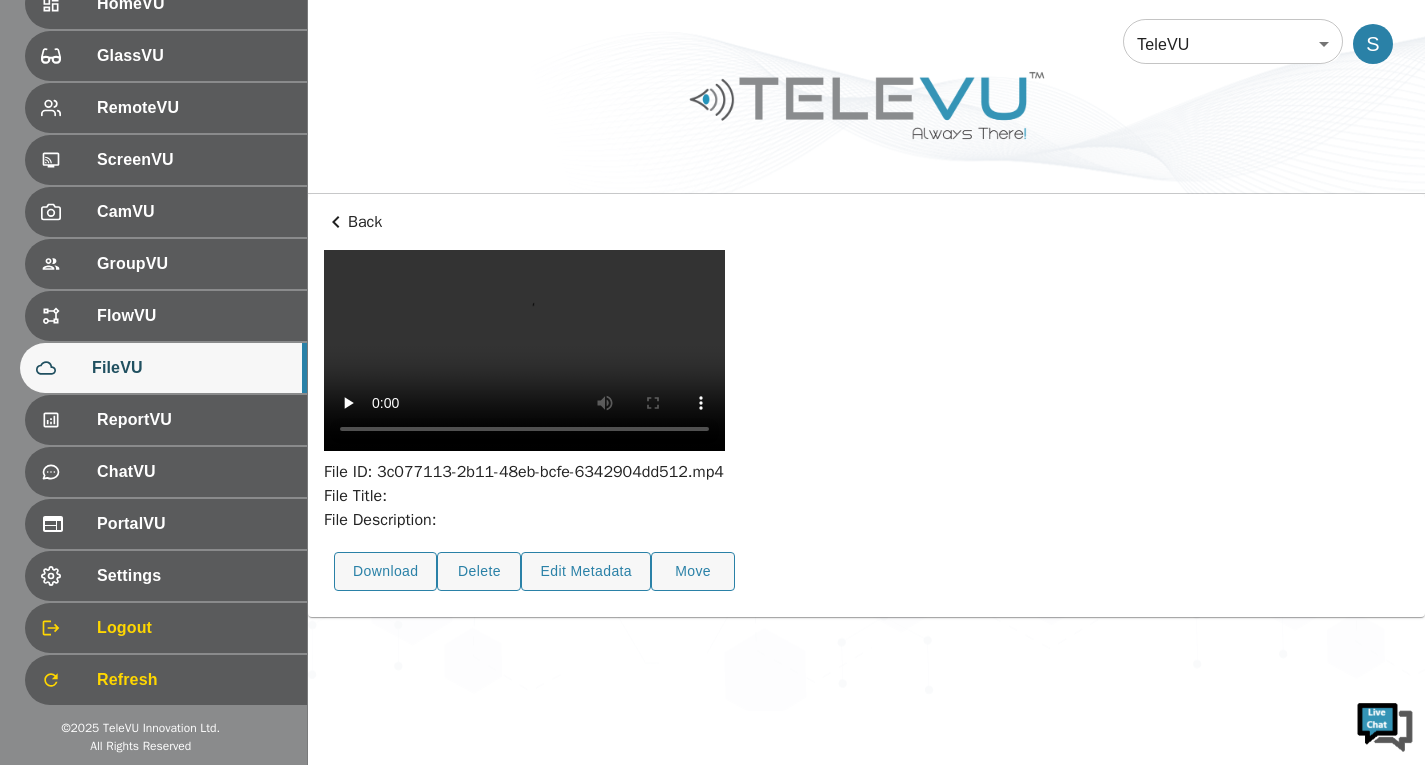 scroll, scrollTop: 73, scrollLeft: 0, axis: vertical 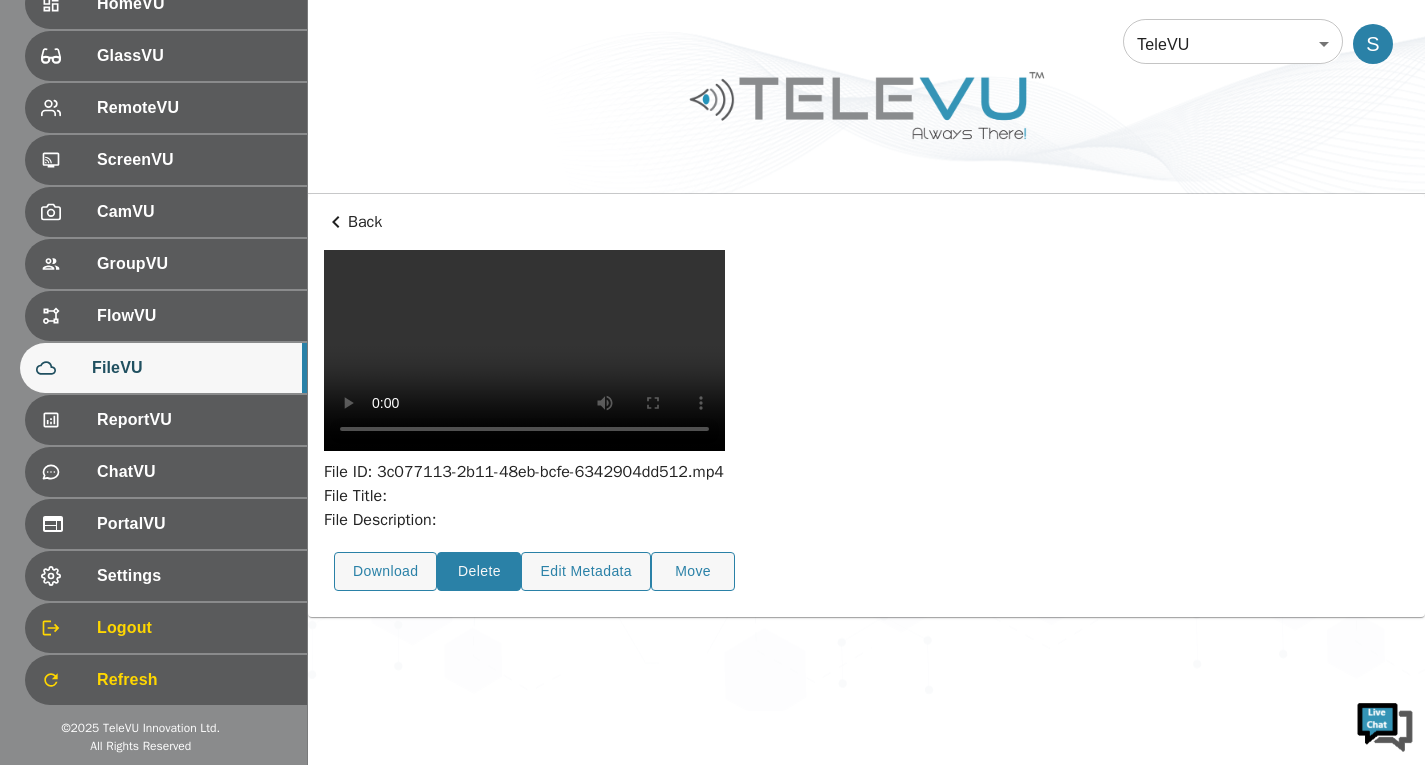 click on "Delete" at bounding box center [479, 571] 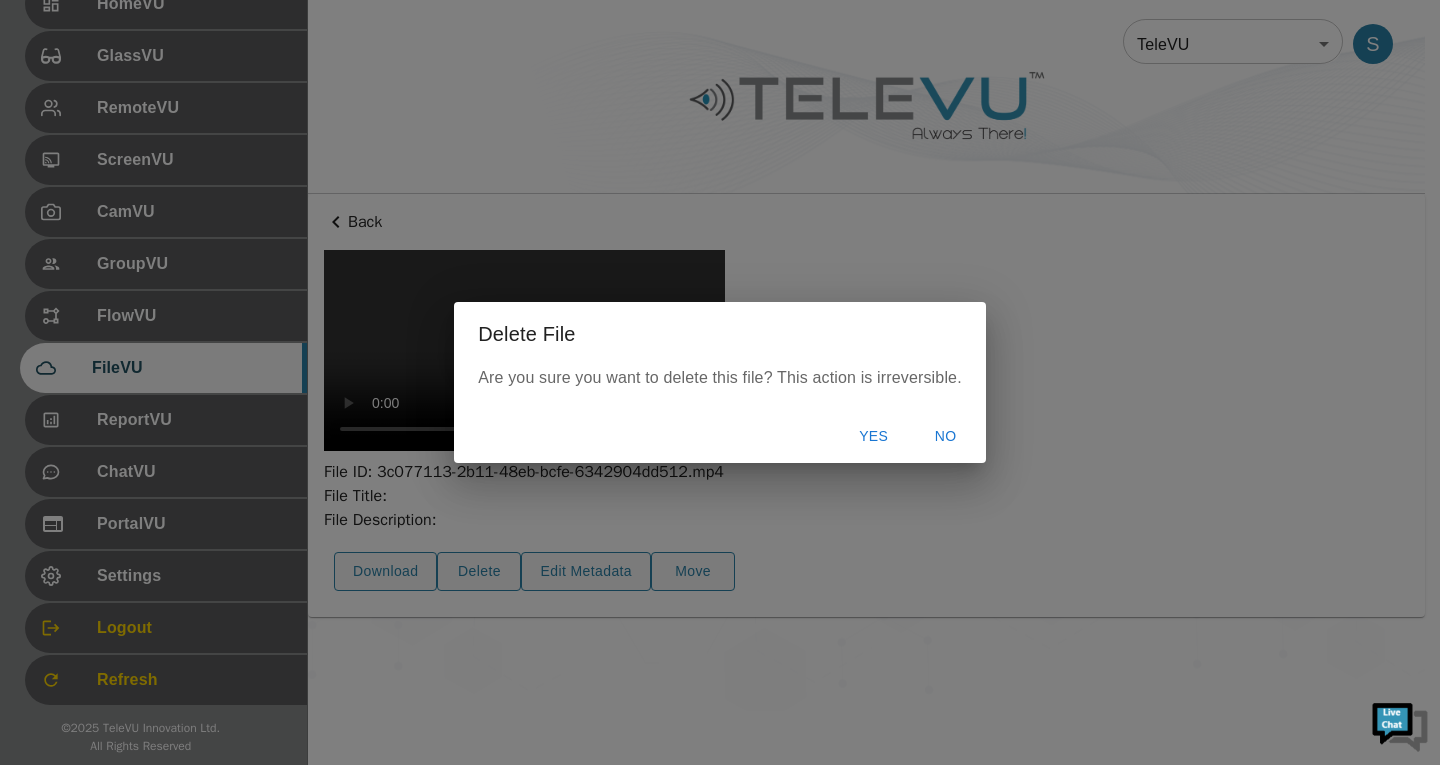 click on "Yes" at bounding box center [874, 436] 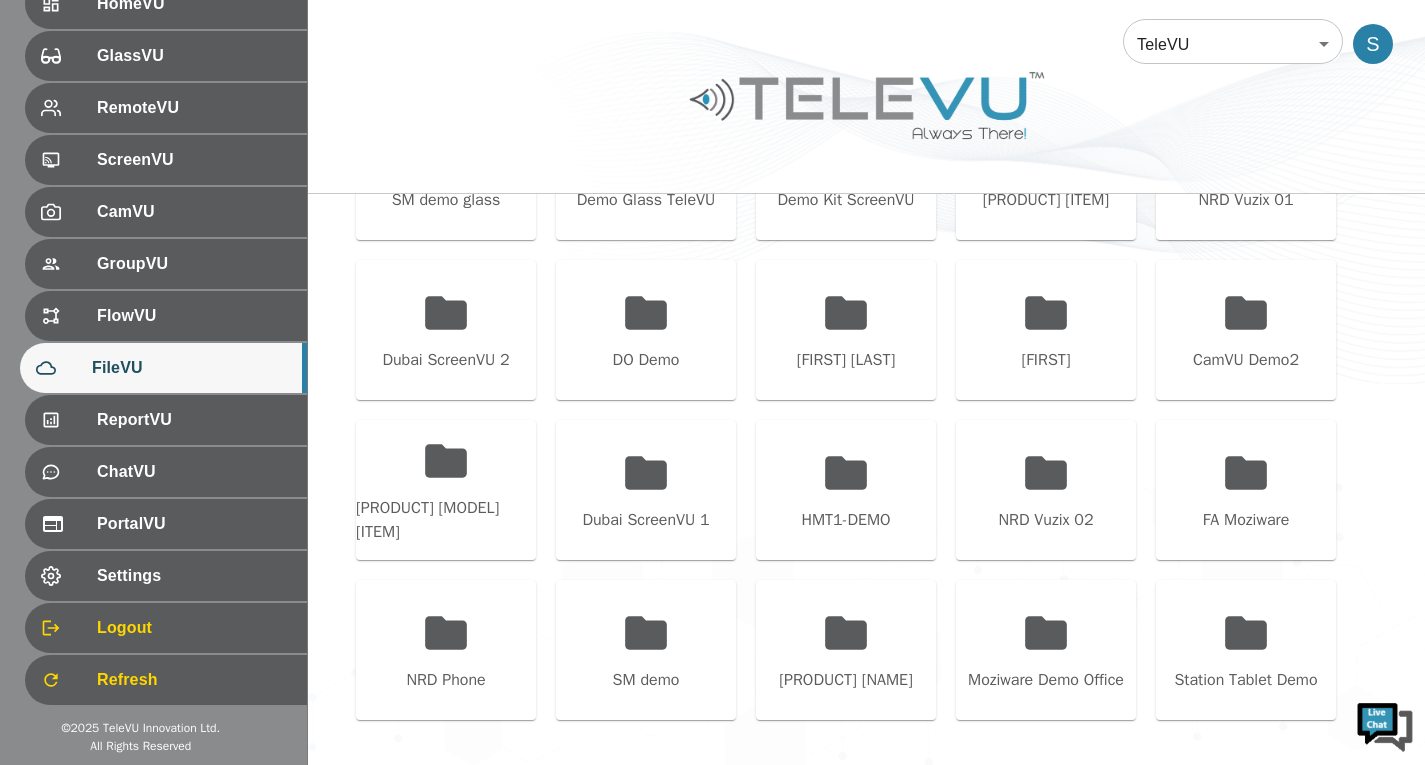 scroll, scrollTop: 1011, scrollLeft: 0, axis: vertical 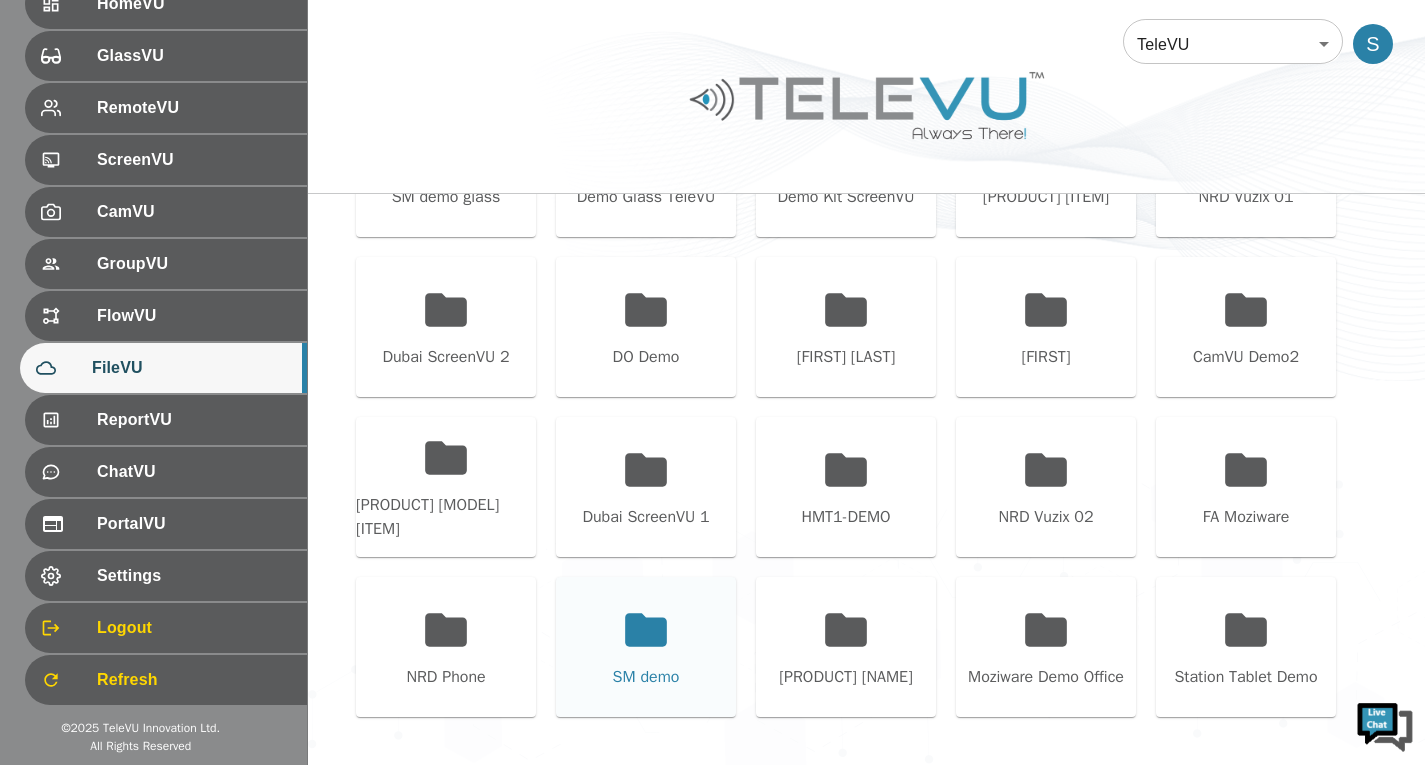 click on "SM demo" at bounding box center (646, 647) 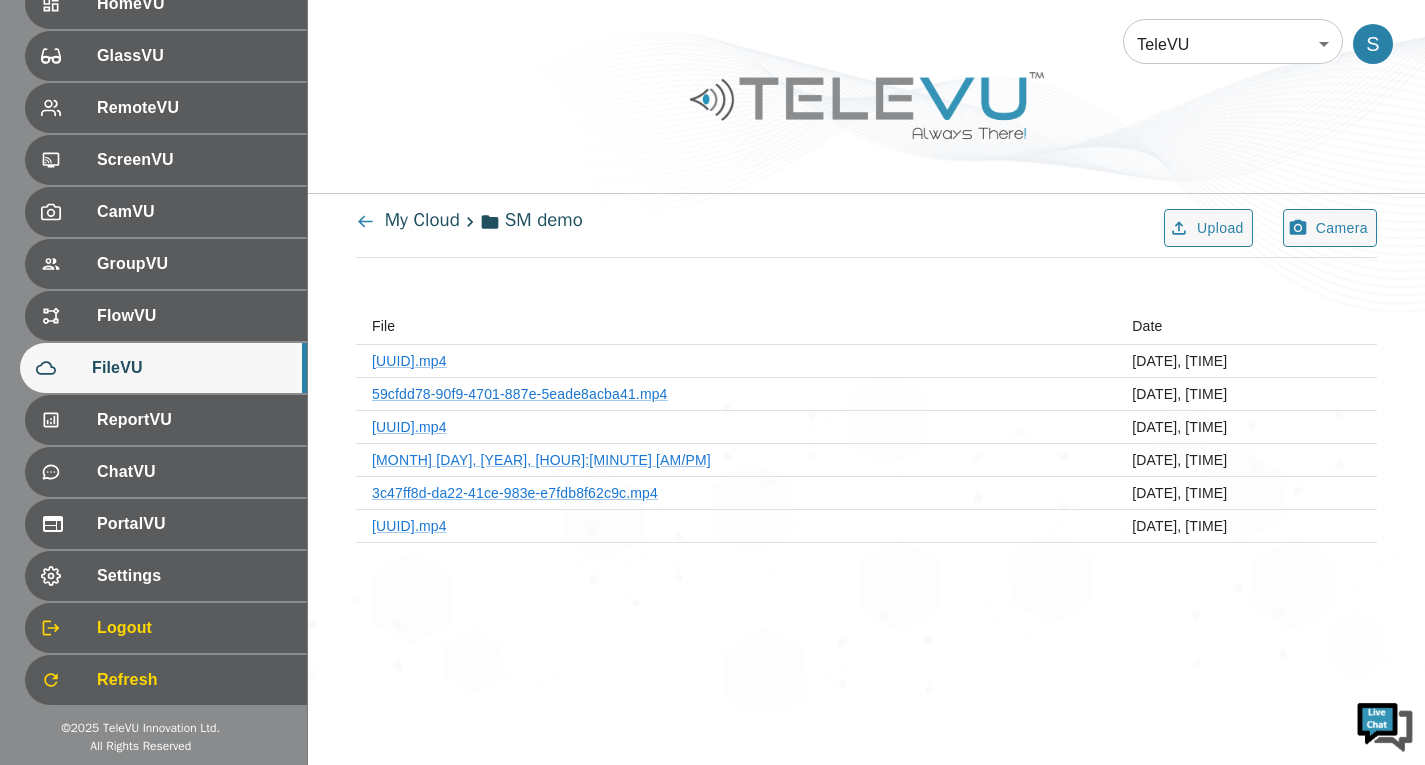 scroll, scrollTop: 0, scrollLeft: 0, axis: both 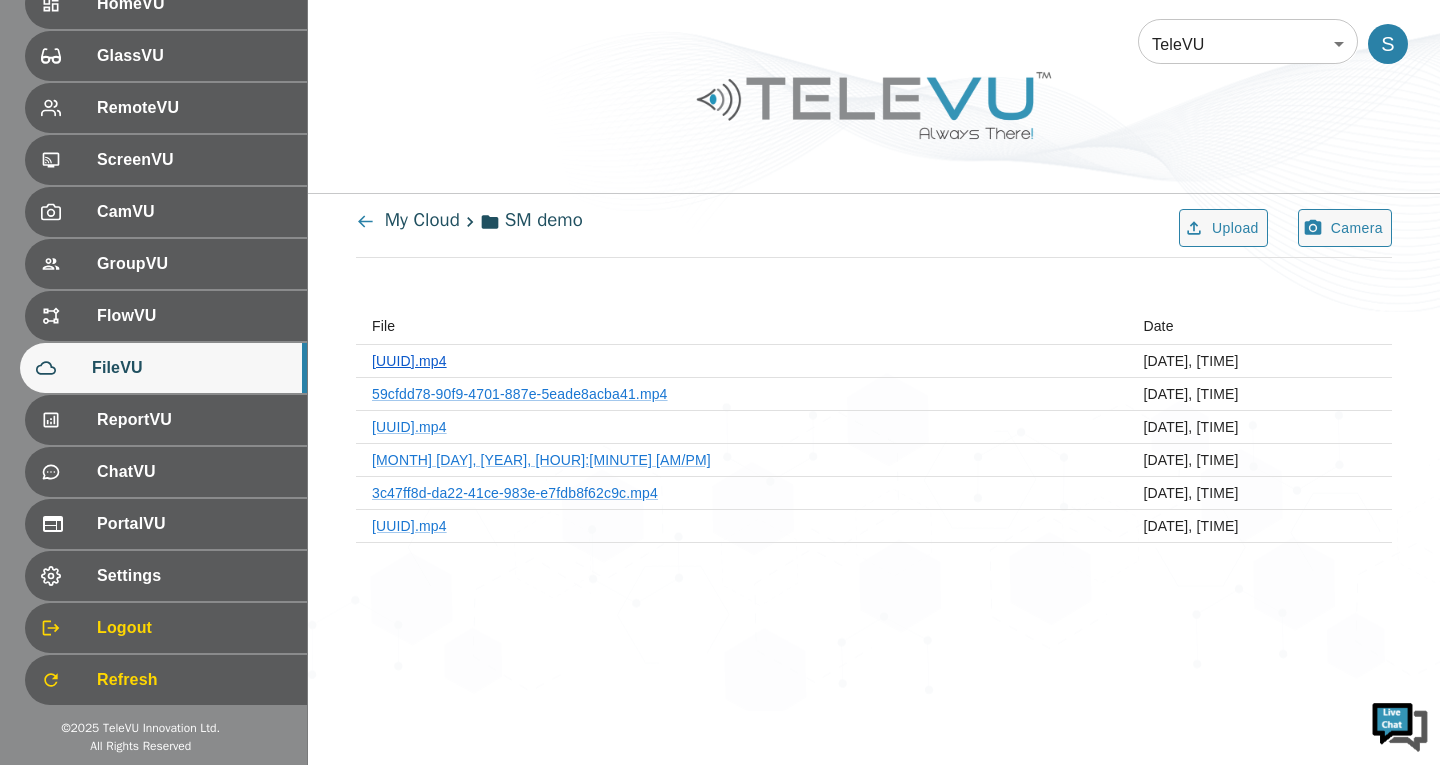 click on "[FILENAME]" at bounding box center (409, 361) 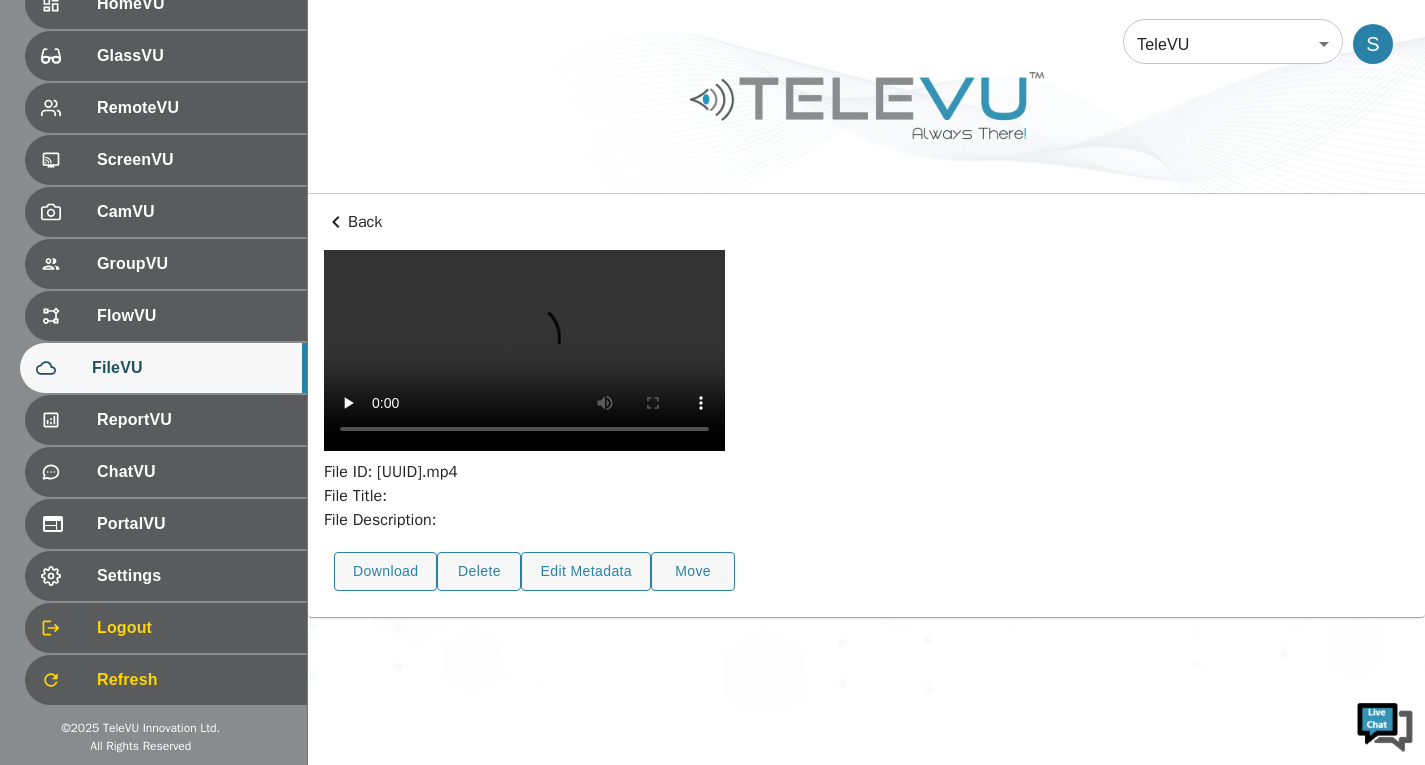 scroll, scrollTop: 73, scrollLeft: 0, axis: vertical 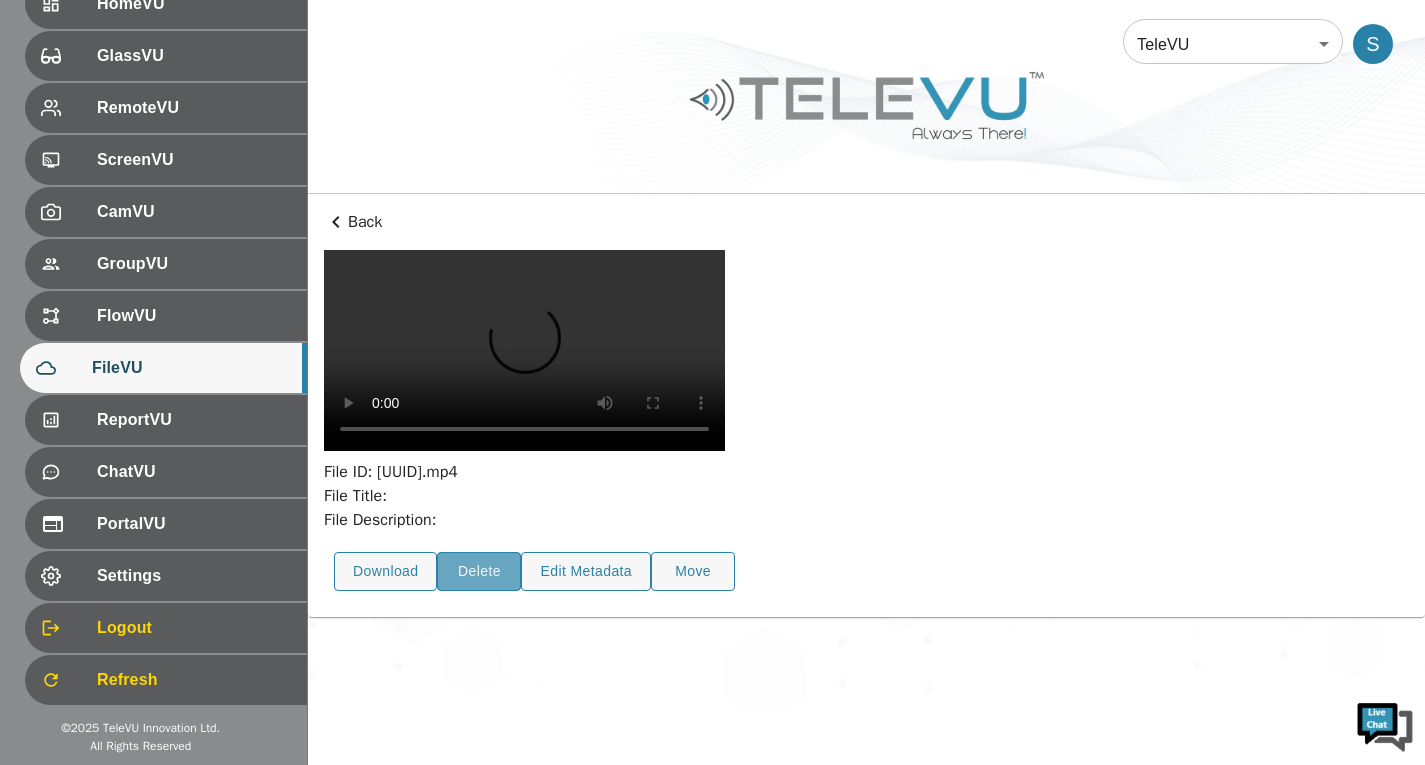 click on "Delete" at bounding box center (479, 571) 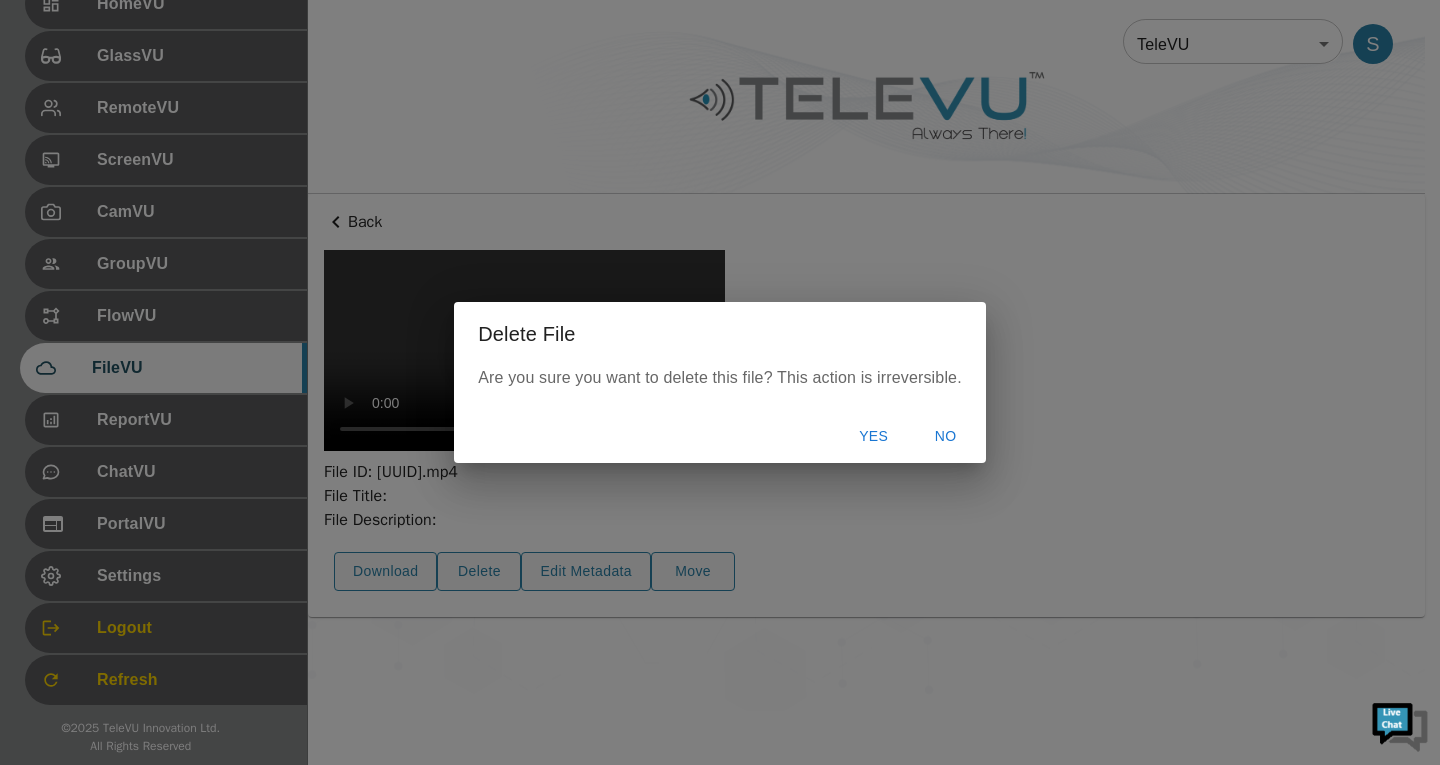click on "Yes" at bounding box center (874, 436) 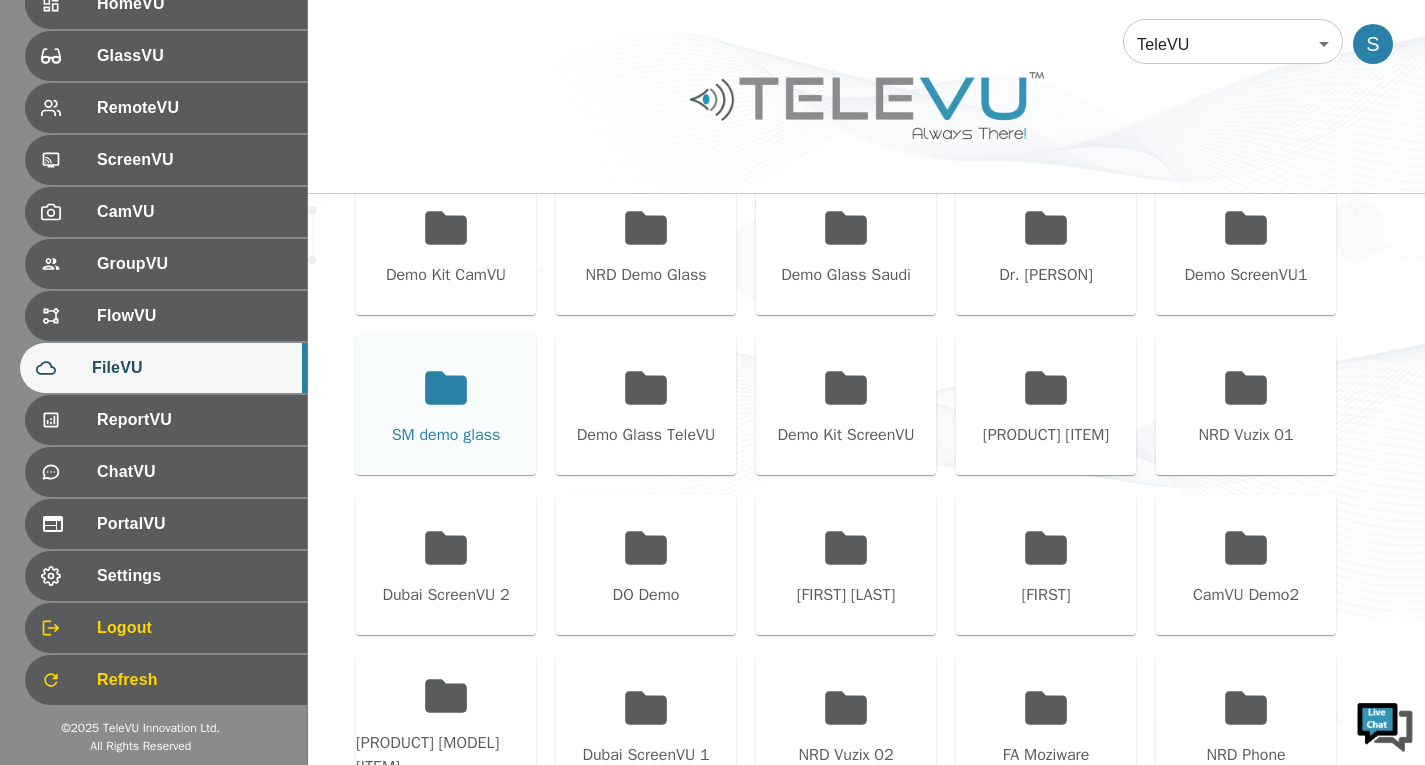 click 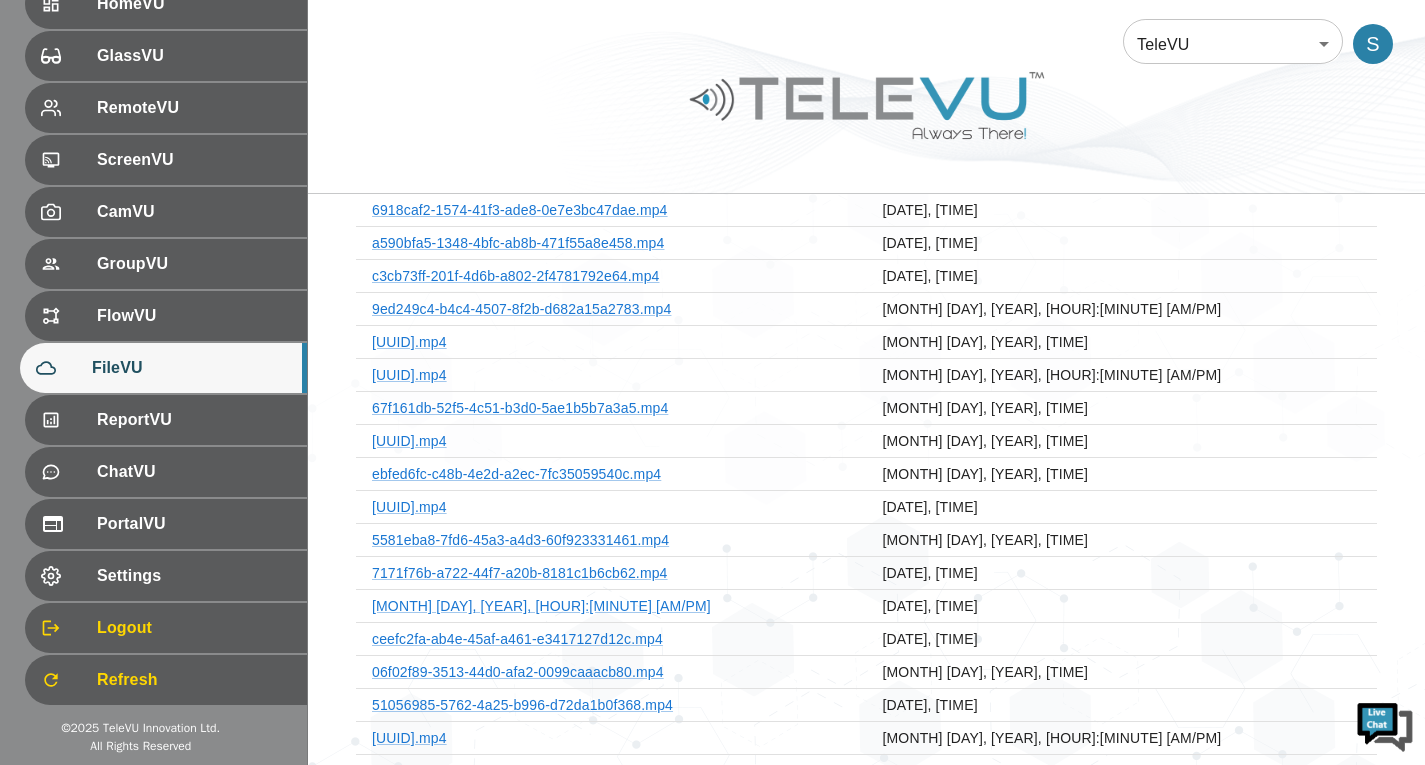 scroll, scrollTop: 0, scrollLeft: 0, axis: both 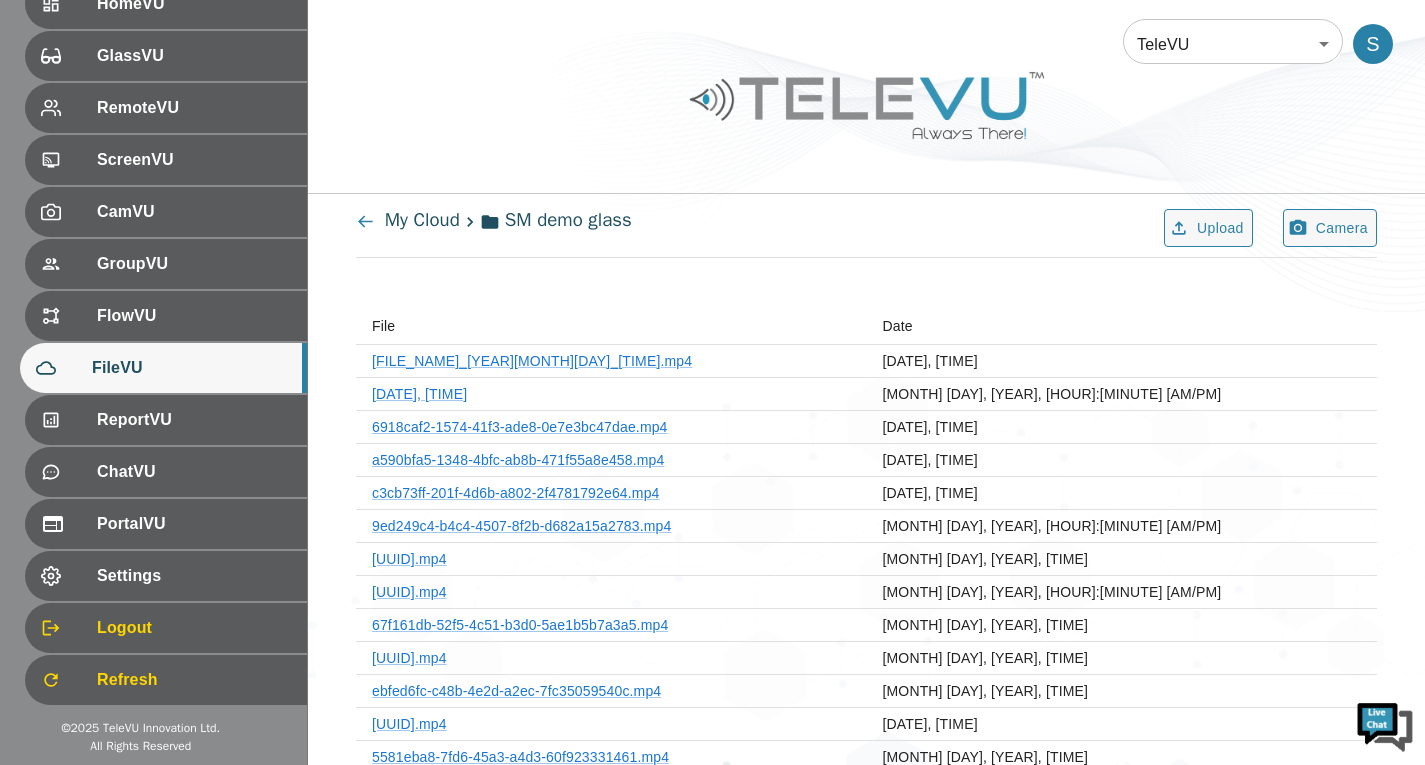 click on "VDO_[YEAR][MONTH][DAY]_[HOUR][MINUTE][SECOND].mp4" at bounding box center (611, 361) 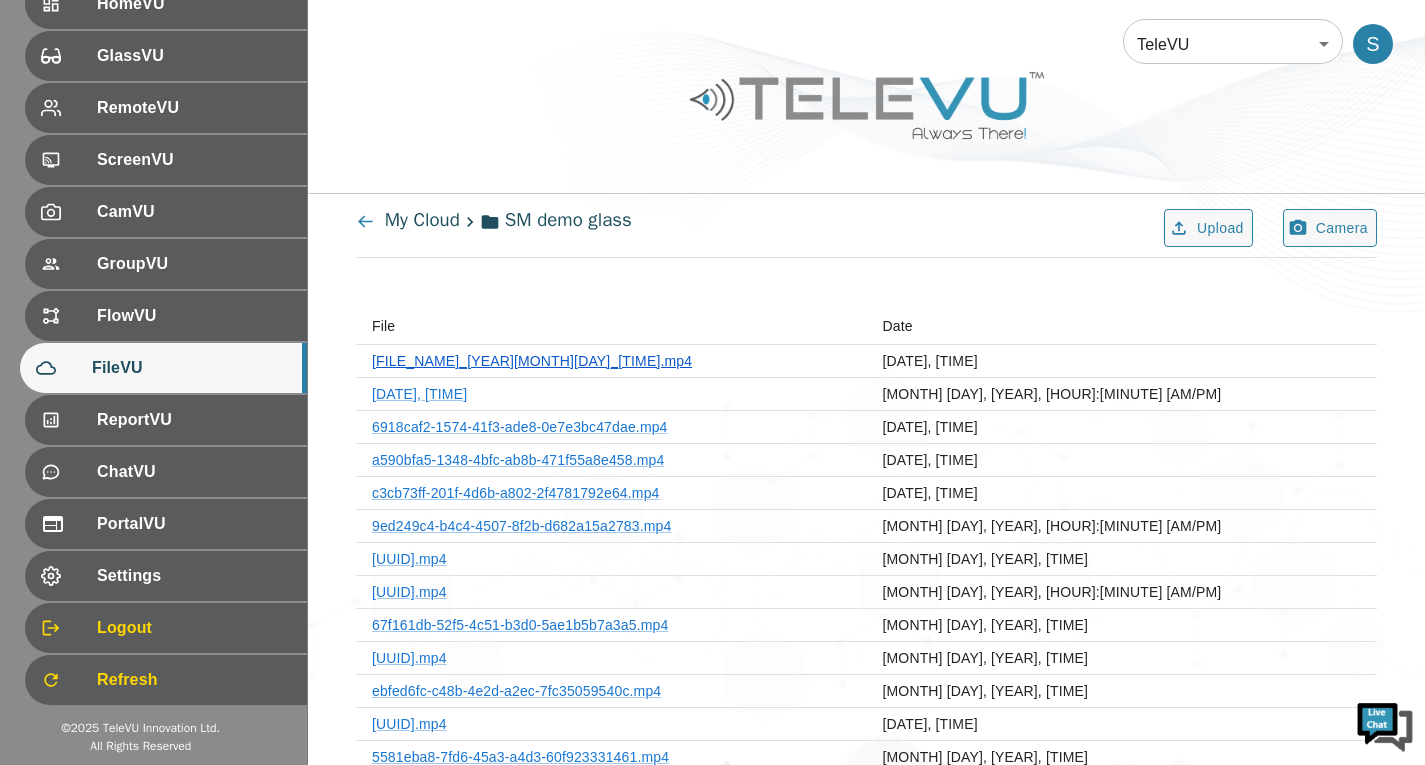 click on "VDO_[YEAR][MONTH][DAY]_[HOUR][MINUTE][SECOND].mp4" at bounding box center (532, 361) 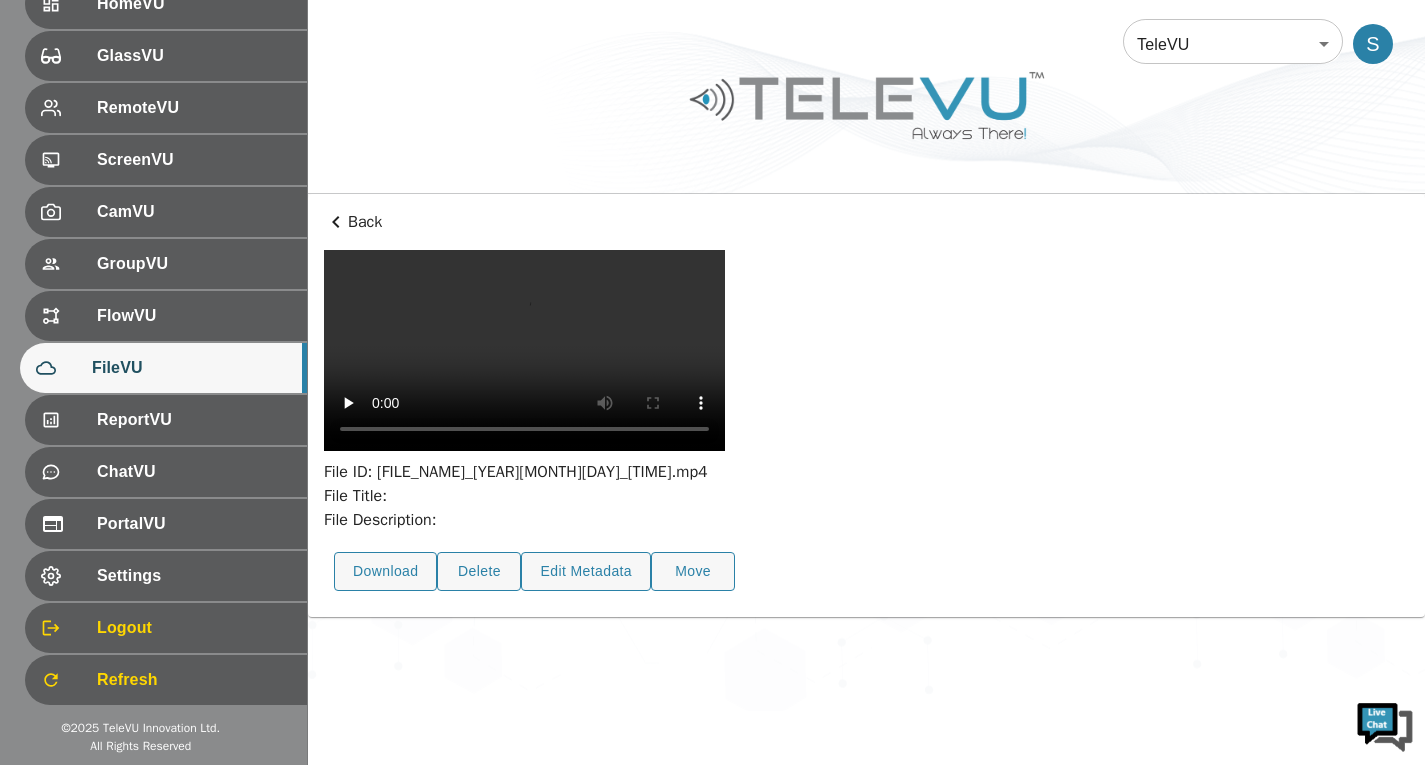 scroll, scrollTop: 73, scrollLeft: 0, axis: vertical 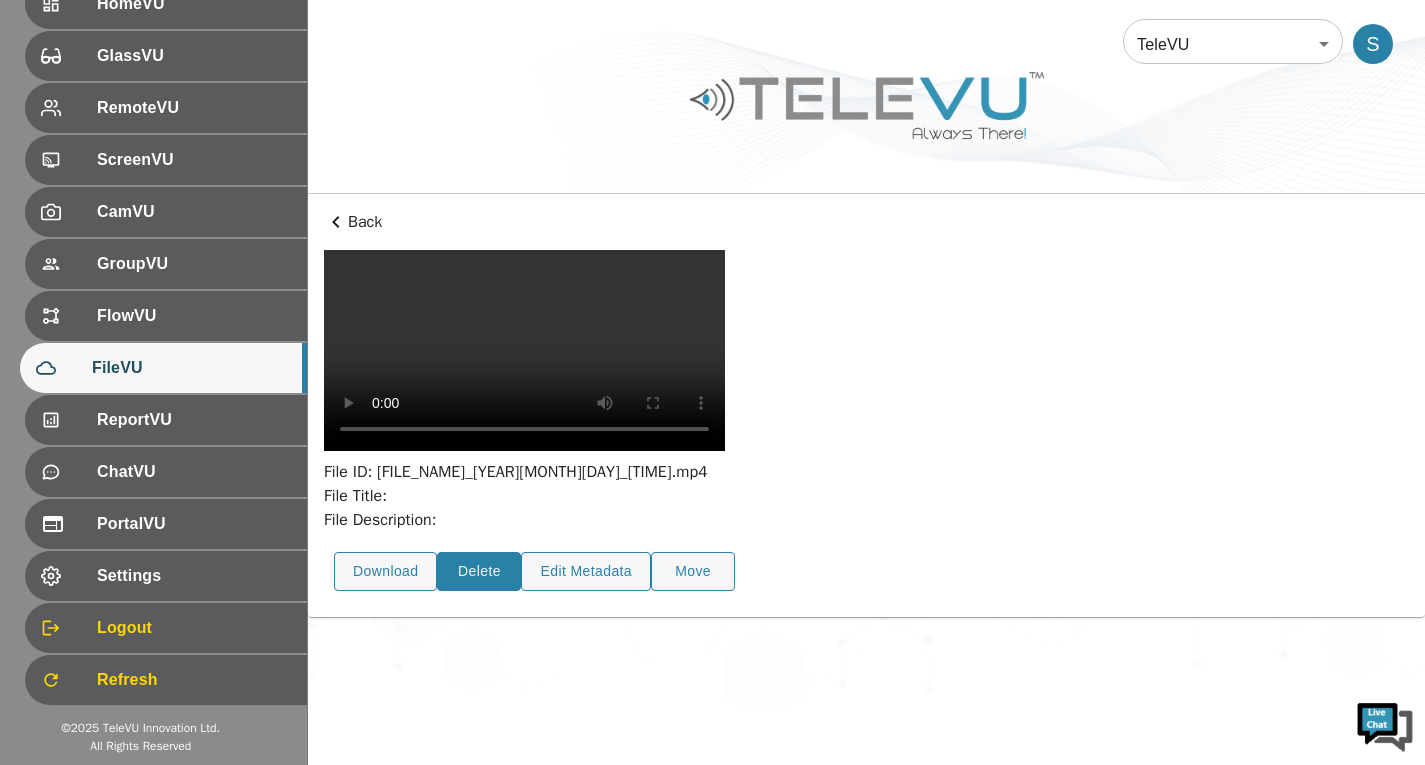 click on "Delete" at bounding box center [479, 571] 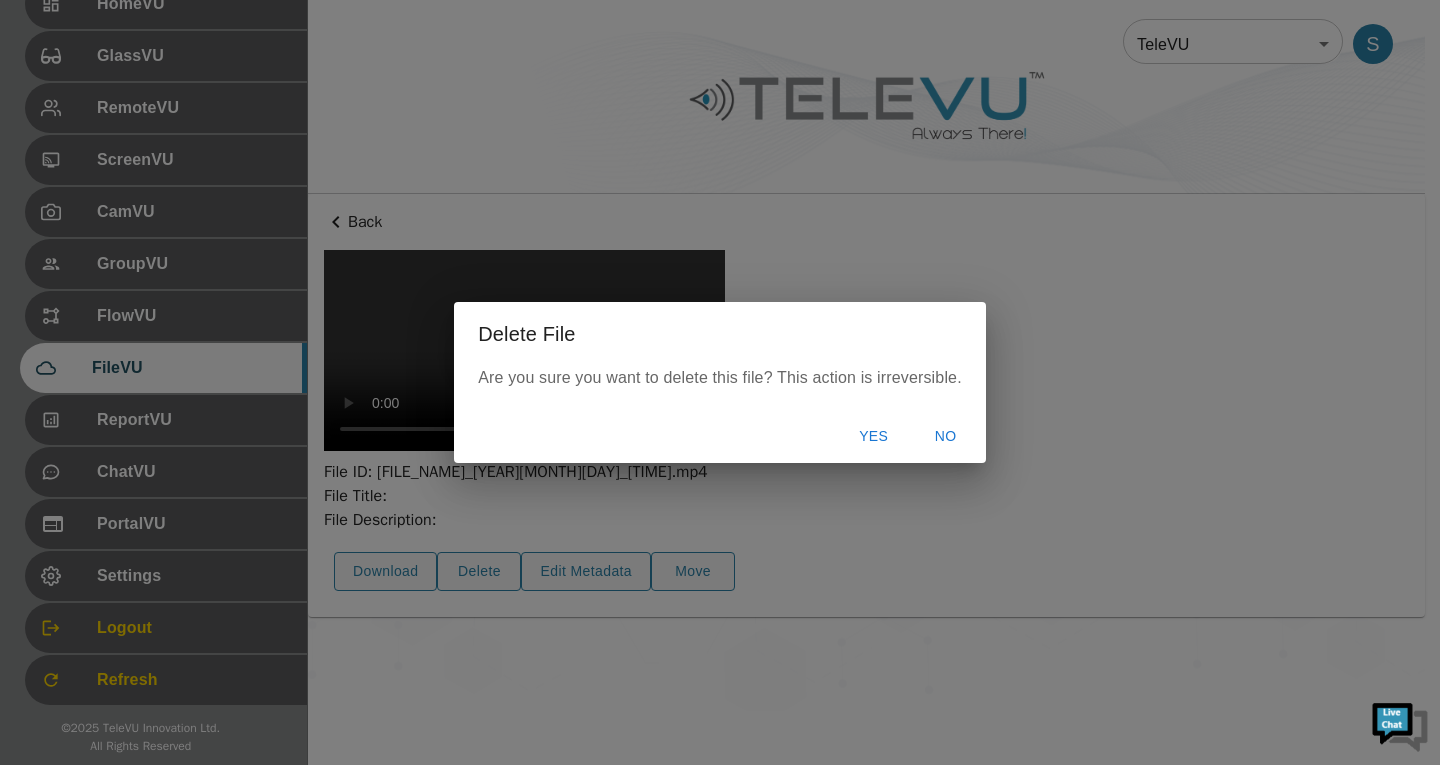 click on "Yes" at bounding box center [874, 436] 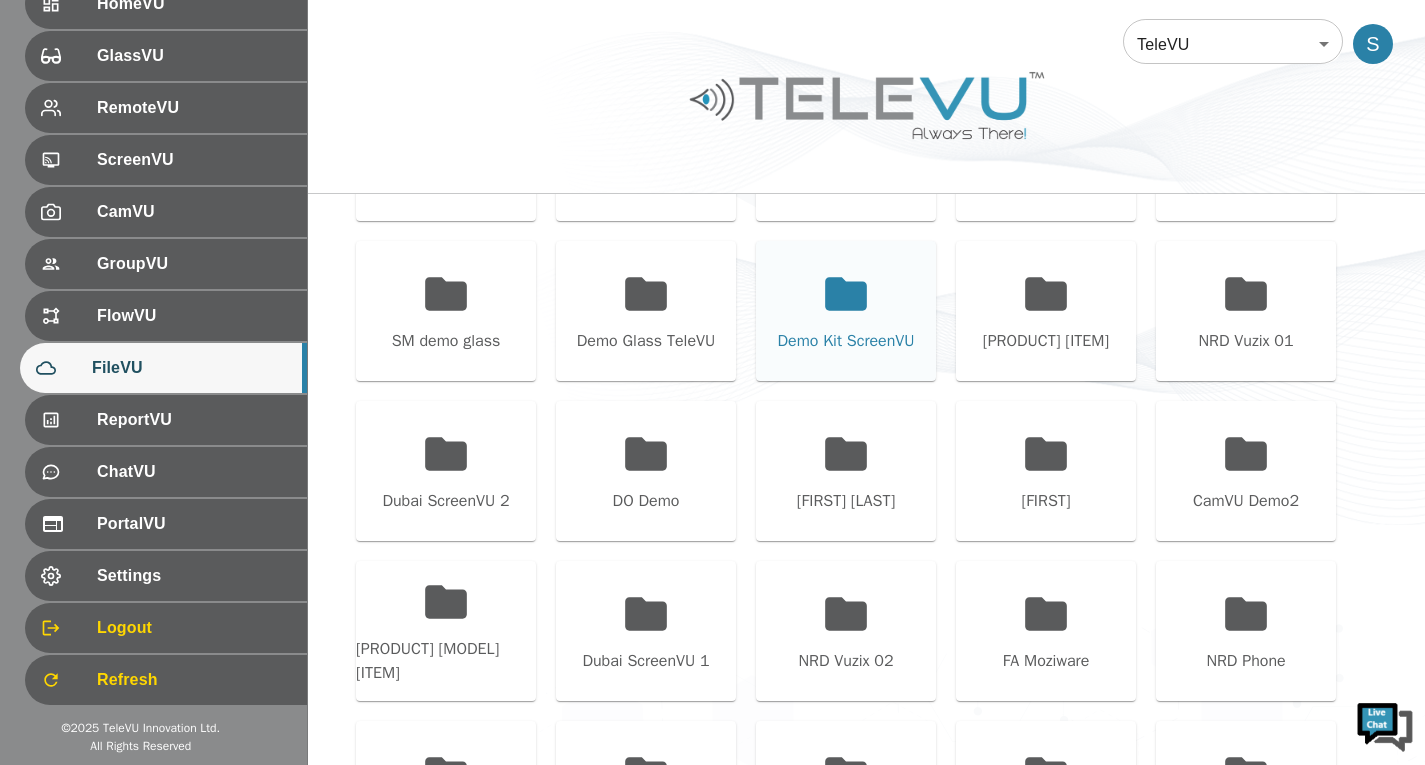 scroll, scrollTop: 1011, scrollLeft: 0, axis: vertical 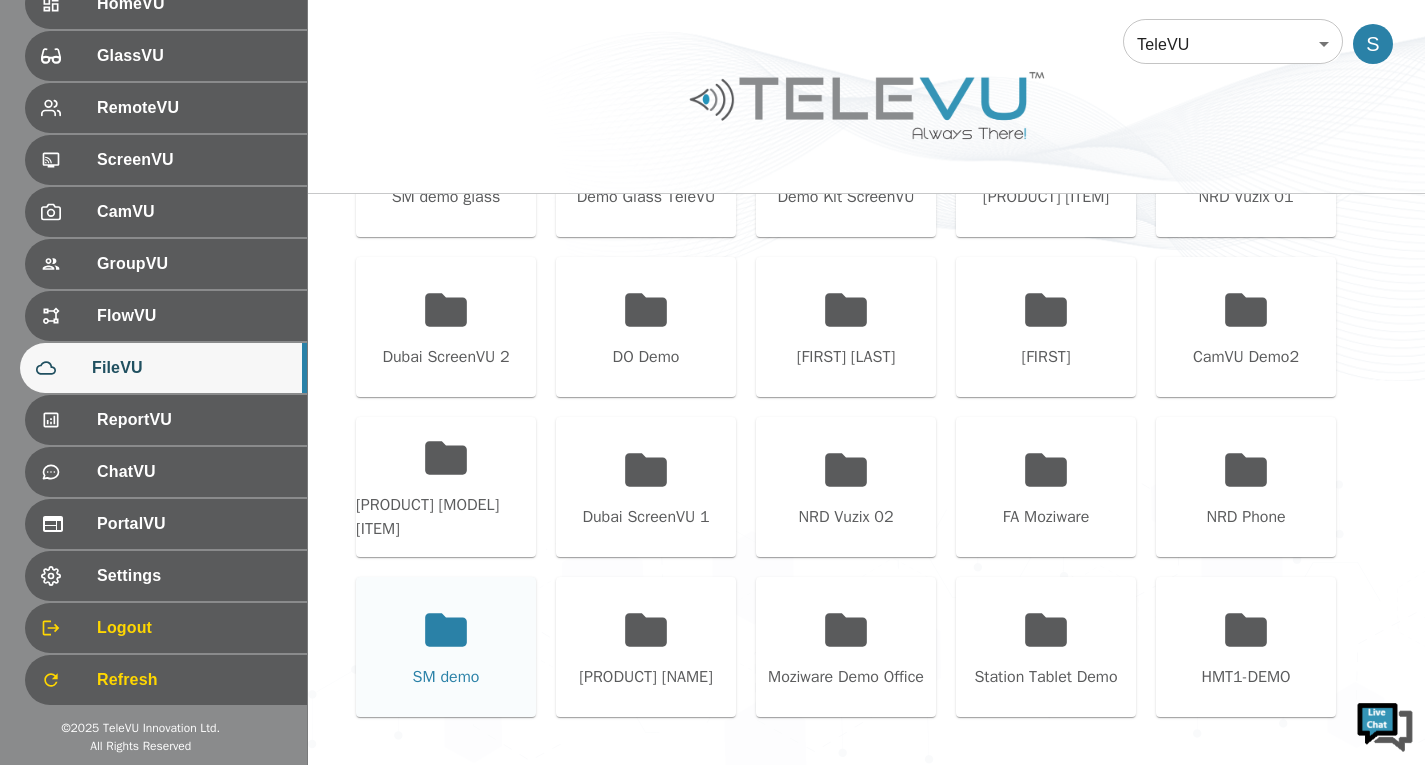 click on "SM demo" at bounding box center (446, 647) 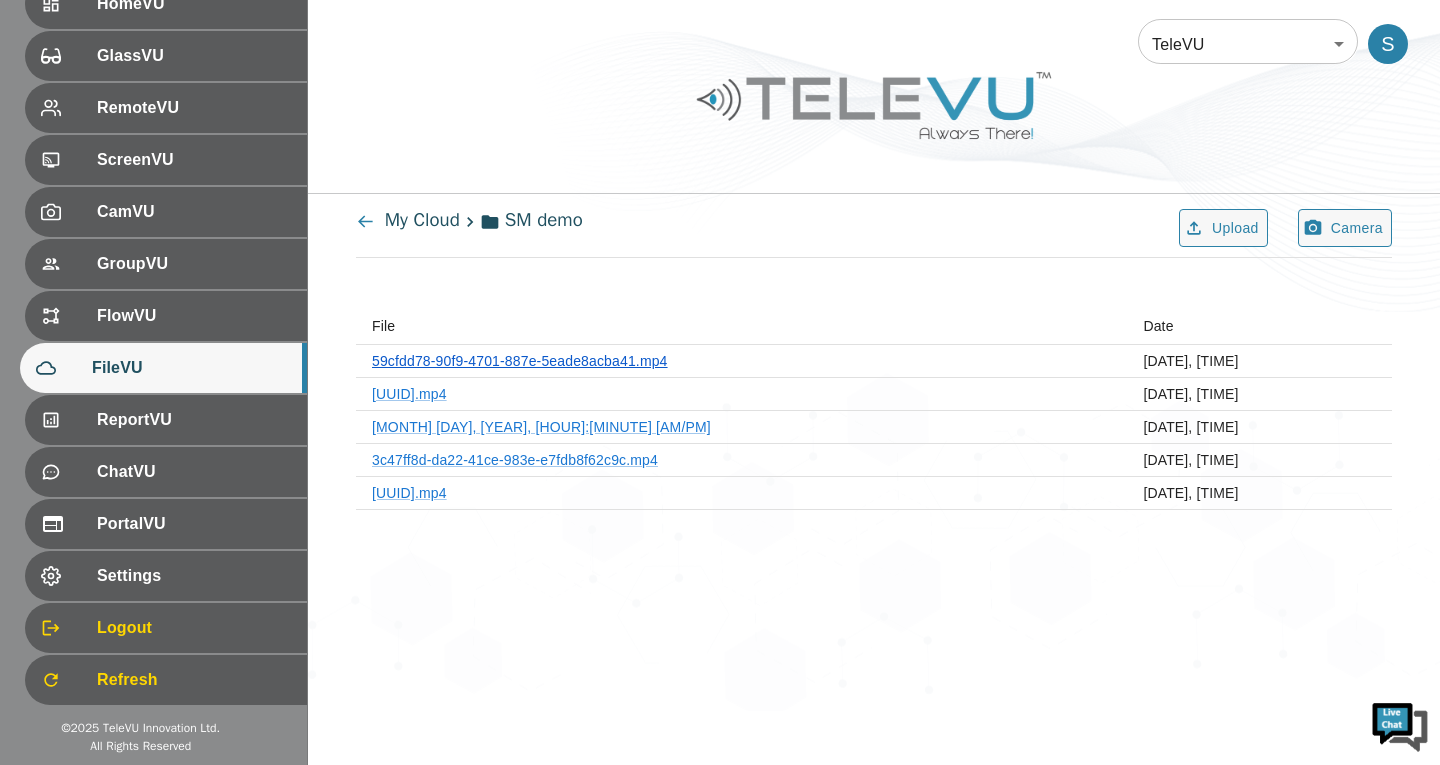 click on "[NUMBER]" at bounding box center [520, 361] 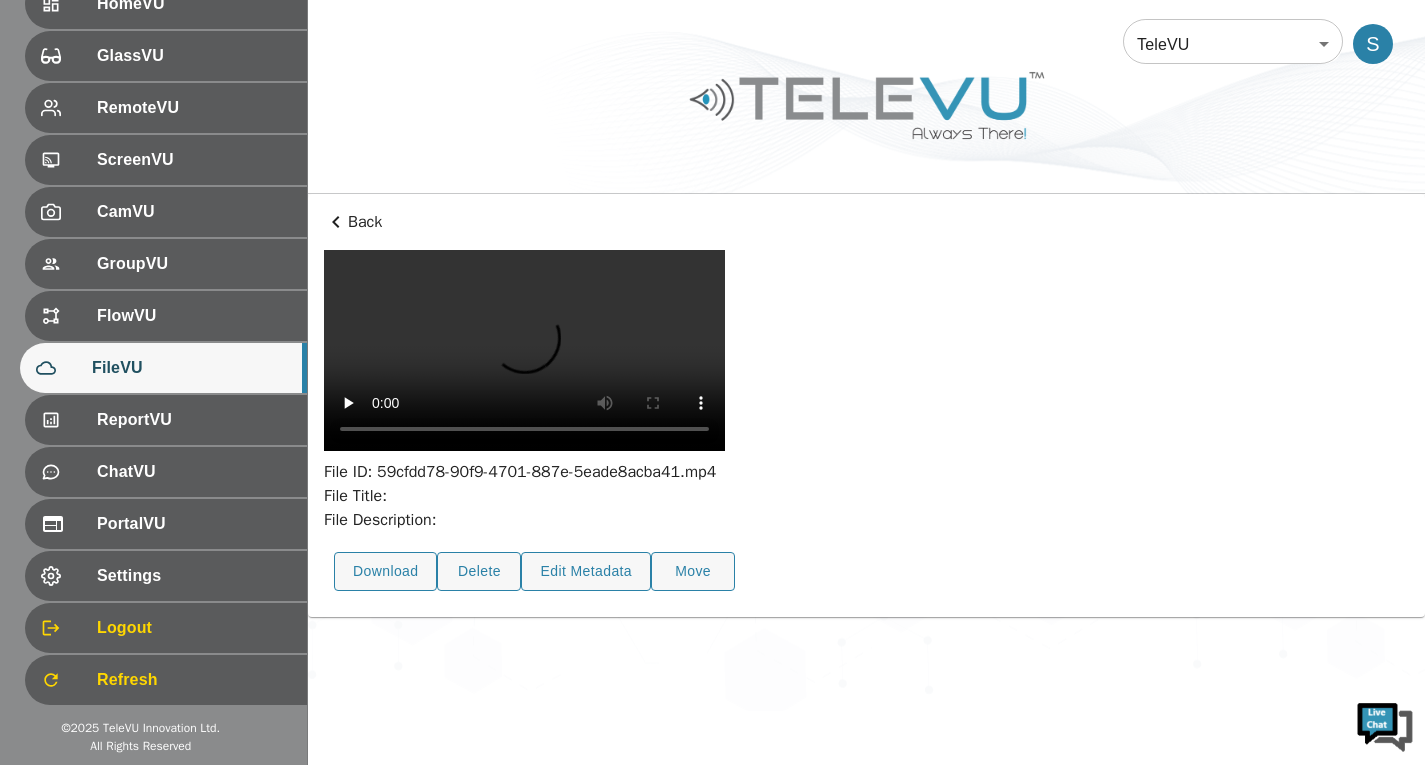 scroll, scrollTop: 73, scrollLeft: 0, axis: vertical 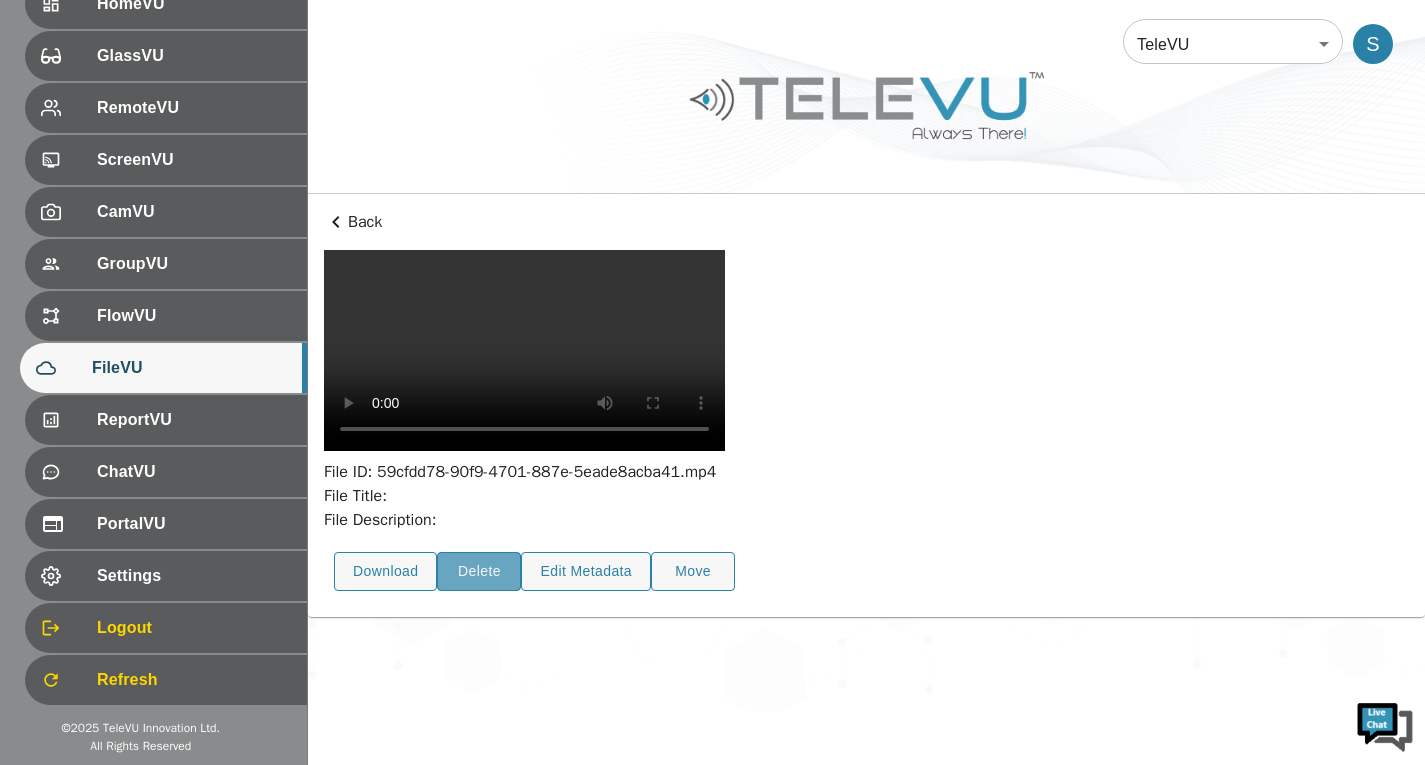 click on "Delete" at bounding box center [479, 571] 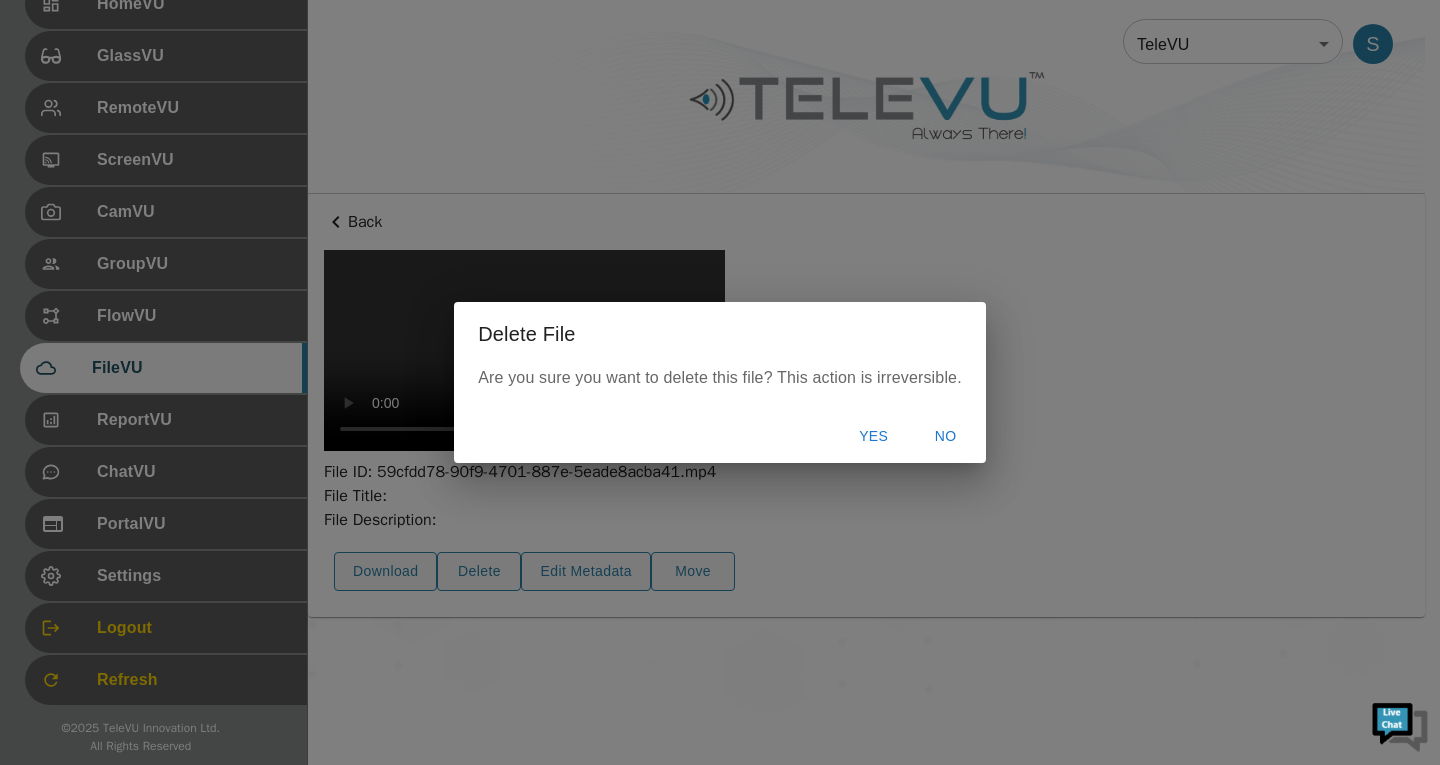 click on "Yes" at bounding box center [874, 436] 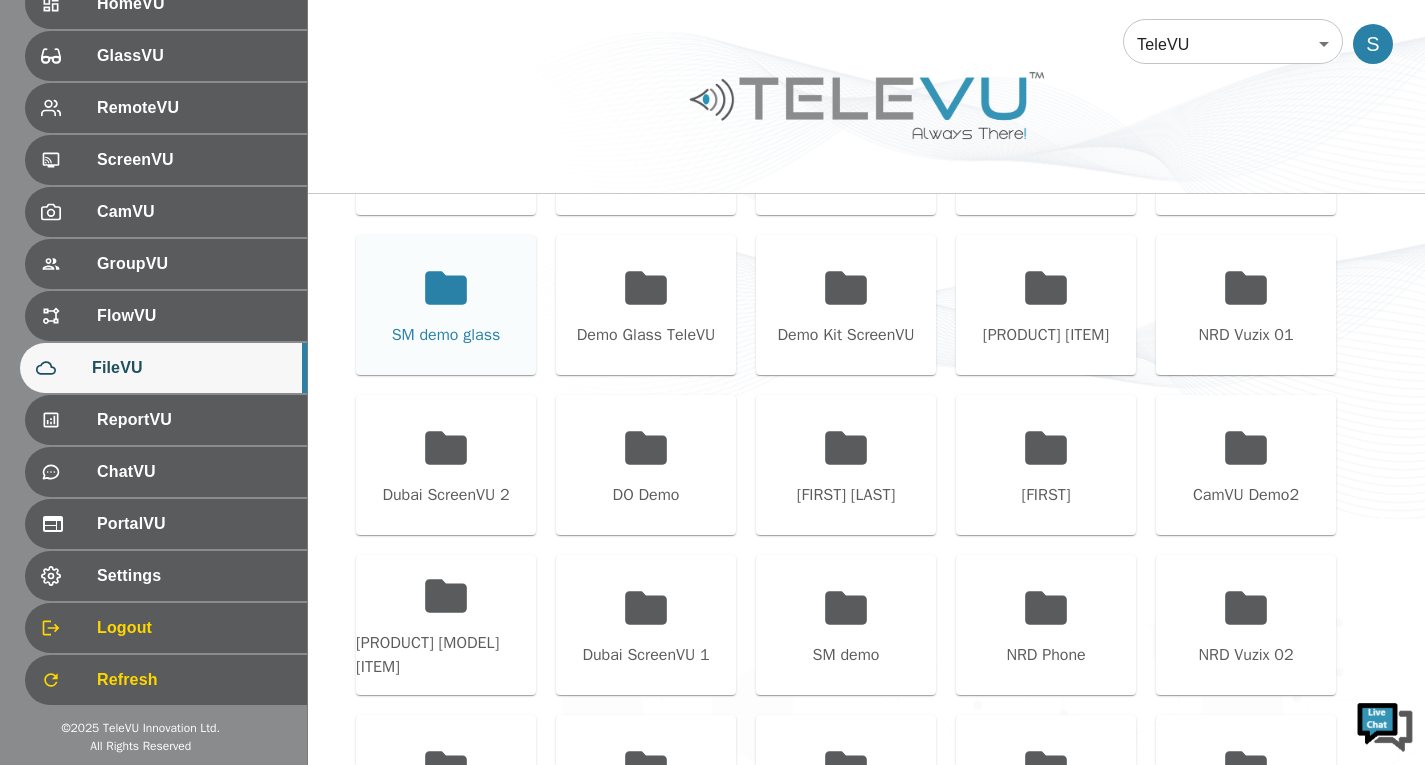 click on "SM demo glass" at bounding box center [446, 305] 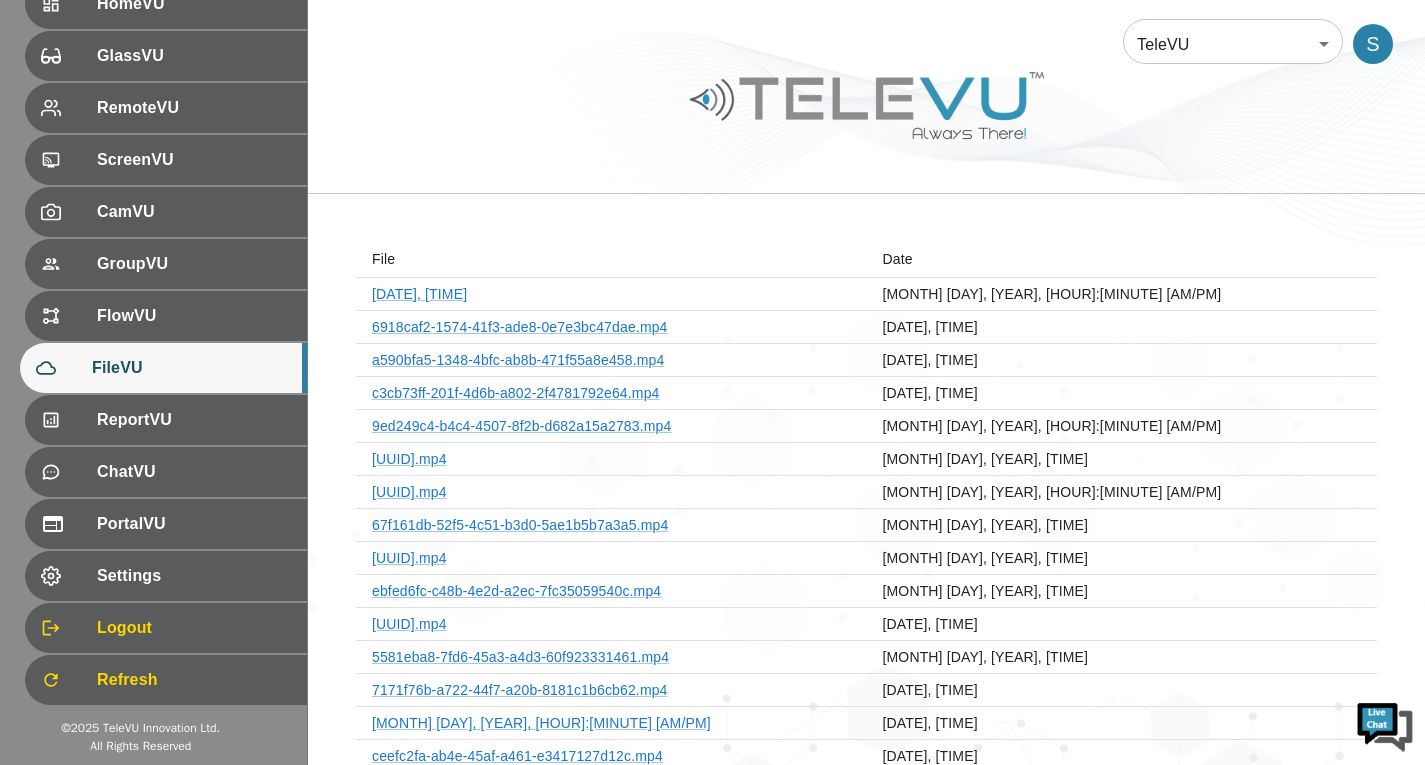 scroll, scrollTop: 0, scrollLeft: 0, axis: both 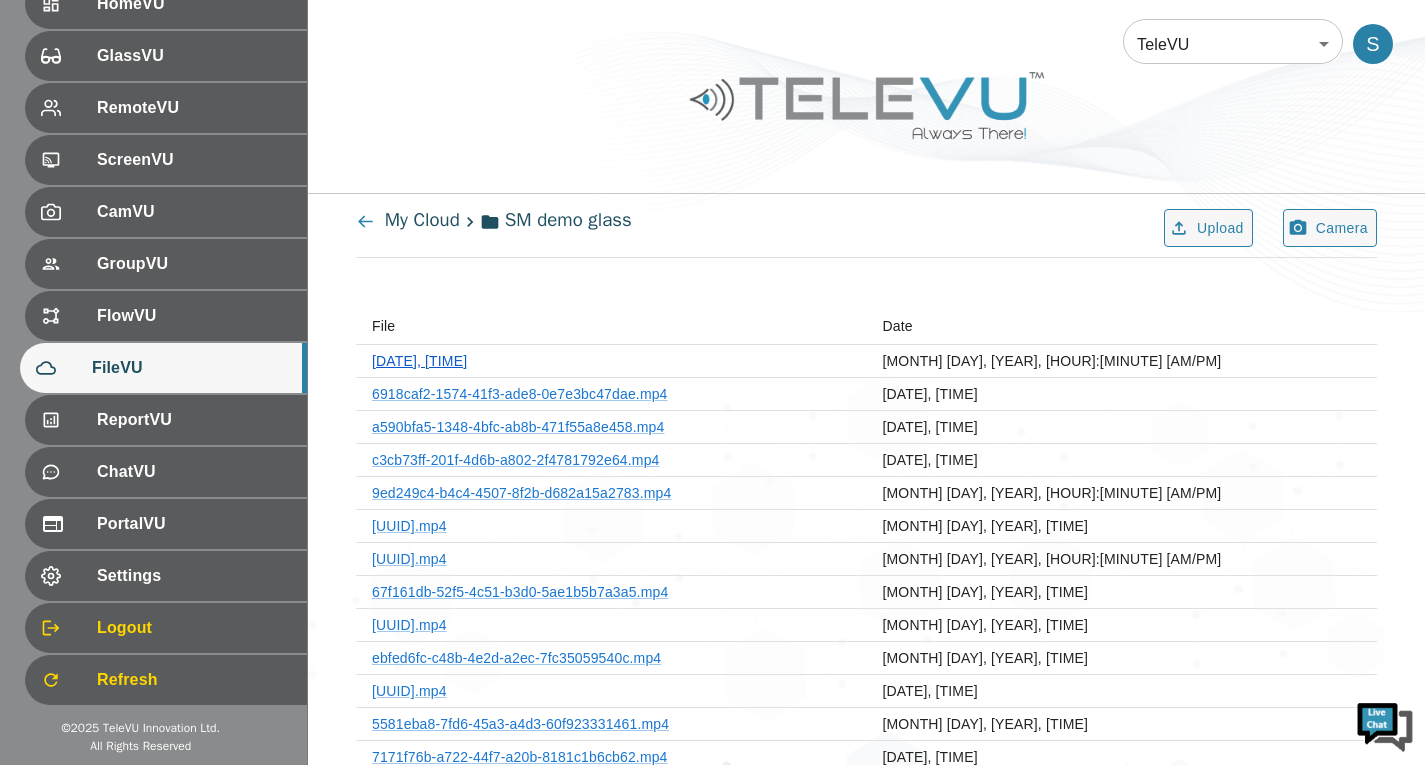 click on "a034a8d2-22a9-4941-8504-826b4291d216.mp4" at bounding box center [419, 361] 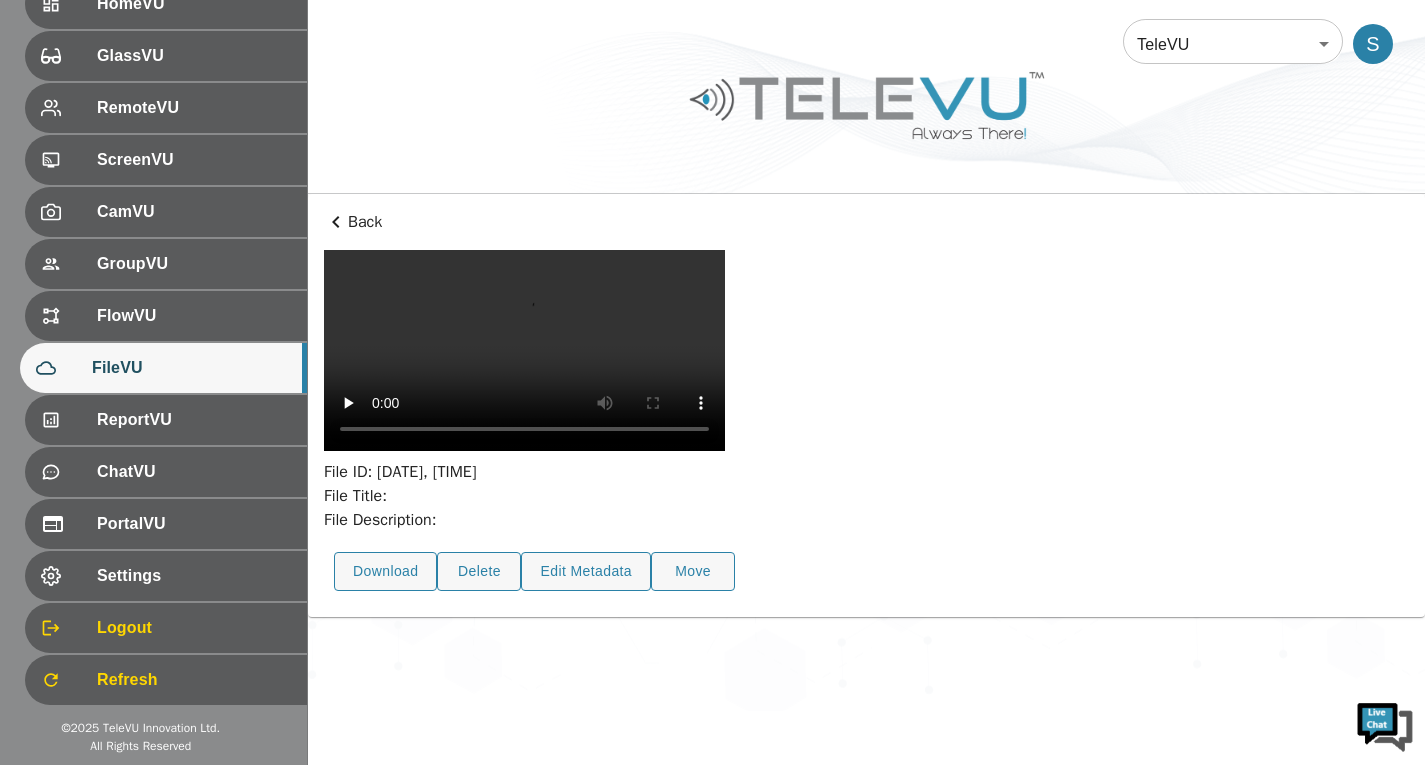 scroll, scrollTop: 73, scrollLeft: 0, axis: vertical 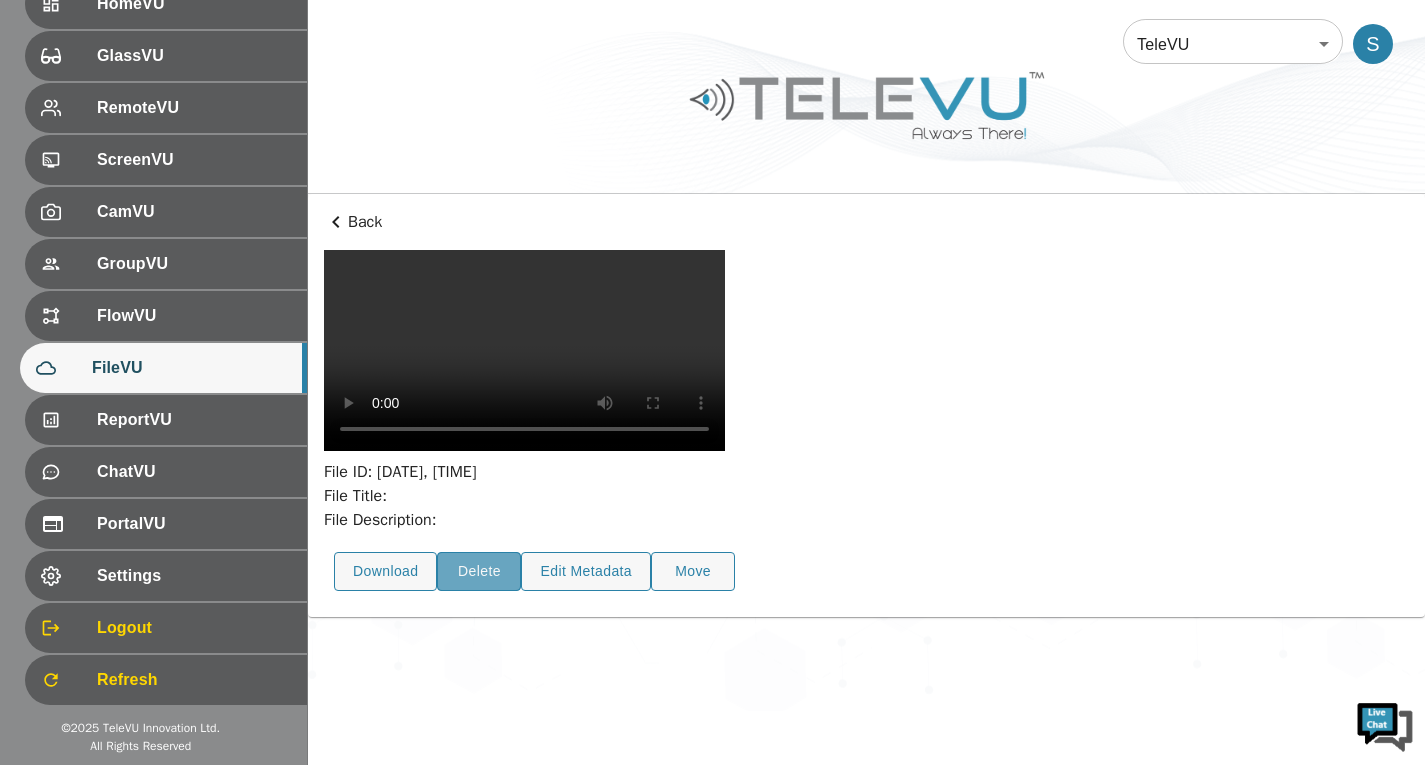 click on "Delete" at bounding box center [479, 571] 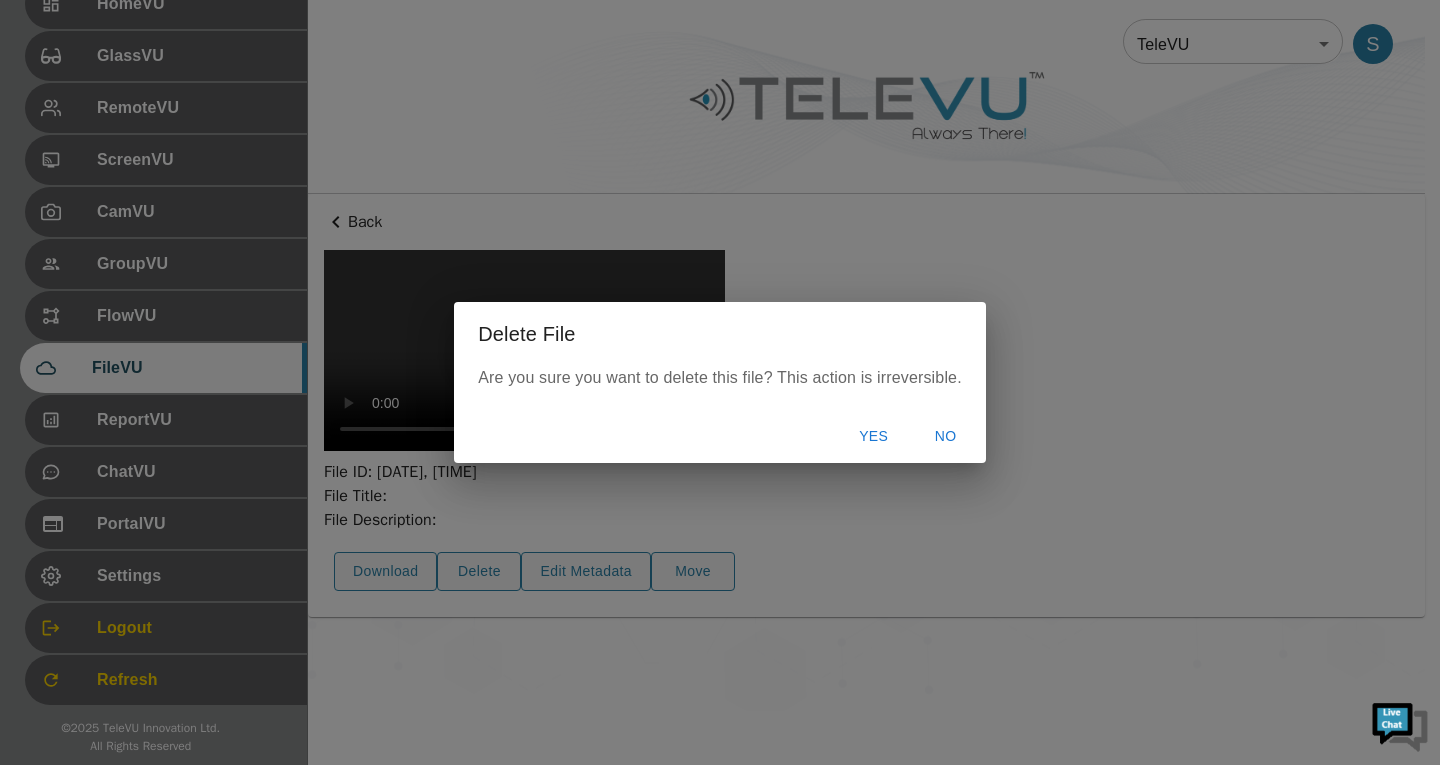 click on "Yes" at bounding box center [874, 436] 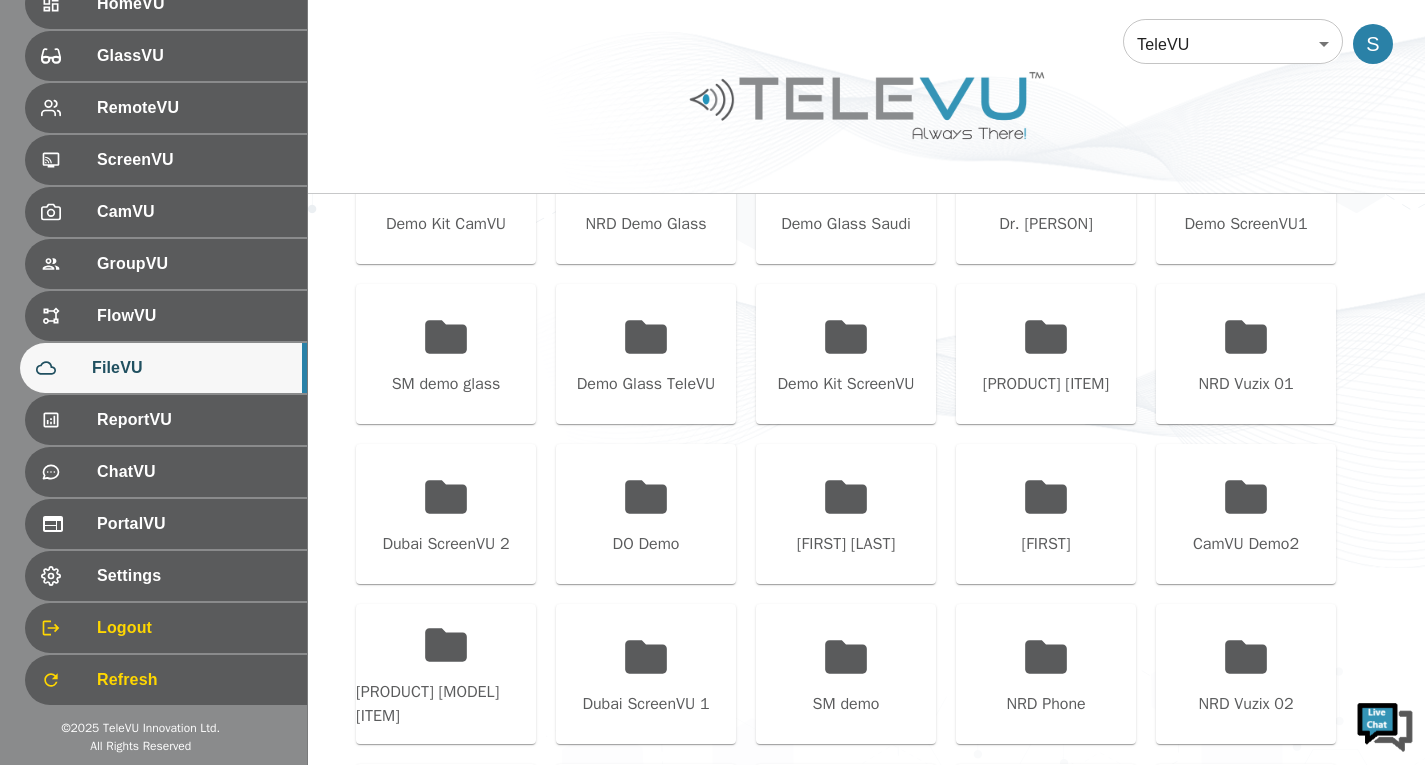 scroll, scrollTop: 811, scrollLeft: 0, axis: vertical 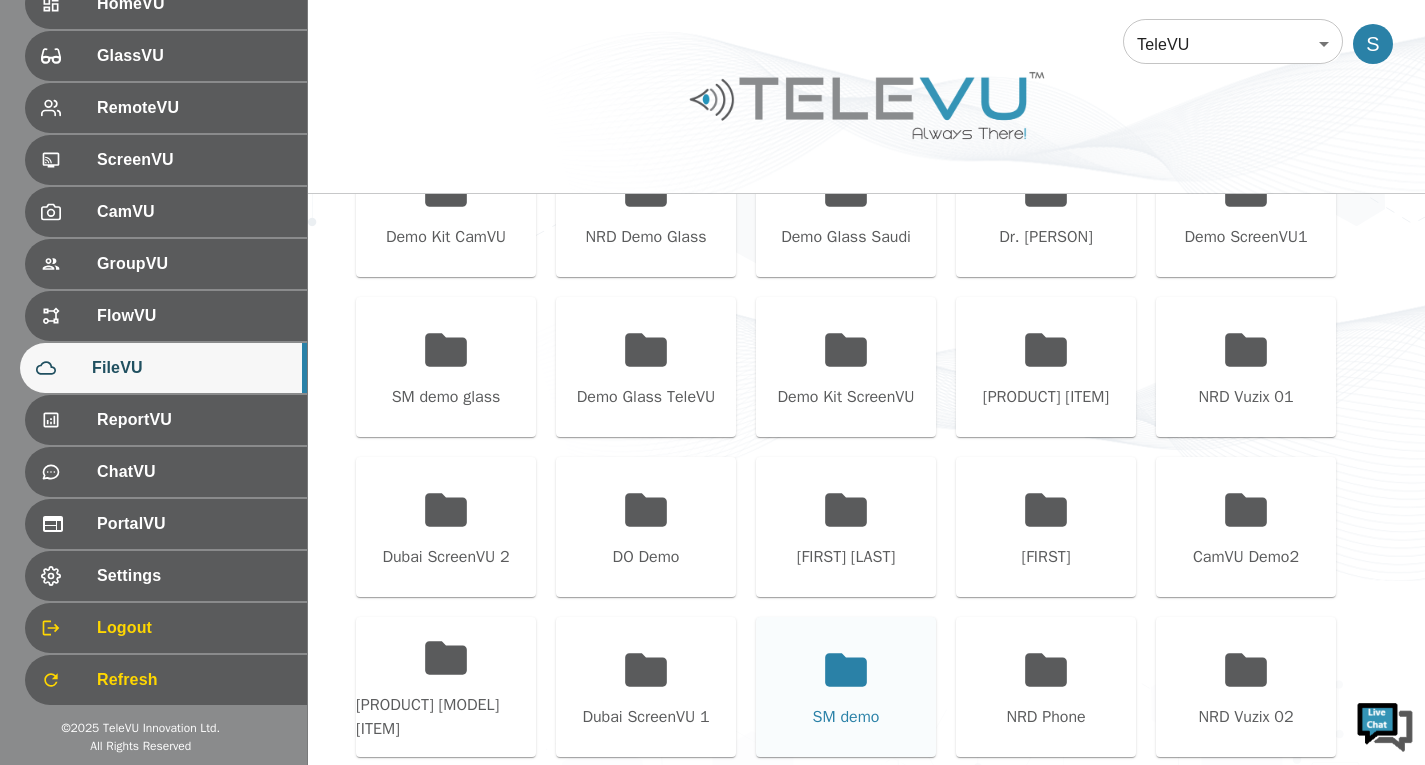 click on "SM demo" at bounding box center (846, 687) 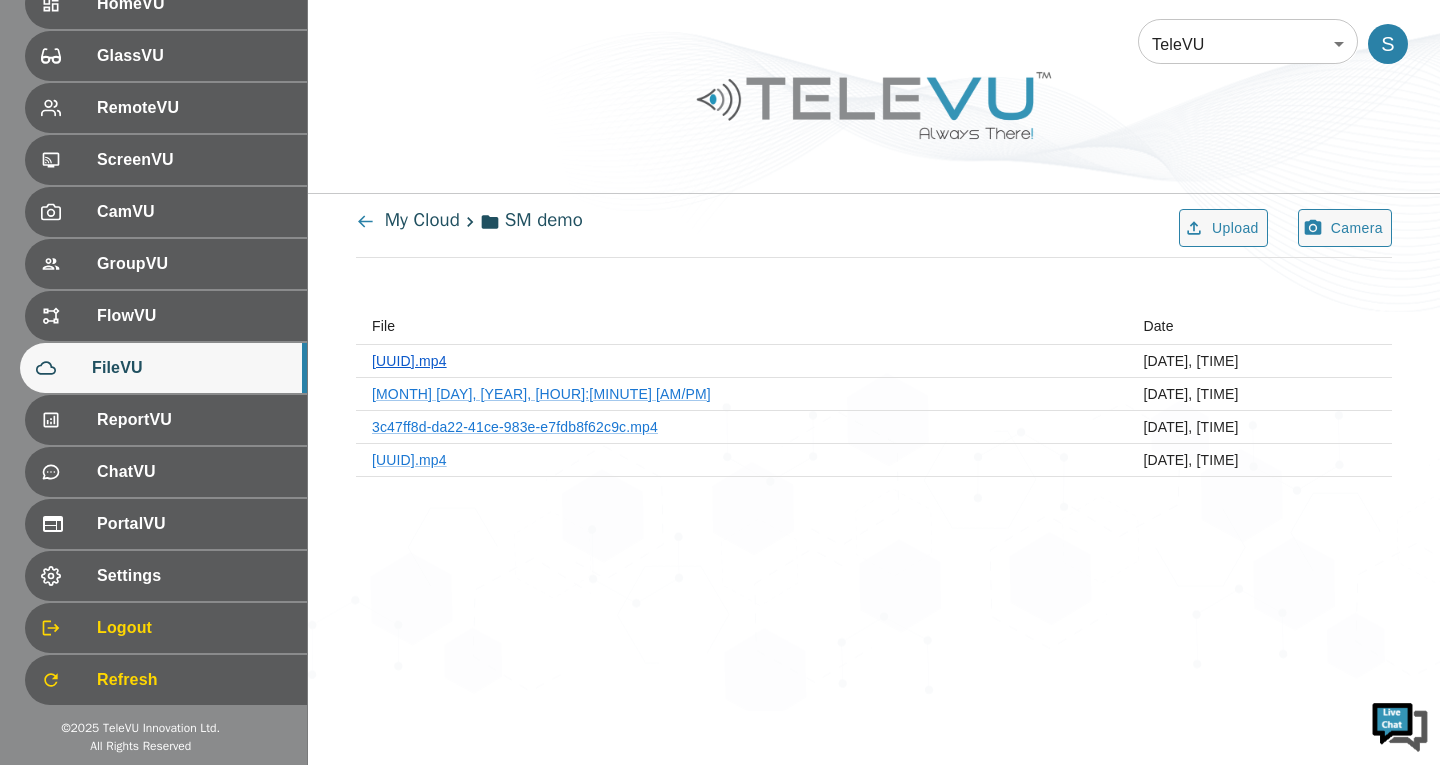 click on "[VDO]_[YEAR][MONTH][DATE]_[TIME].mp4" at bounding box center (409, 361) 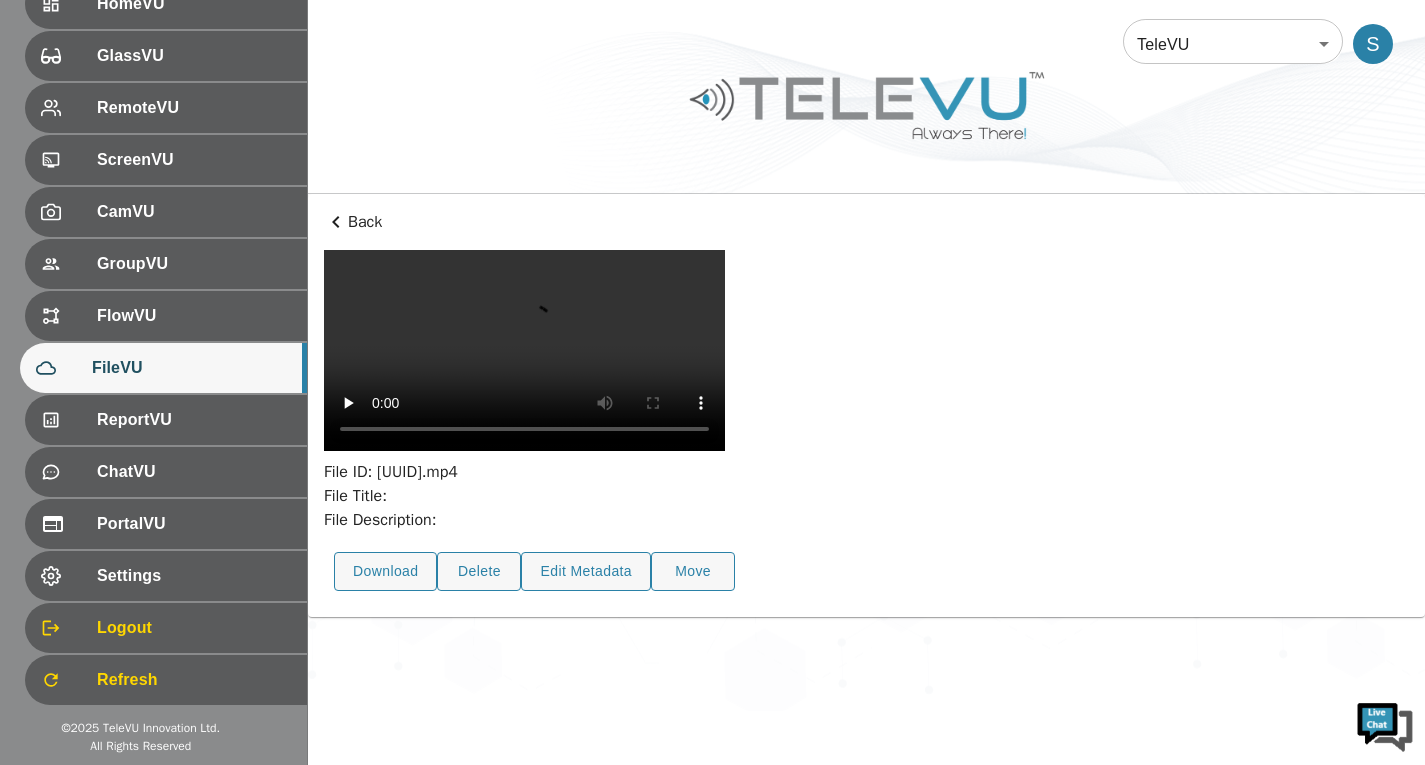 scroll, scrollTop: 73, scrollLeft: 0, axis: vertical 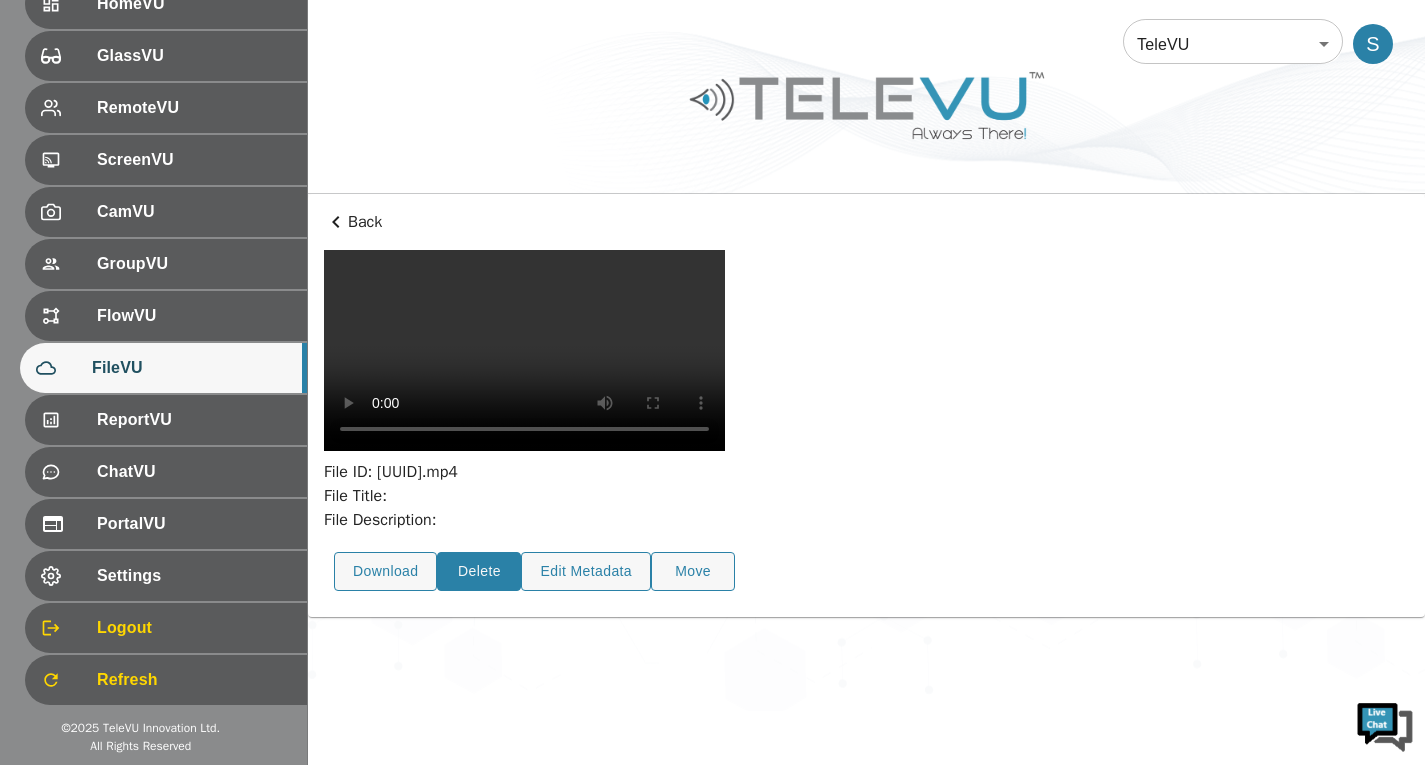 click on "Delete" at bounding box center [479, 571] 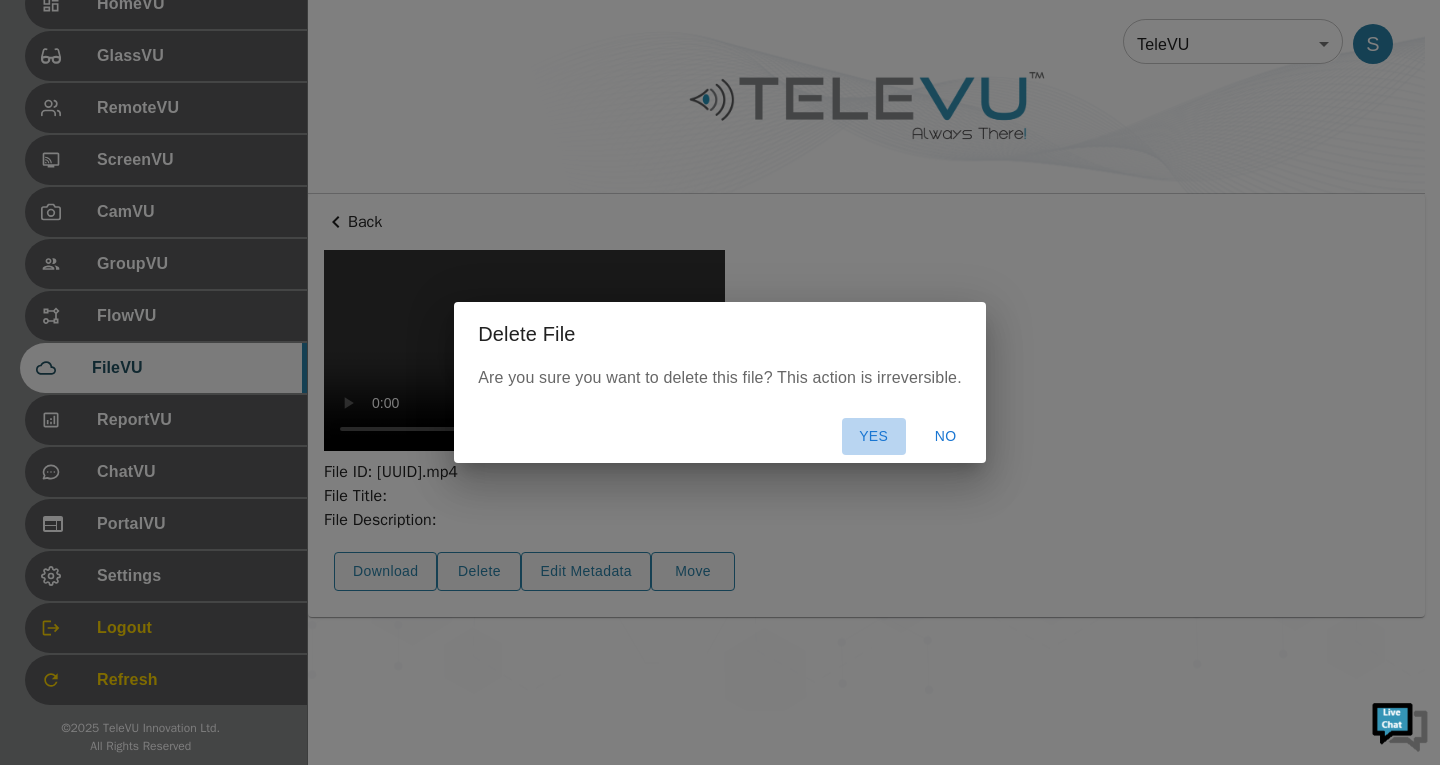 click on "Yes" at bounding box center (874, 436) 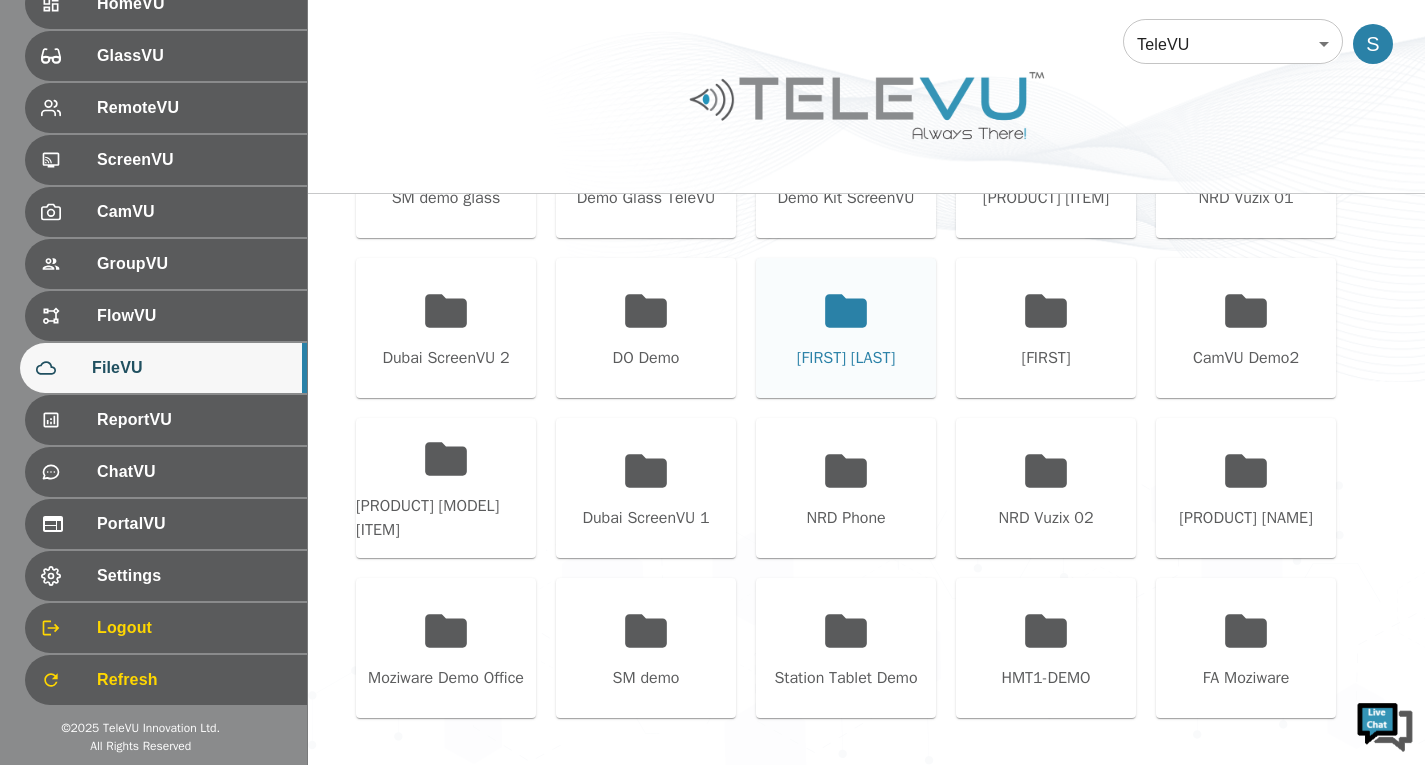 scroll, scrollTop: 1011, scrollLeft: 0, axis: vertical 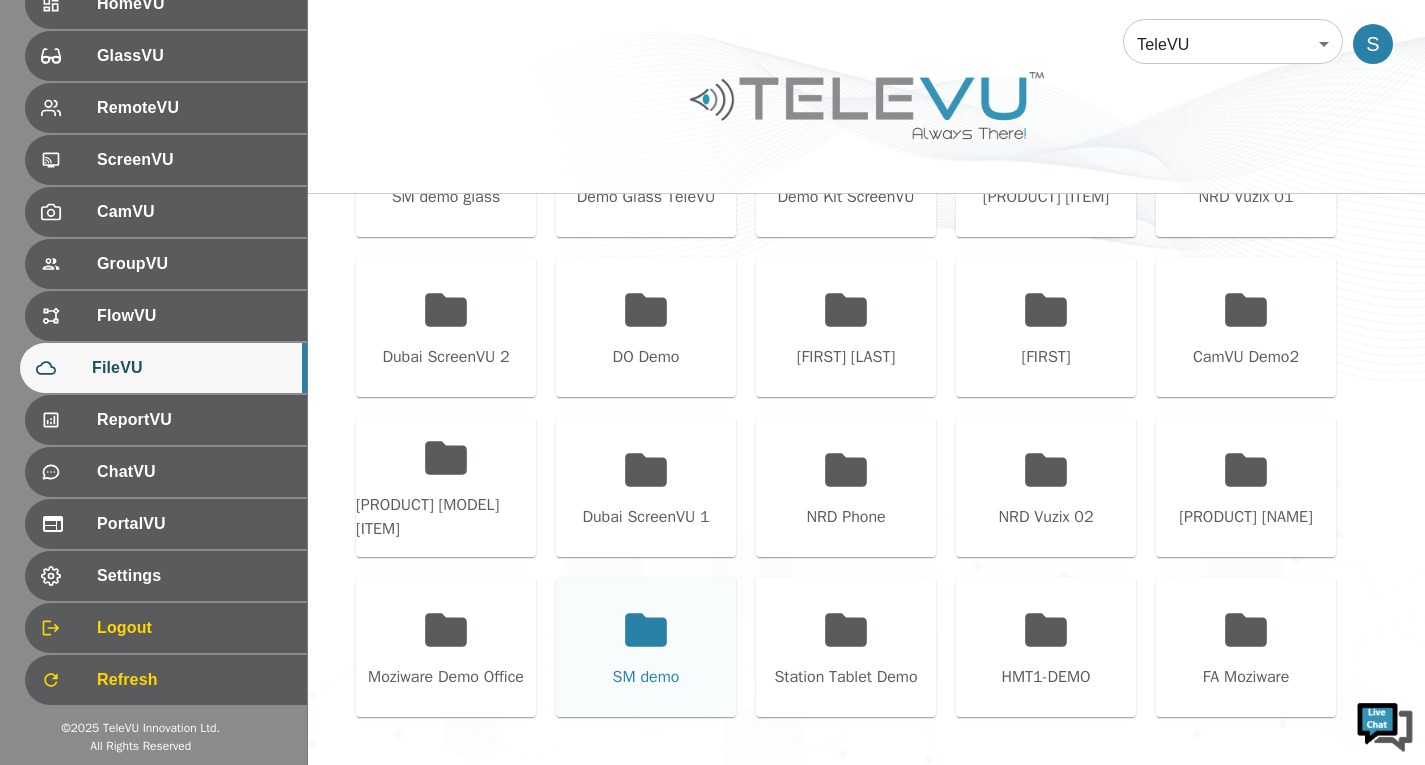 click on "SM demo" at bounding box center [646, 647] 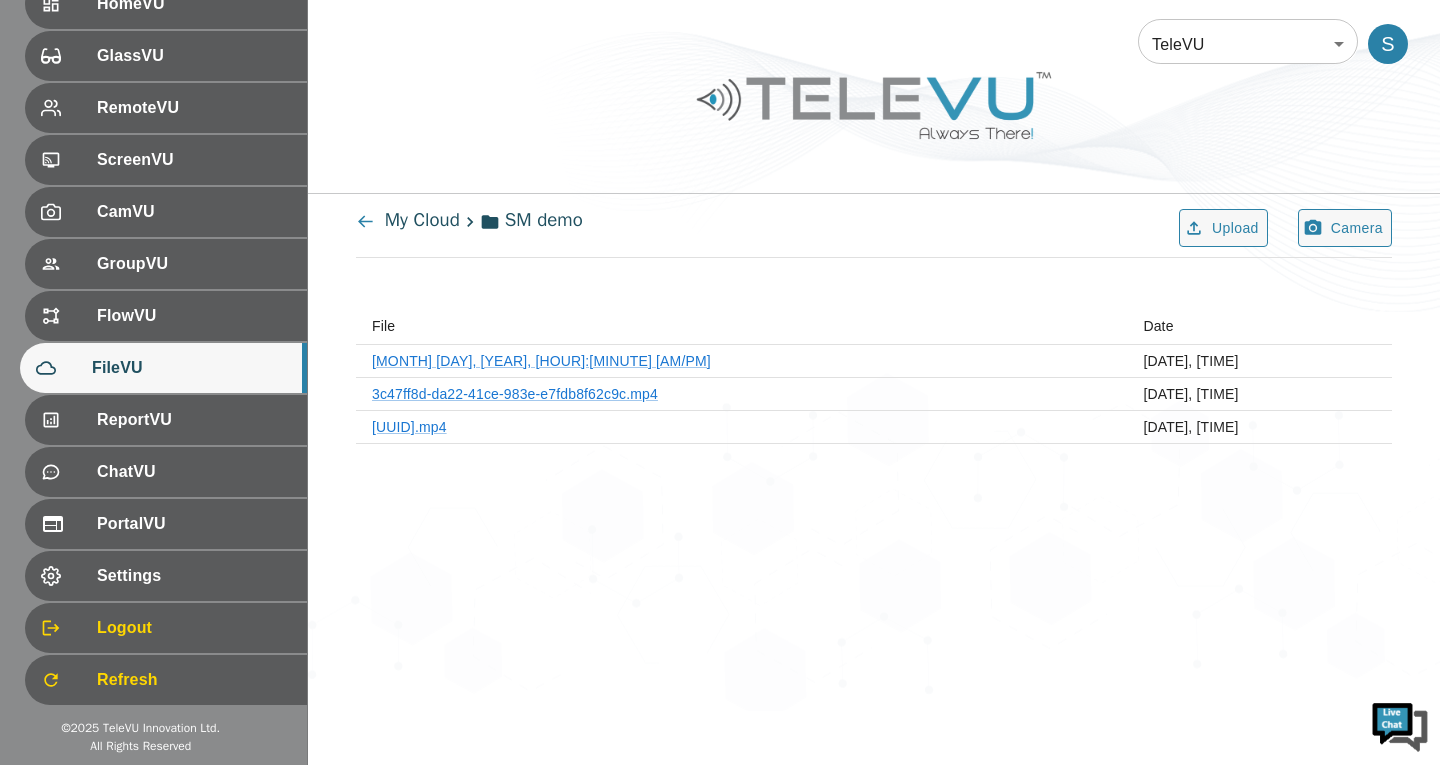 click 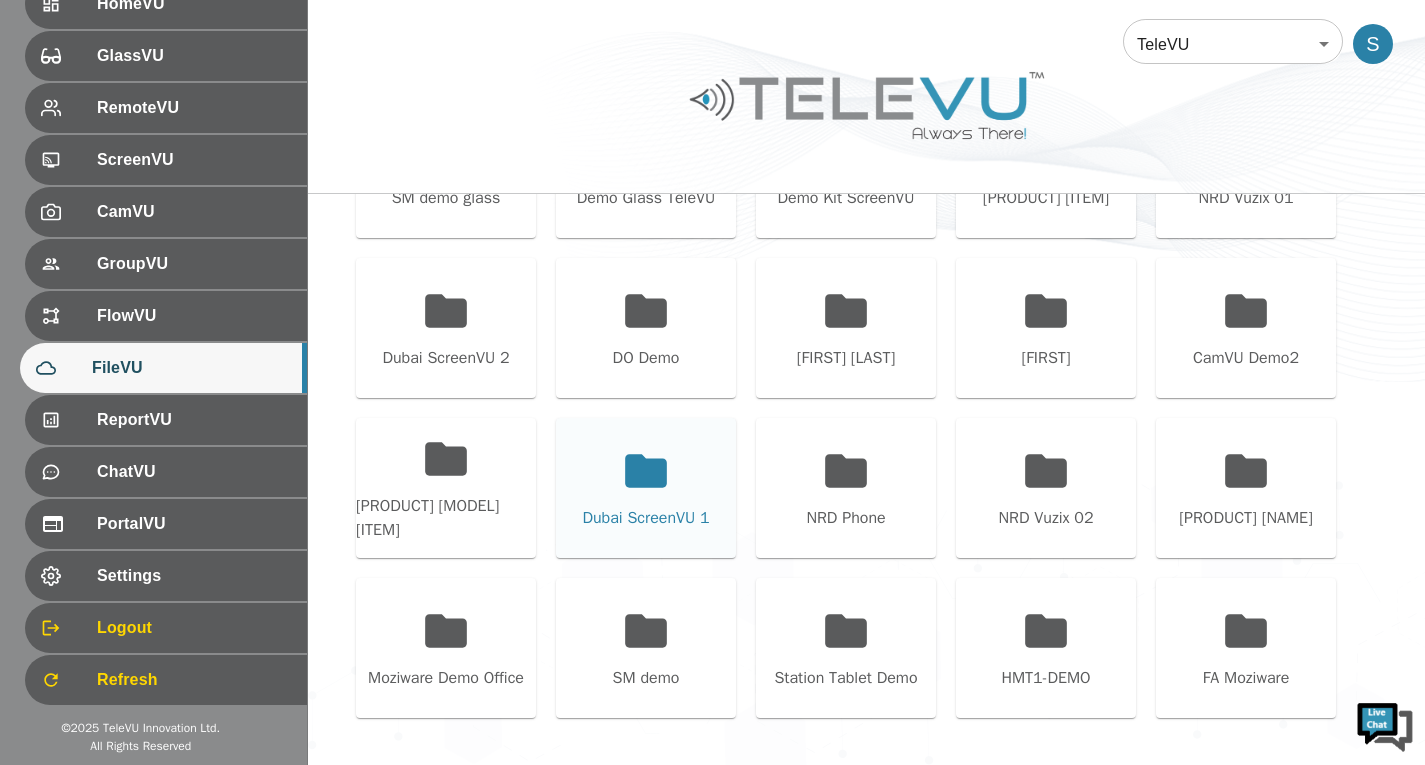 scroll, scrollTop: 1011, scrollLeft: 0, axis: vertical 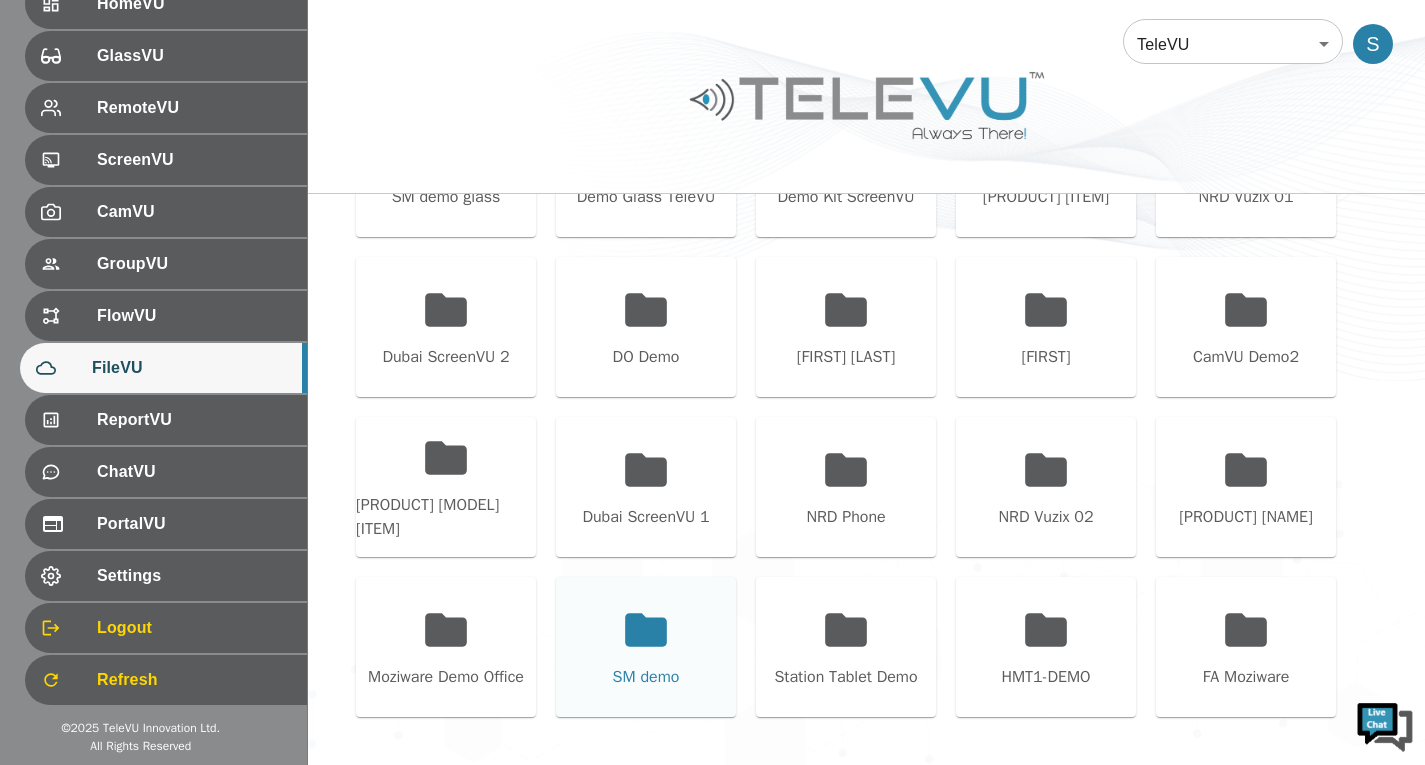 click on "SM demo" at bounding box center (646, 647) 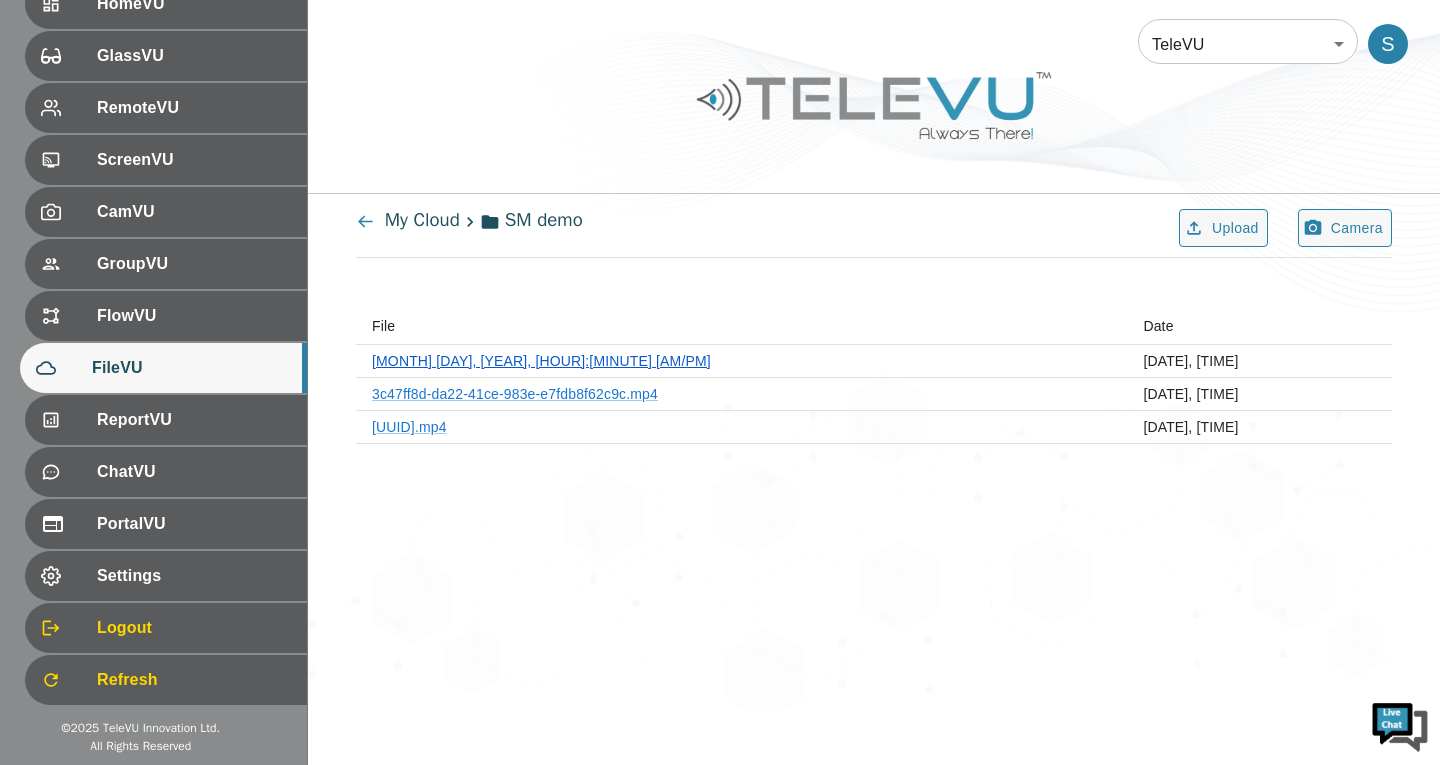 click on "16c223db-1ae2-4d56-ac63-07fc30ccbef5.mp4" at bounding box center (541, 361) 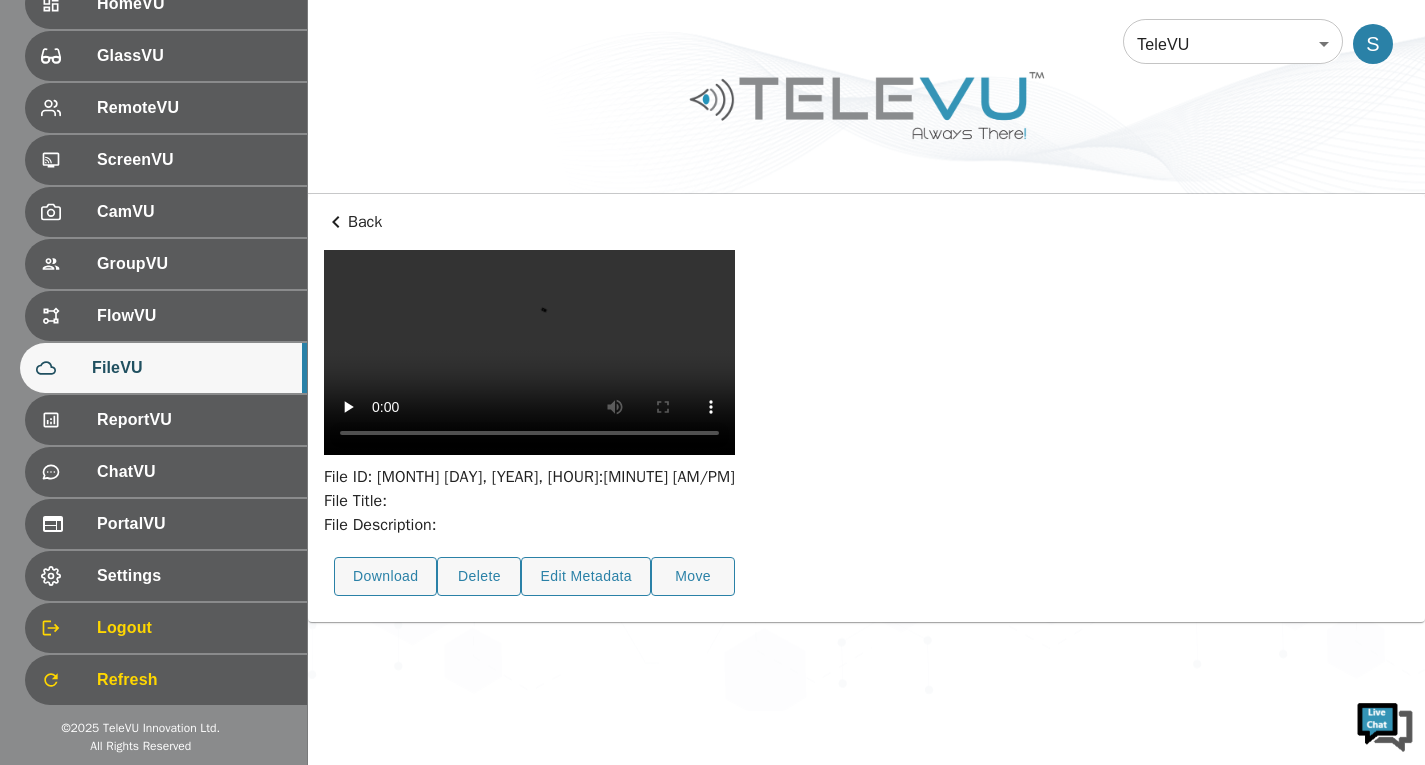 scroll, scrollTop: 73, scrollLeft: 0, axis: vertical 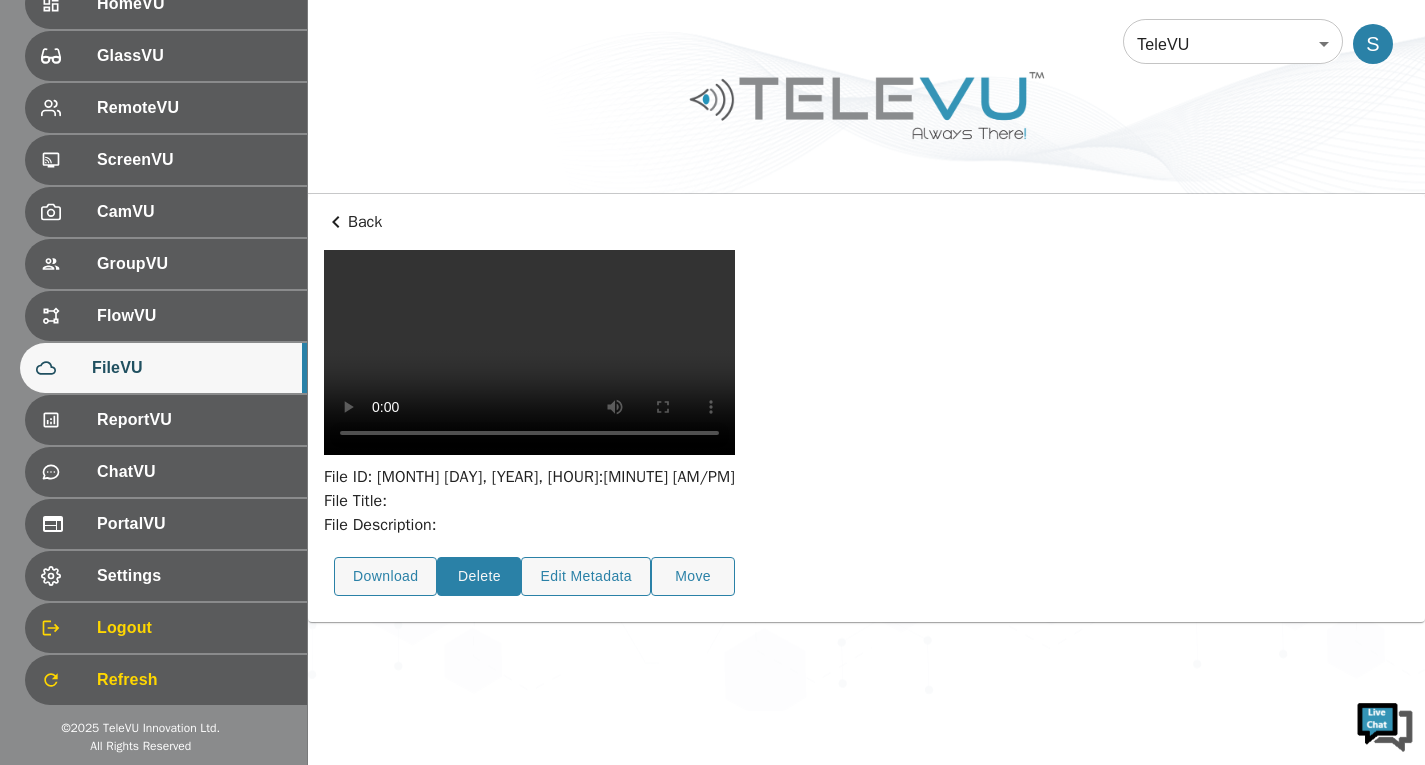 click on "Delete" at bounding box center [479, 576] 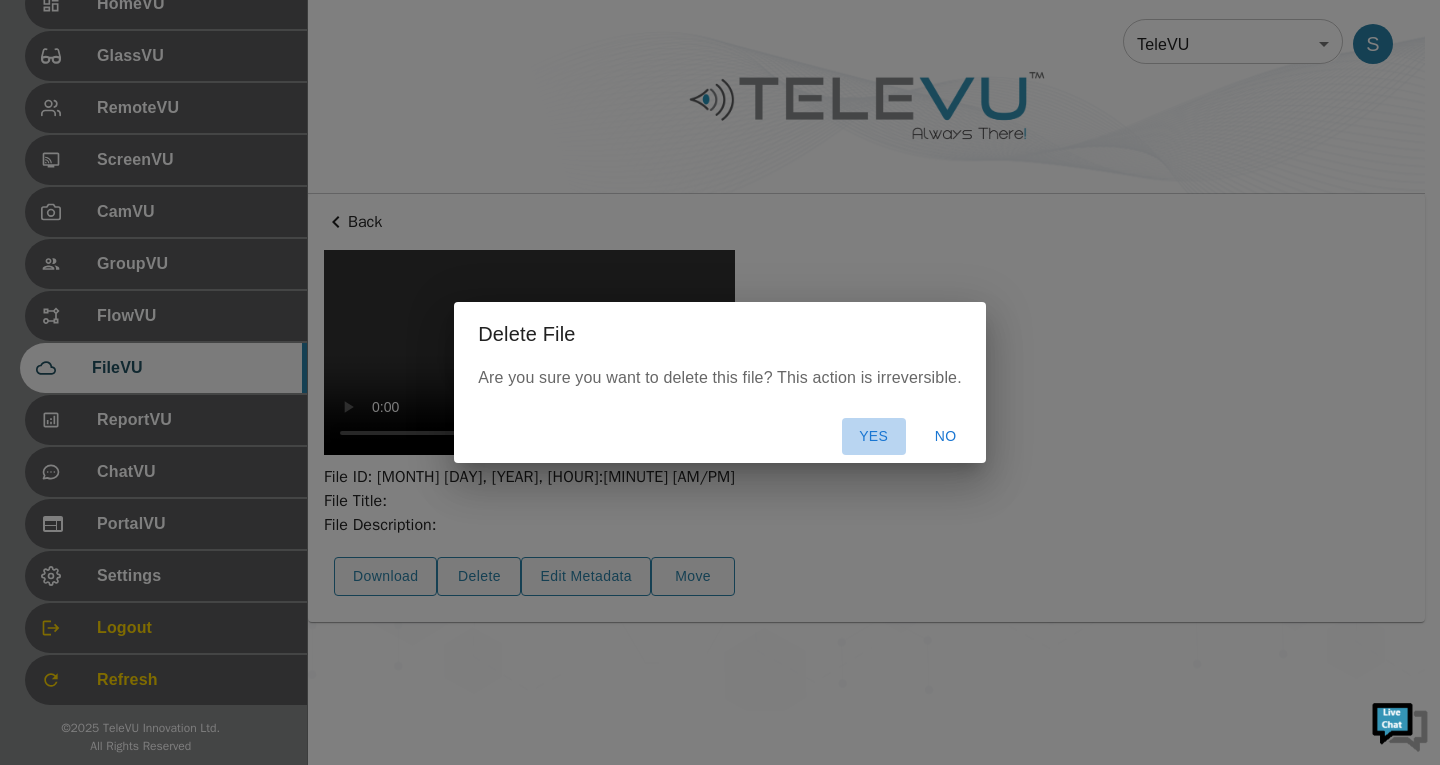 click on "Yes" at bounding box center (874, 436) 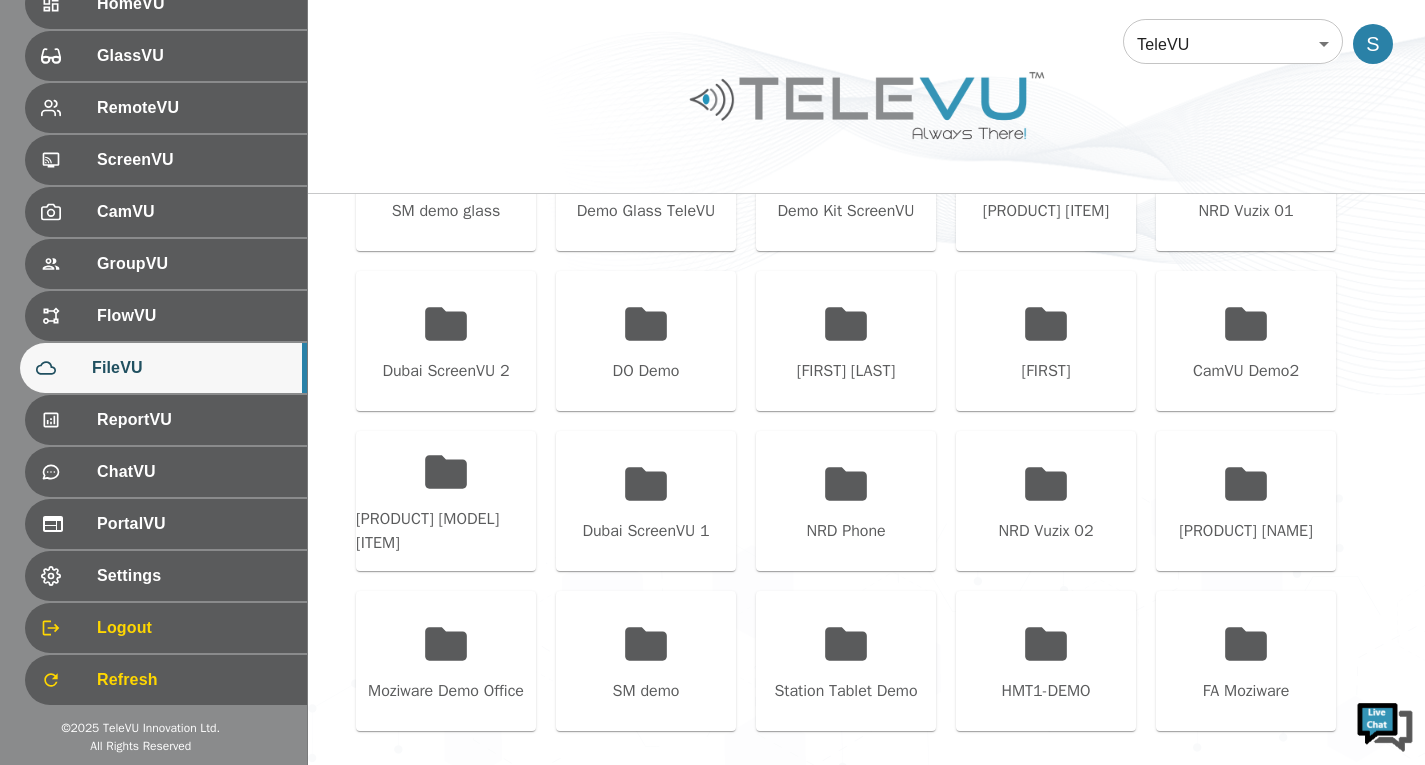 scroll, scrollTop: 1011, scrollLeft: 0, axis: vertical 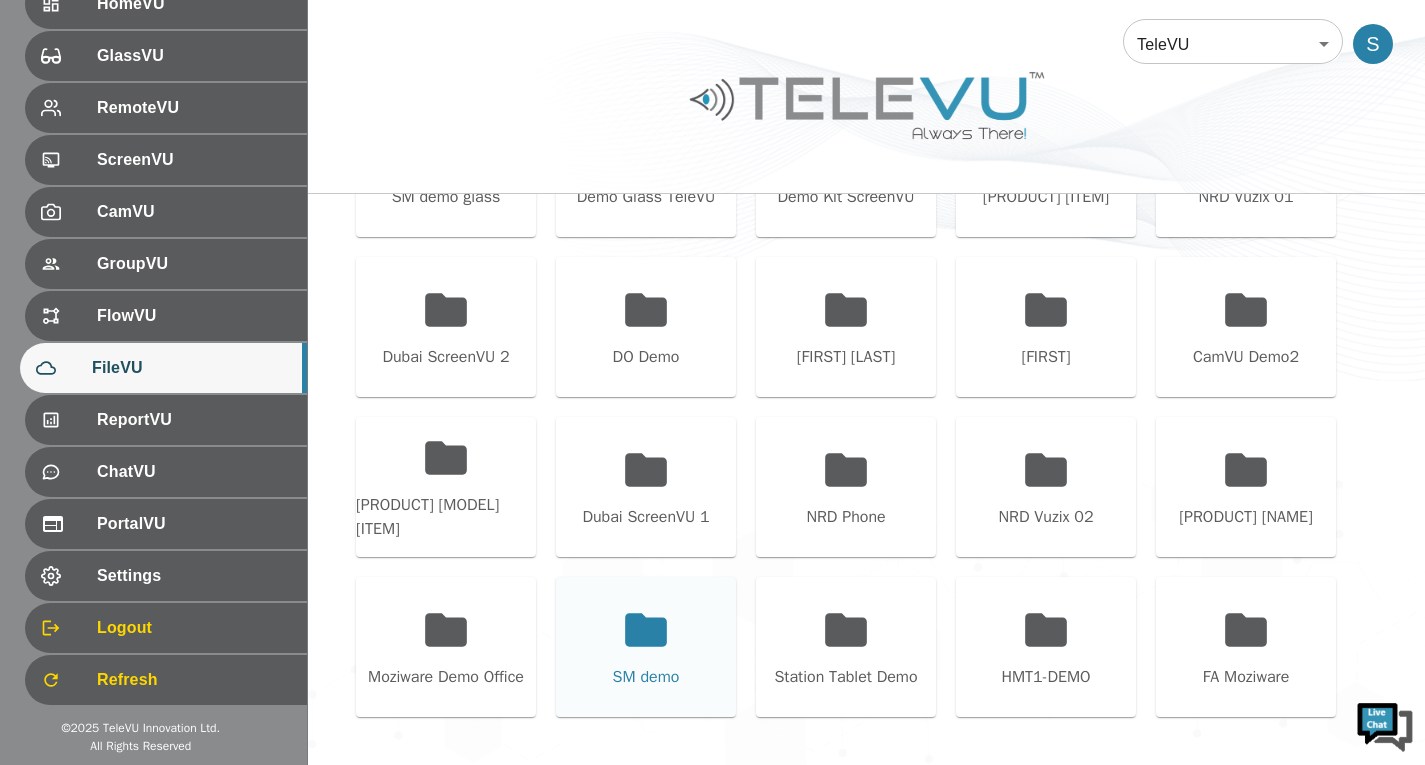 click on "SM demo" at bounding box center [646, 677] 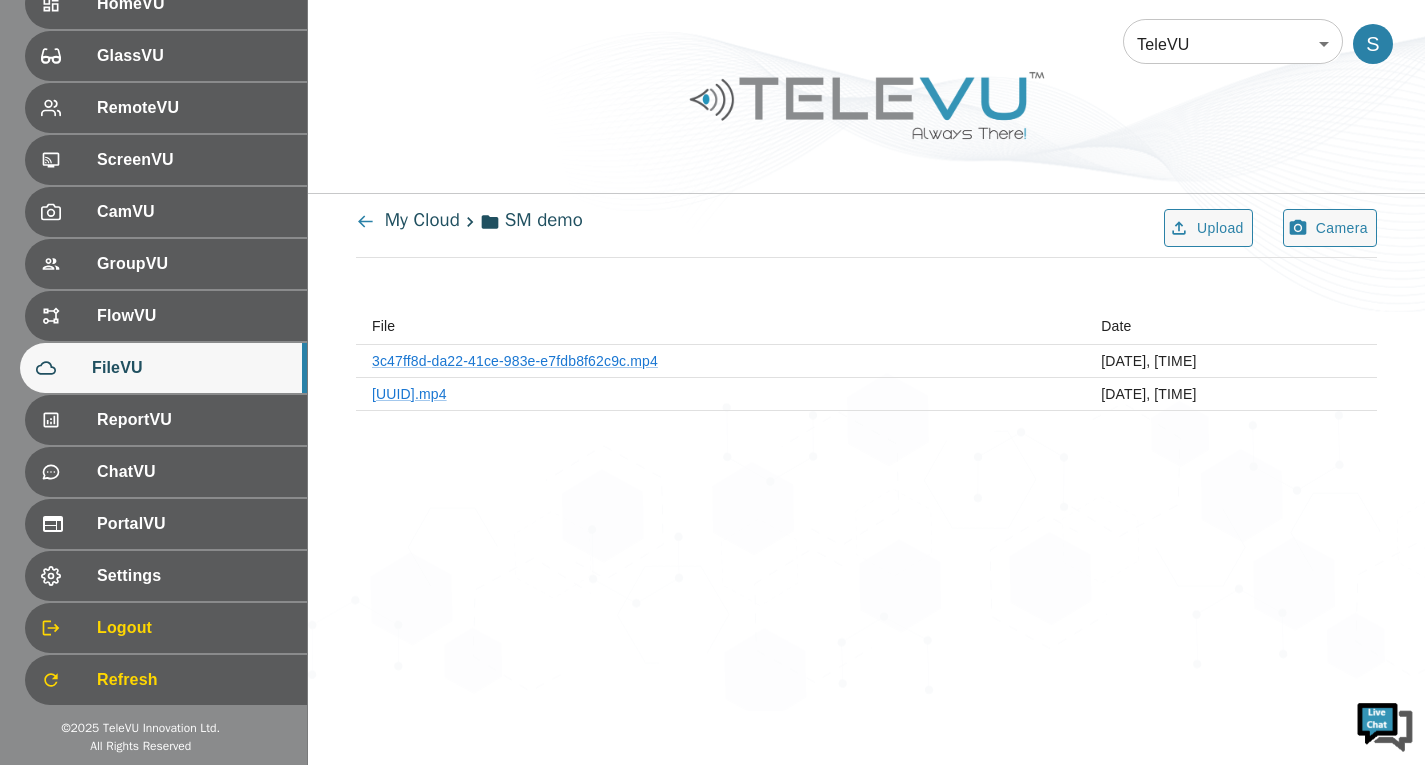 scroll, scrollTop: 0, scrollLeft: 0, axis: both 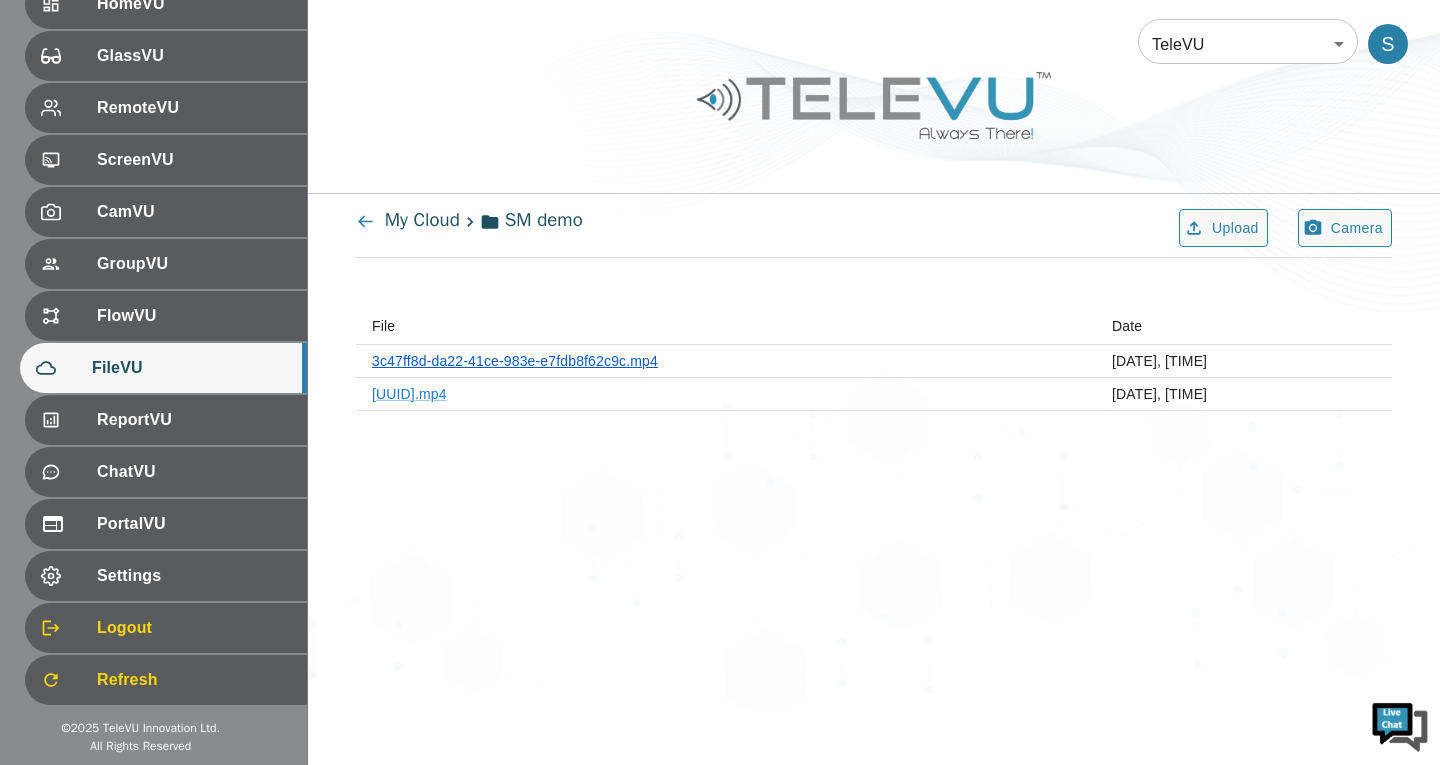 click on "3c47ff8d-da22-41ce-983e-e7fdb8f62c9c.mp4" at bounding box center (515, 361) 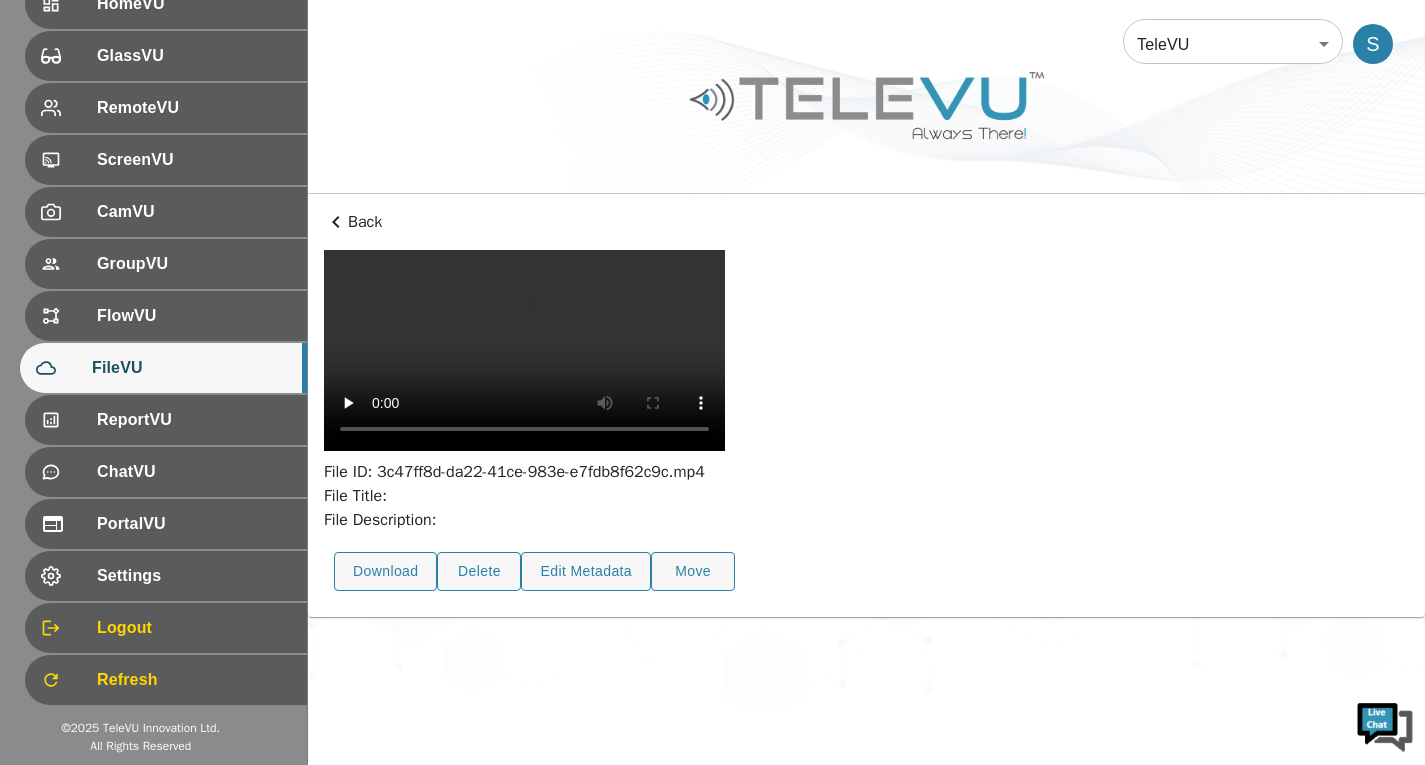 scroll, scrollTop: 73, scrollLeft: 0, axis: vertical 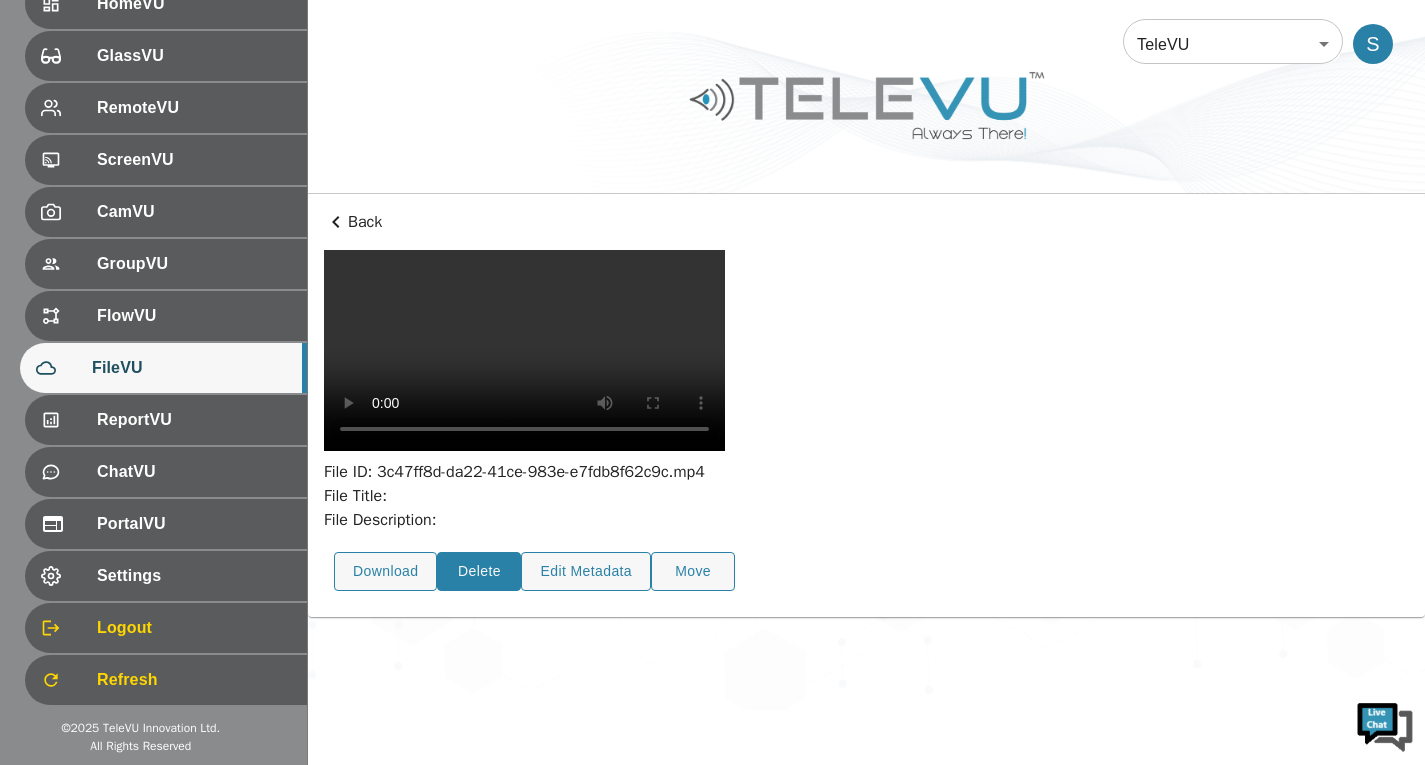 click on "Delete" at bounding box center (479, 571) 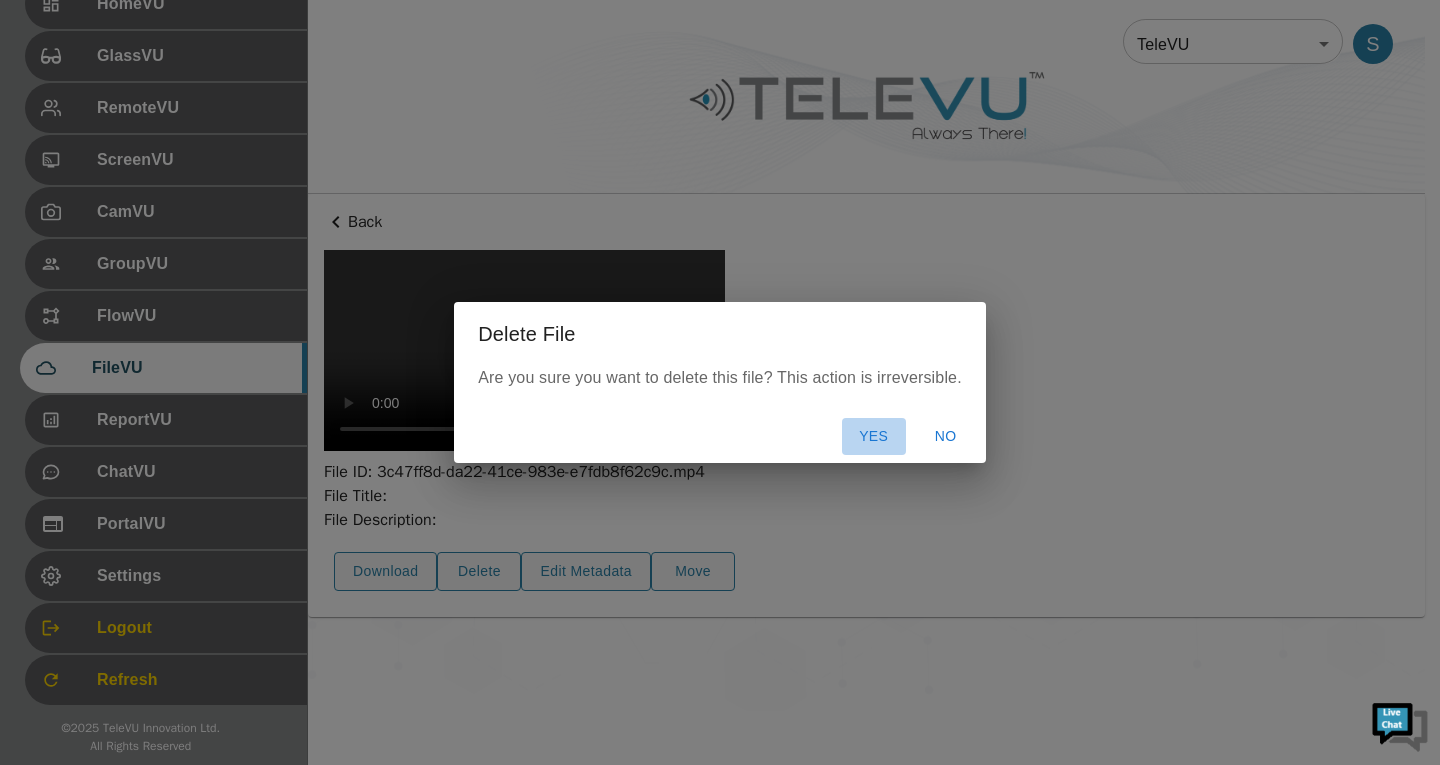 click on "Yes" at bounding box center (874, 436) 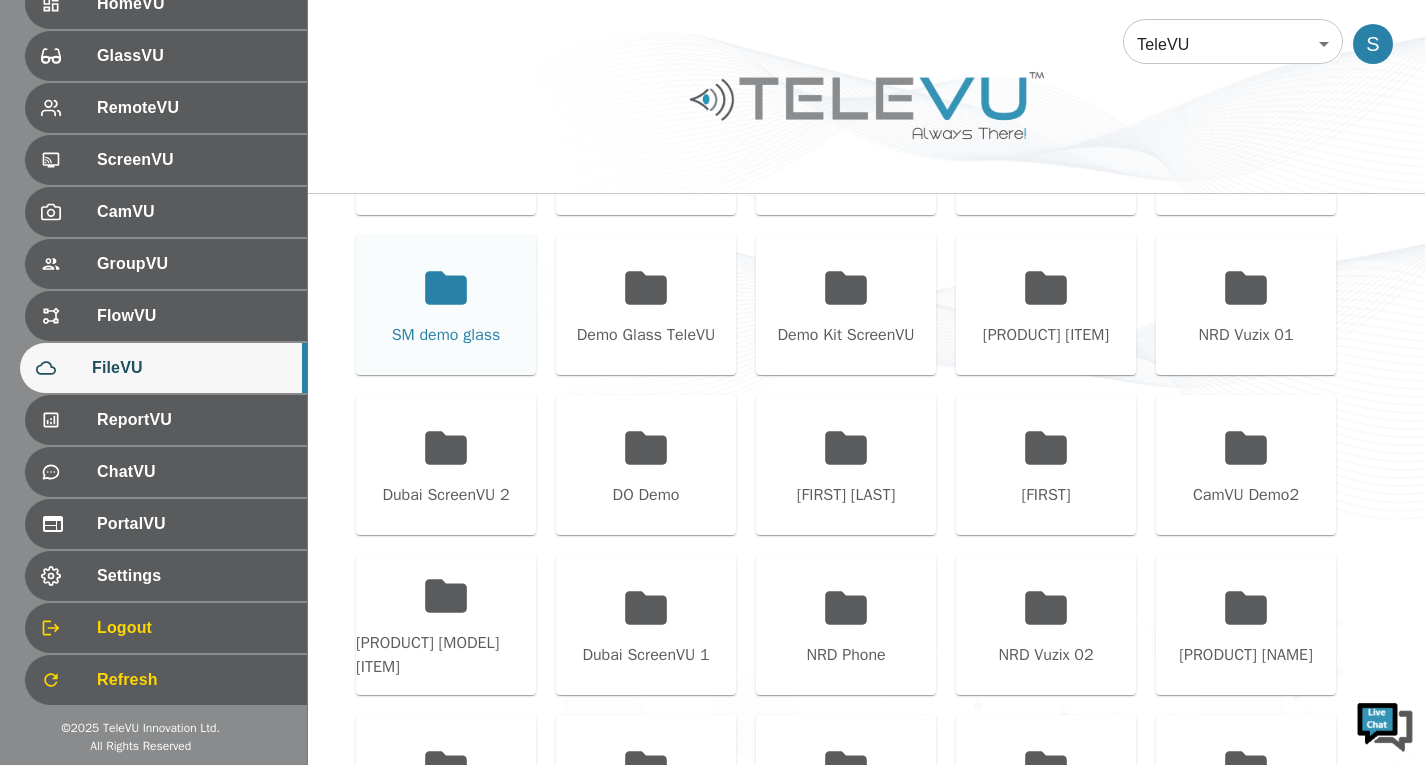 click 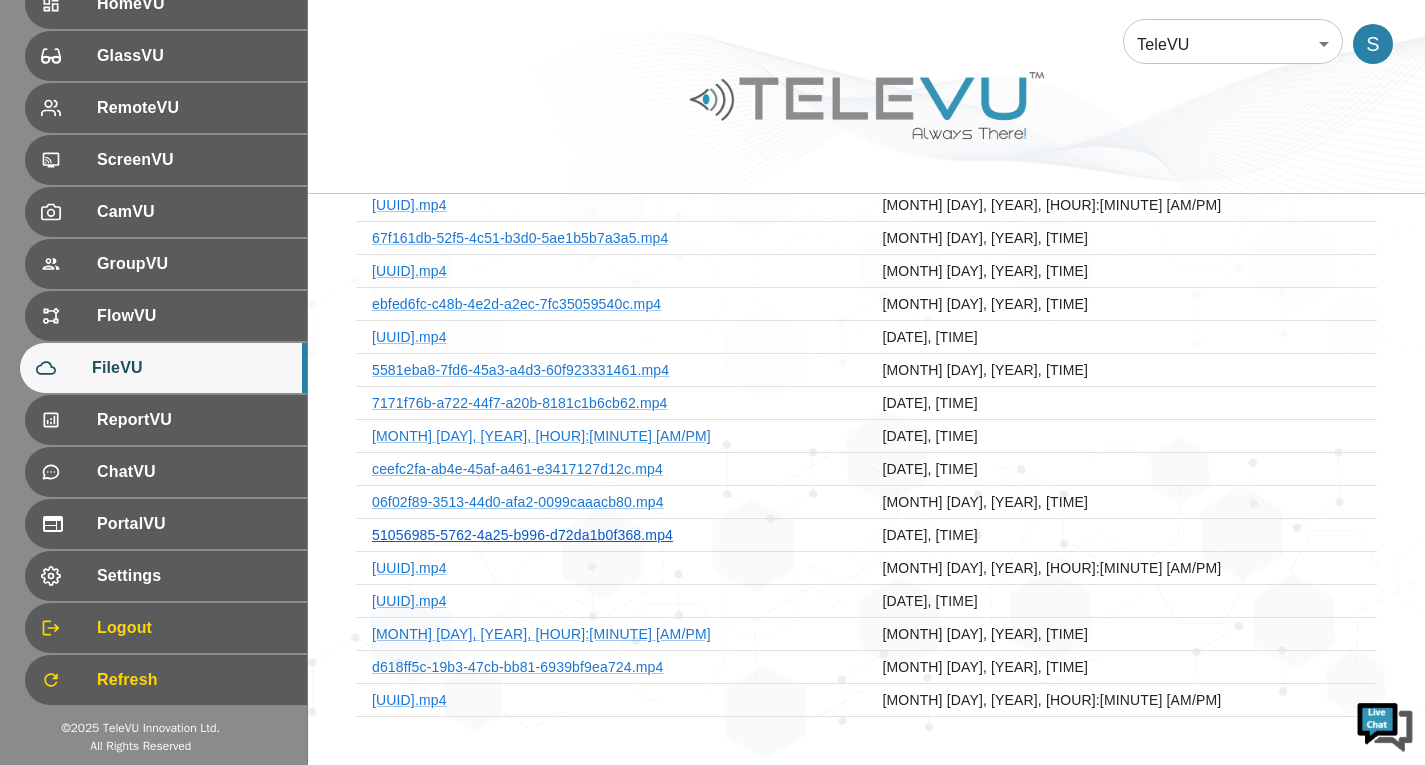 scroll, scrollTop: 0, scrollLeft: 0, axis: both 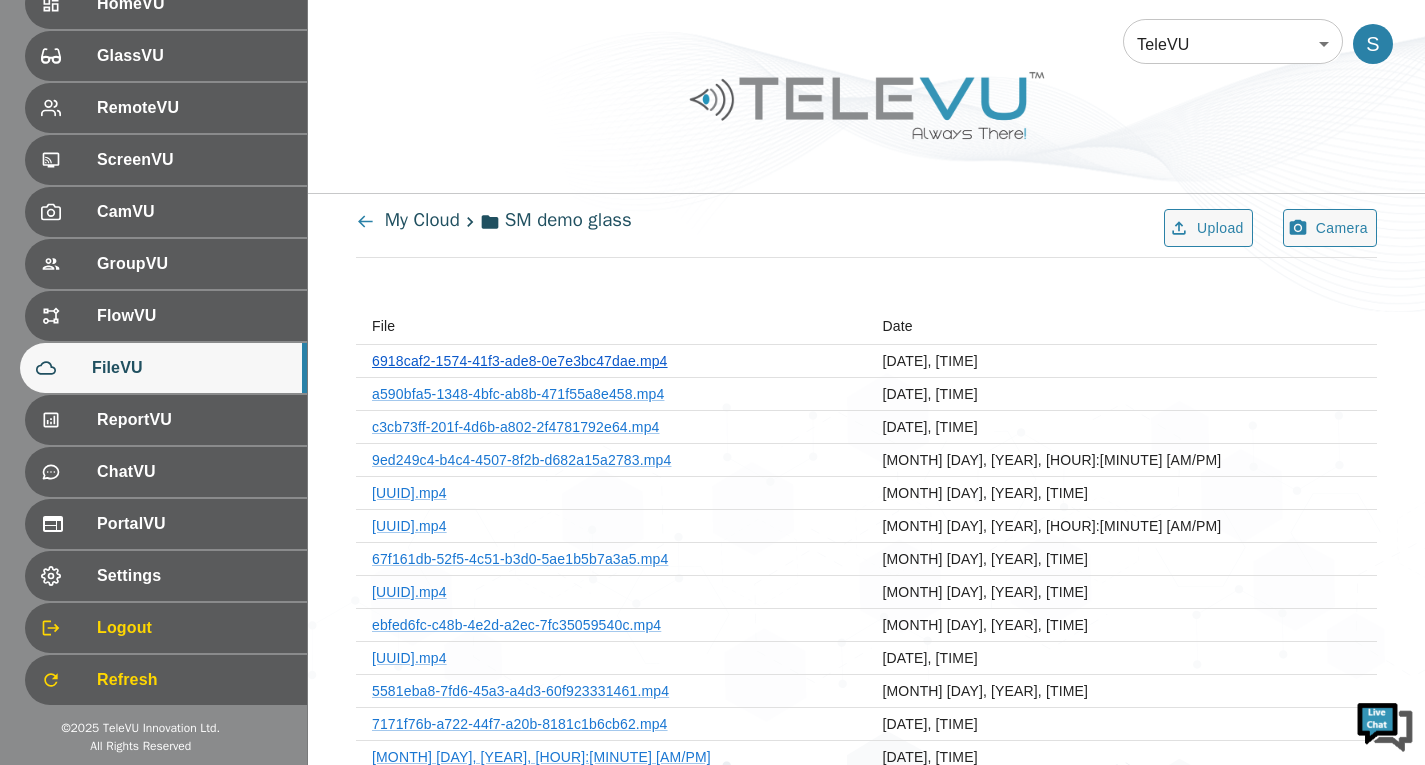 click on "6918caf2-1574-41f3-ade8-0e7e3bc47dae.mp4" at bounding box center (520, 361) 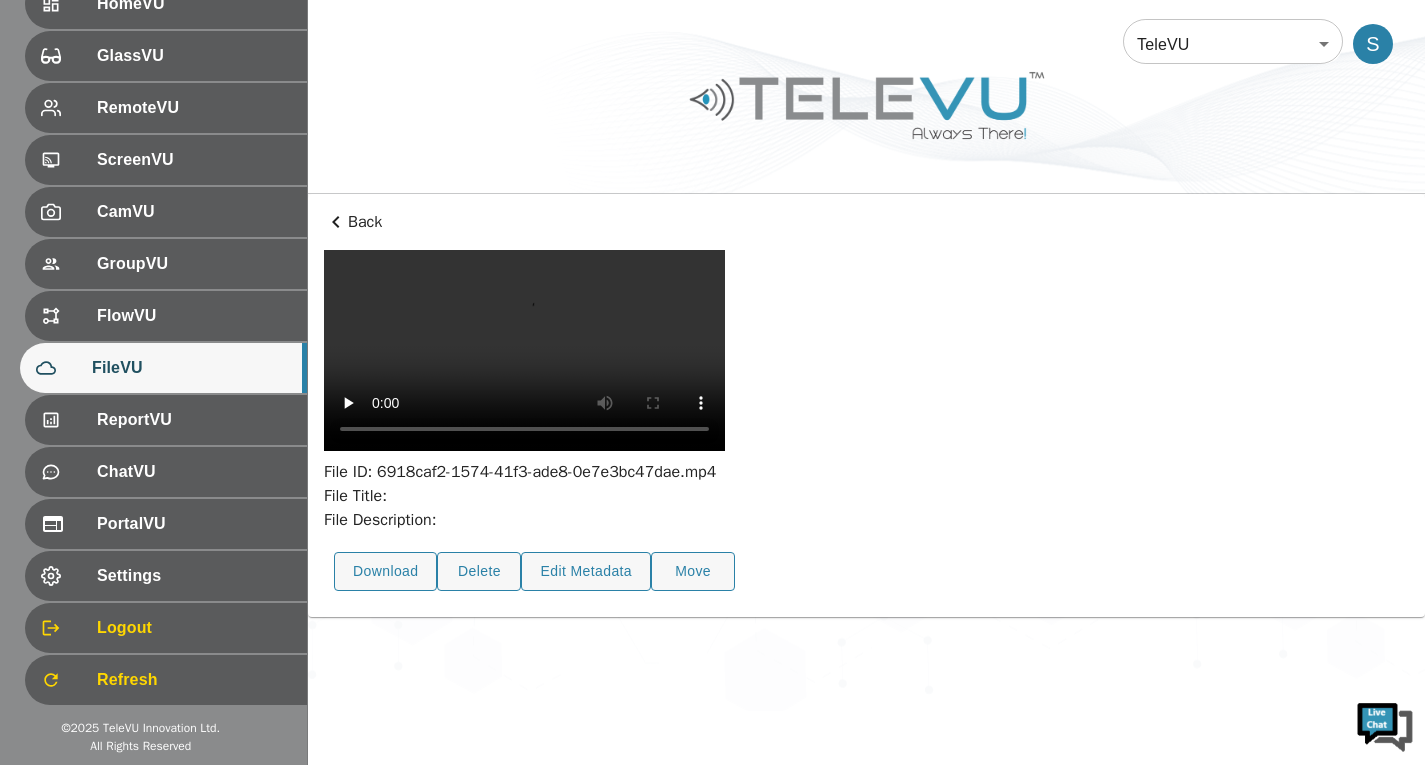 scroll, scrollTop: 73, scrollLeft: 0, axis: vertical 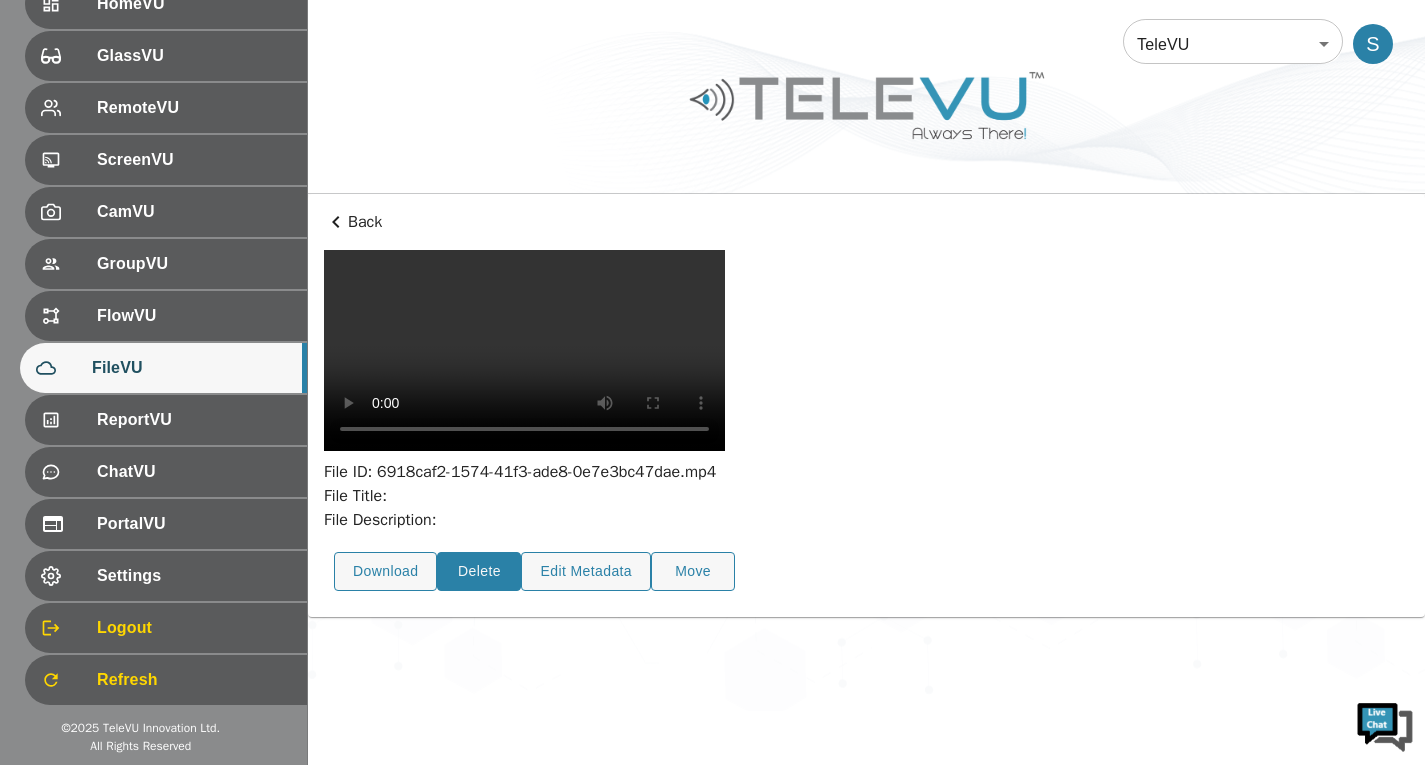 click on "Delete" at bounding box center (479, 571) 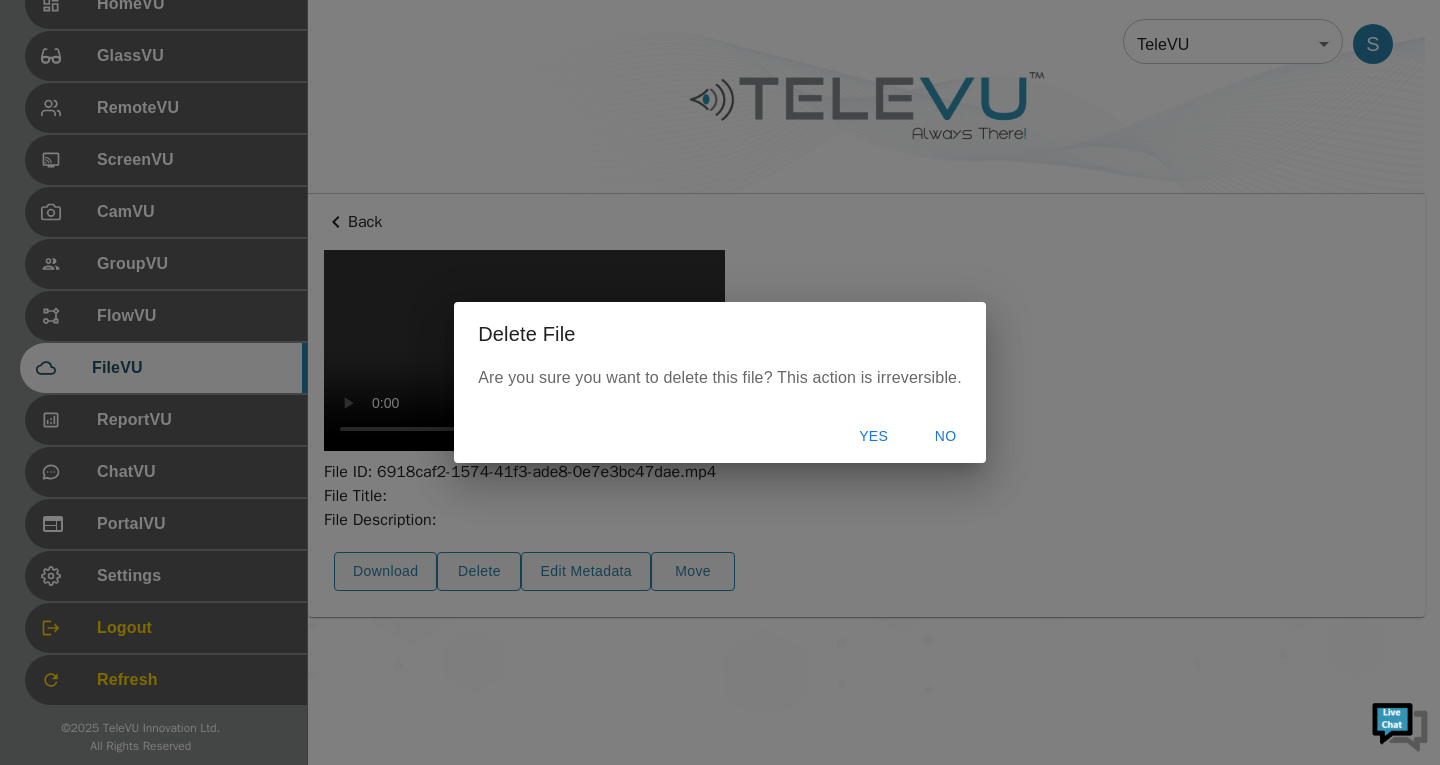 click on "Yes" at bounding box center [874, 436] 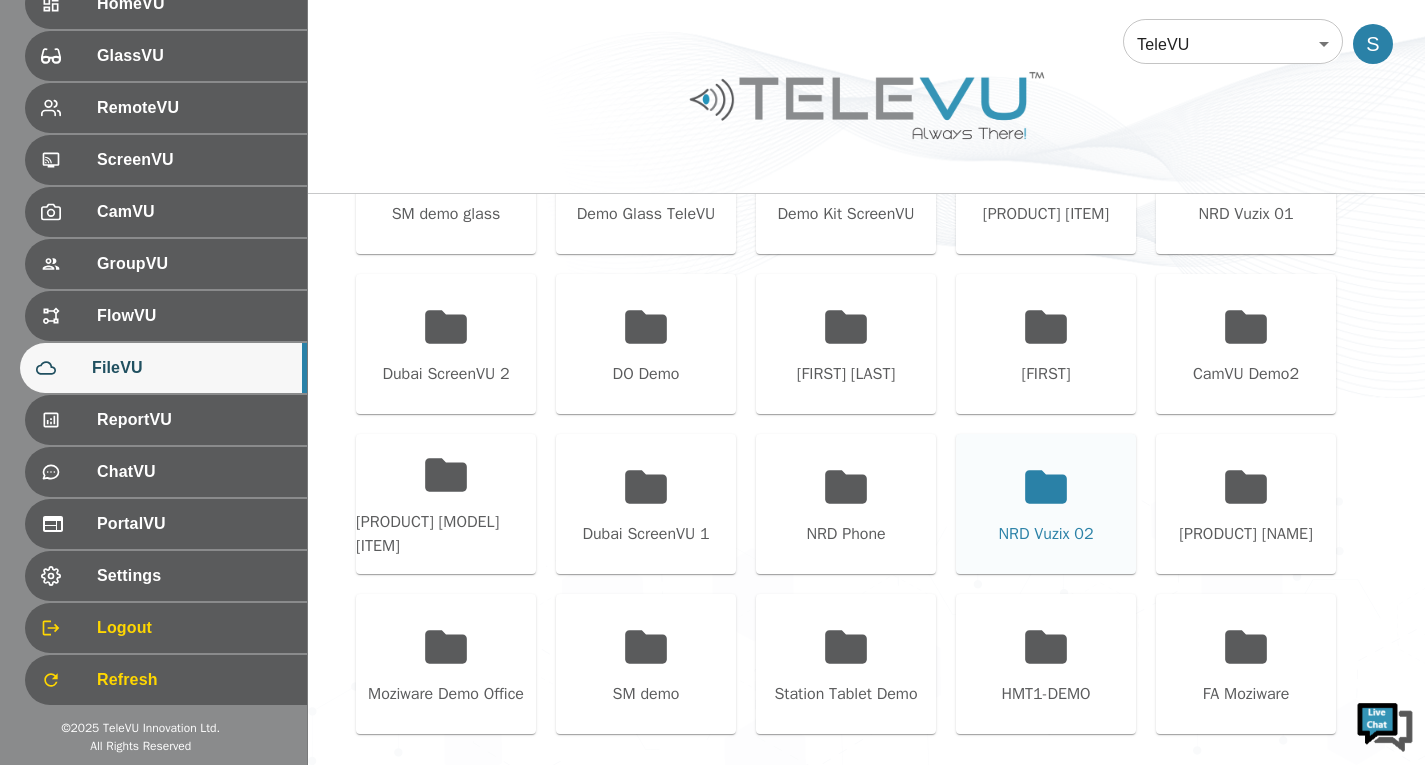 scroll, scrollTop: 1011, scrollLeft: 0, axis: vertical 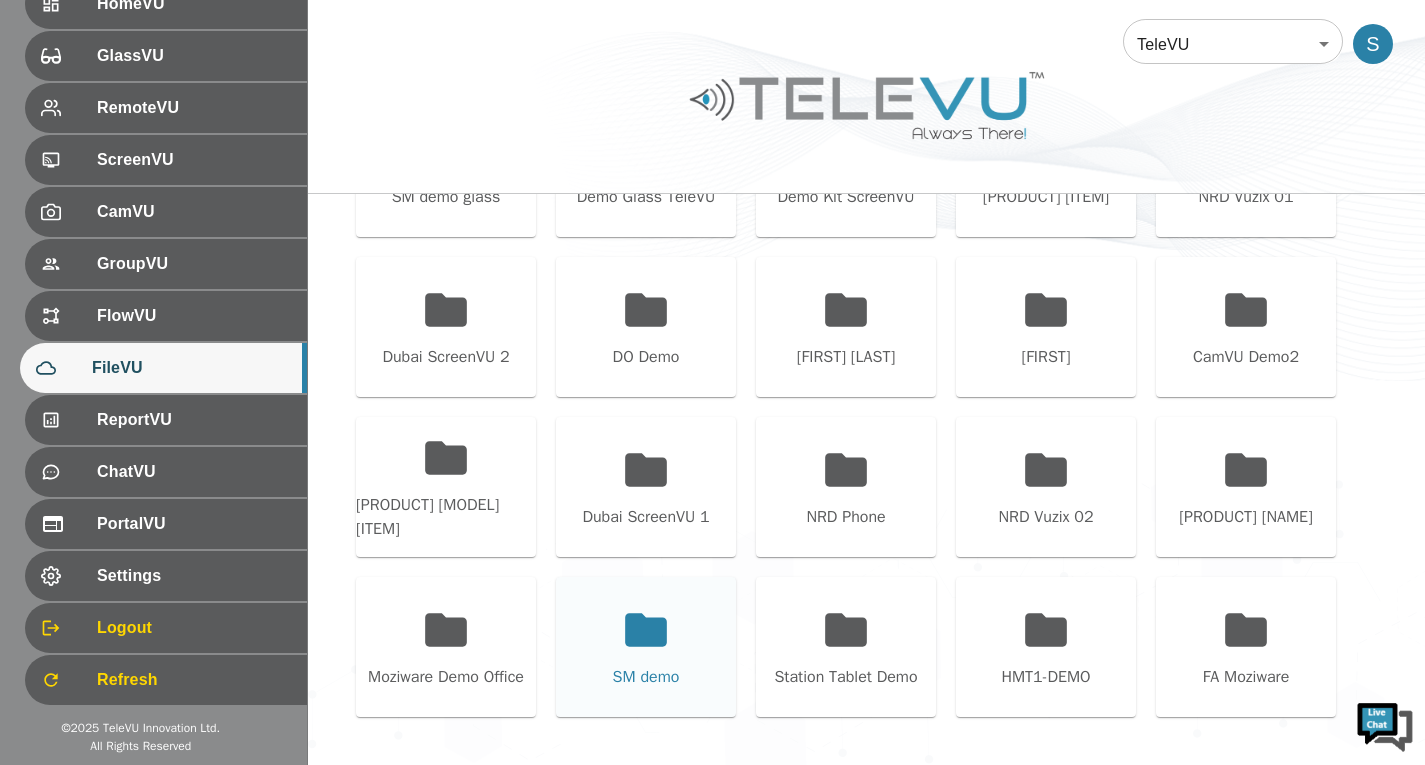 click on "SM demo" at bounding box center [646, 647] 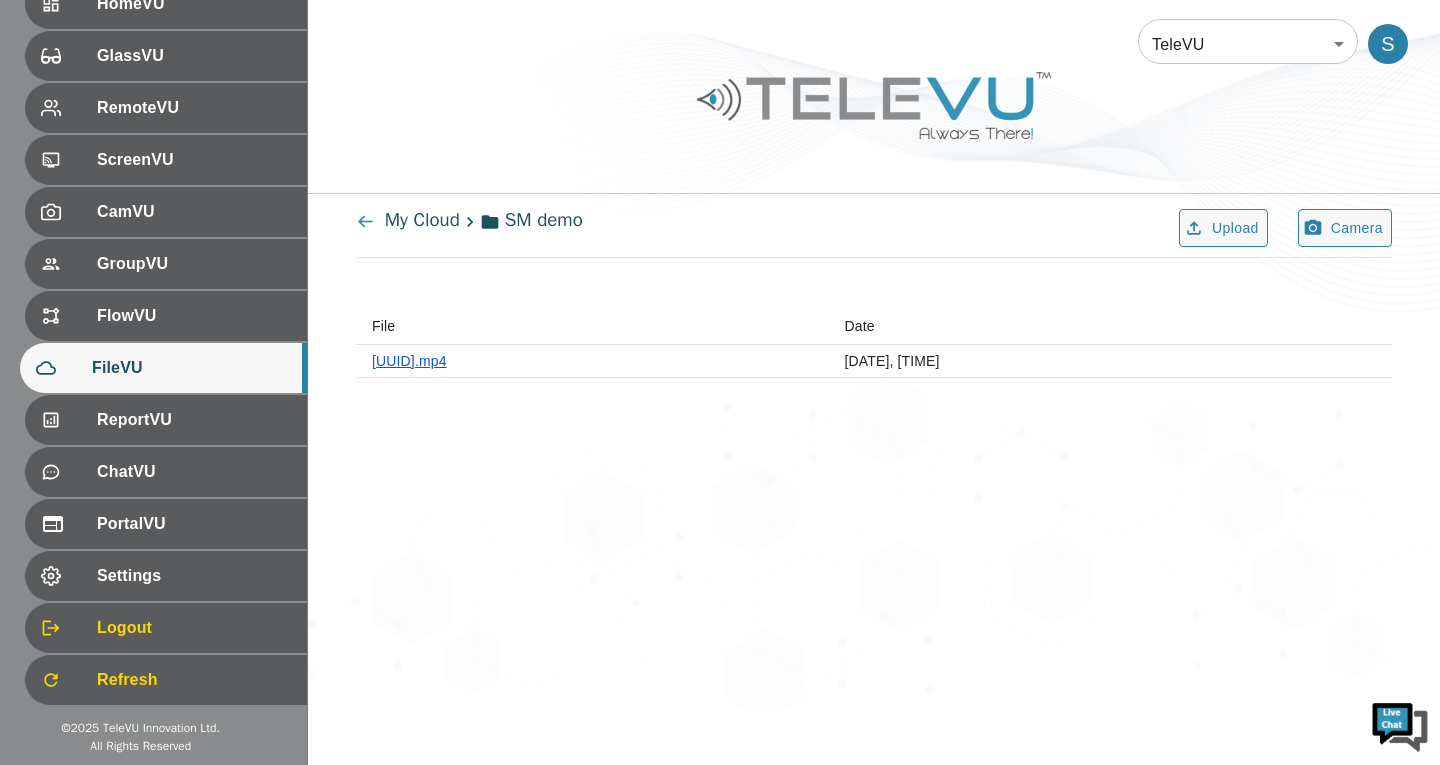 click on "[FILENAME]" at bounding box center (409, 361) 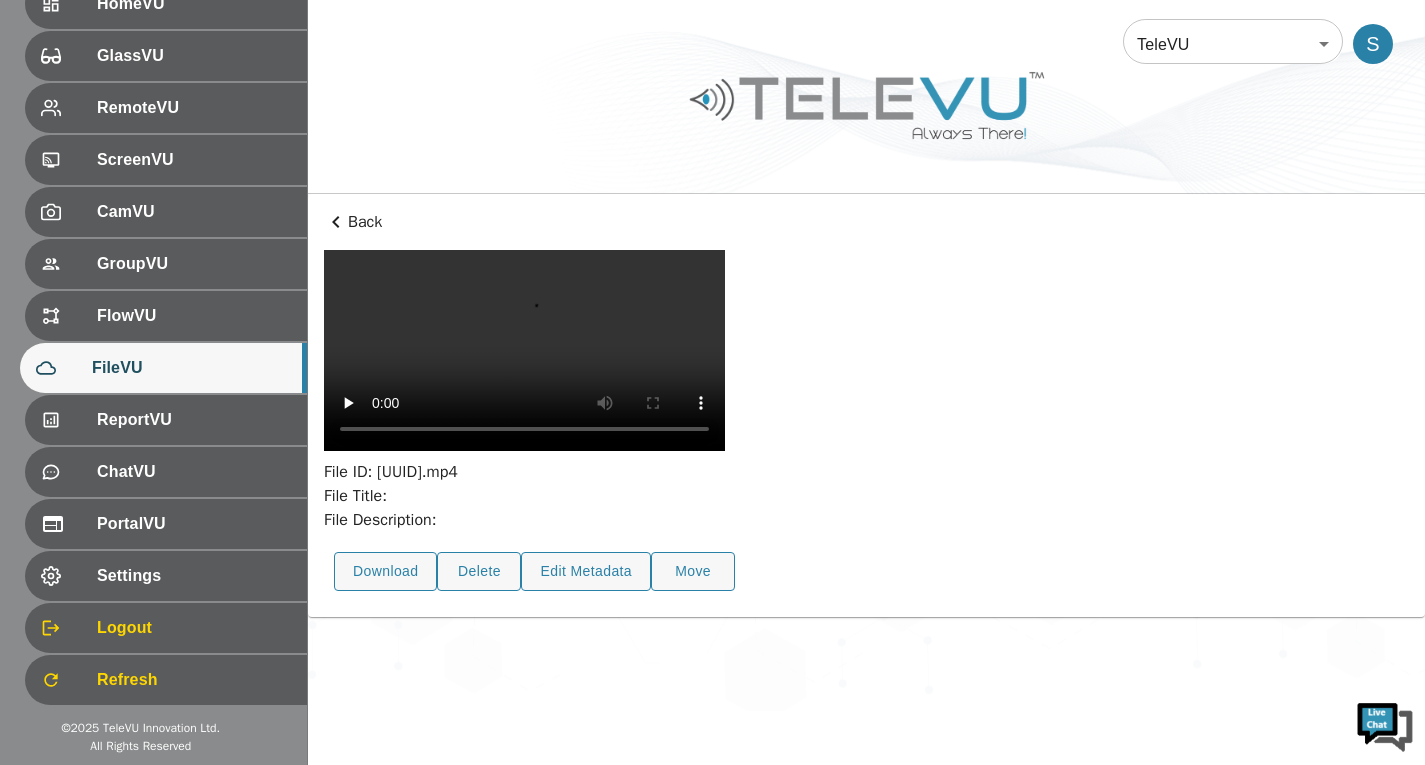 scroll, scrollTop: 73, scrollLeft: 0, axis: vertical 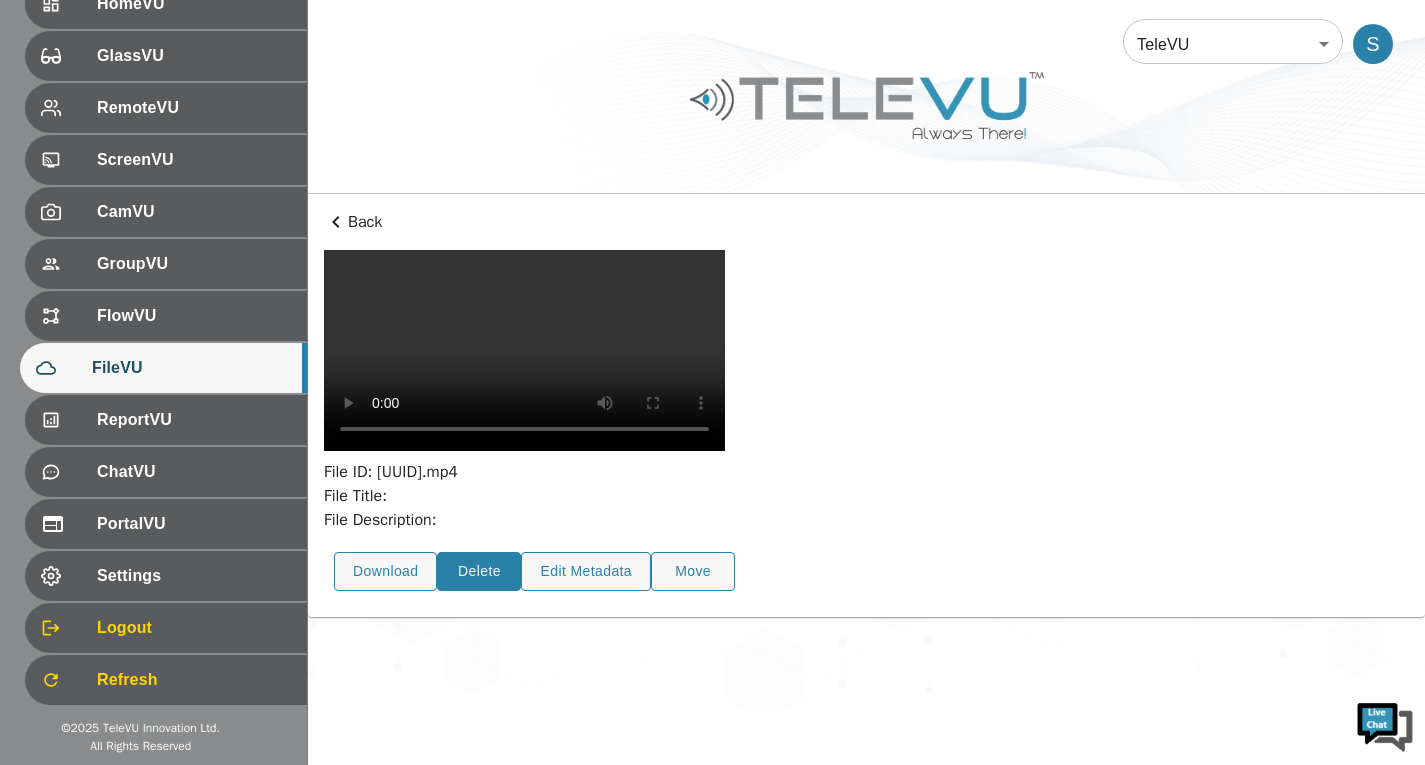 click on "Delete" at bounding box center (479, 571) 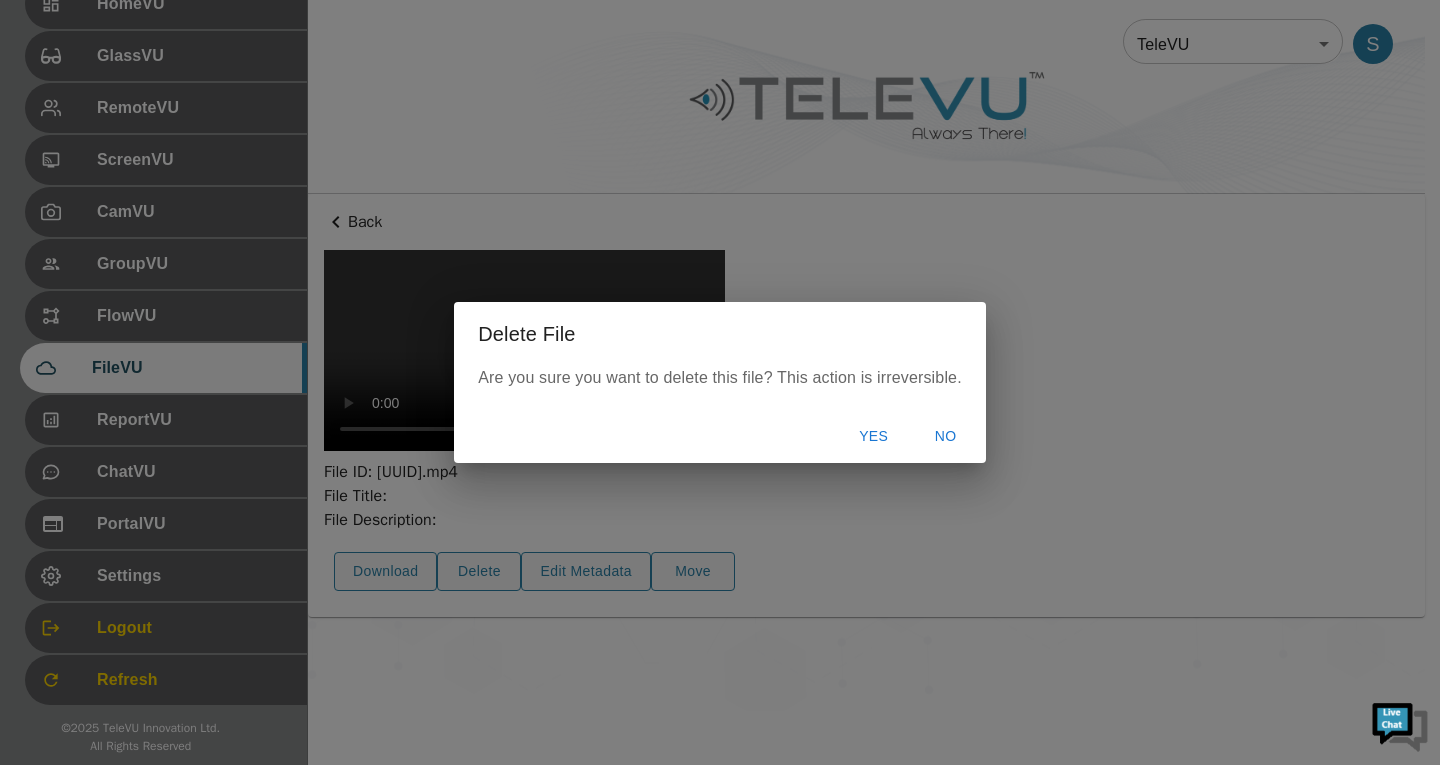 click on "Yes" at bounding box center (874, 436) 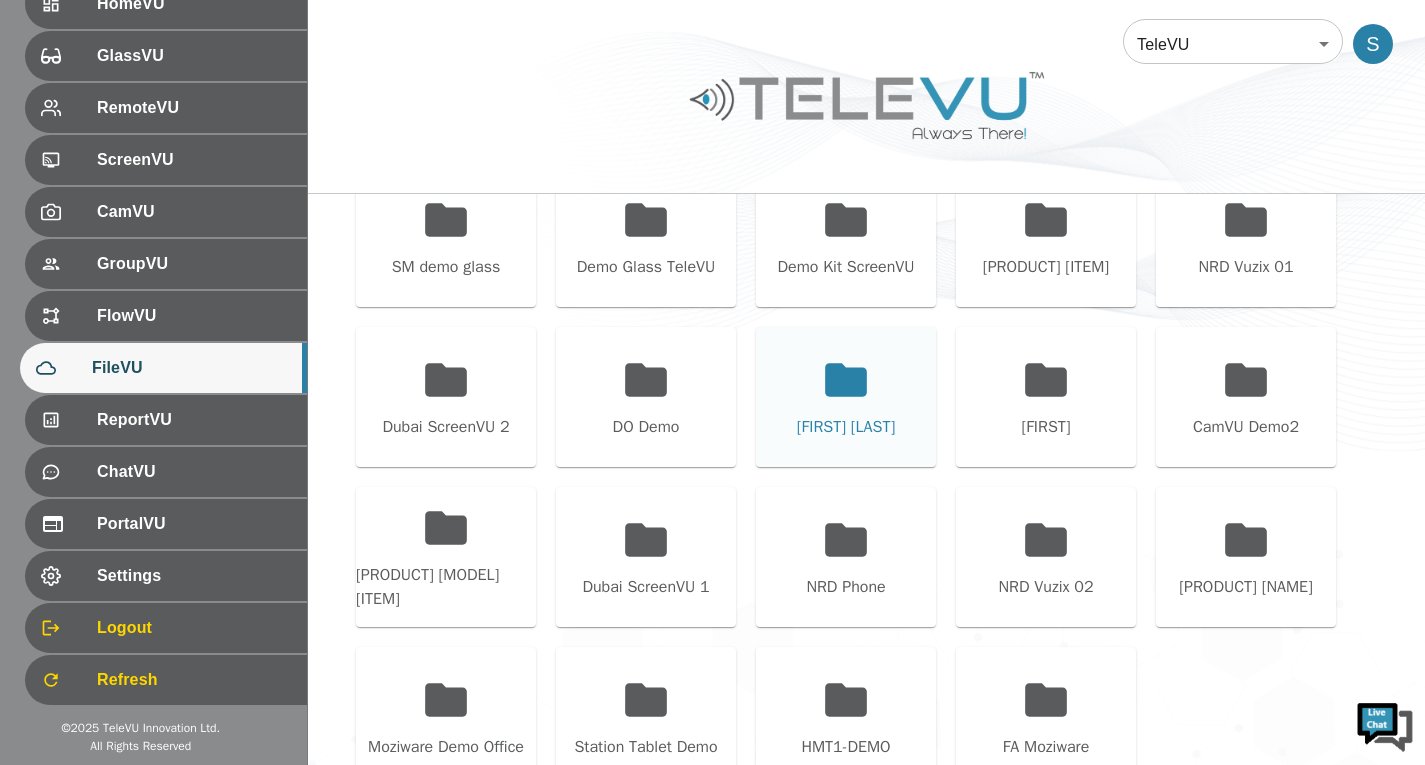 scroll, scrollTop: 1011, scrollLeft: 0, axis: vertical 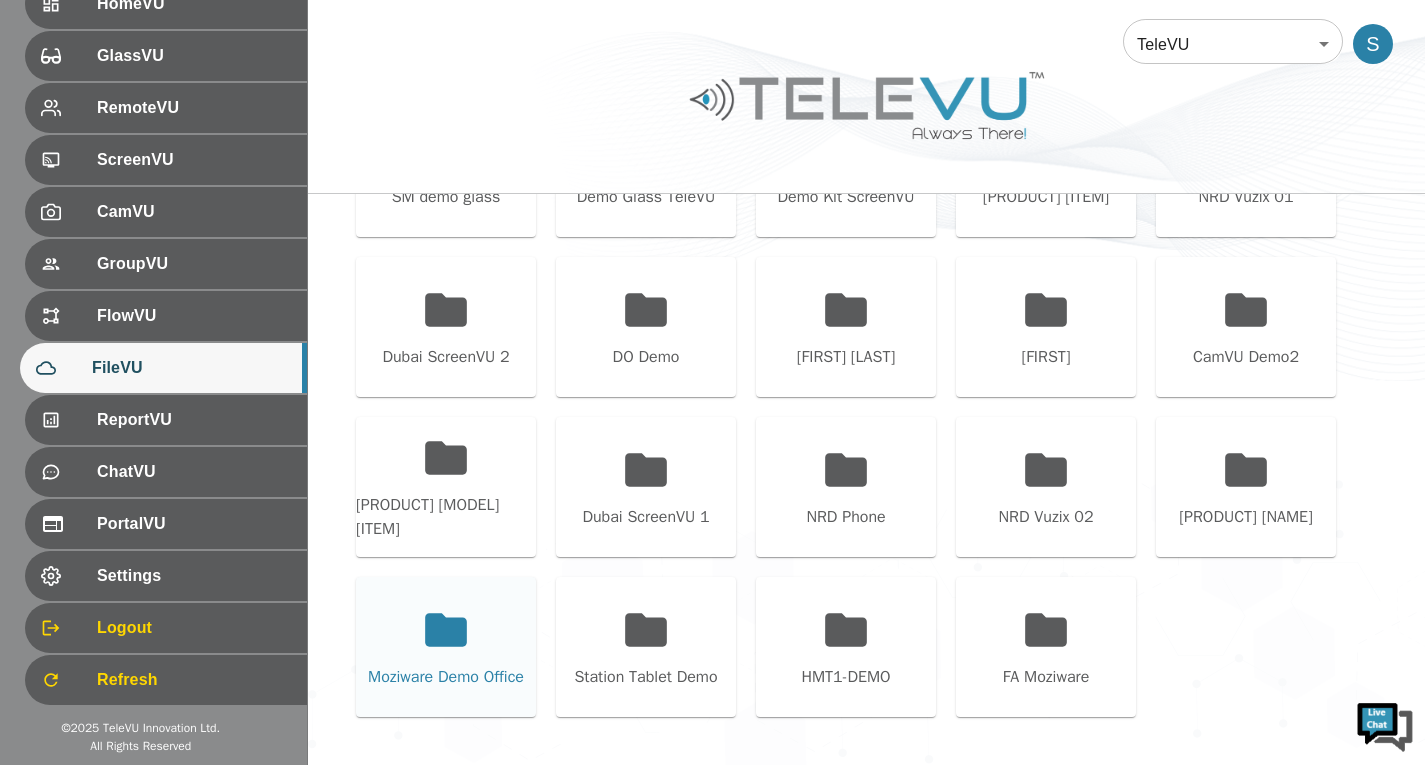 click on "Moziware Demo Office" at bounding box center (446, 677) 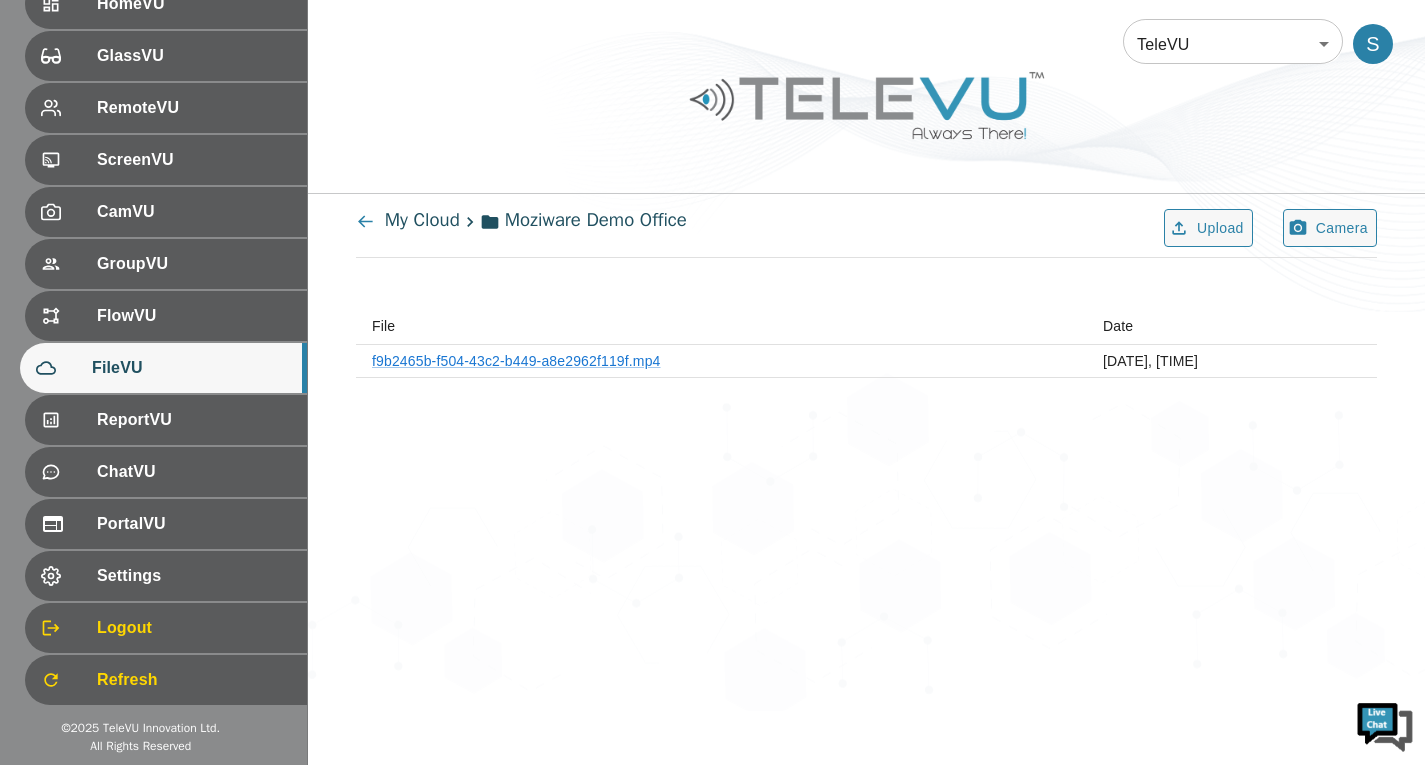 scroll, scrollTop: 0, scrollLeft: 0, axis: both 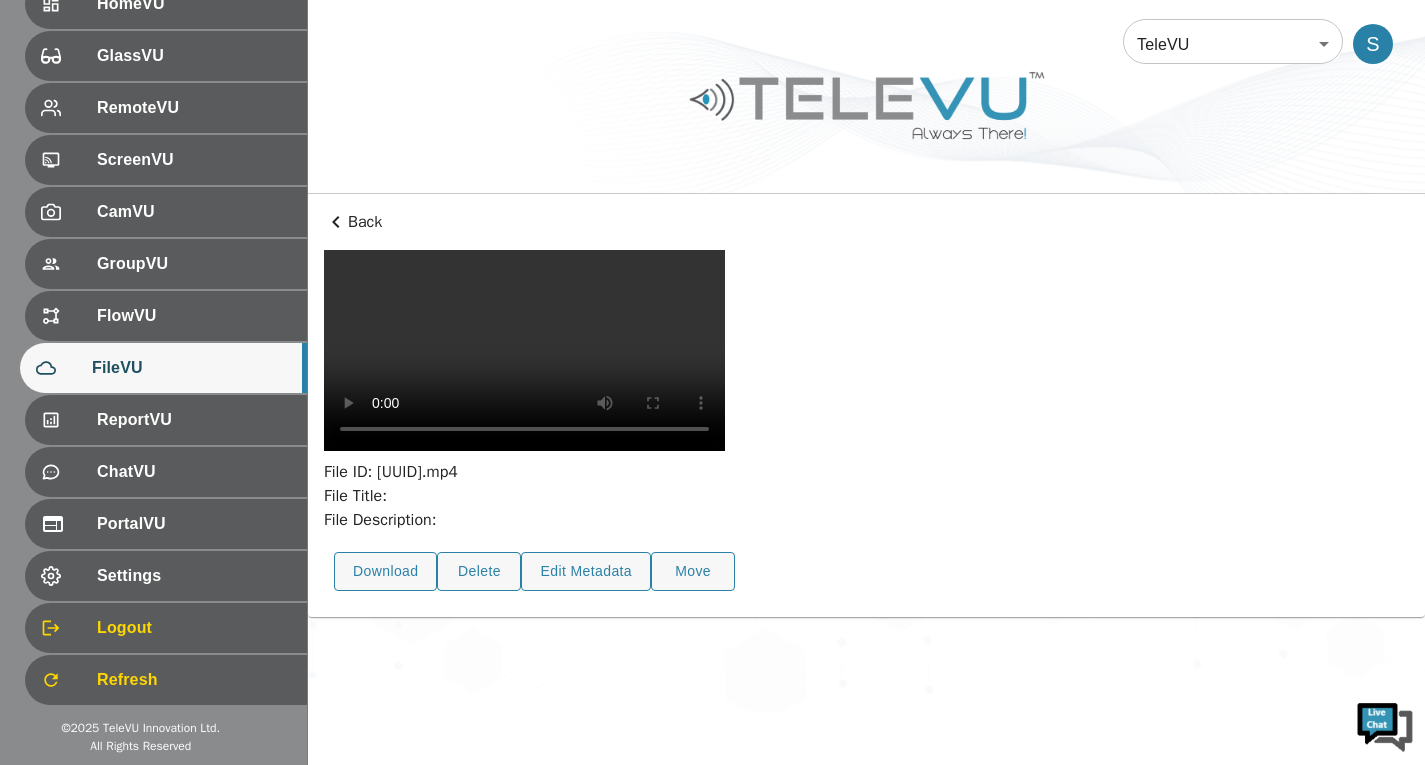 click on "Back File ID:   1bbdfa52-9b7e-476e-bf4a-63f7db1227e9.mp4 File Title:   File Description:   Download Delete Edit Metadata Move" at bounding box center [866, 405] 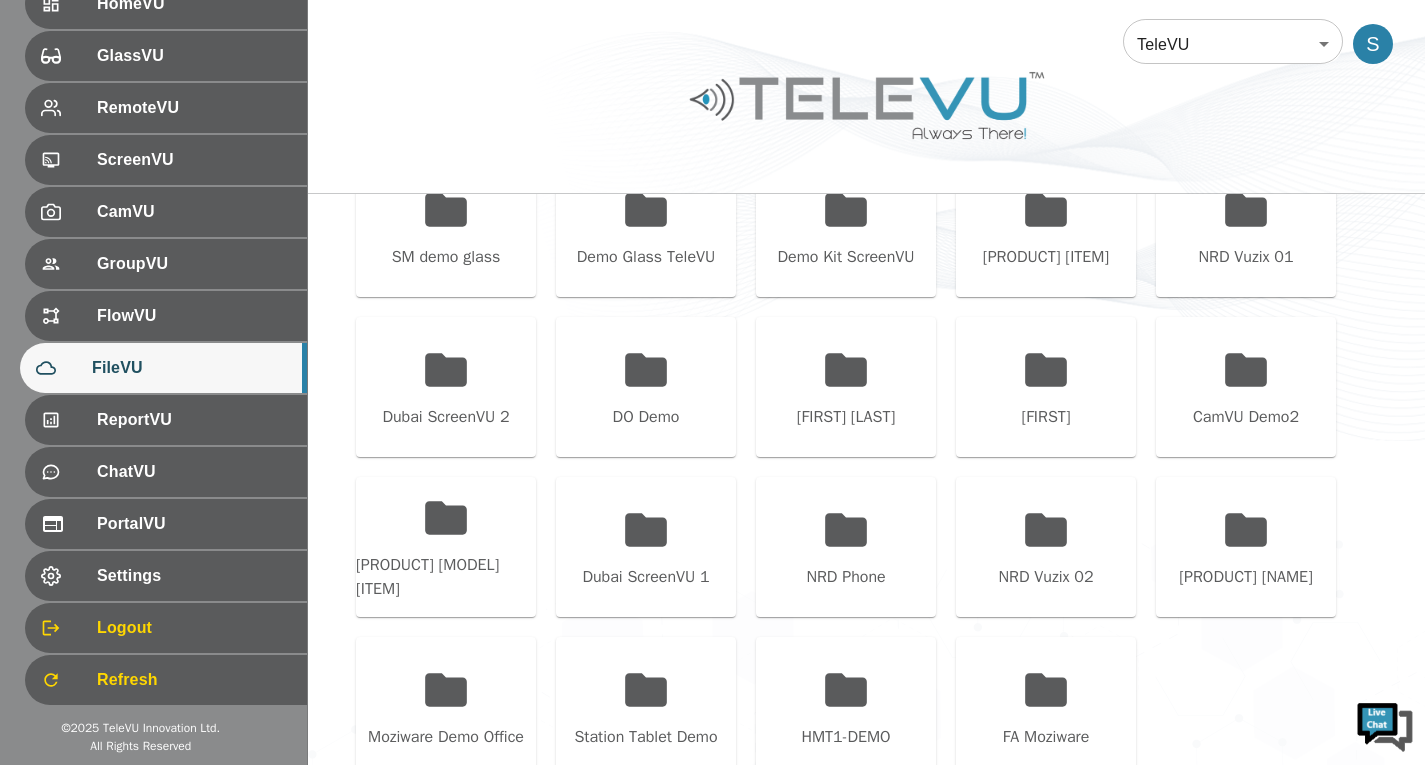 scroll, scrollTop: 1011, scrollLeft: 0, axis: vertical 